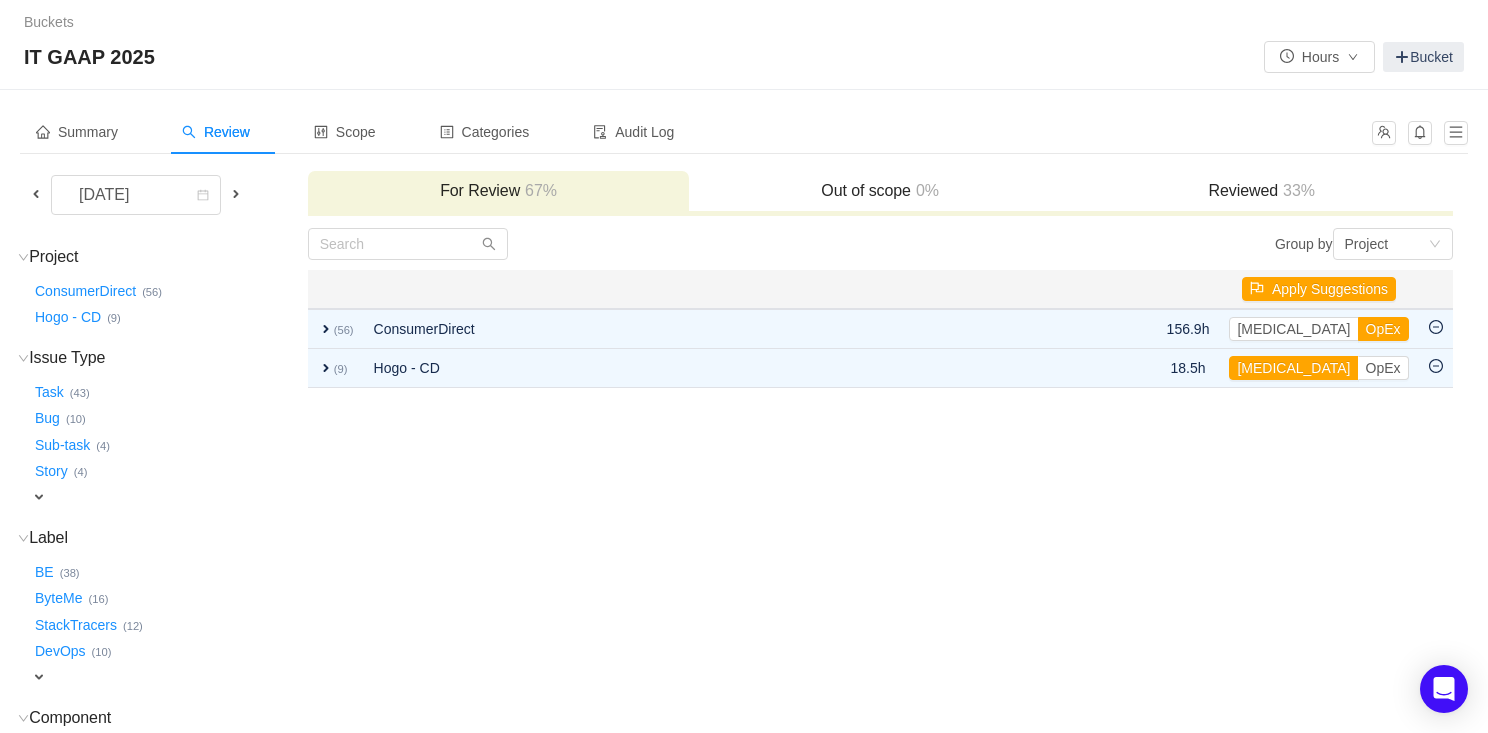 scroll, scrollTop: 227, scrollLeft: 0, axis: vertical 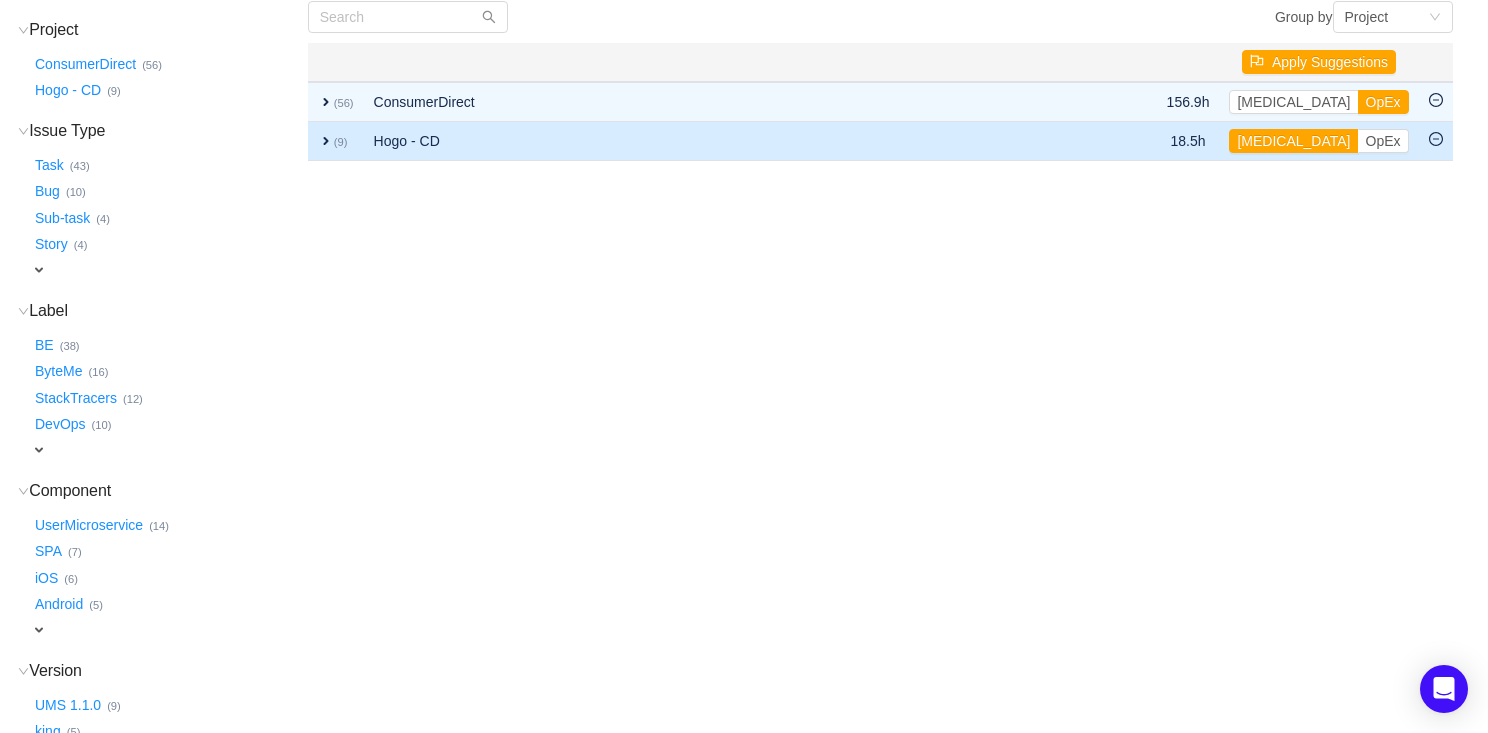 click on "expand" at bounding box center (326, 141) 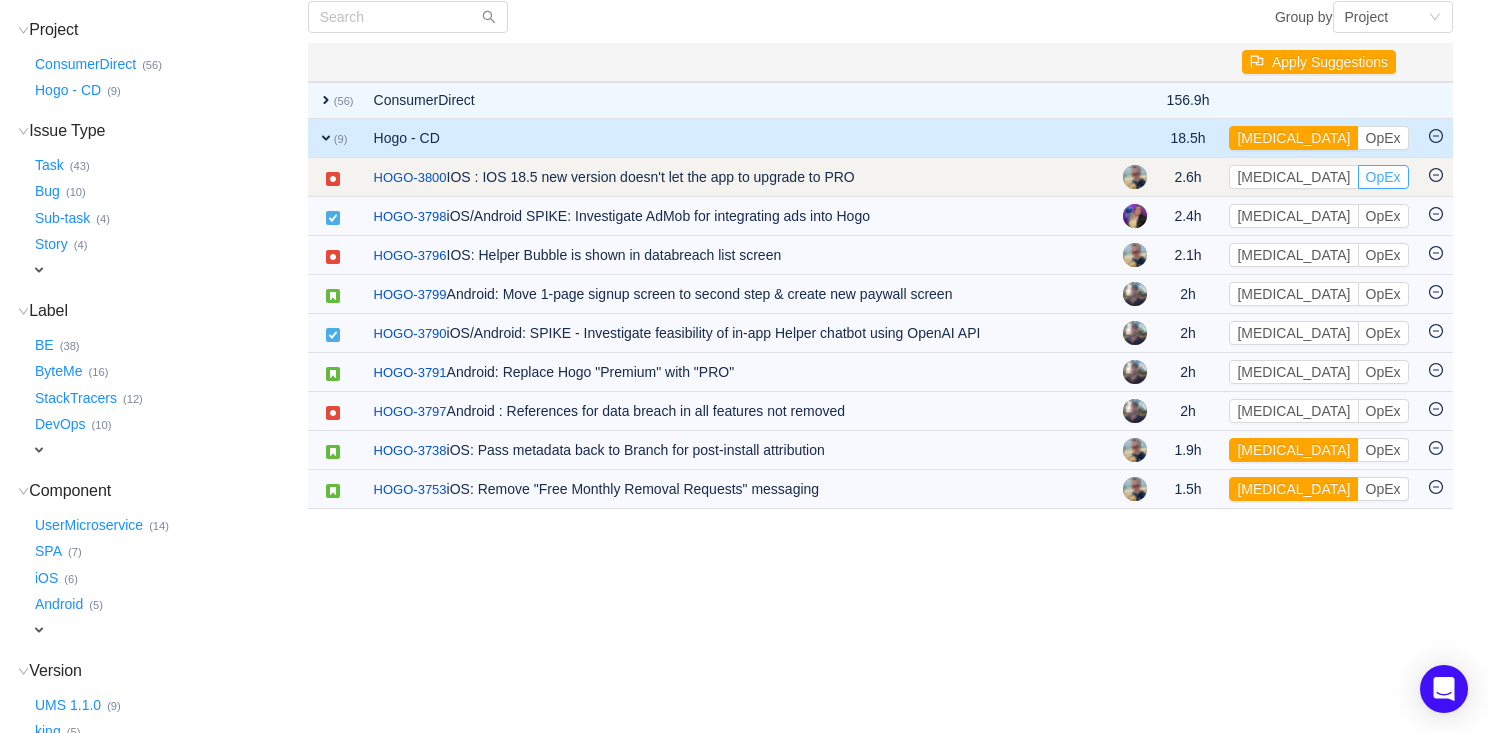 click on "OpEx" at bounding box center (1383, 177) 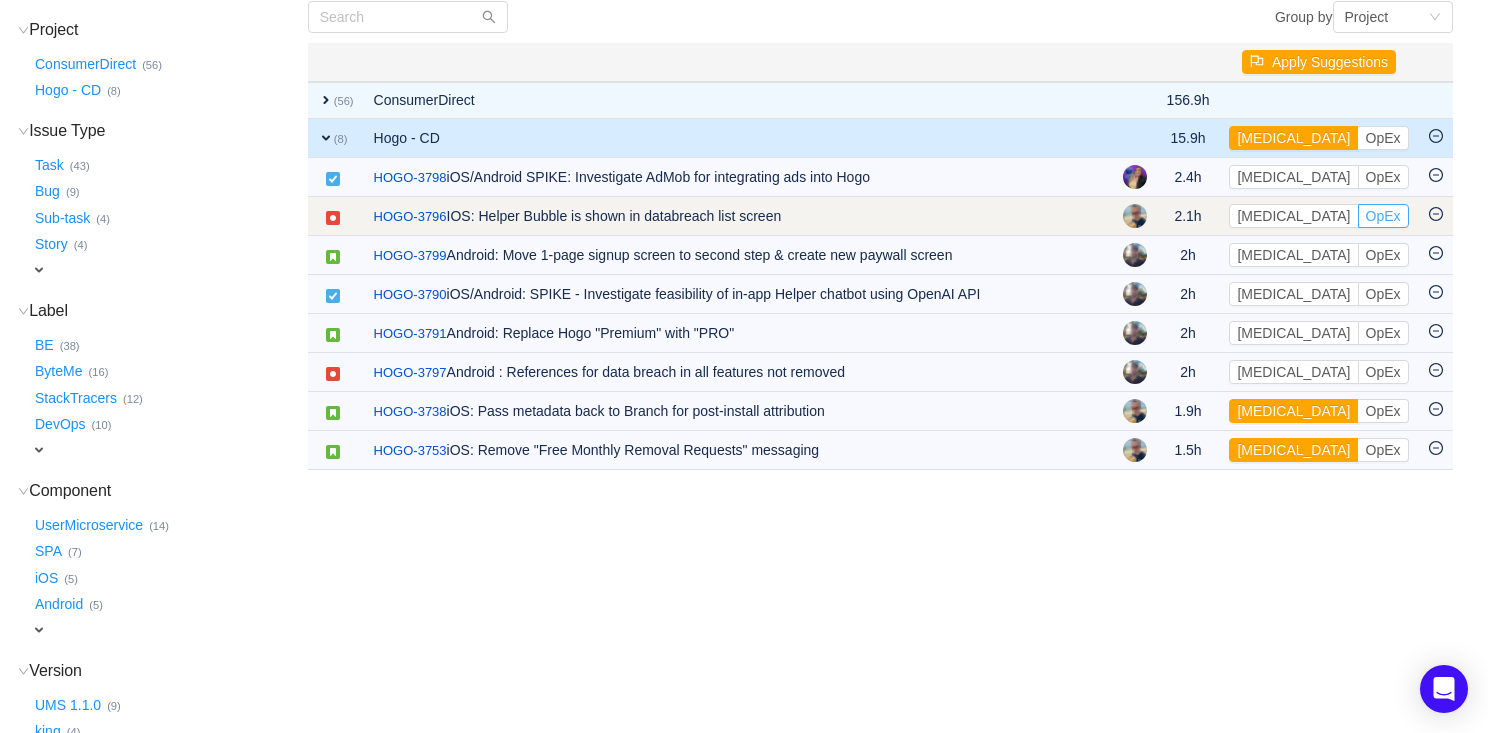 click on "OpEx" at bounding box center (1383, 216) 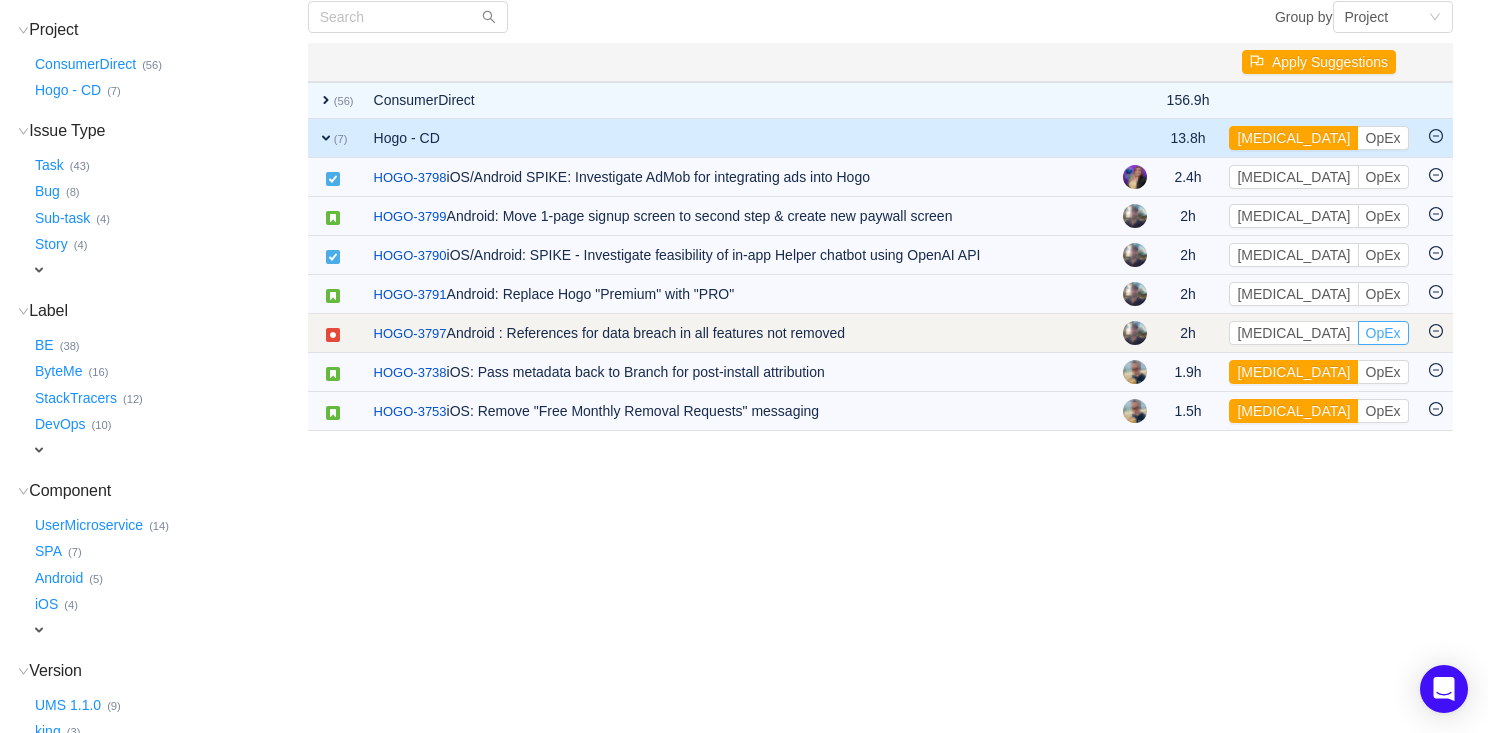 click on "OpEx" at bounding box center [1383, 333] 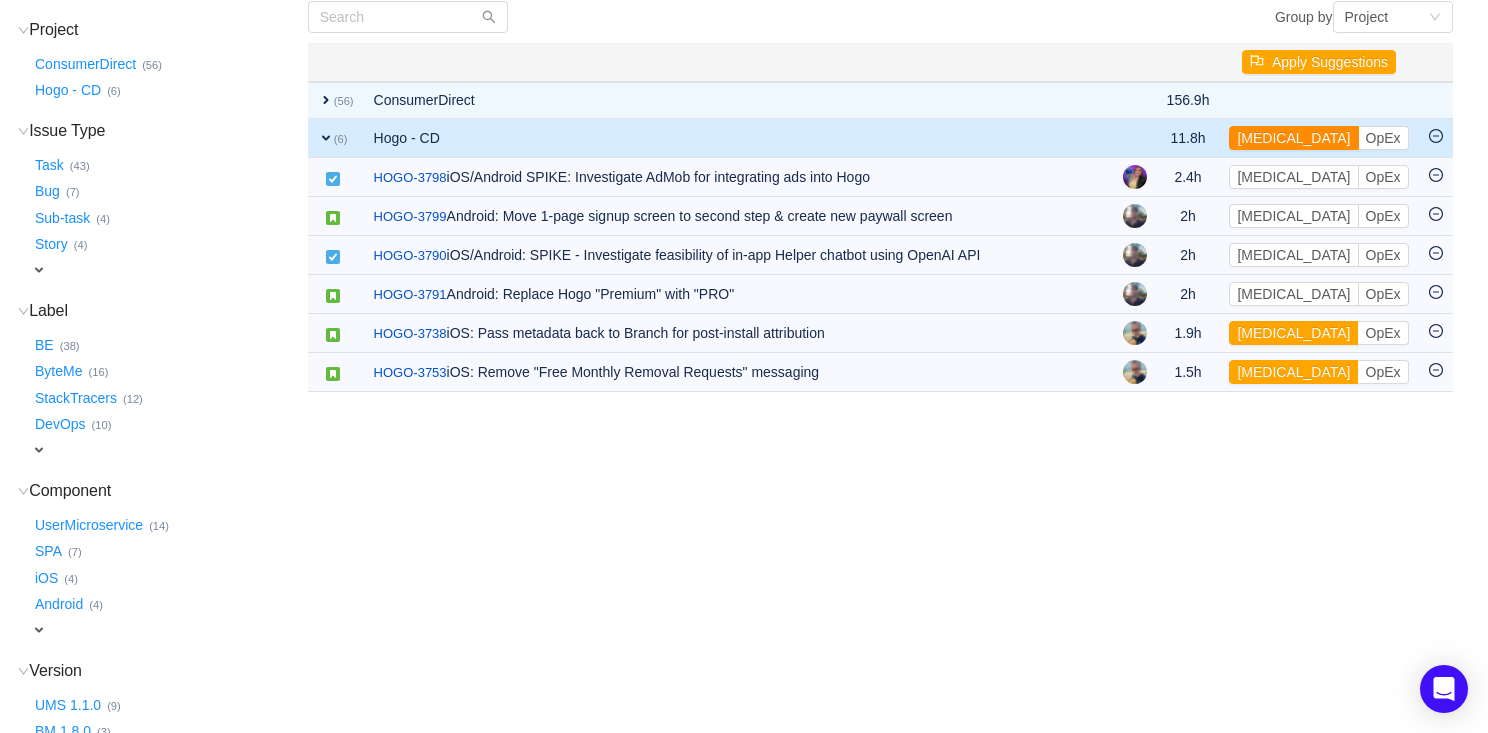 click on "[MEDICAL_DATA]" at bounding box center (1293, 138) 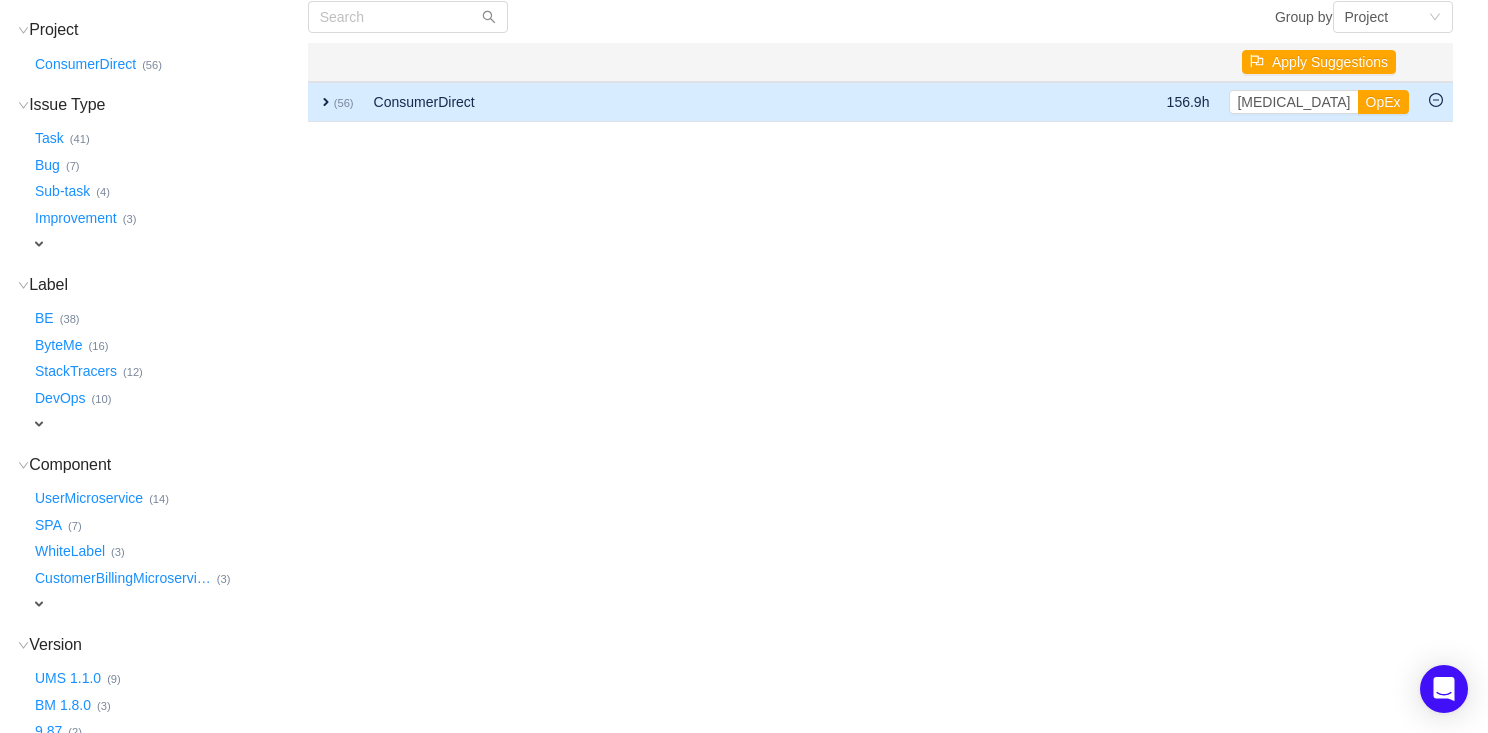 click on "expand" at bounding box center [326, 102] 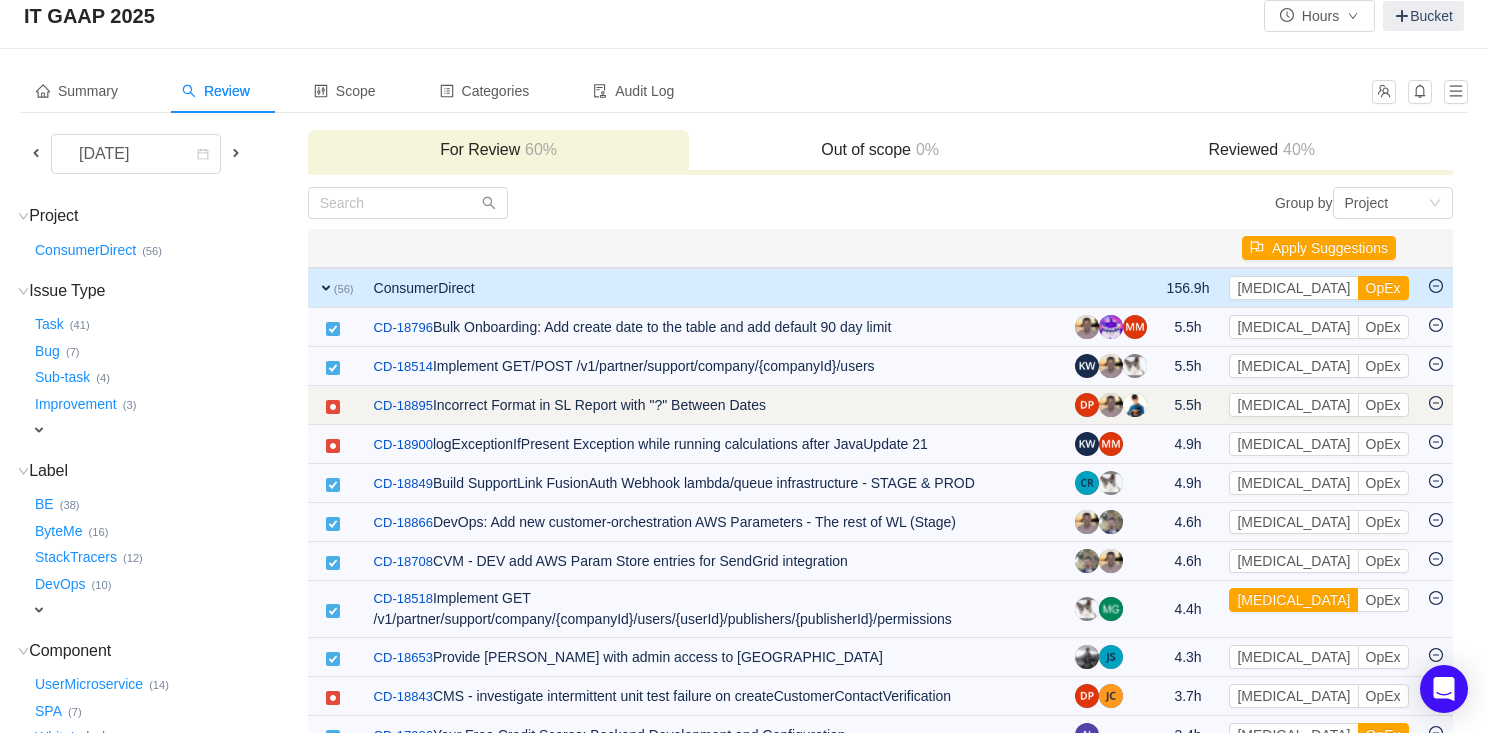 scroll, scrollTop: 0, scrollLeft: 0, axis: both 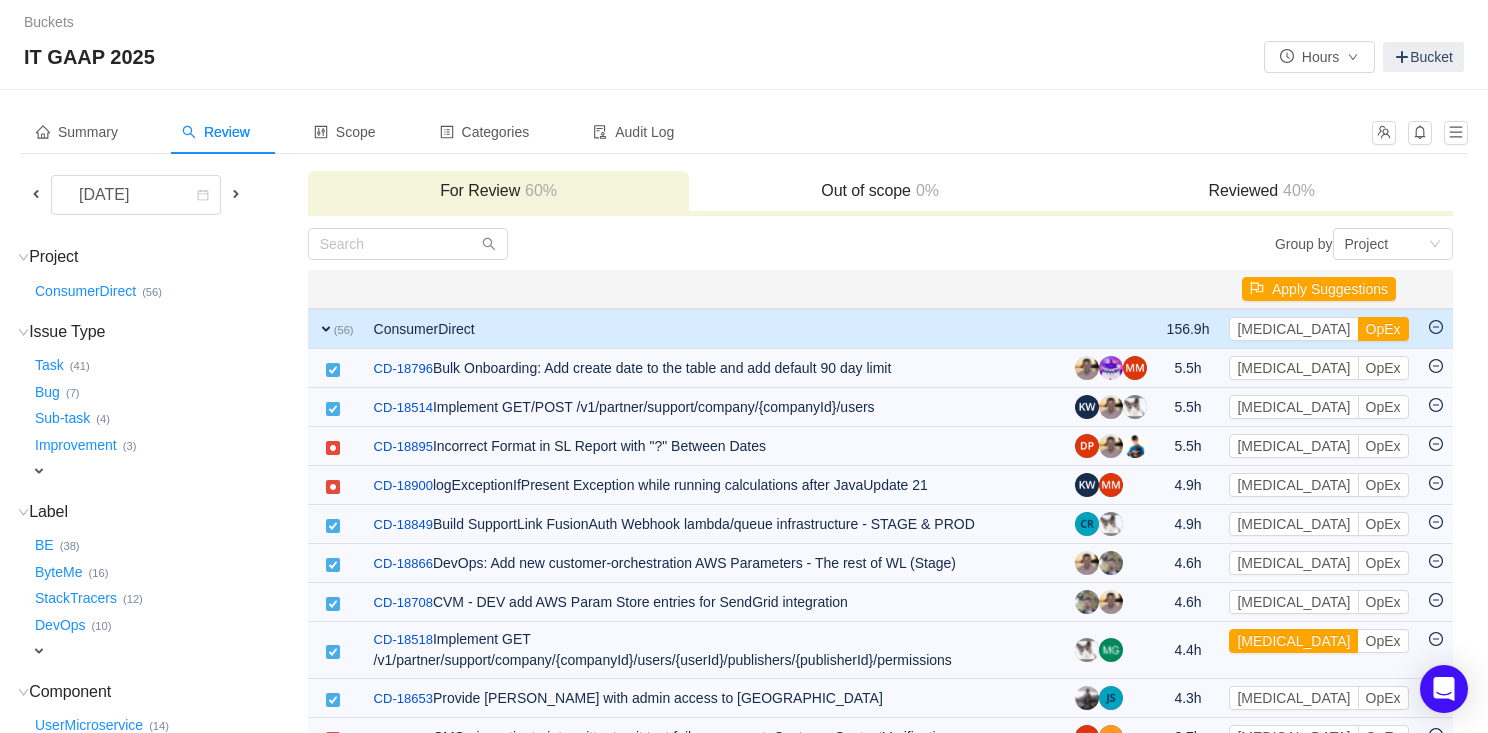click at bounding box center [36, 194] 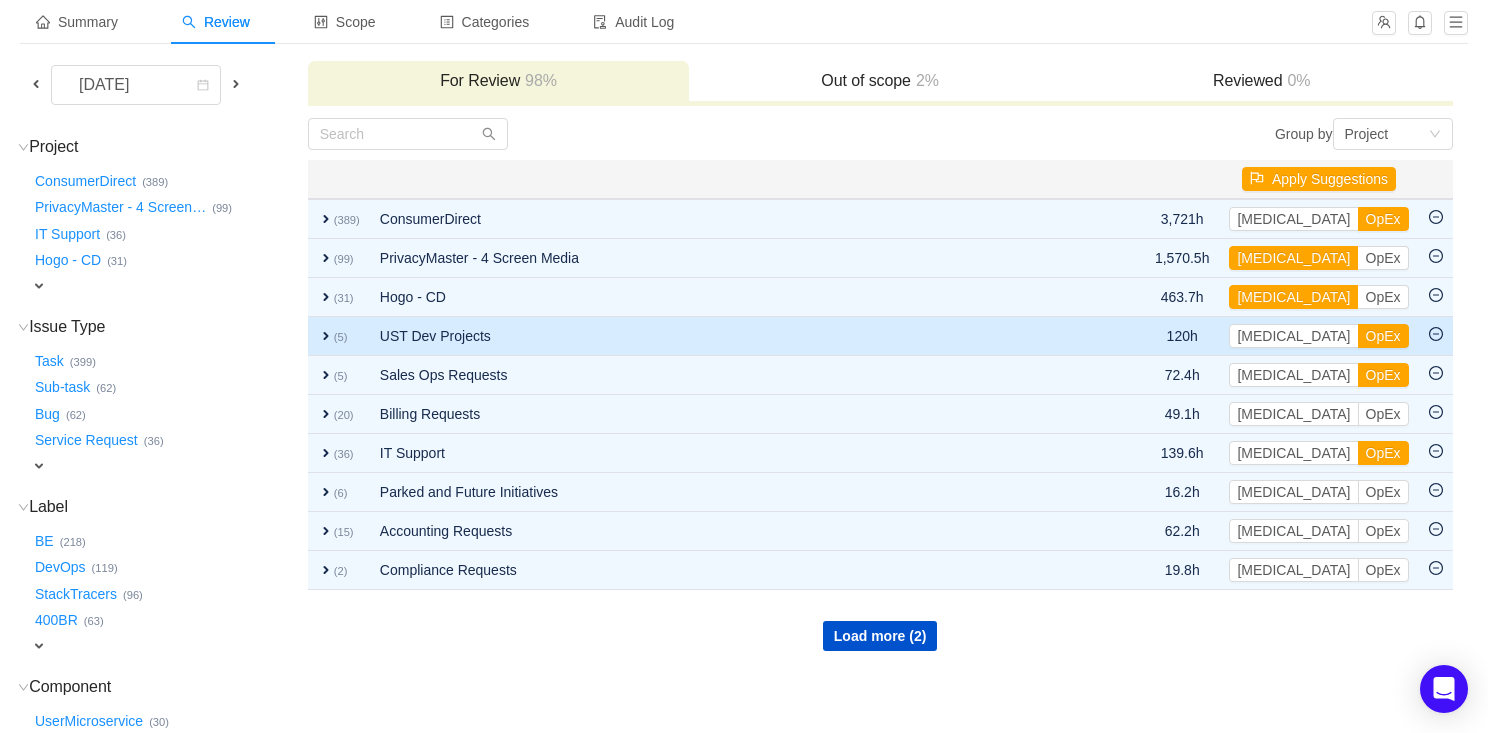 scroll, scrollTop: 114, scrollLeft: 0, axis: vertical 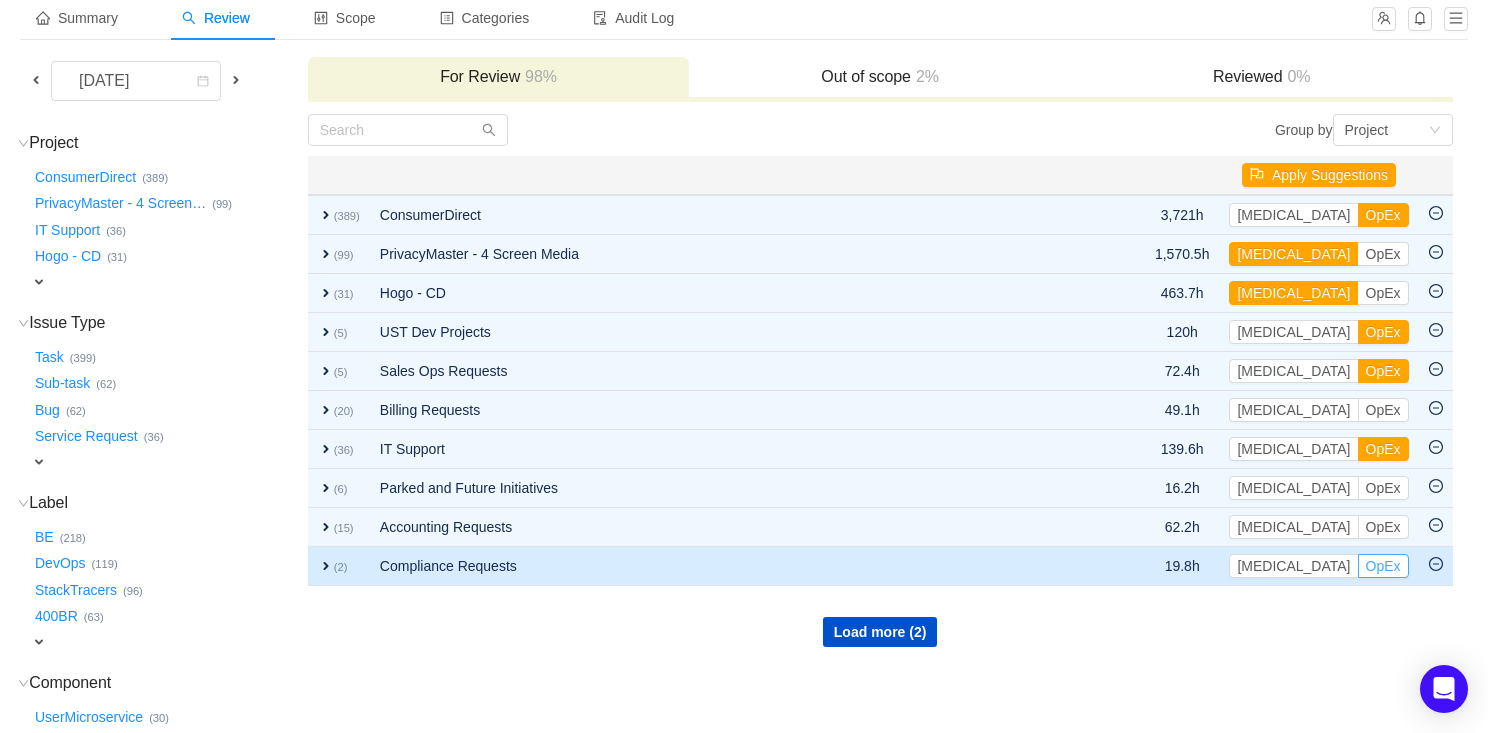 click on "OpEx" at bounding box center [1383, 566] 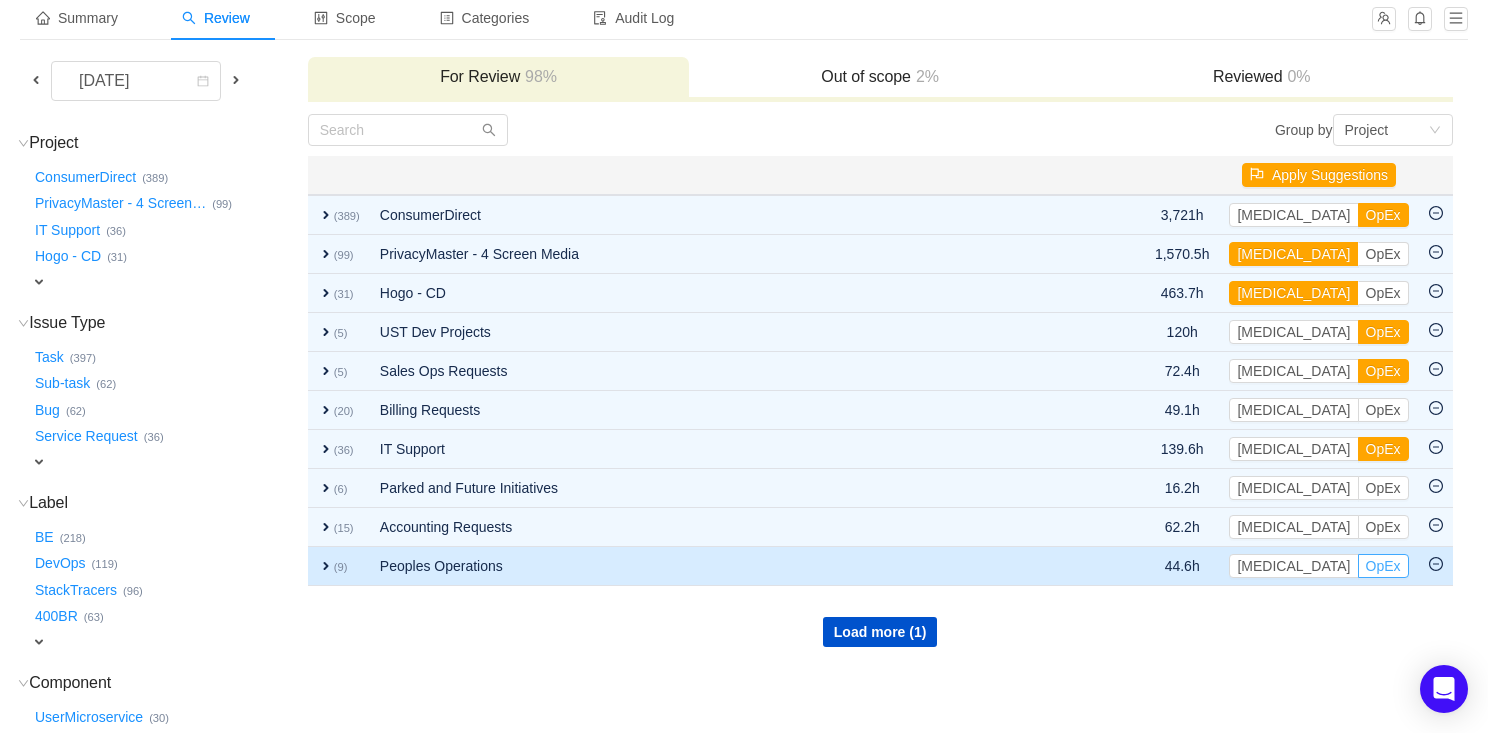 click on "OpEx" at bounding box center (1383, 566) 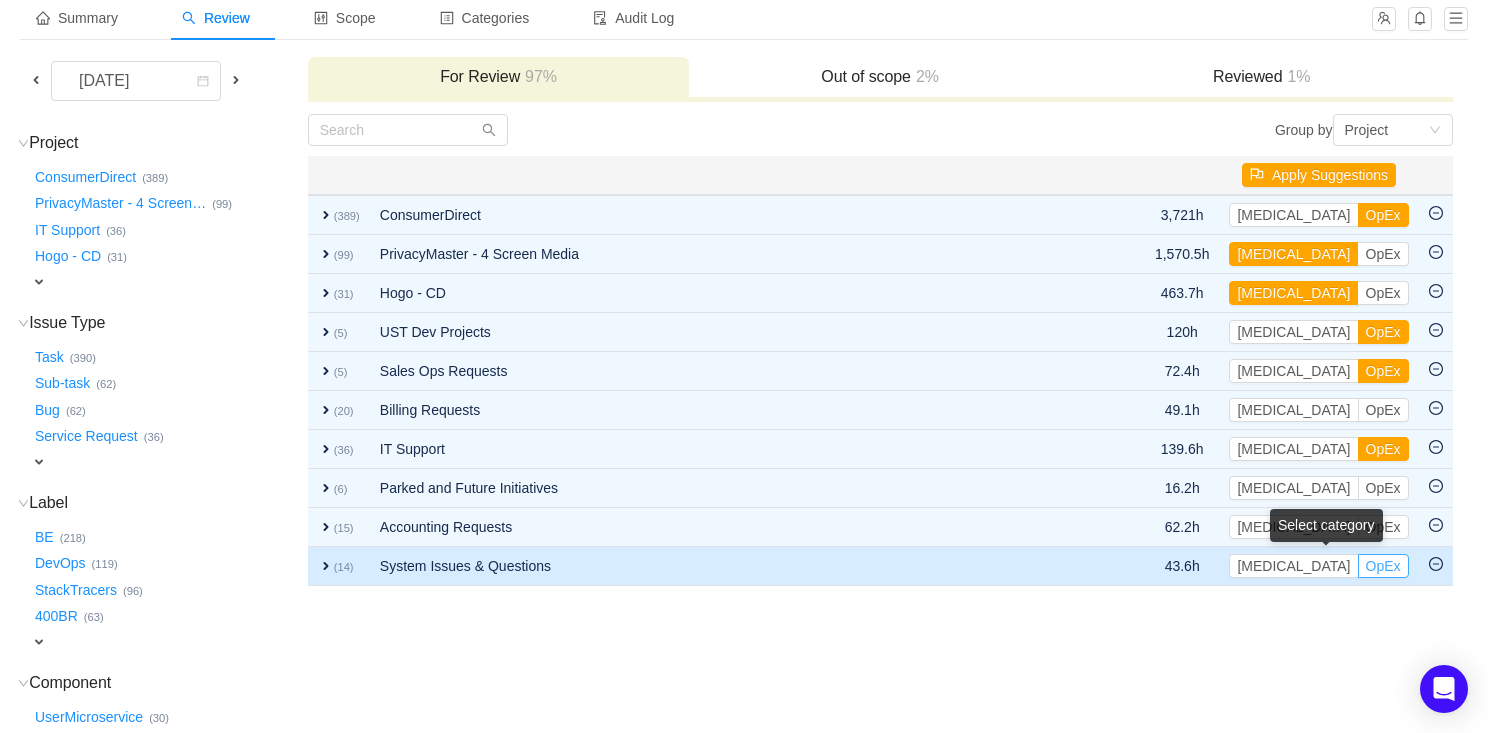 click on "OpEx" at bounding box center [1383, 566] 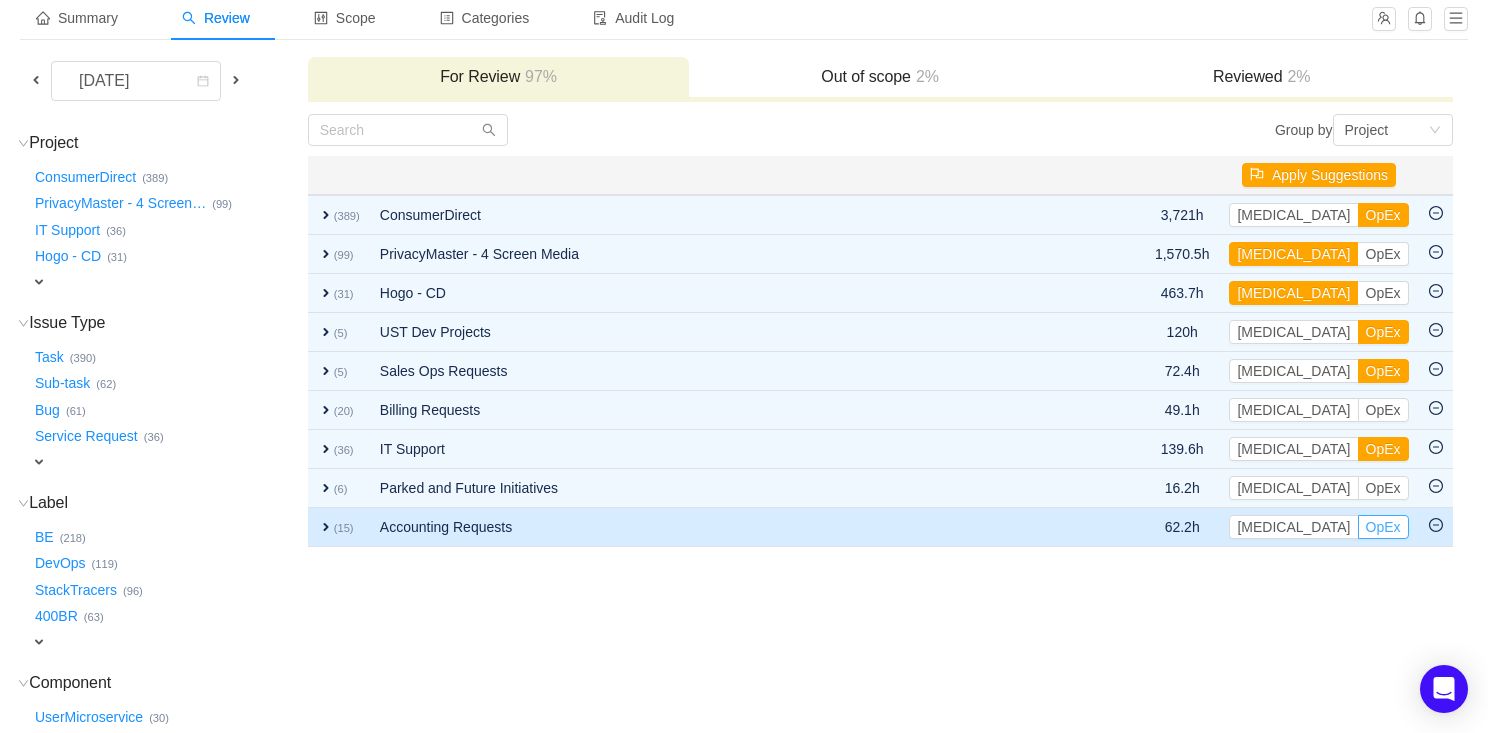 click on "OpEx" at bounding box center [1383, 527] 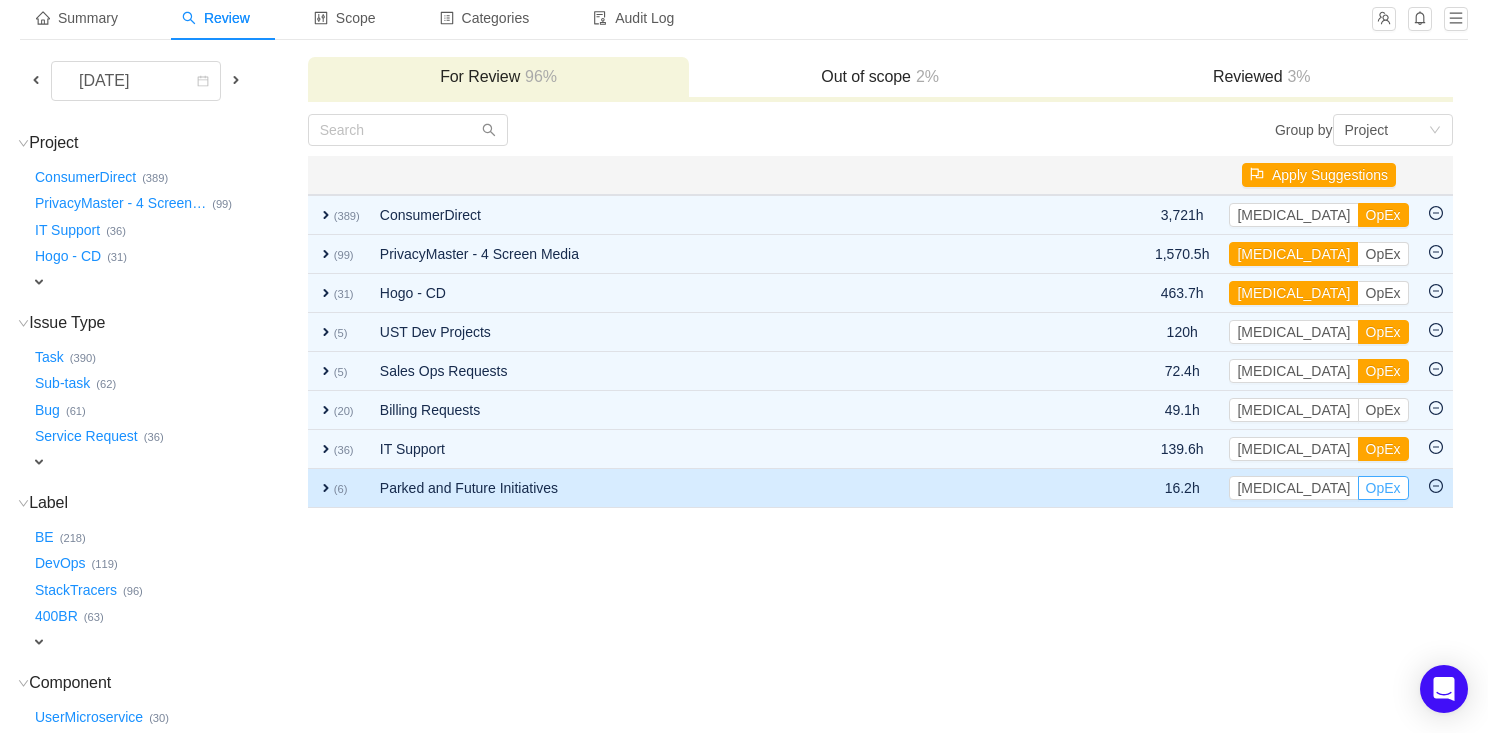 click on "OpEx" at bounding box center (1383, 488) 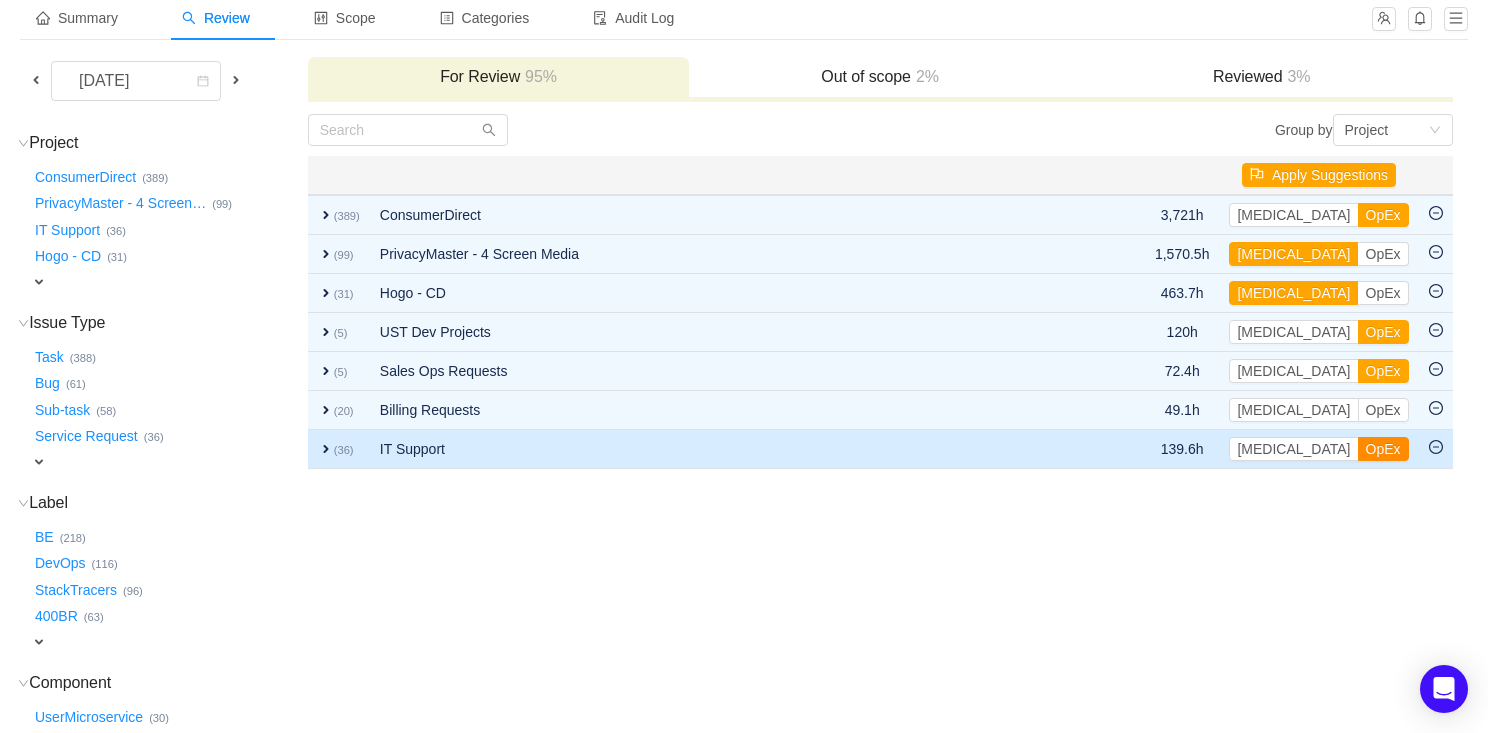 click on "OpEx" at bounding box center [1383, 449] 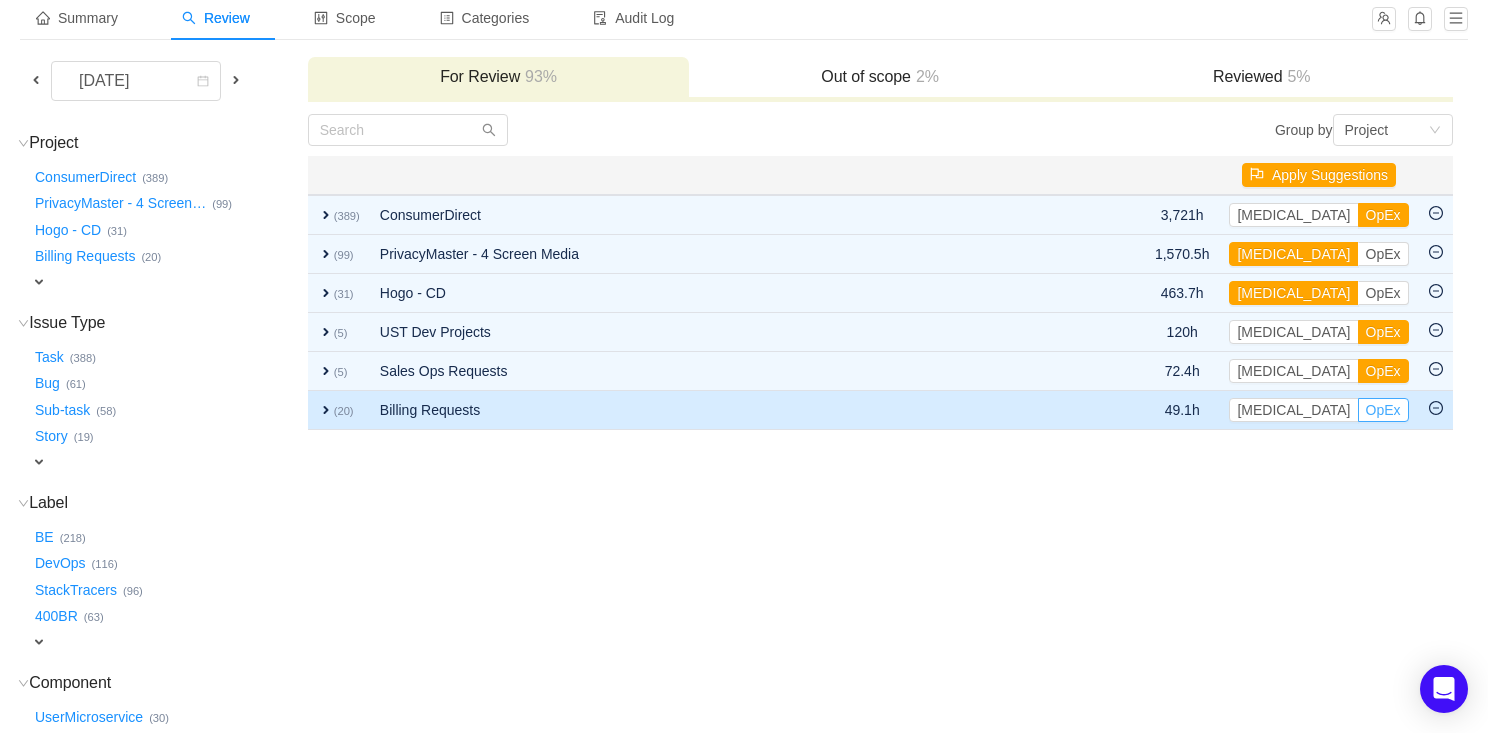 click on "OpEx" at bounding box center [1383, 410] 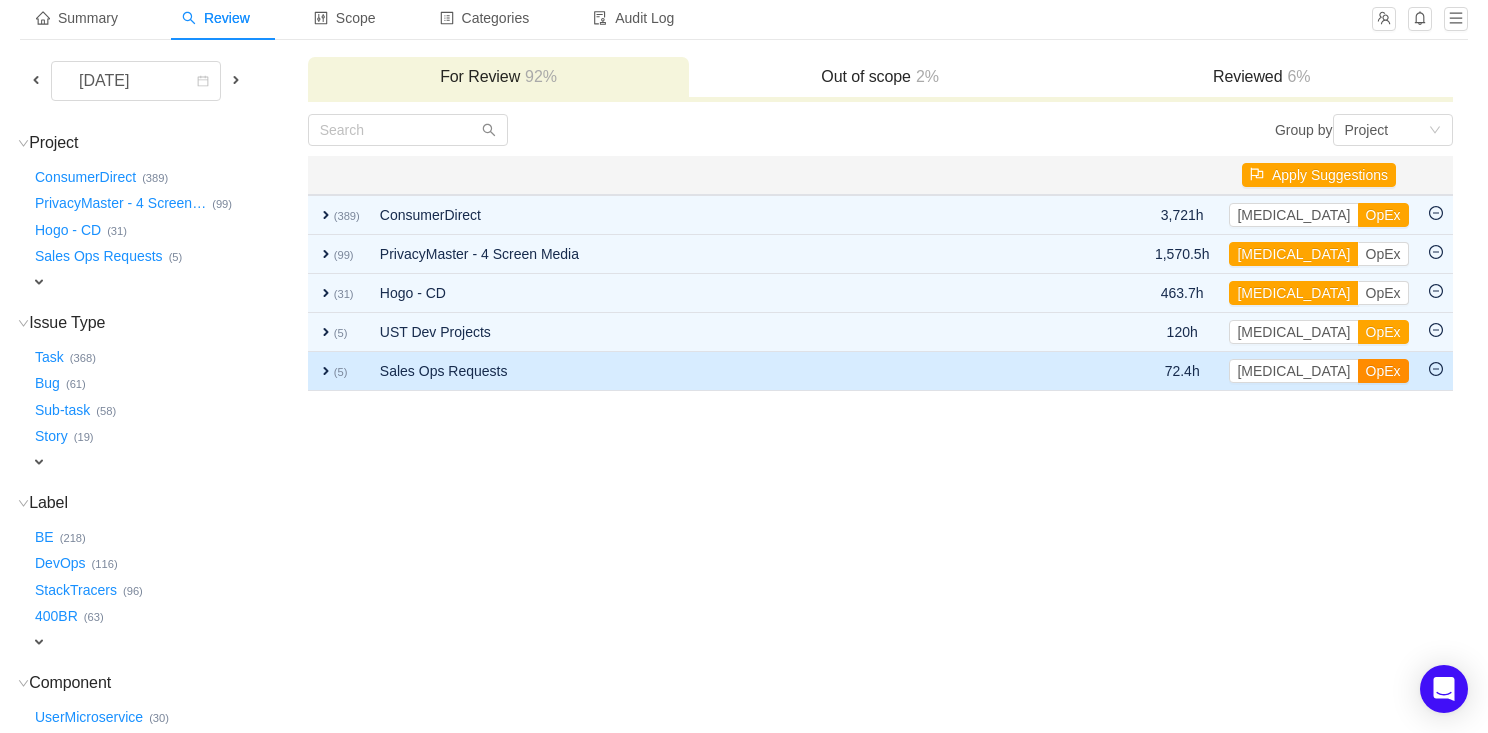 click on "OpEx" at bounding box center (1383, 371) 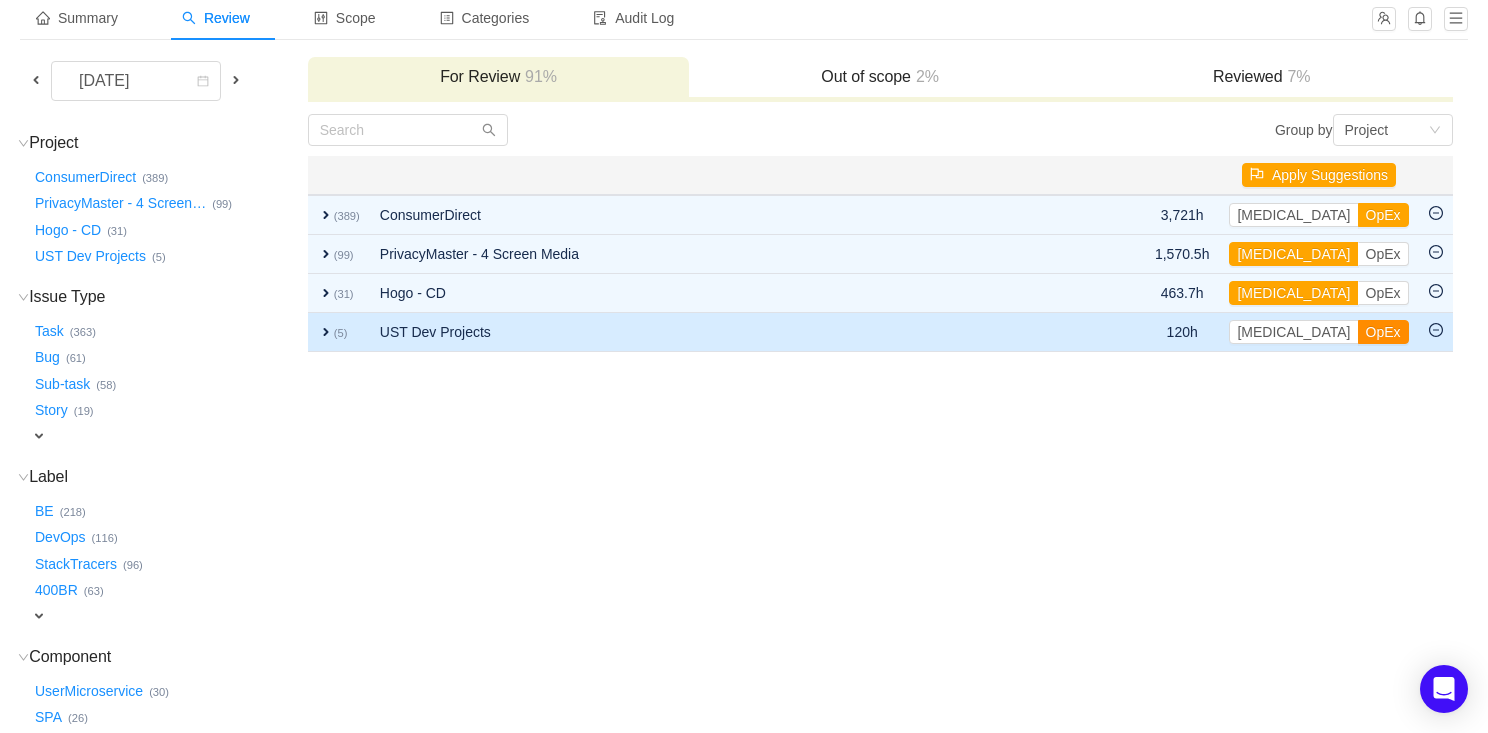 click on "OpEx" at bounding box center (1383, 332) 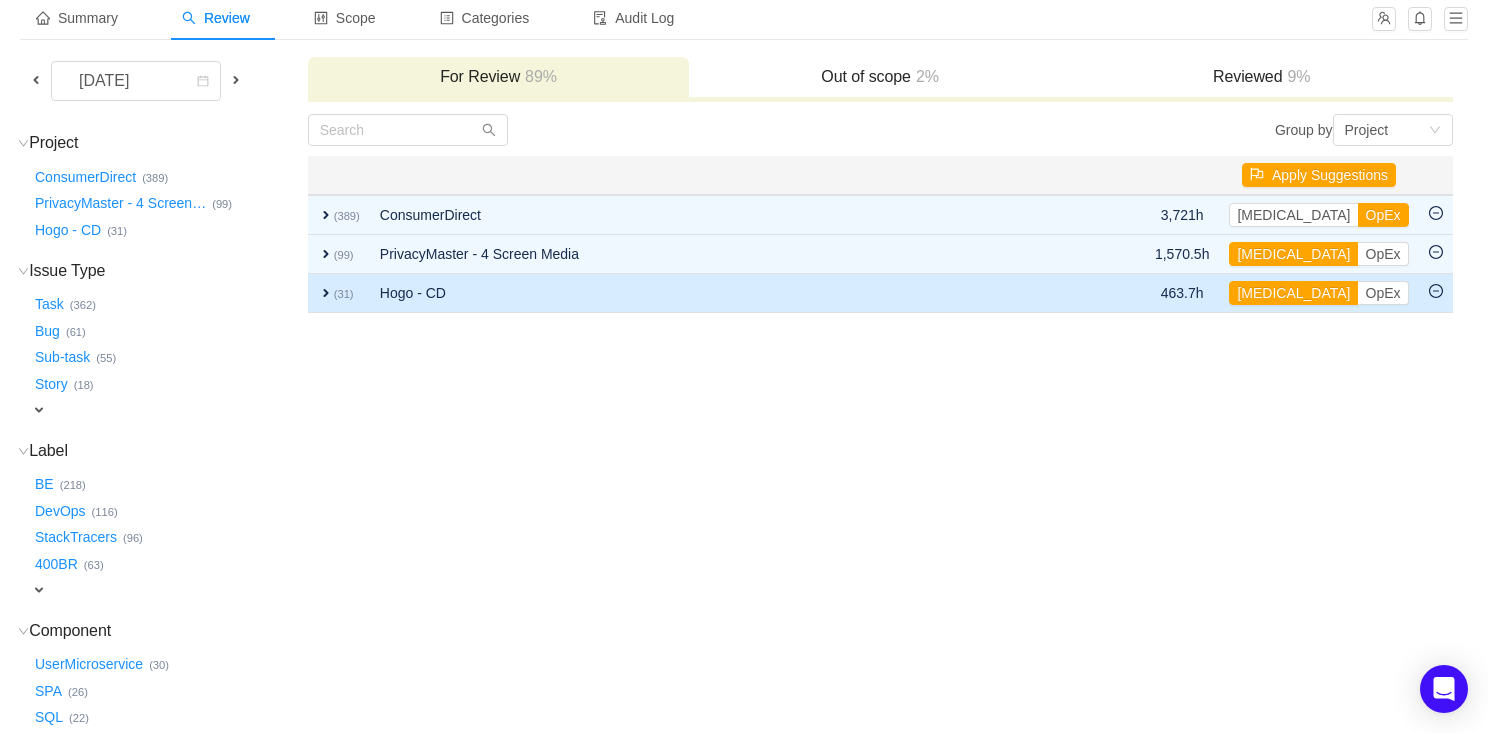 click on "expand" at bounding box center (326, 293) 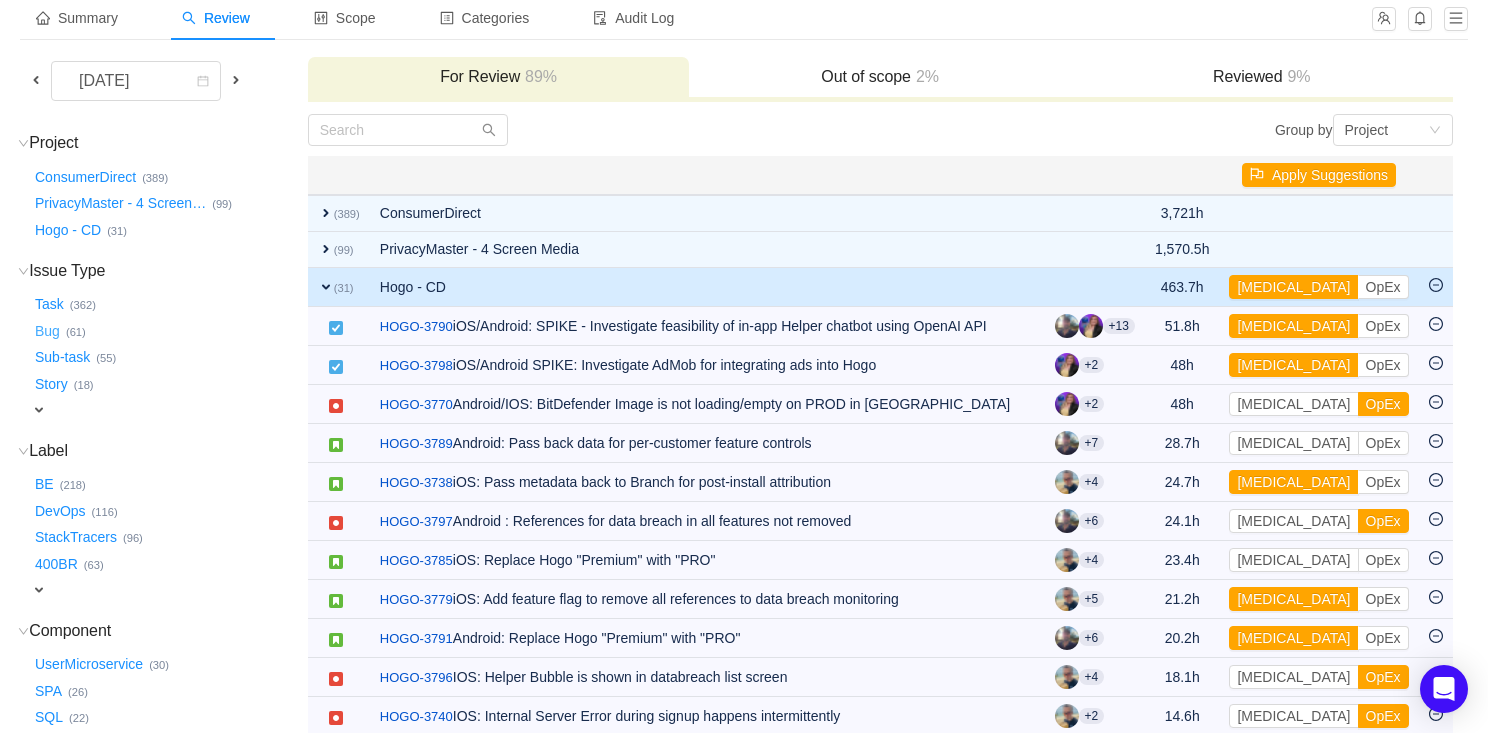 click on "Bug …" at bounding box center (48, 331) 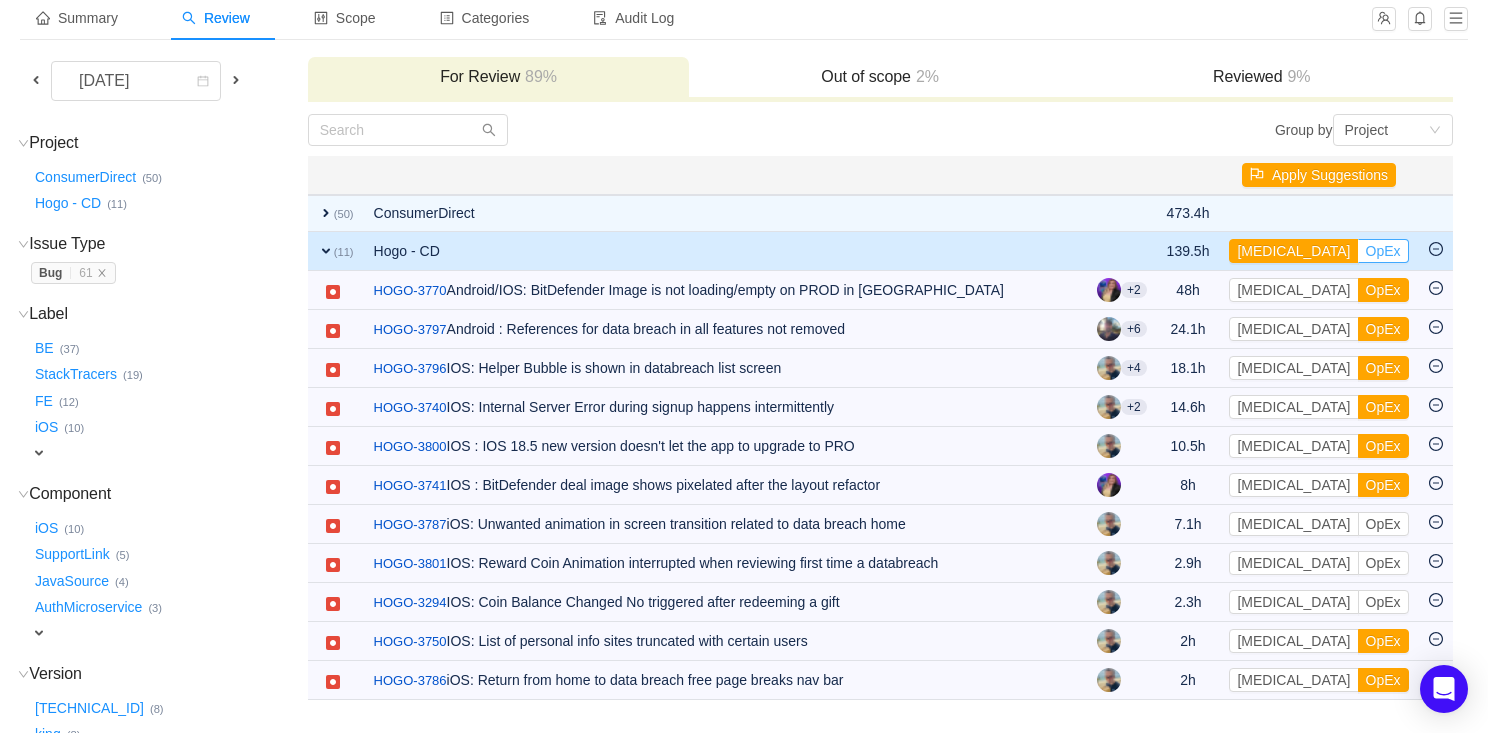 click on "OpEx" at bounding box center [1383, 251] 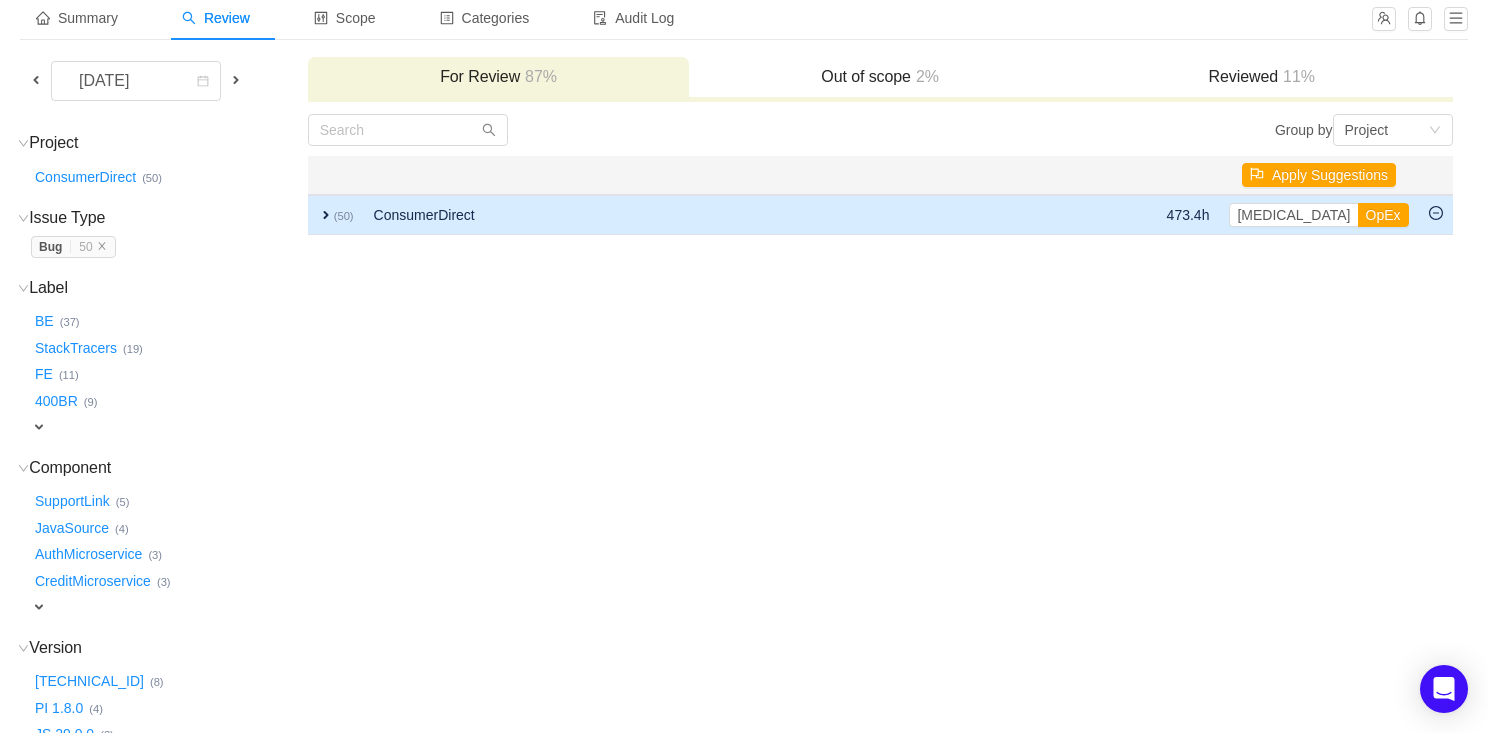 click on "expand" at bounding box center [326, 215] 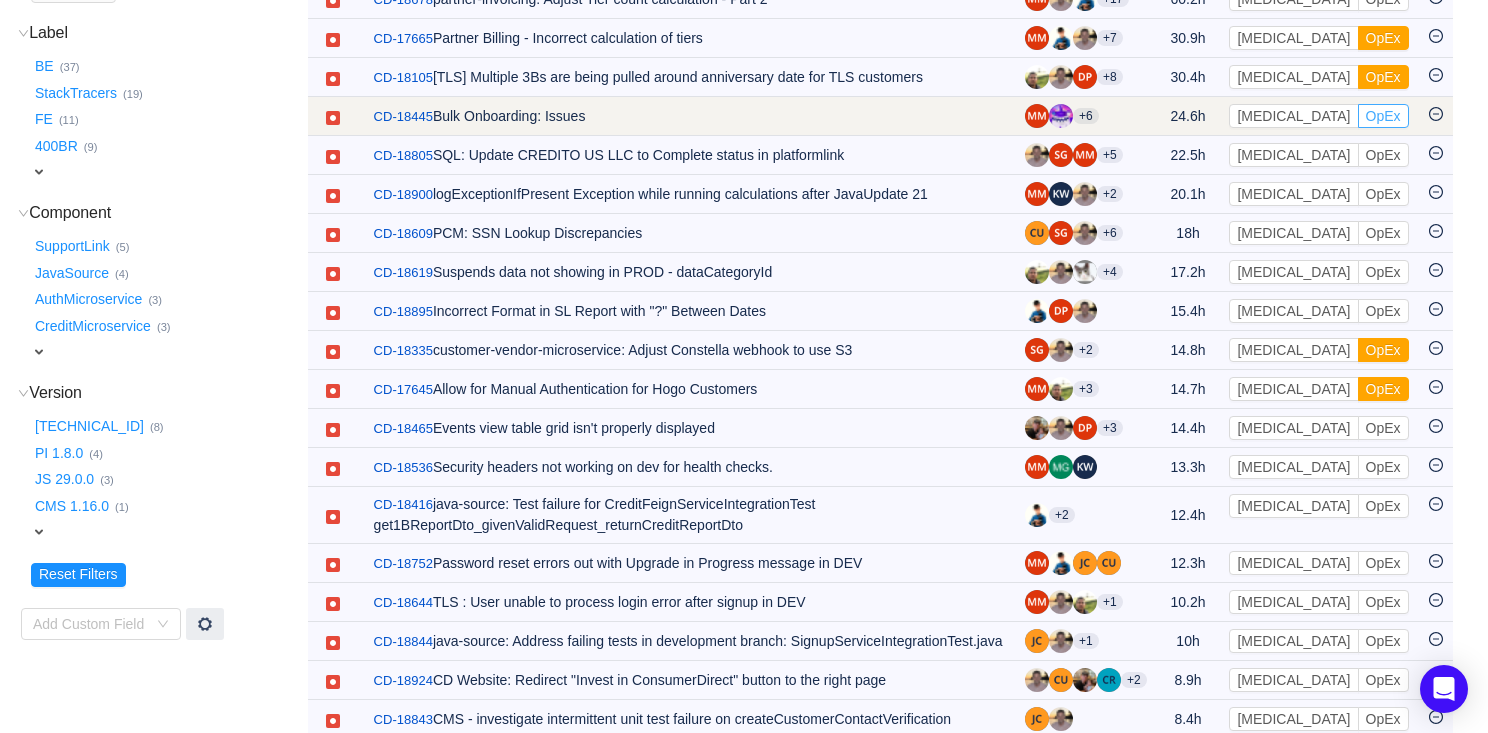 scroll, scrollTop: 370, scrollLeft: 0, axis: vertical 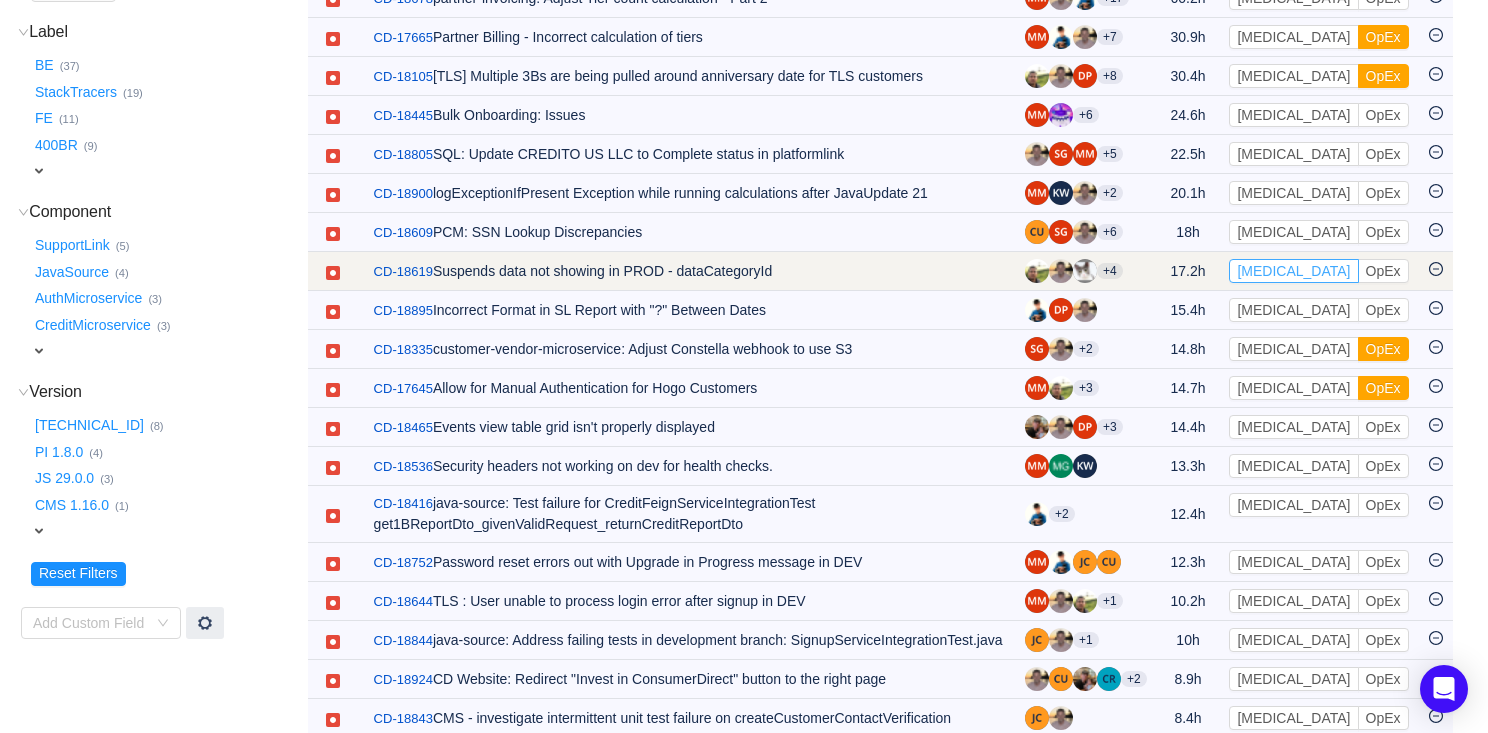 click on "[MEDICAL_DATA]" at bounding box center (1293, 271) 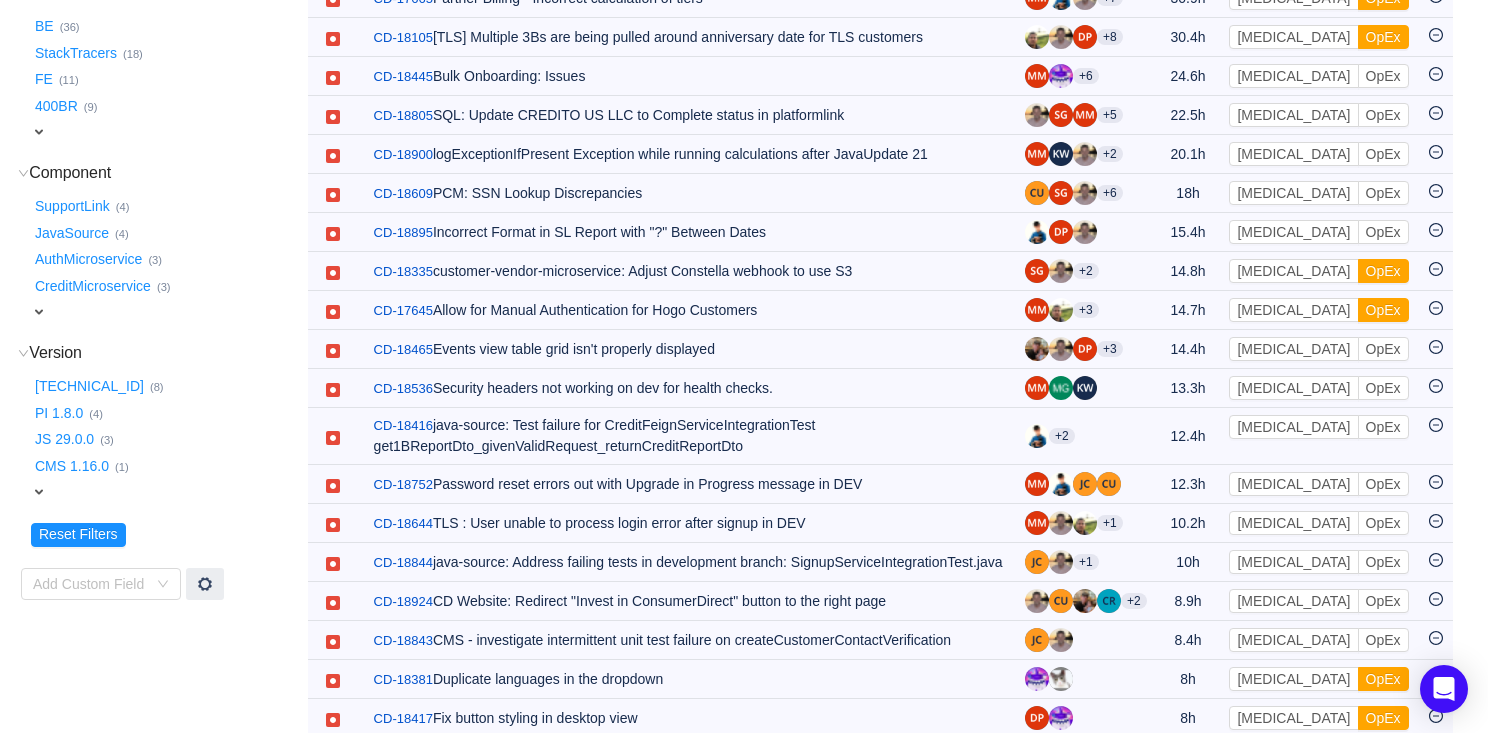 scroll, scrollTop: 0, scrollLeft: 0, axis: both 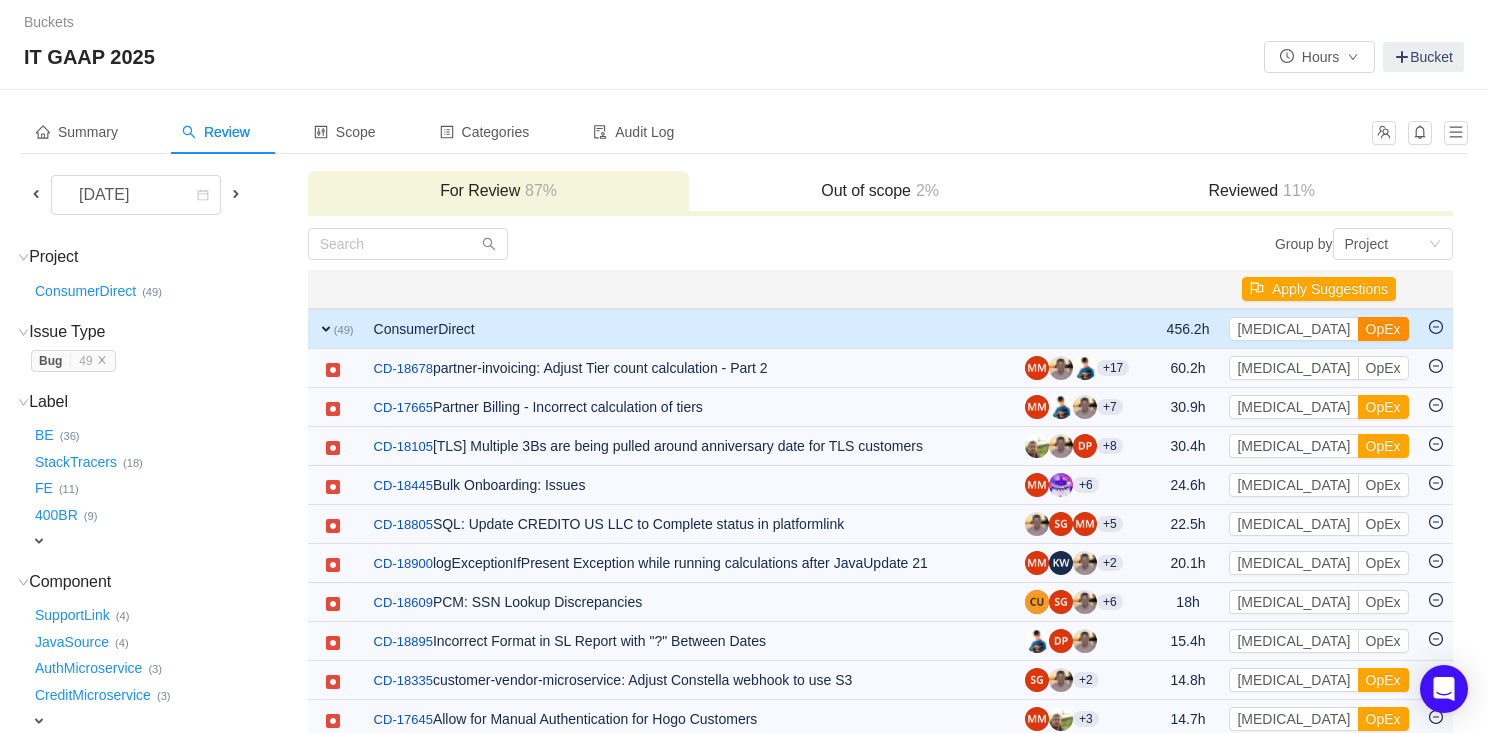 click on "OpEx" at bounding box center [1383, 329] 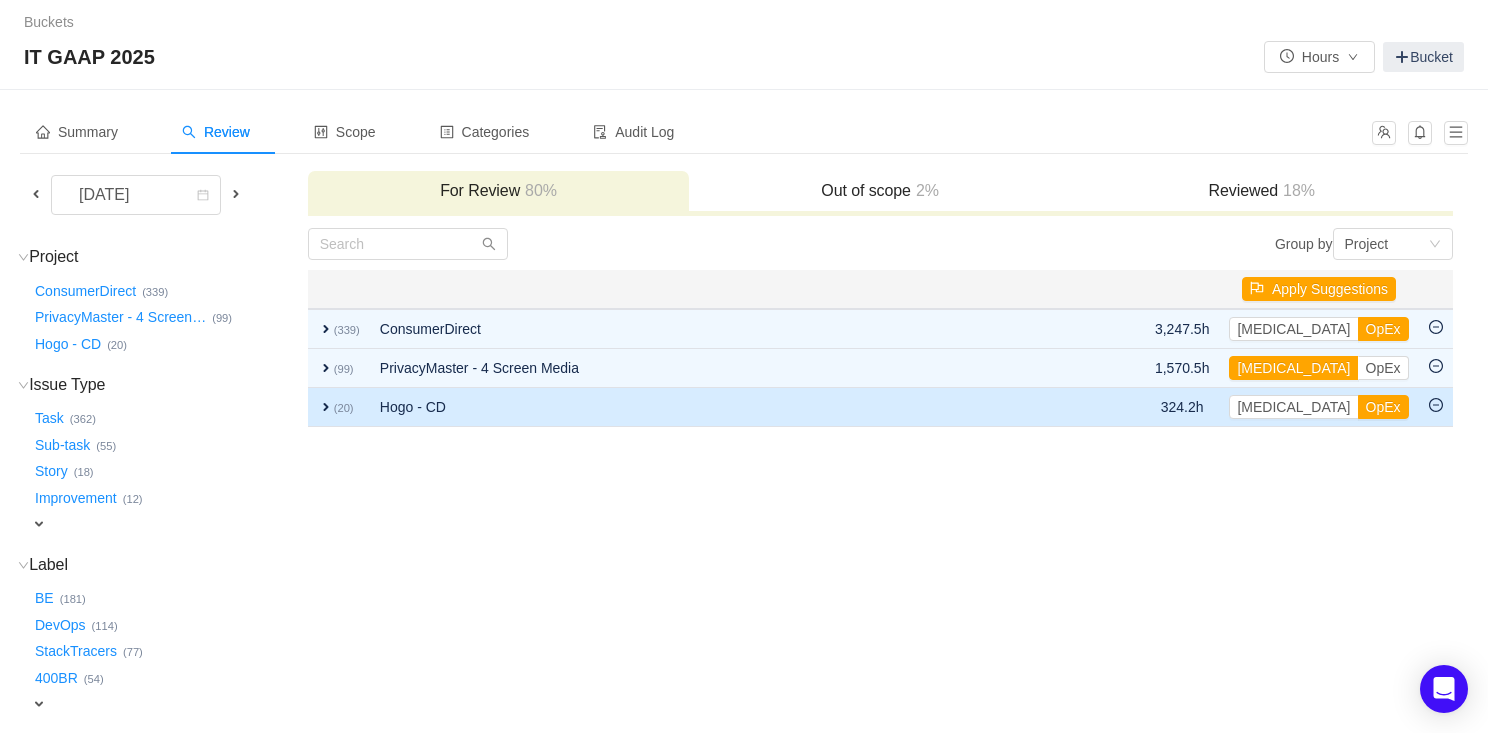 click on "expand" at bounding box center (326, 407) 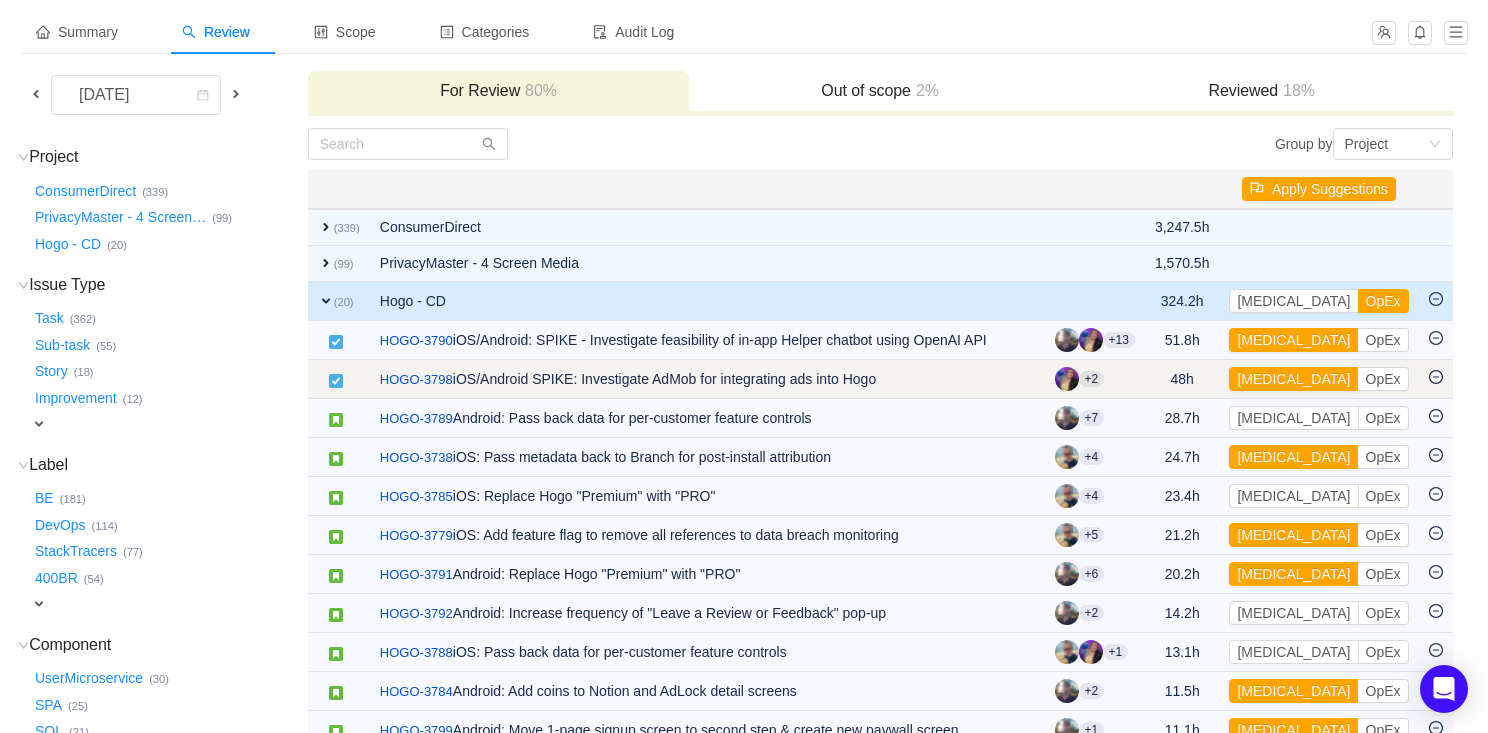 scroll, scrollTop: 76, scrollLeft: 0, axis: vertical 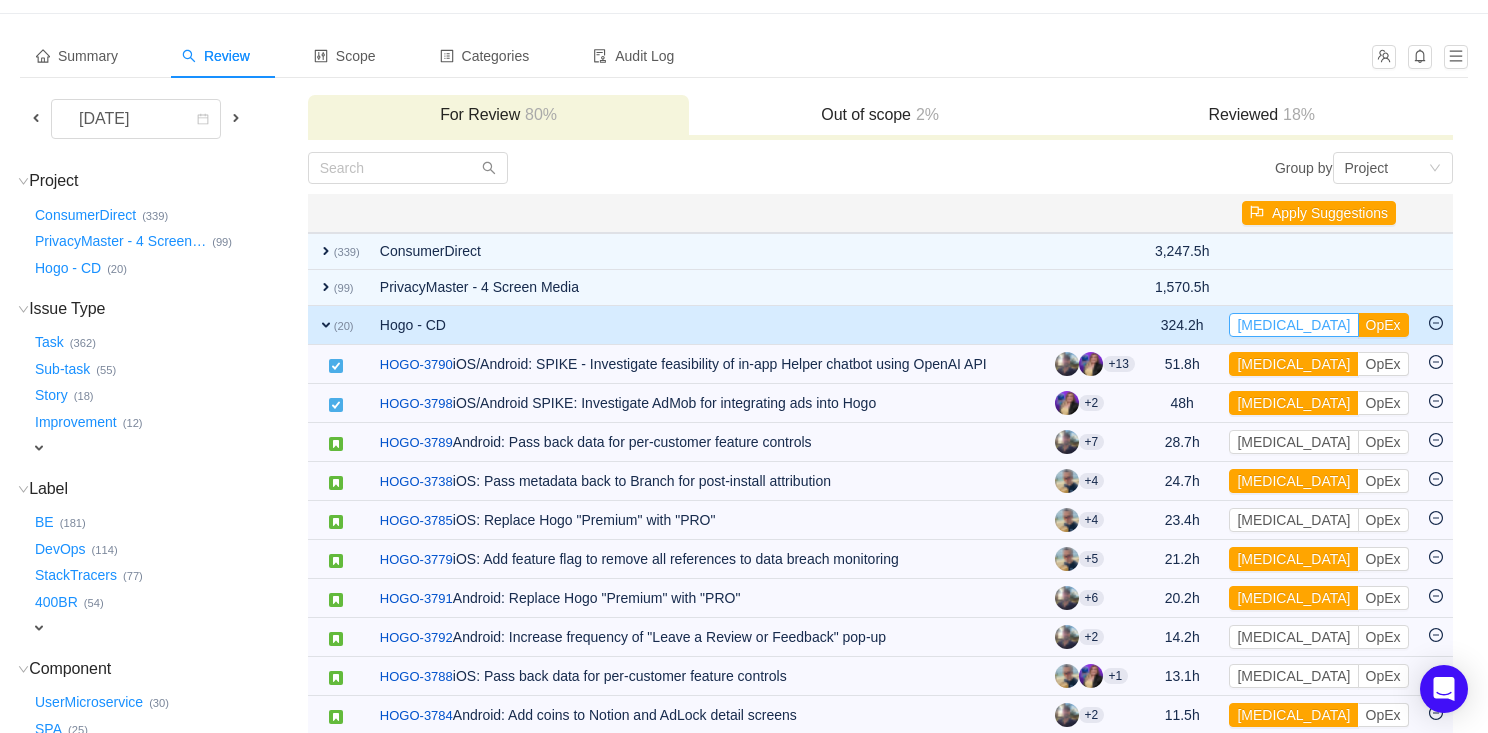 click on "[MEDICAL_DATA]" at bounding box center [1293, 325] 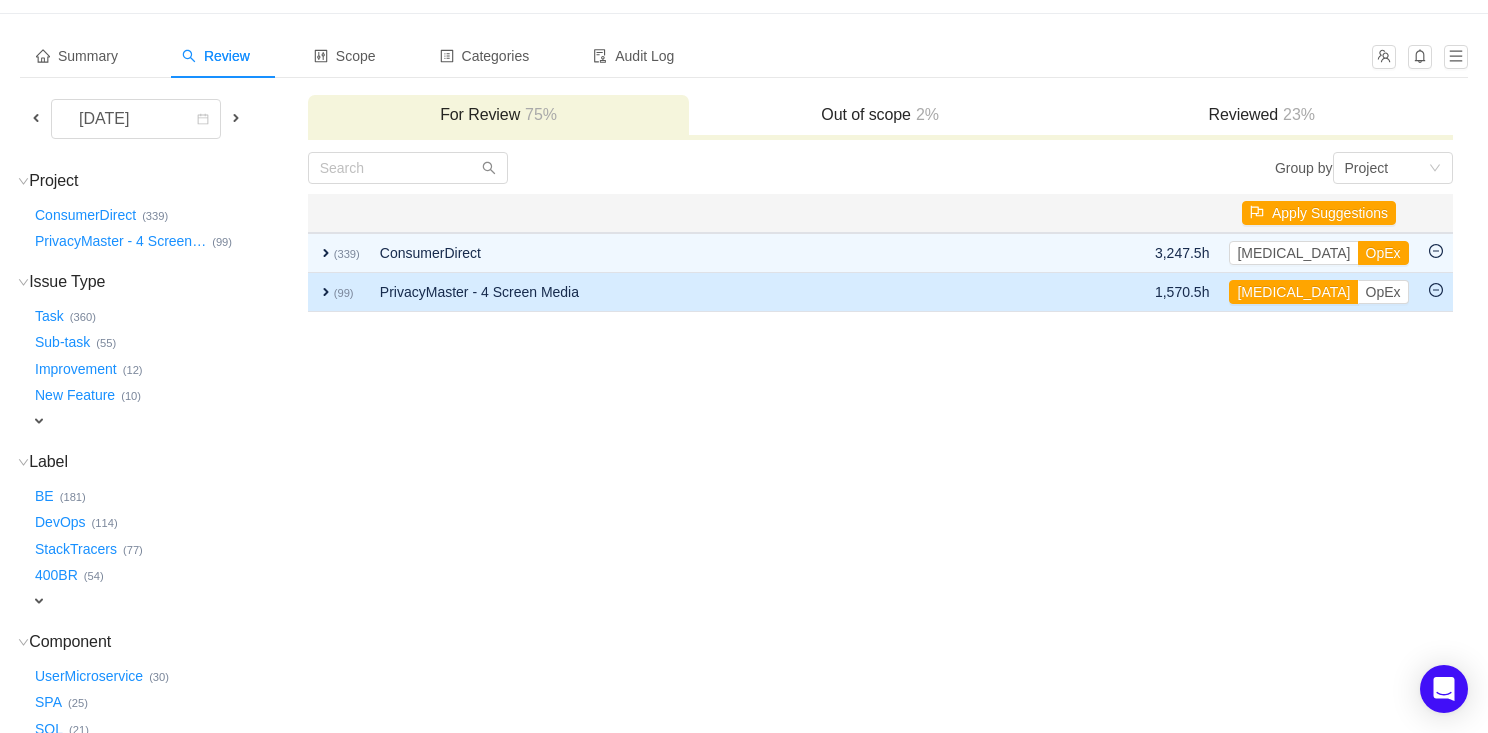 click on "expand" at bounding box center (326, 292) 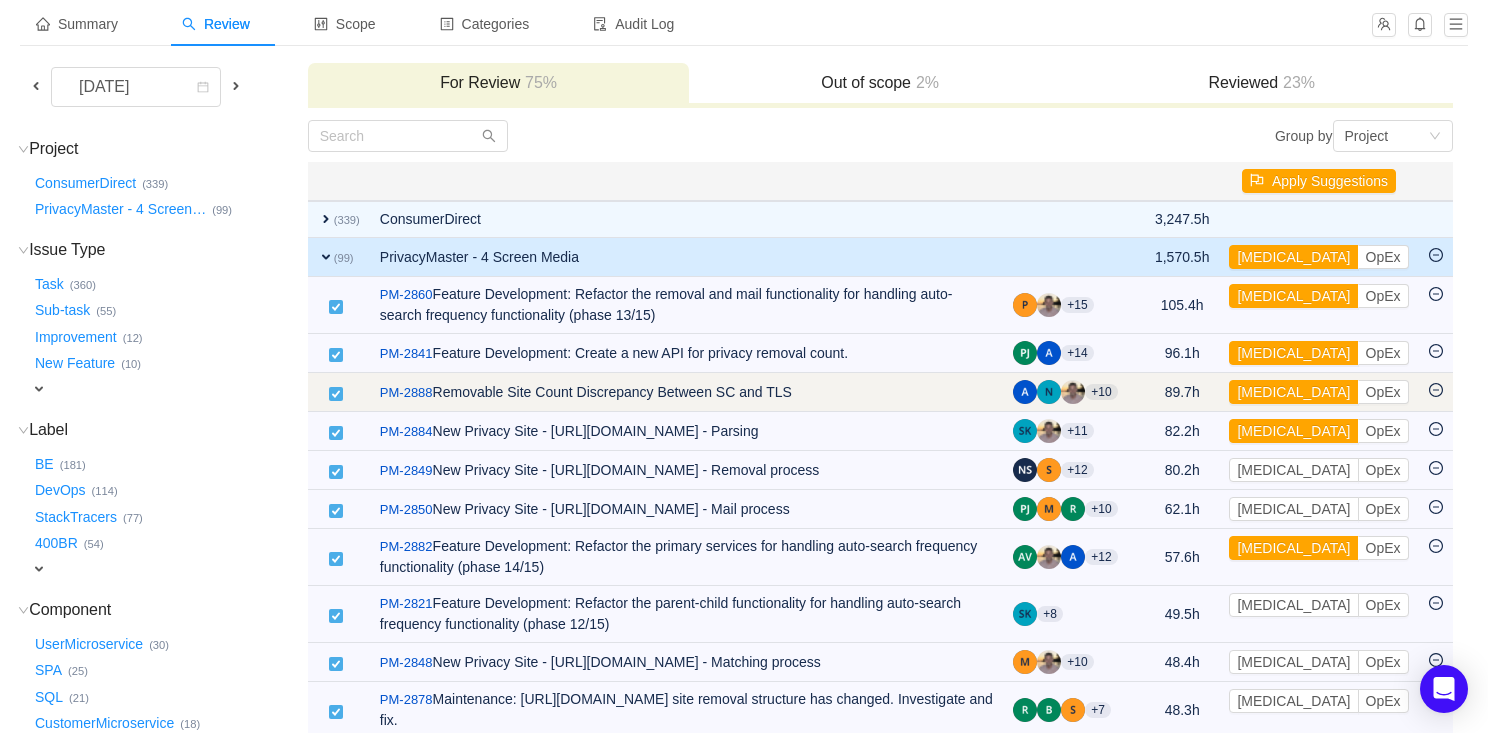 scroll, scrollTop: 107, scrollLeft: 0, axis: vertical 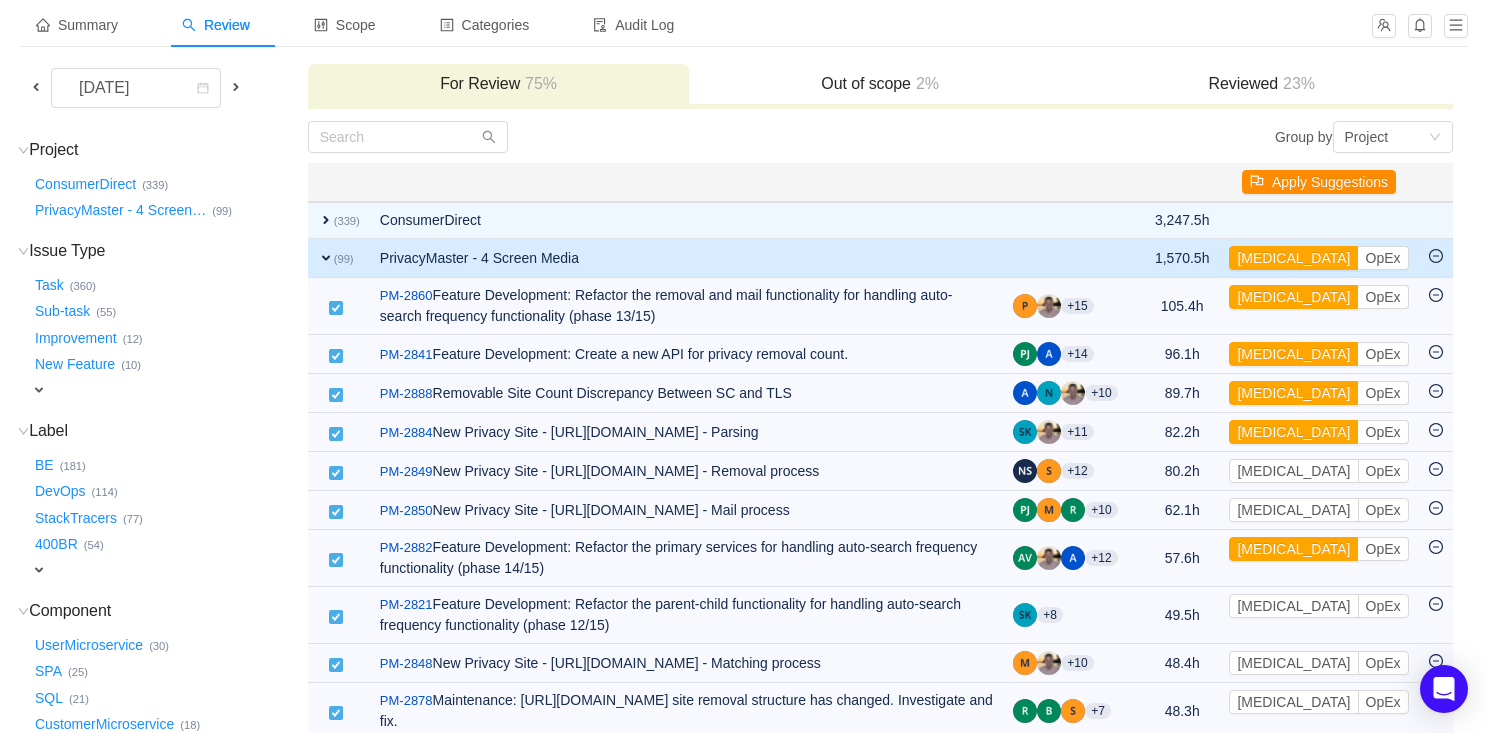 click on "Apply Suggestions" at bounding box center [1319, 182] 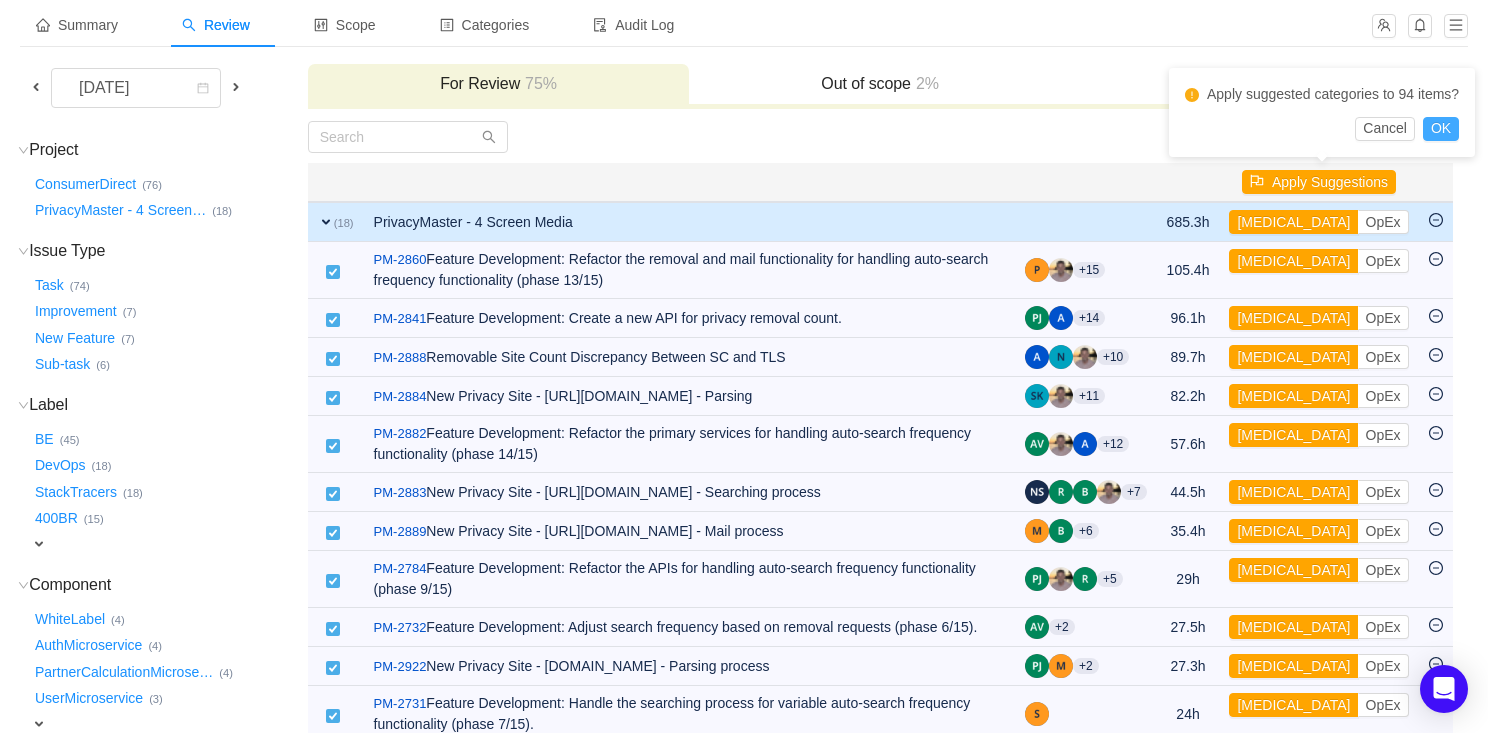 click on "OK" at bounding box center (1441, 129) 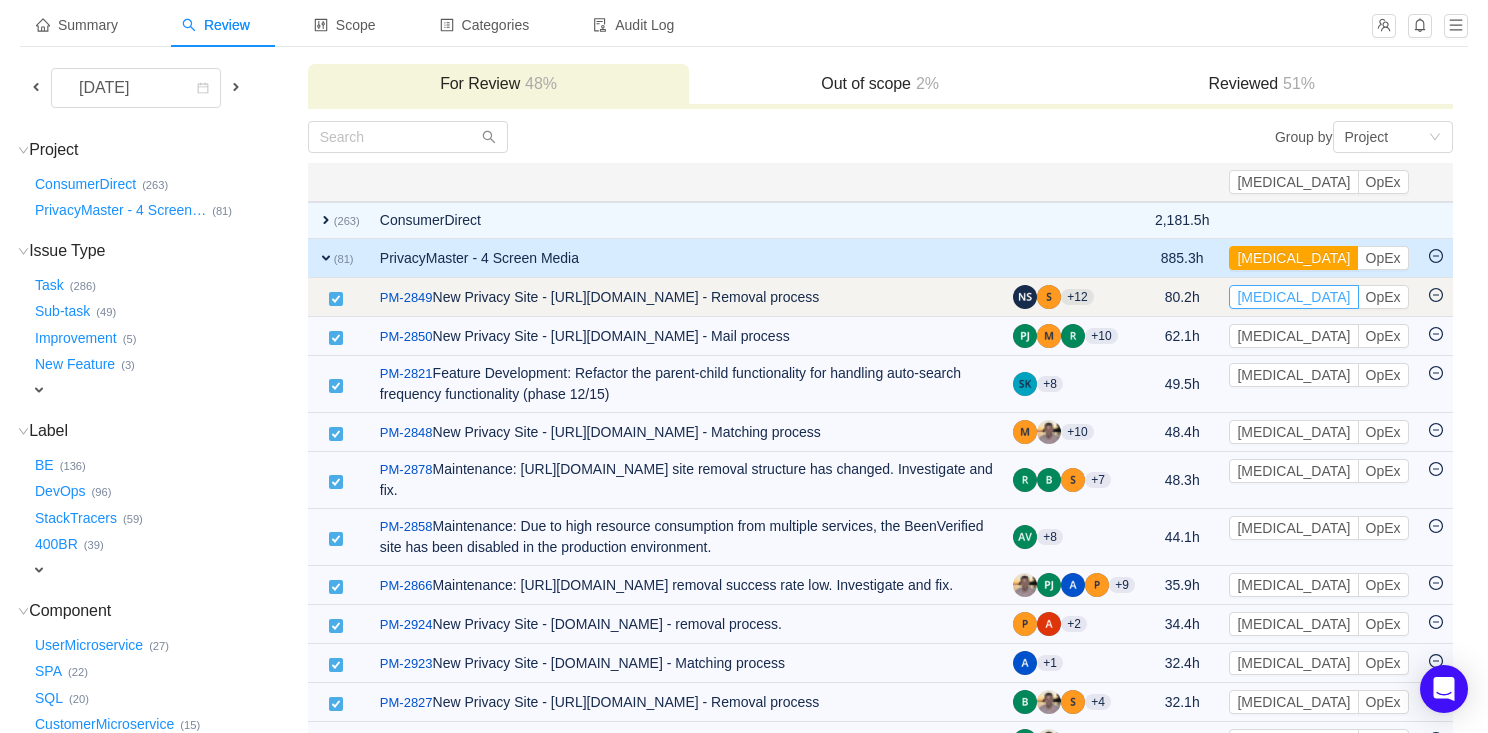 click on "[MEDICAL_DATA]" at bounding box center (1293, 297) 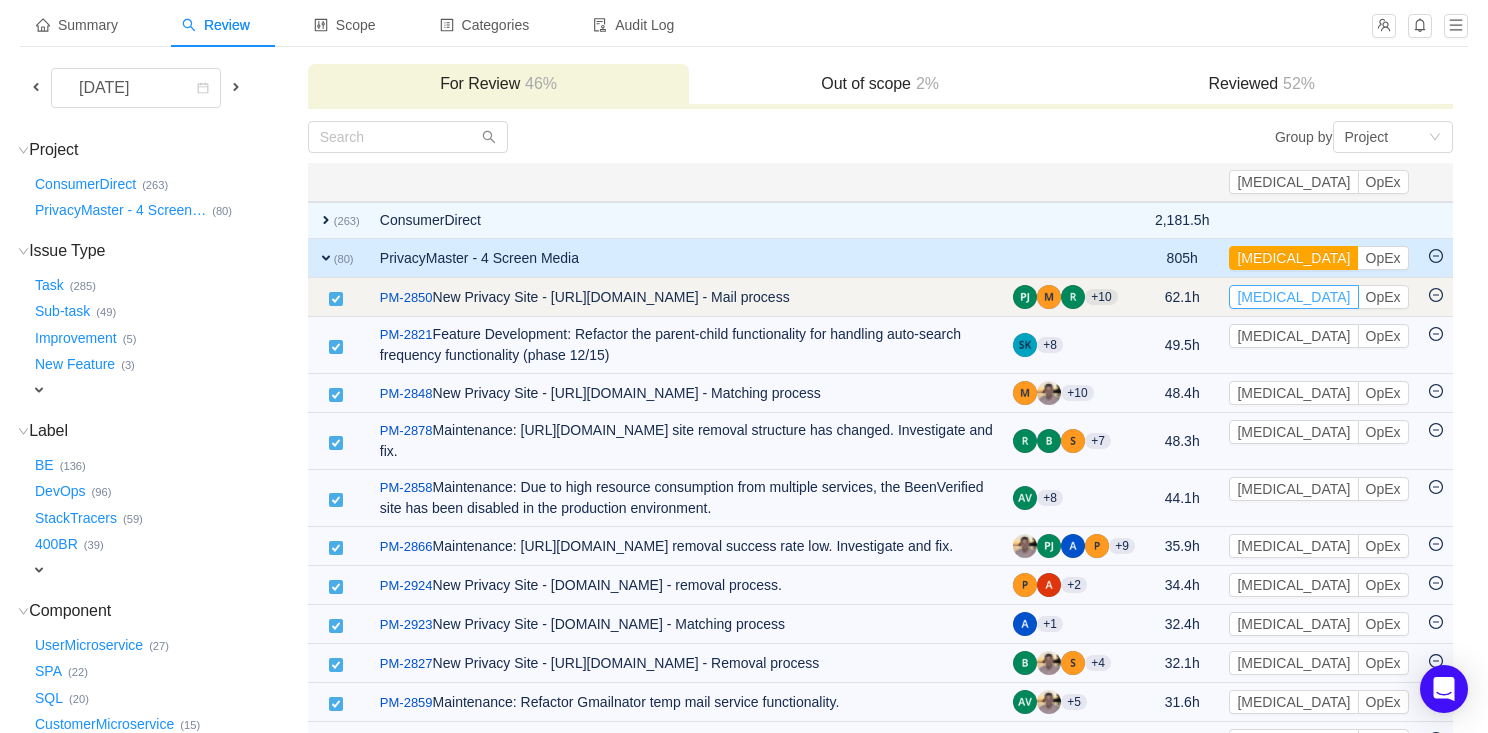 click on "[MEDICAL_DATA]" at bounding box center [1293, 297] 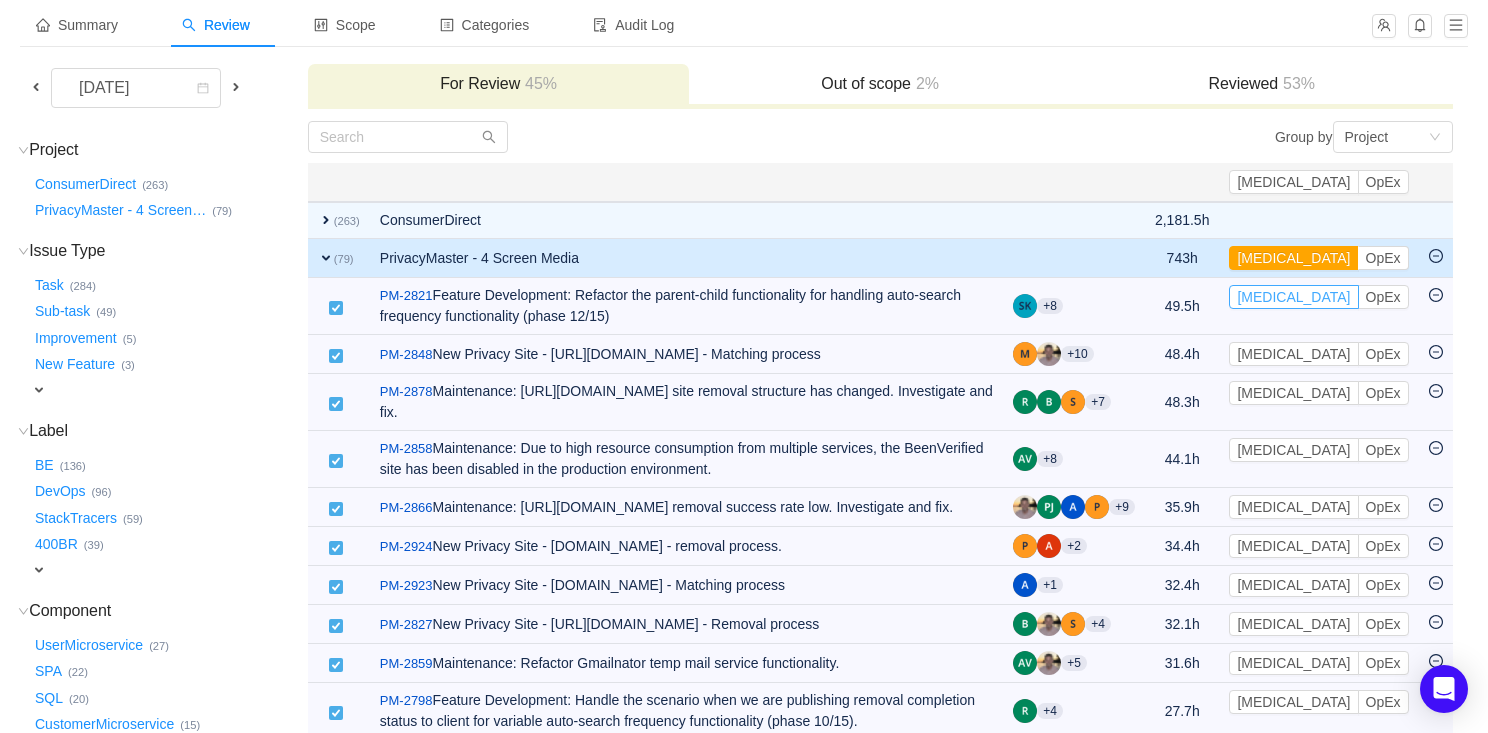 click on "[MEDICAL_DATA]" at bounding box center [1293, 297] 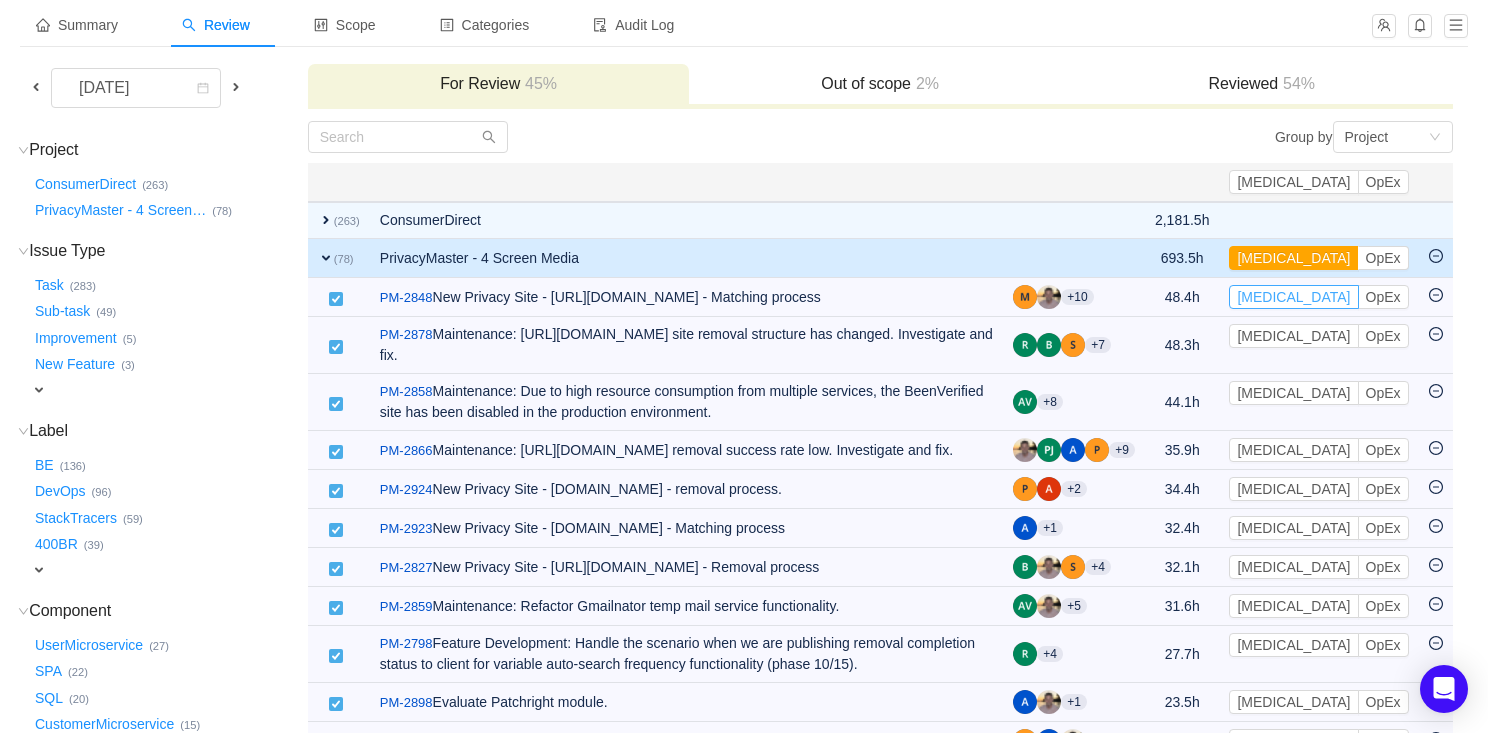 click on "[MEDICAL_DATA]" at bounding box center [1293, 297] 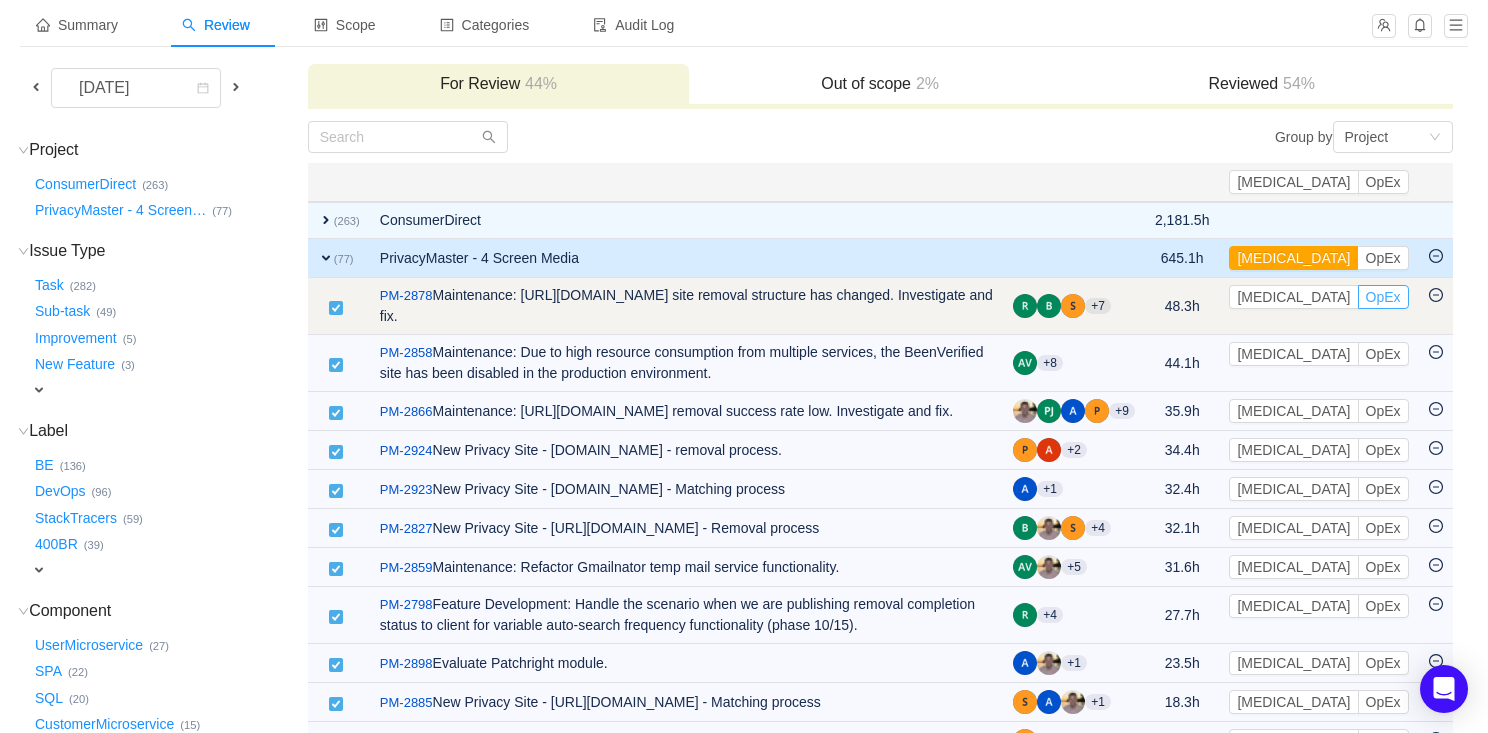 click on "OpEx" at bounding box center [1383, 297] 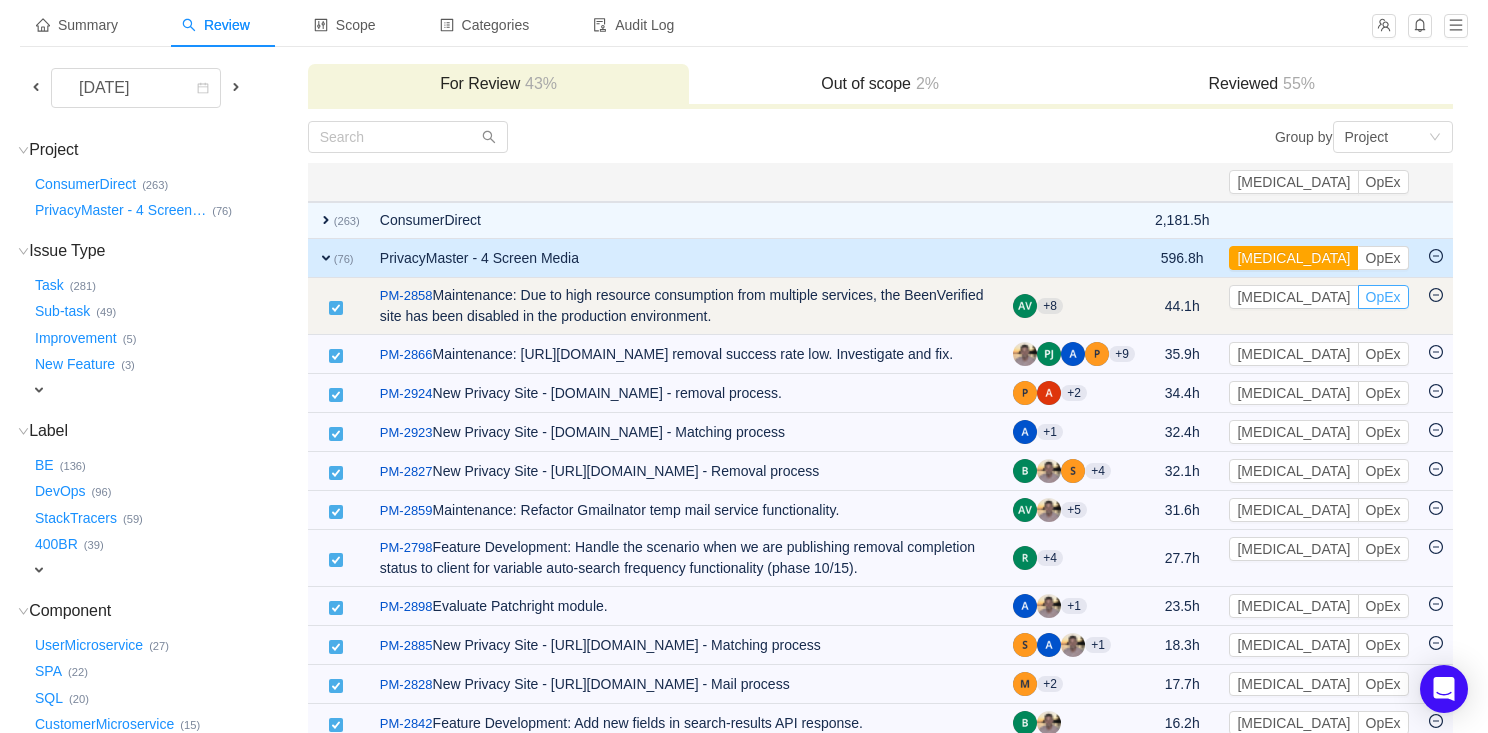 click on "OpEx" at bounding box center (1383, 297) 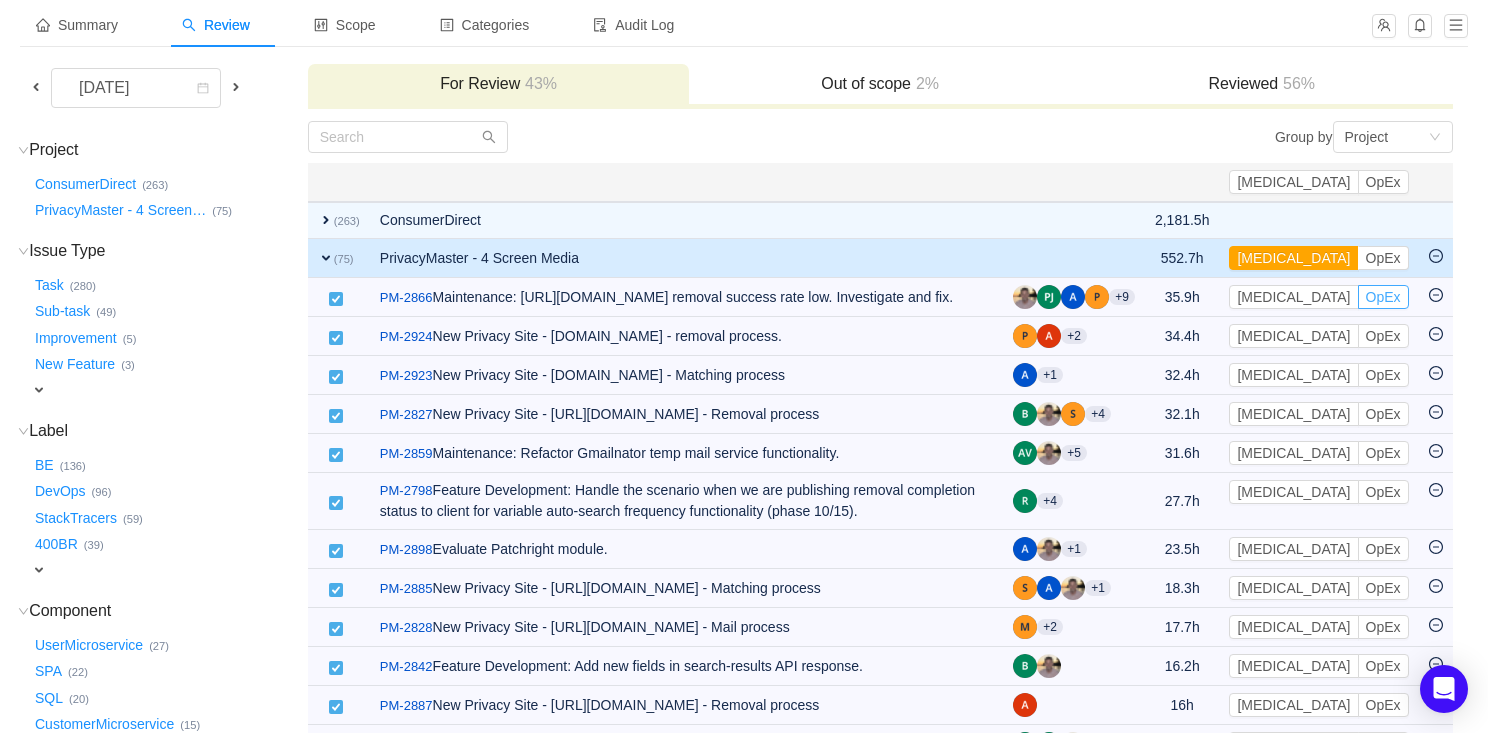 click on "OpEx" at bounding box center (1383, 297) 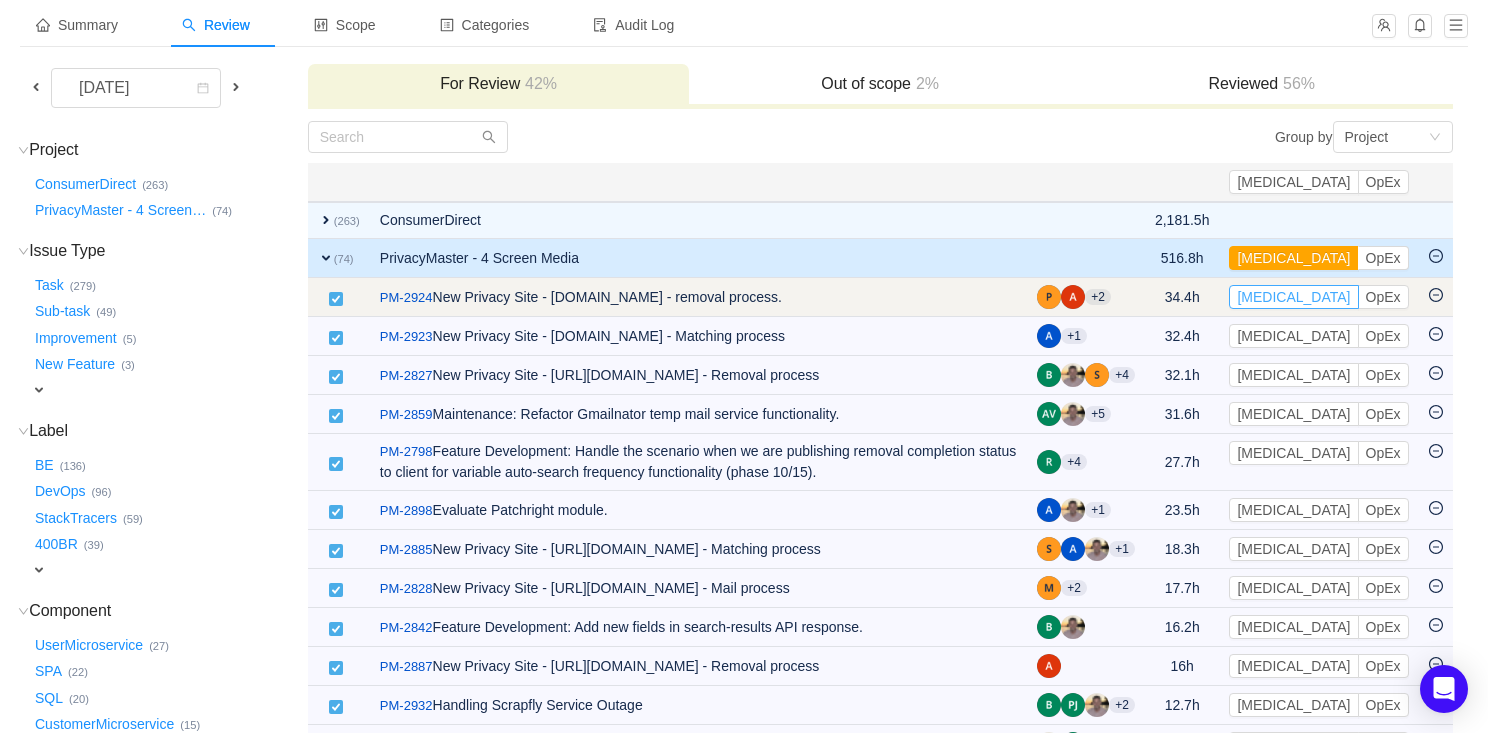 click on "[MEDICAL_DATA]" at bounding box center [1293, 297] 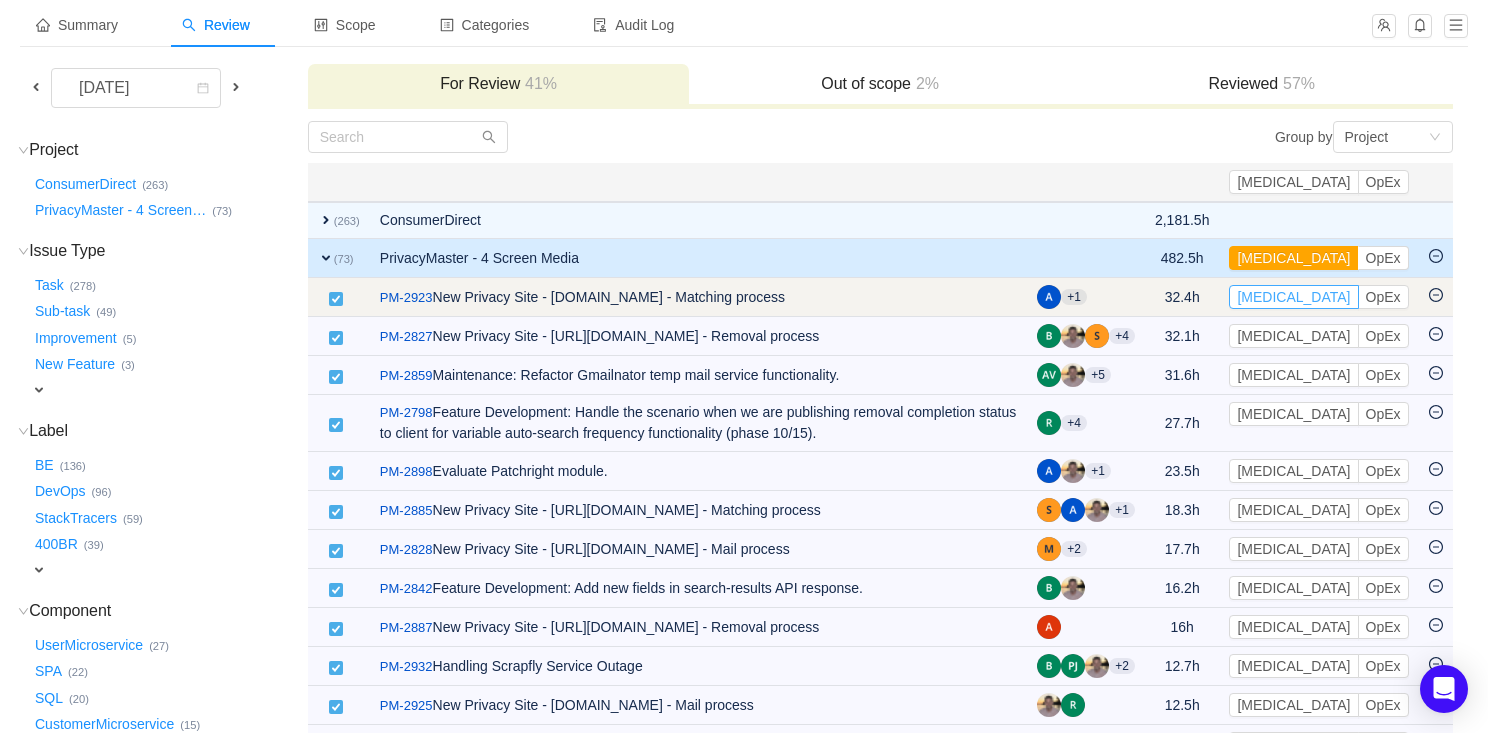 click on "[MEDICAL_DATA]" at bounding box center [1293, 297] 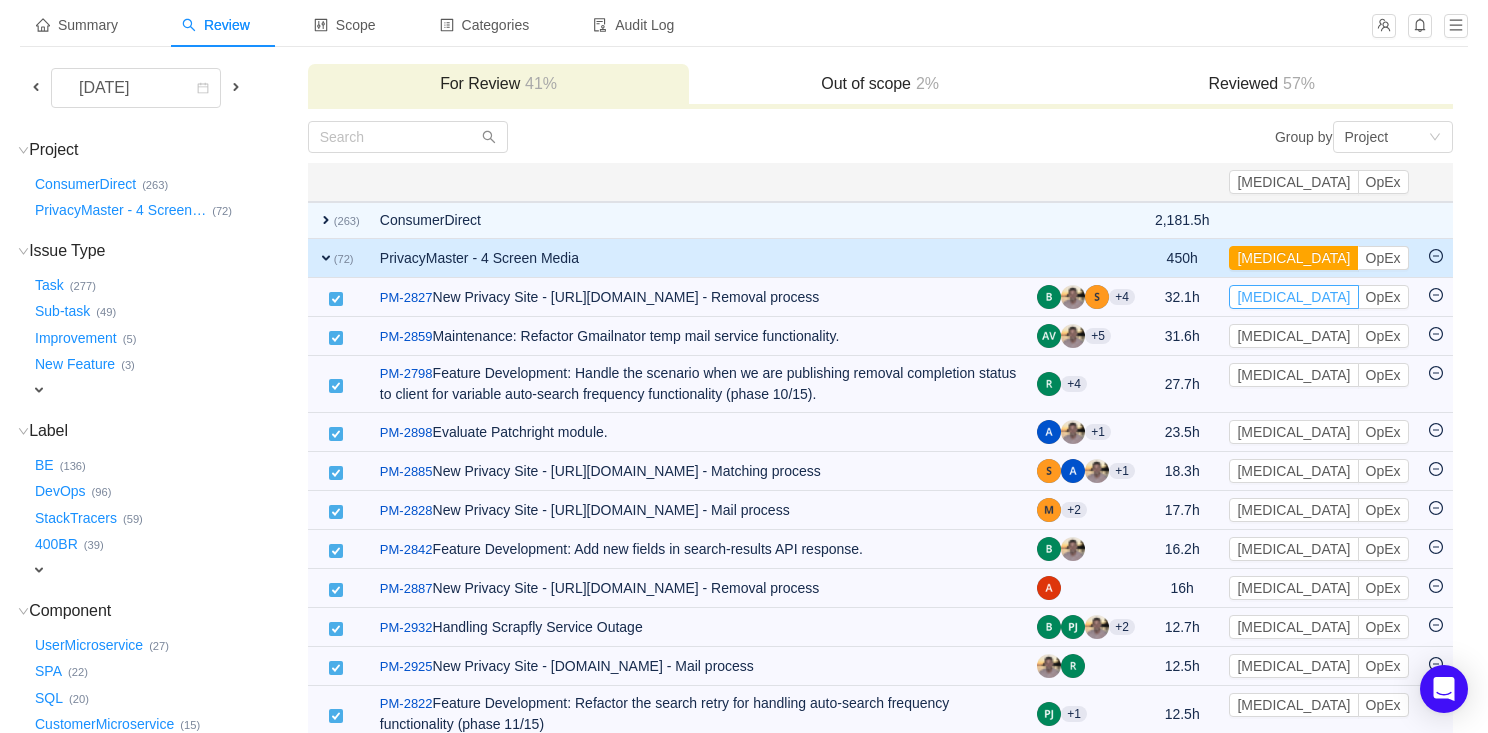 click on "[MEDICAL_DATA]" at bounding box center (1293, 297) 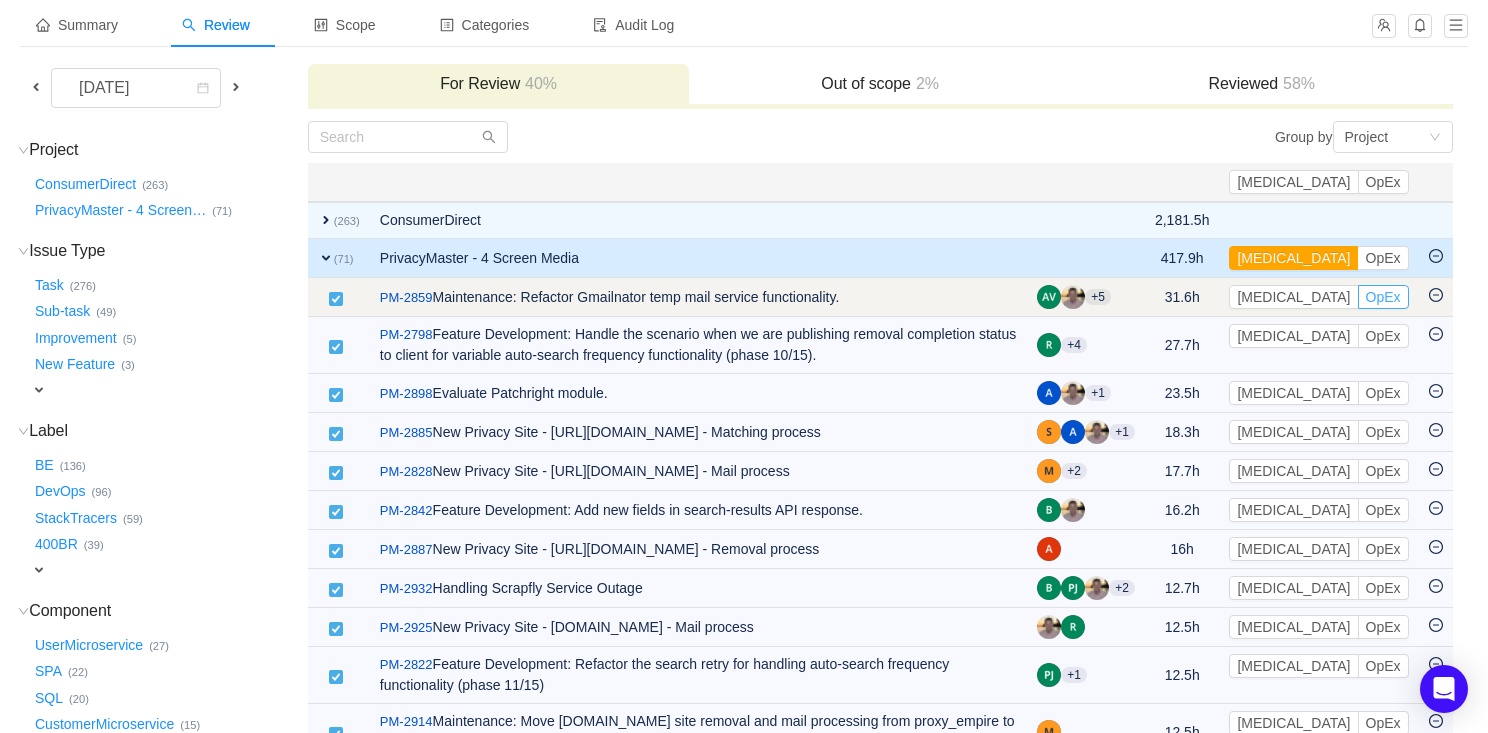 click on "OpEx" at bounding box center [1383, 297] 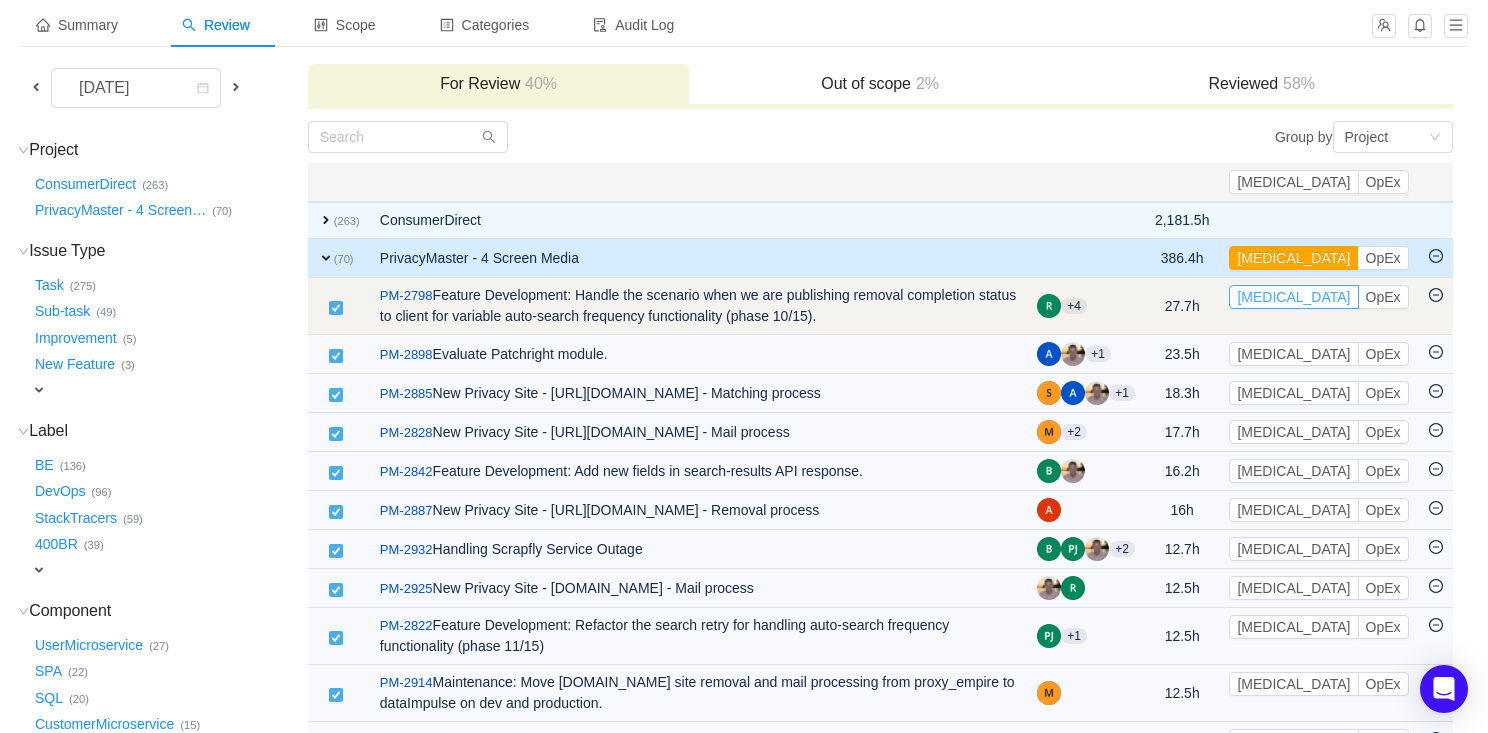 click on "[MEDICAL_DATA]" at bounding box center (1293, 297) 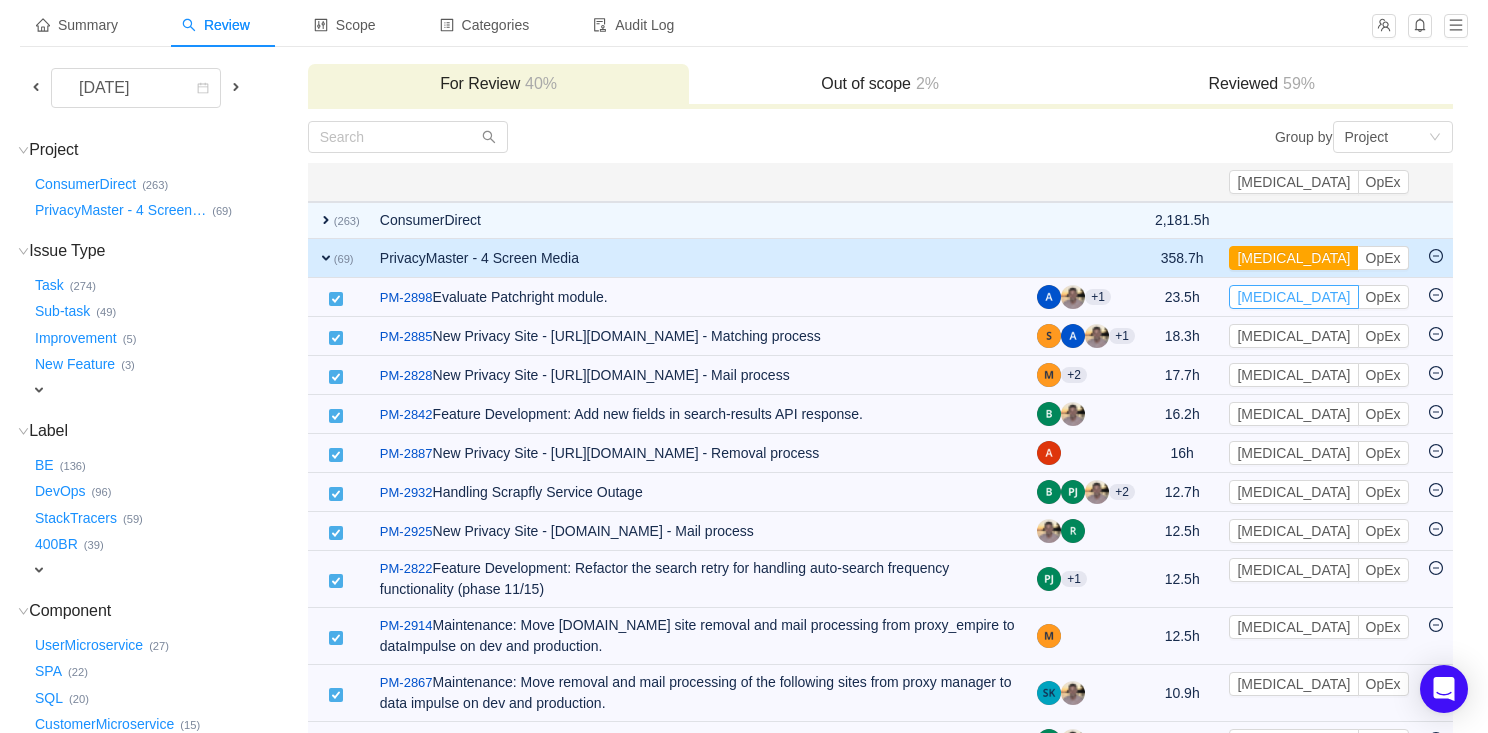 click on "[MEDICAL_DATA]" at bounding box center (1293, 297) 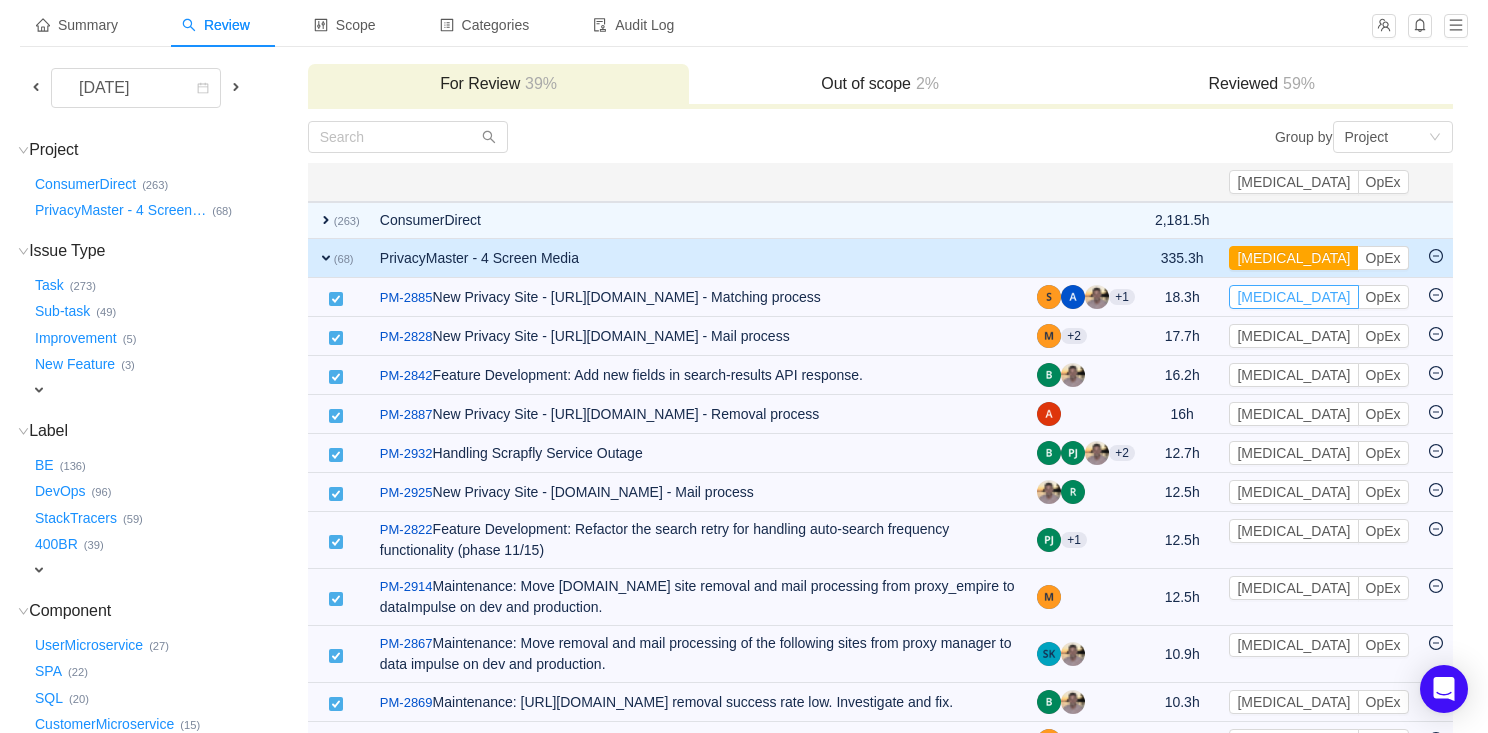 click on "[MEDICAL_DATA]" at bounding box center (1293, 297) 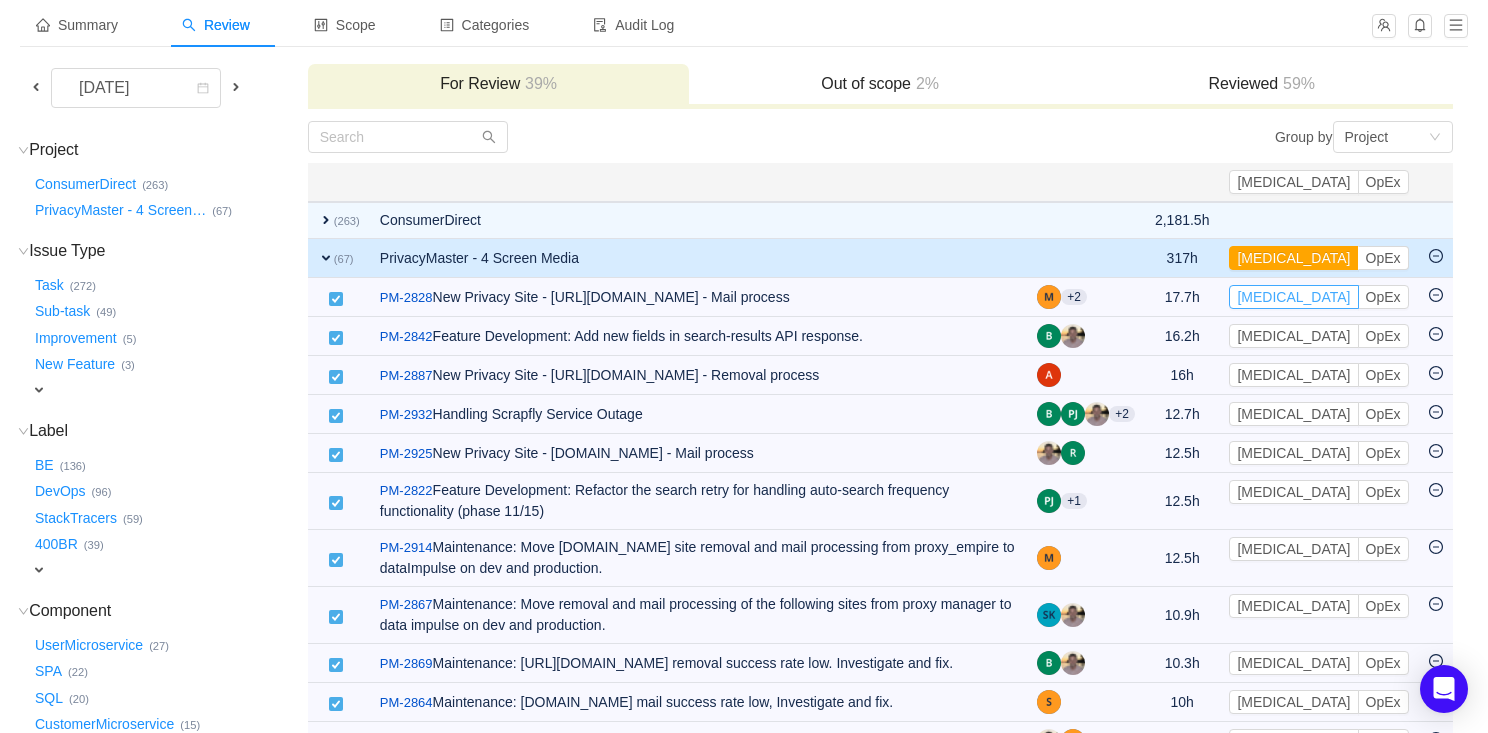 click on "[MEDICAL_DATA]" at bounding box center (1293, 297) 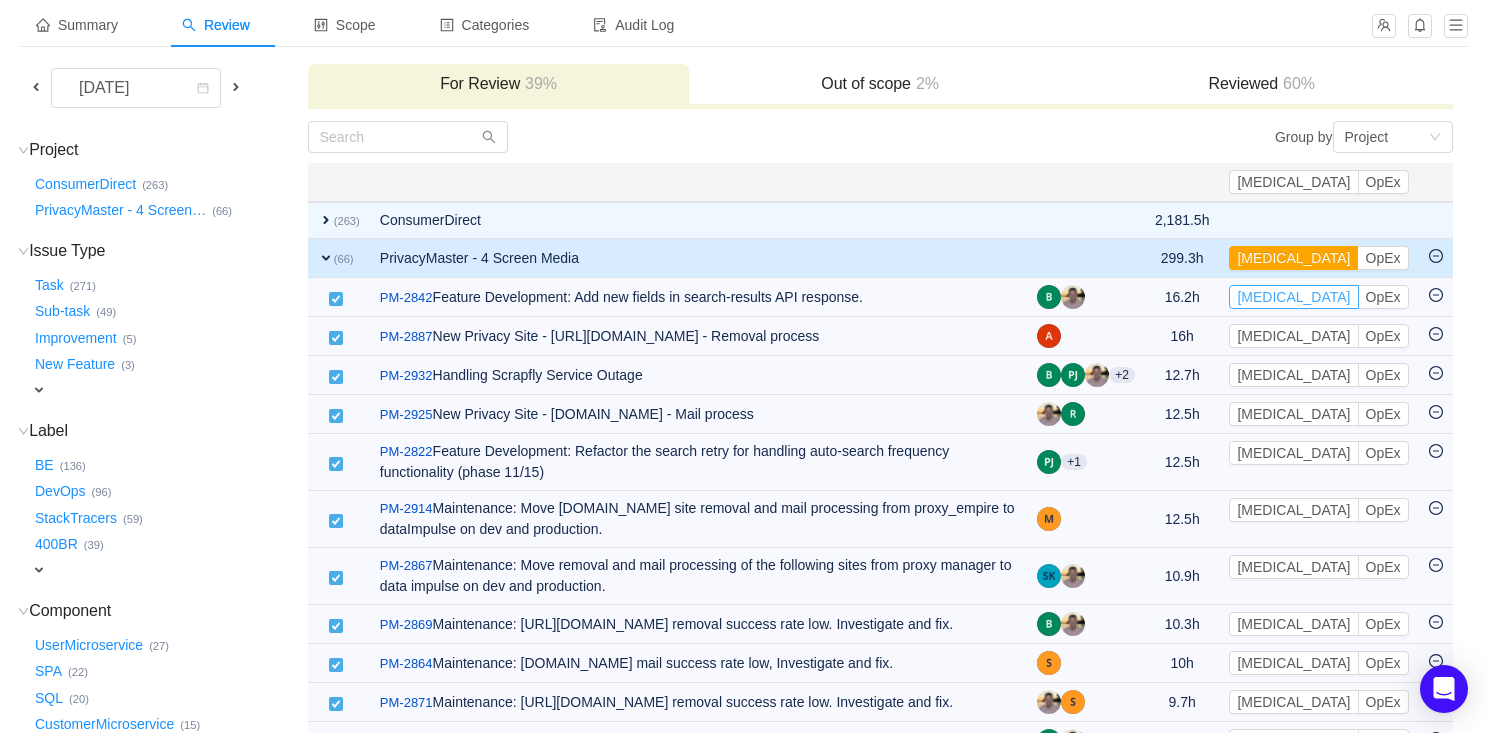 click on "[MEDICAL_DATA]" at bounding box center [1293, 297] 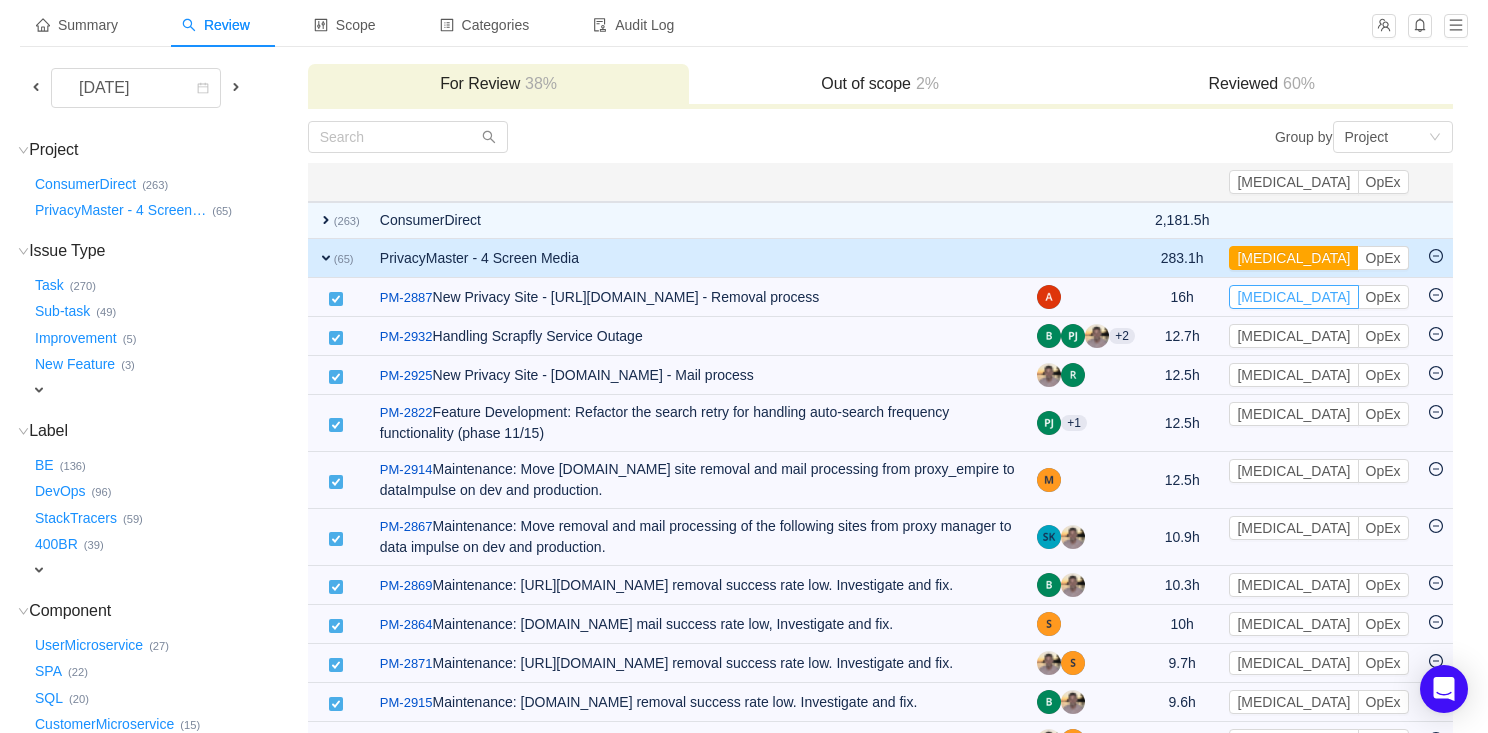 click on "[MEDICAL_DATA]" at bounding box center (1293, 297) 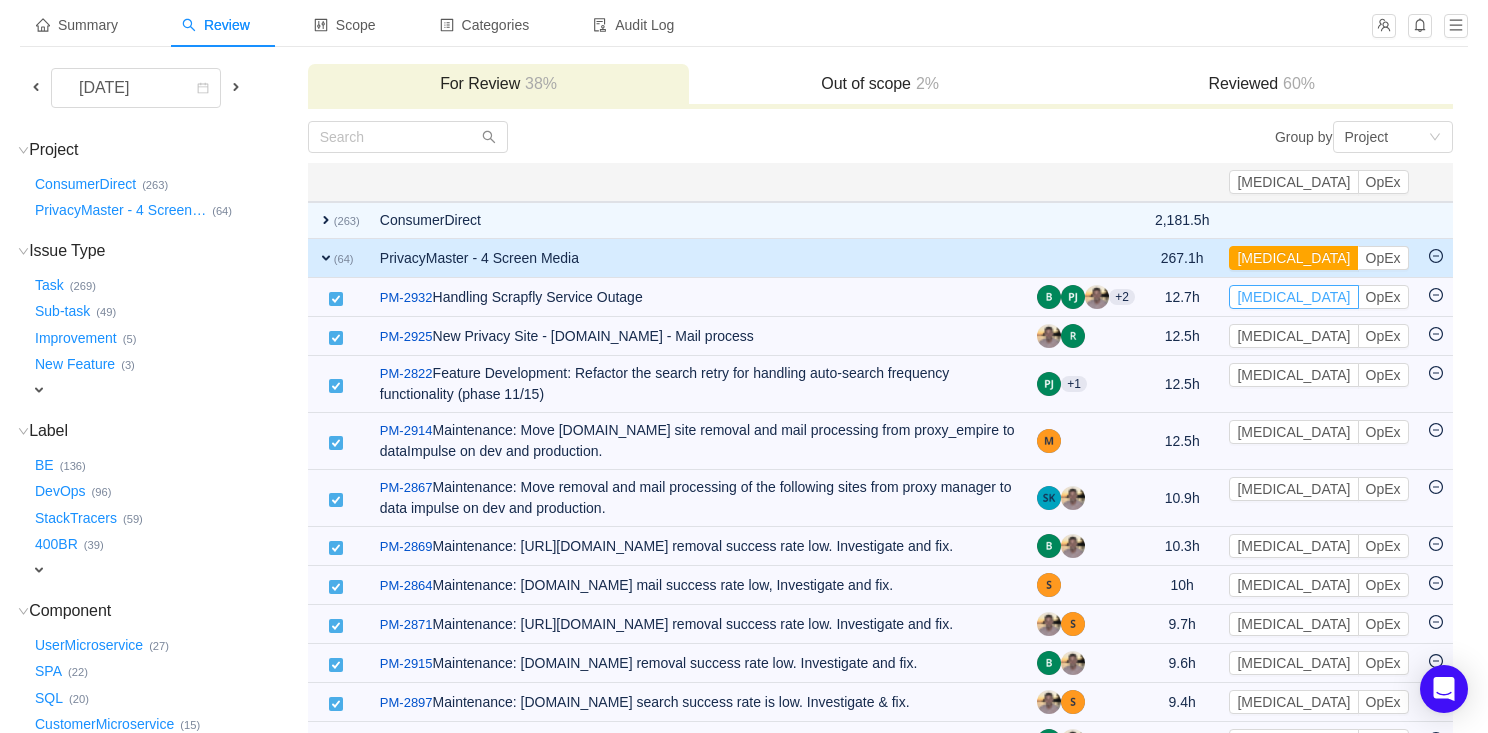 click on "[MEDICAL_DATA]" at bounding box center (1293, 297) 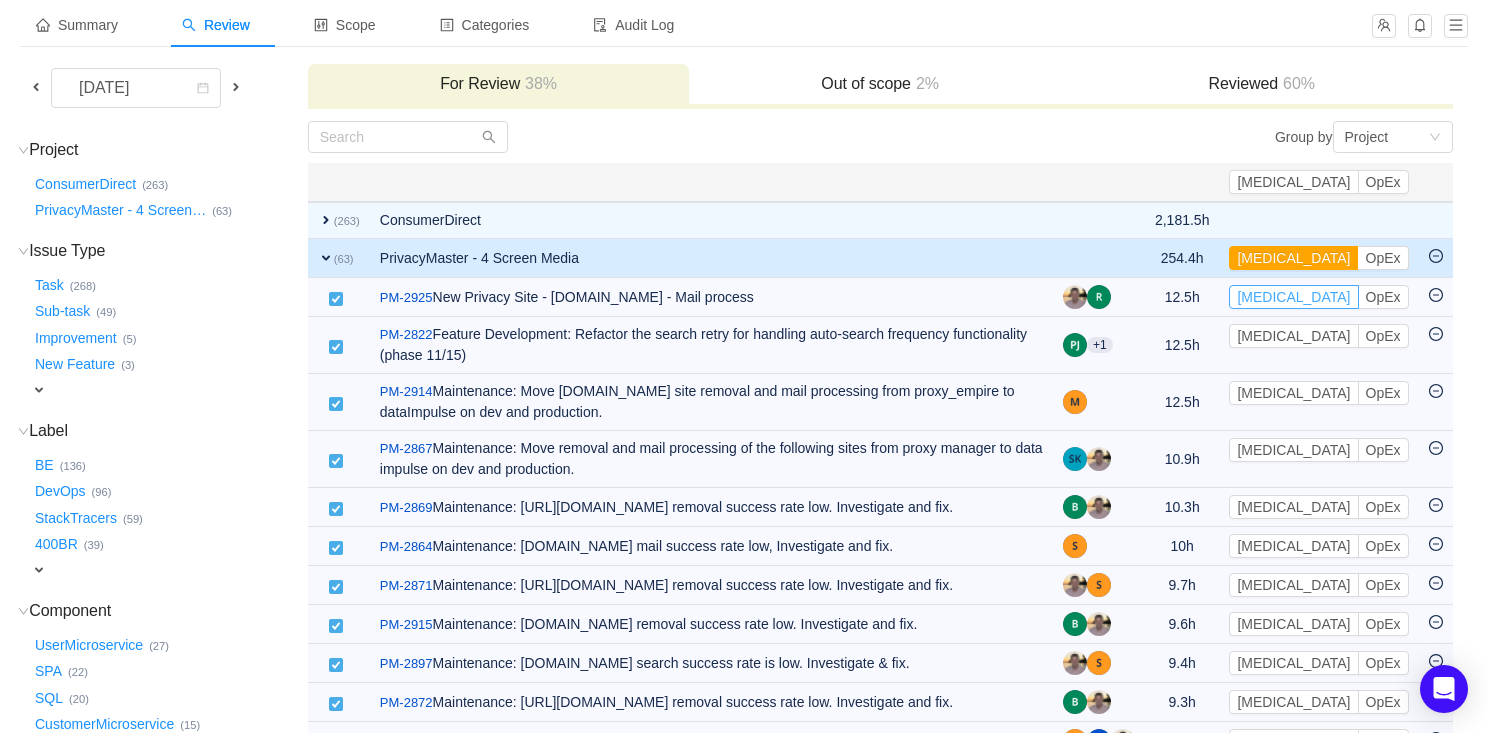 click on "[MEDICAL_DATA]" at bounding box center [1293, 297] 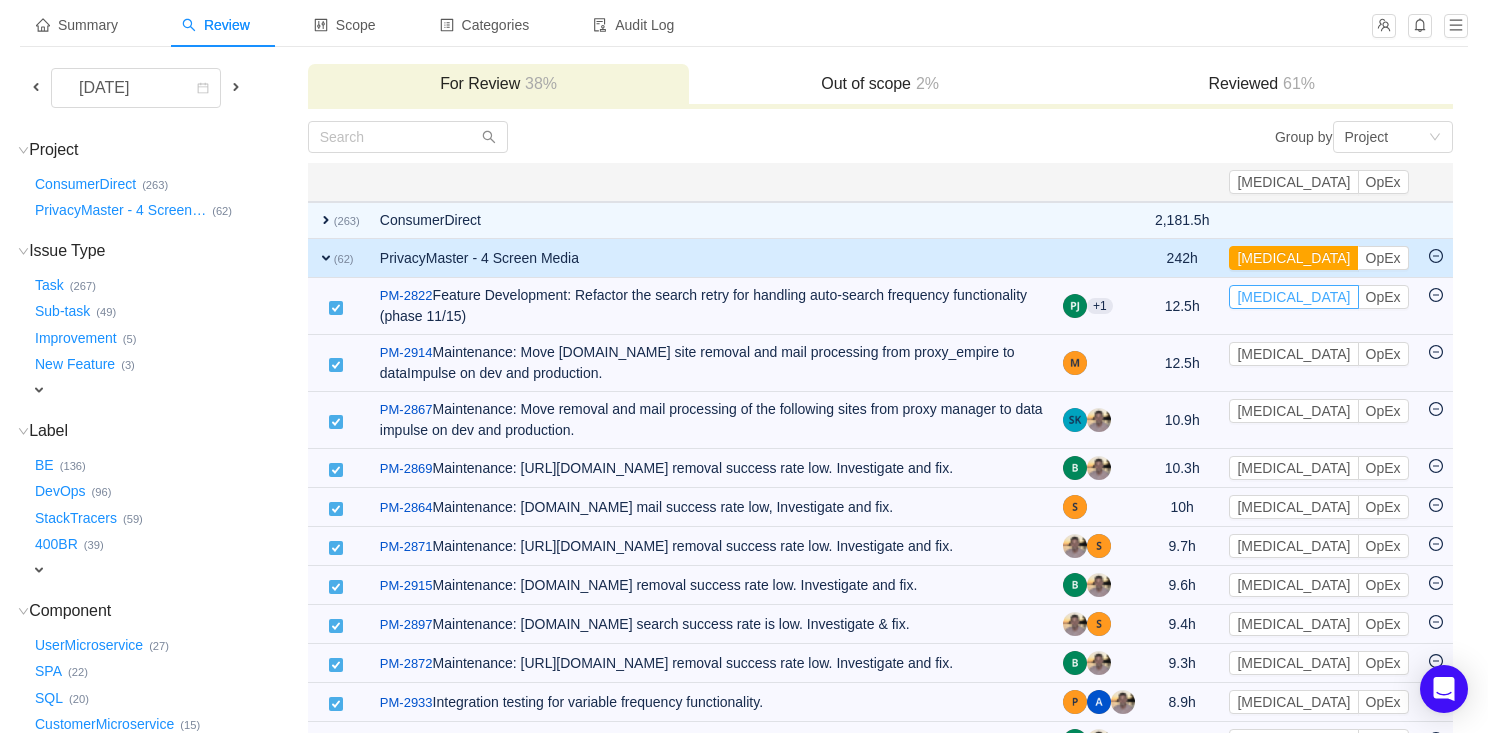 click on "[MEDICAL_DATA]" at bounding box center [1293, 297] 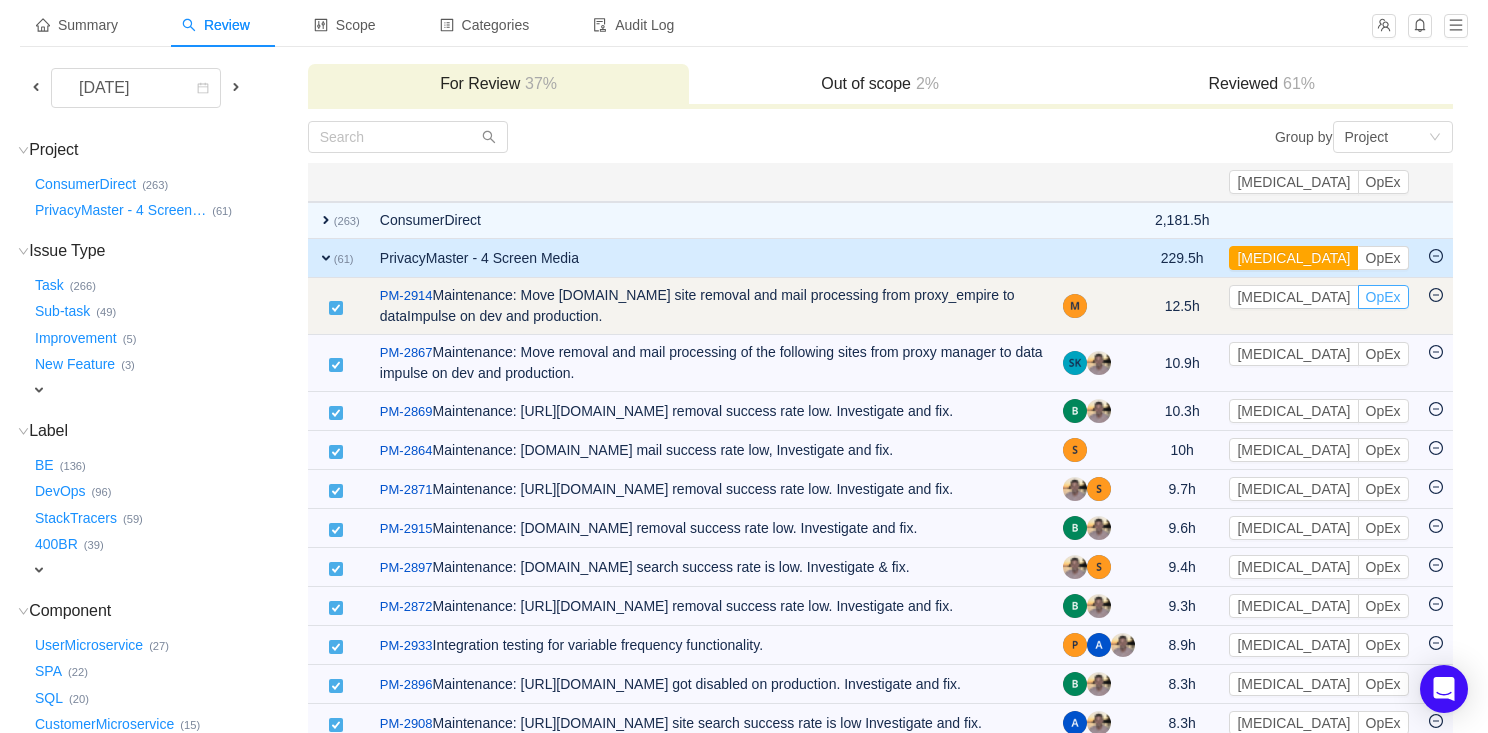 click on "OpEx" at bounding box center [1383, 297] 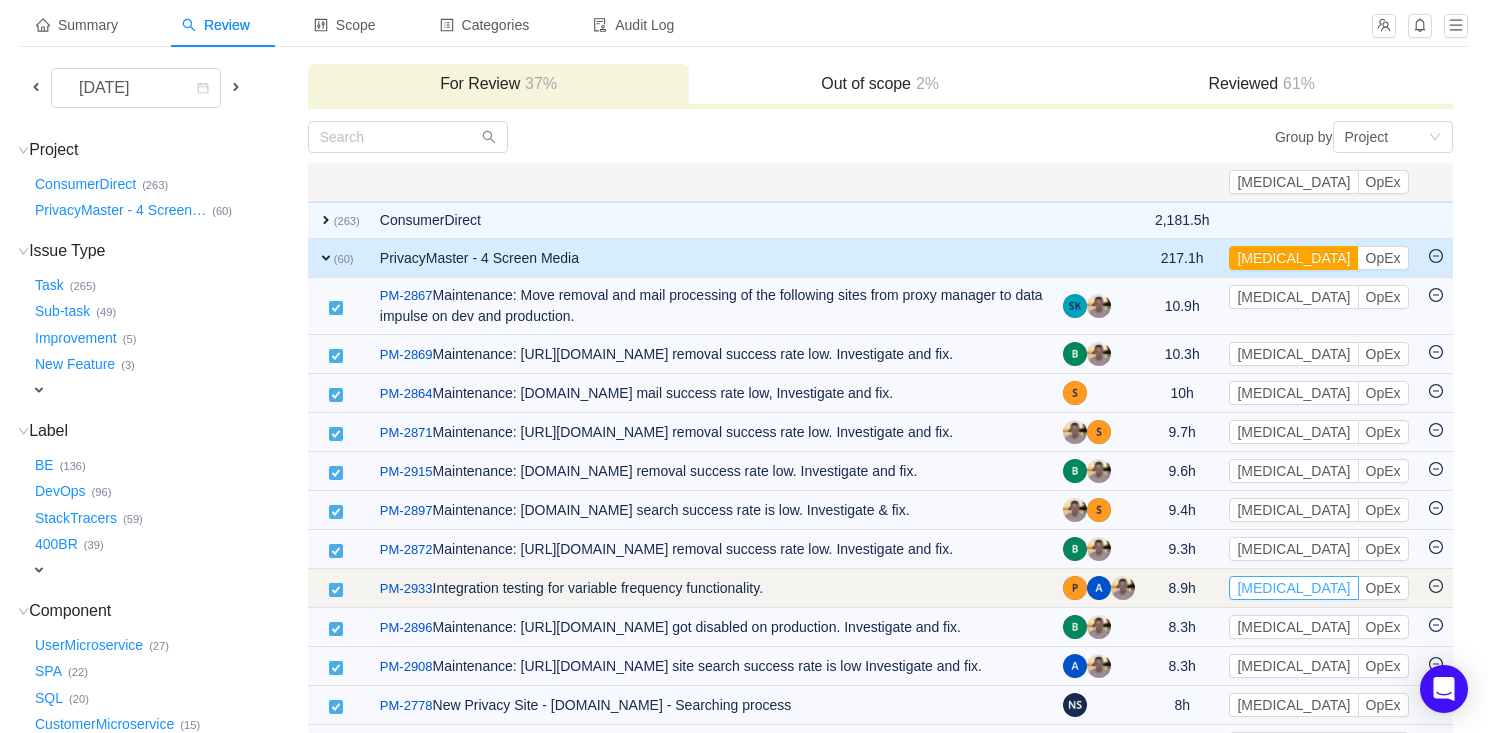 click on "[MEDICAL_DATA]" at bounding box center [1293, 588] 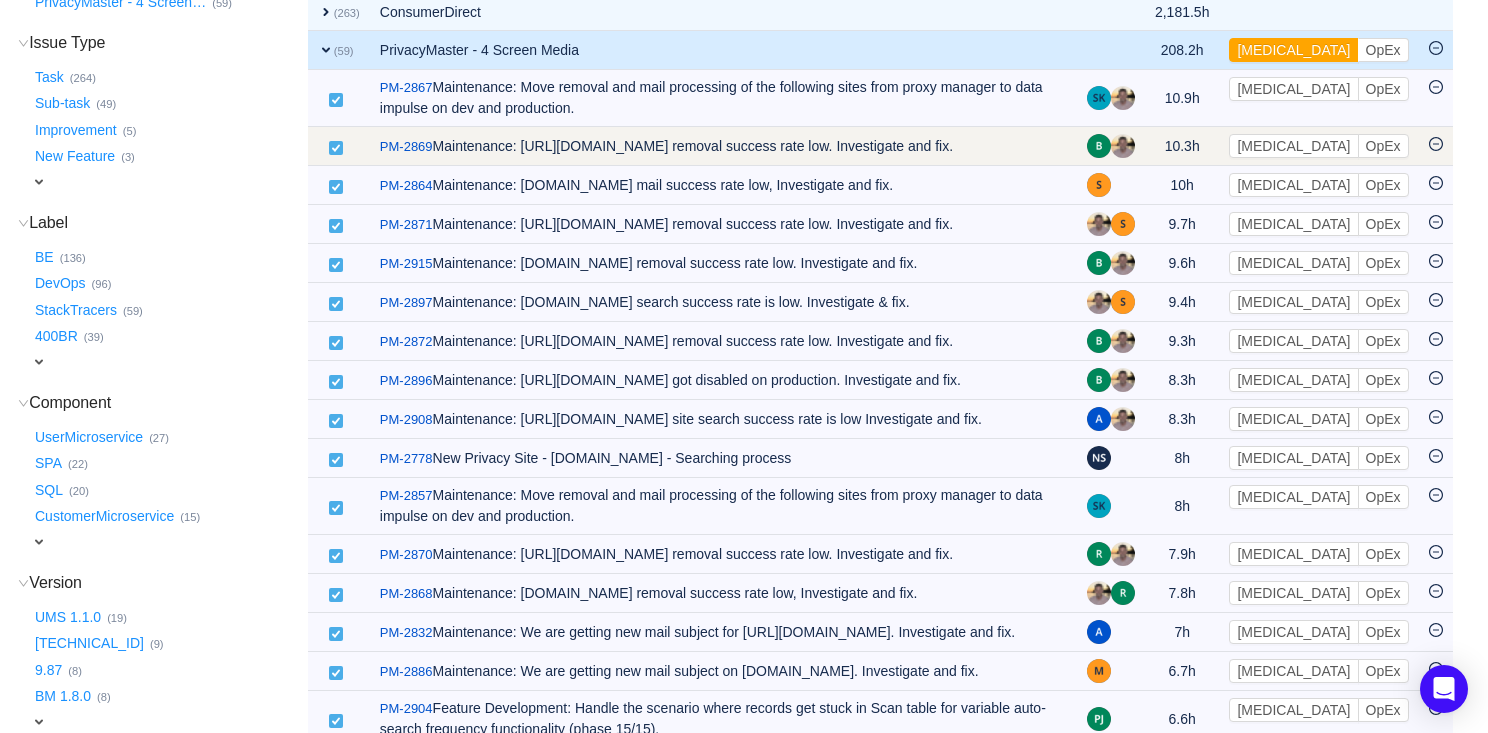 scroll, scrollTop: 318, scrollLeft: 0, axis: vertical 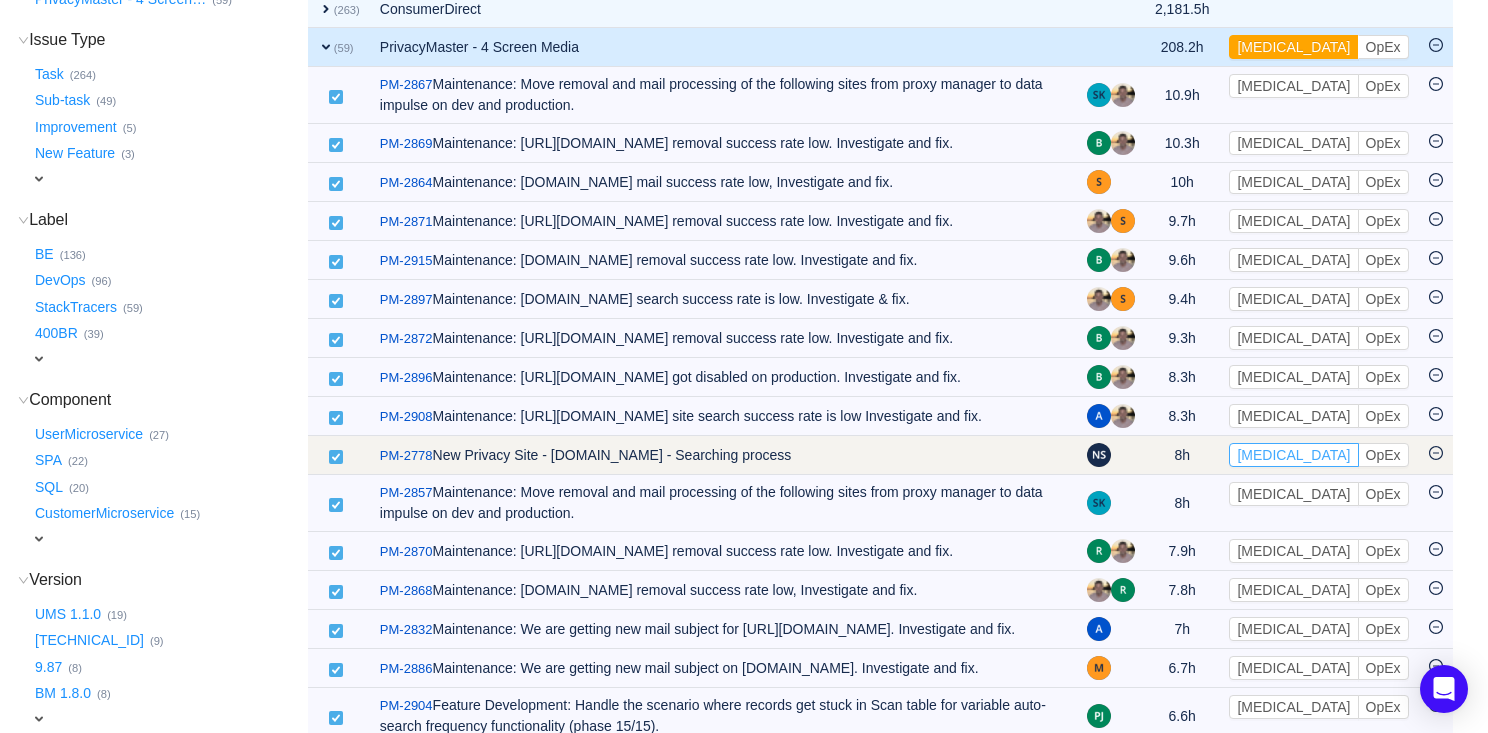 click on "[MEDICAL_DATA]" at bounding box center (1293, 455) 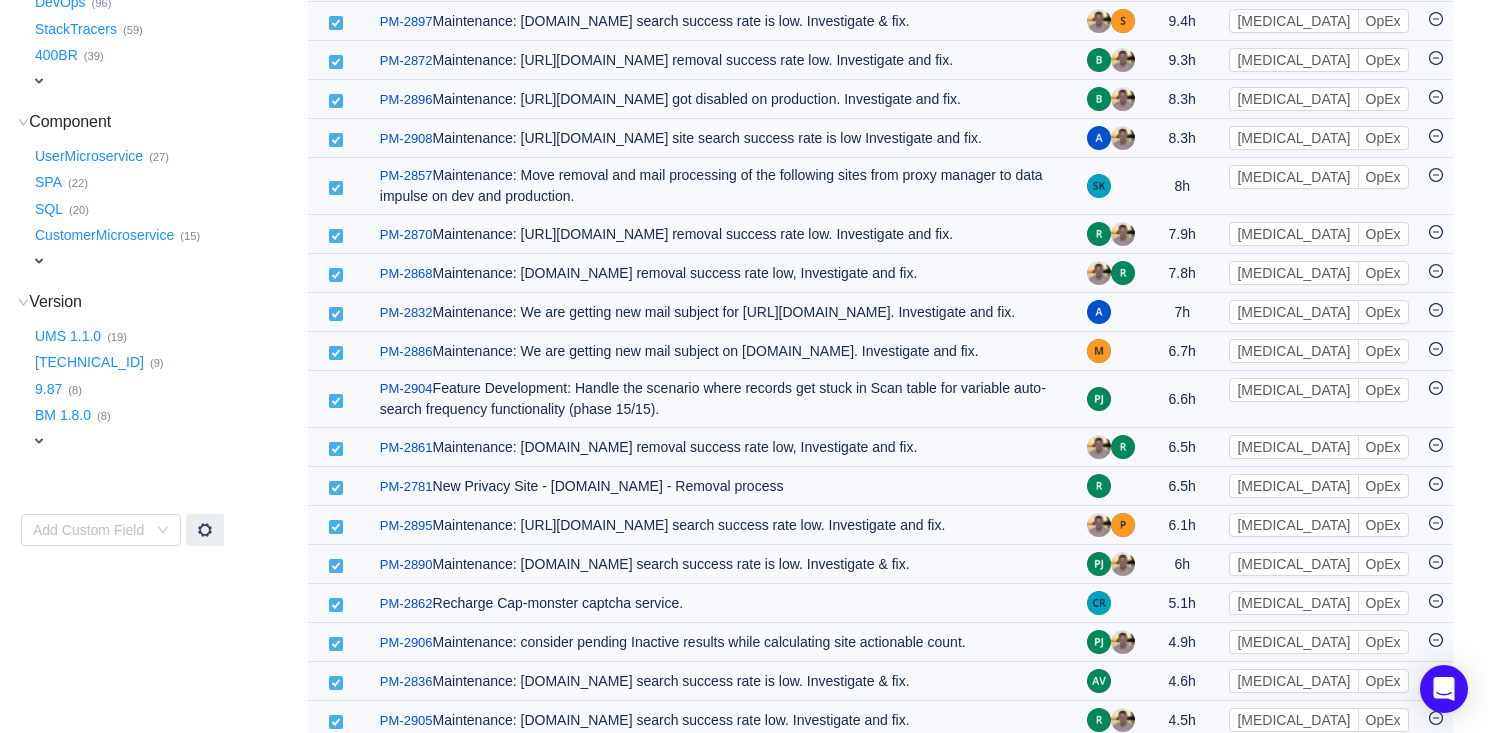 scroll, scrollTop: 602, scrollLeft: 0, axis: vertical 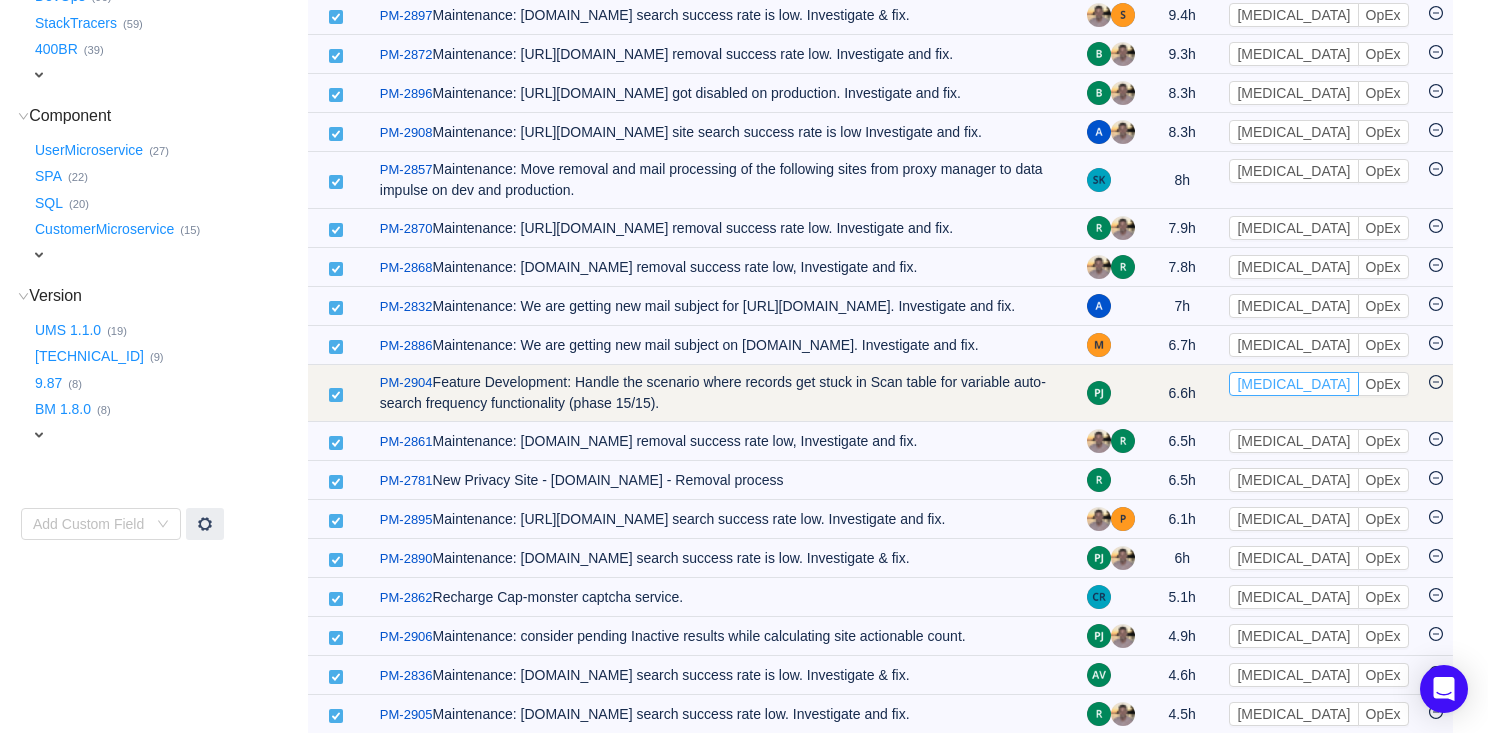 click on "[MEDICAL_DATA]" at bounding box center (1293, 384) 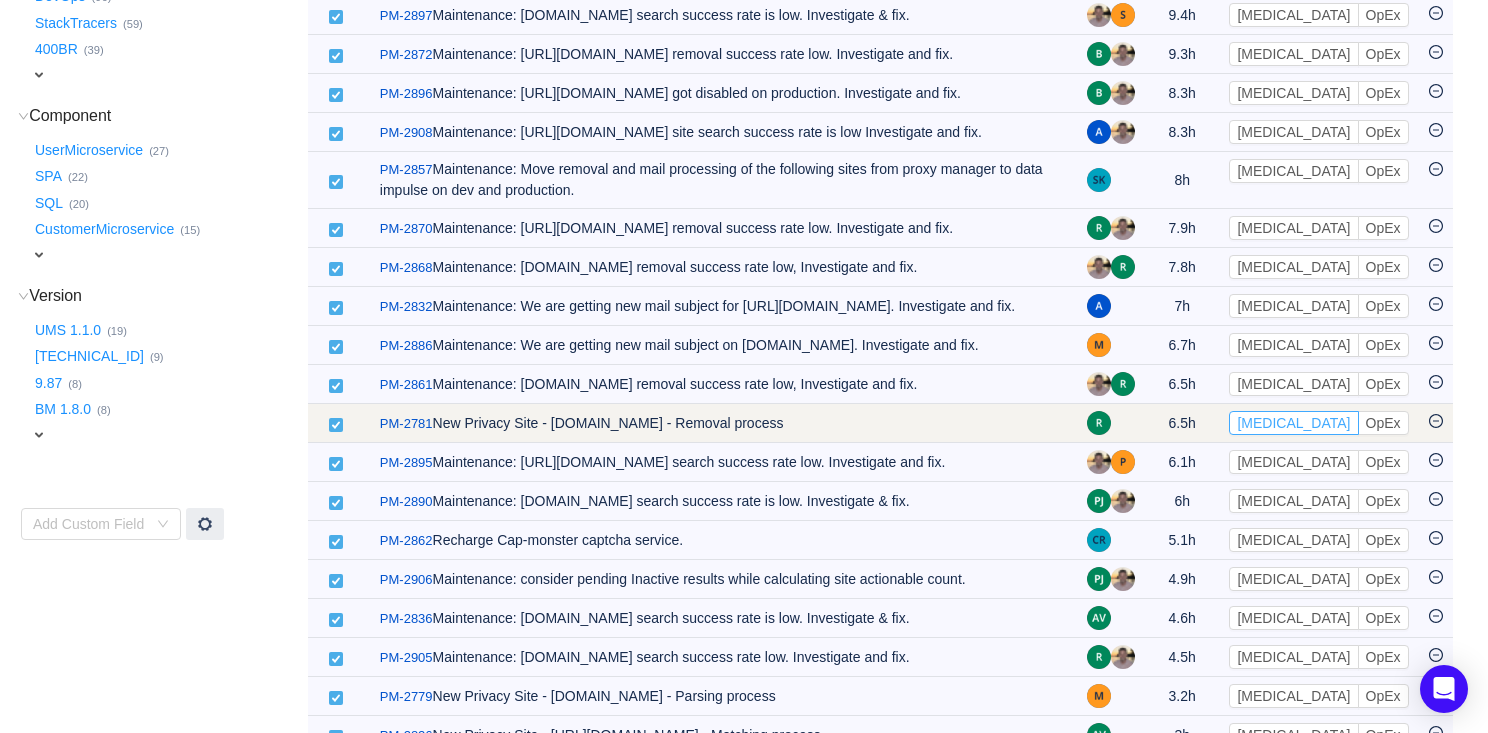 click on "[MEDICAL_DATA]" at bounding box center [1293, 423] 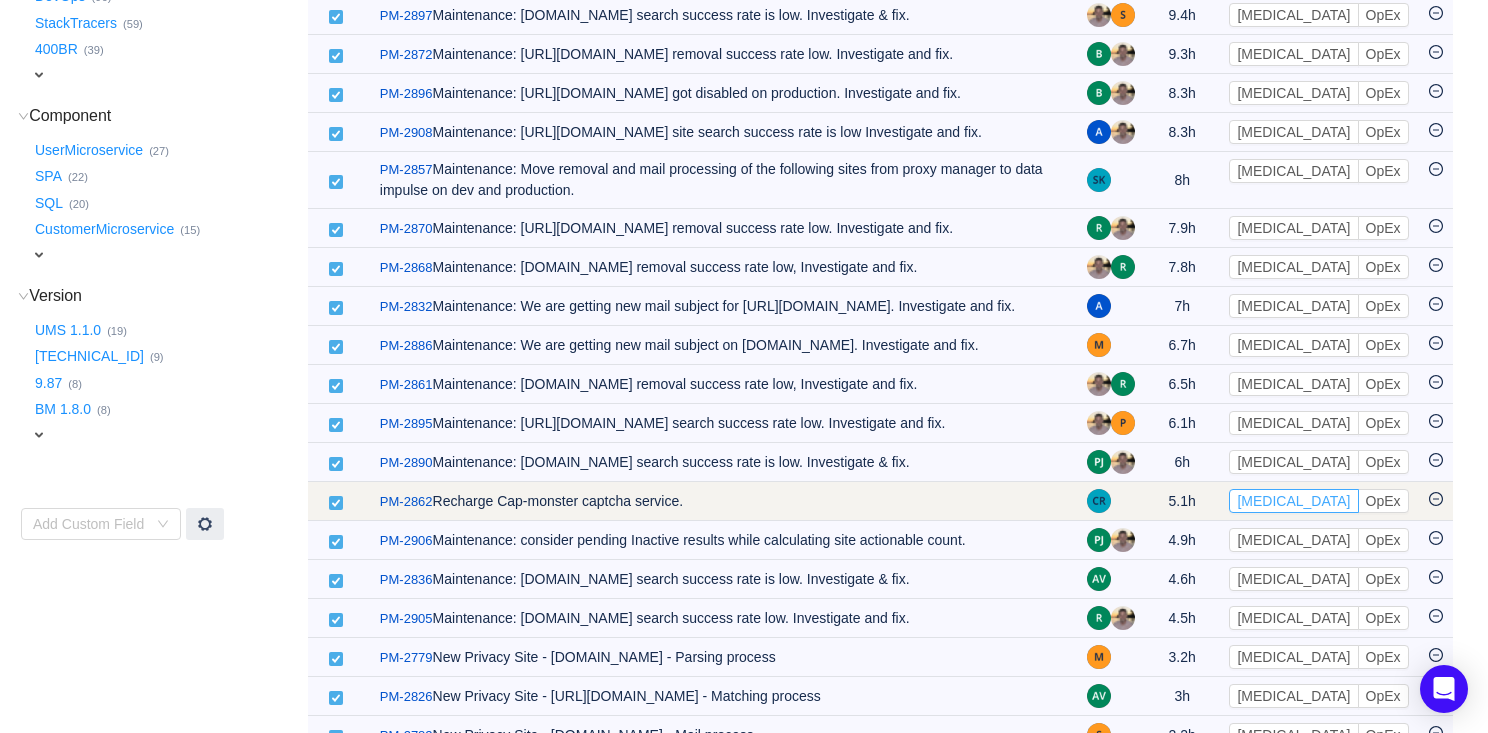 click on "[MEDICAL_DATA]" at bounding box center [1293, 501] 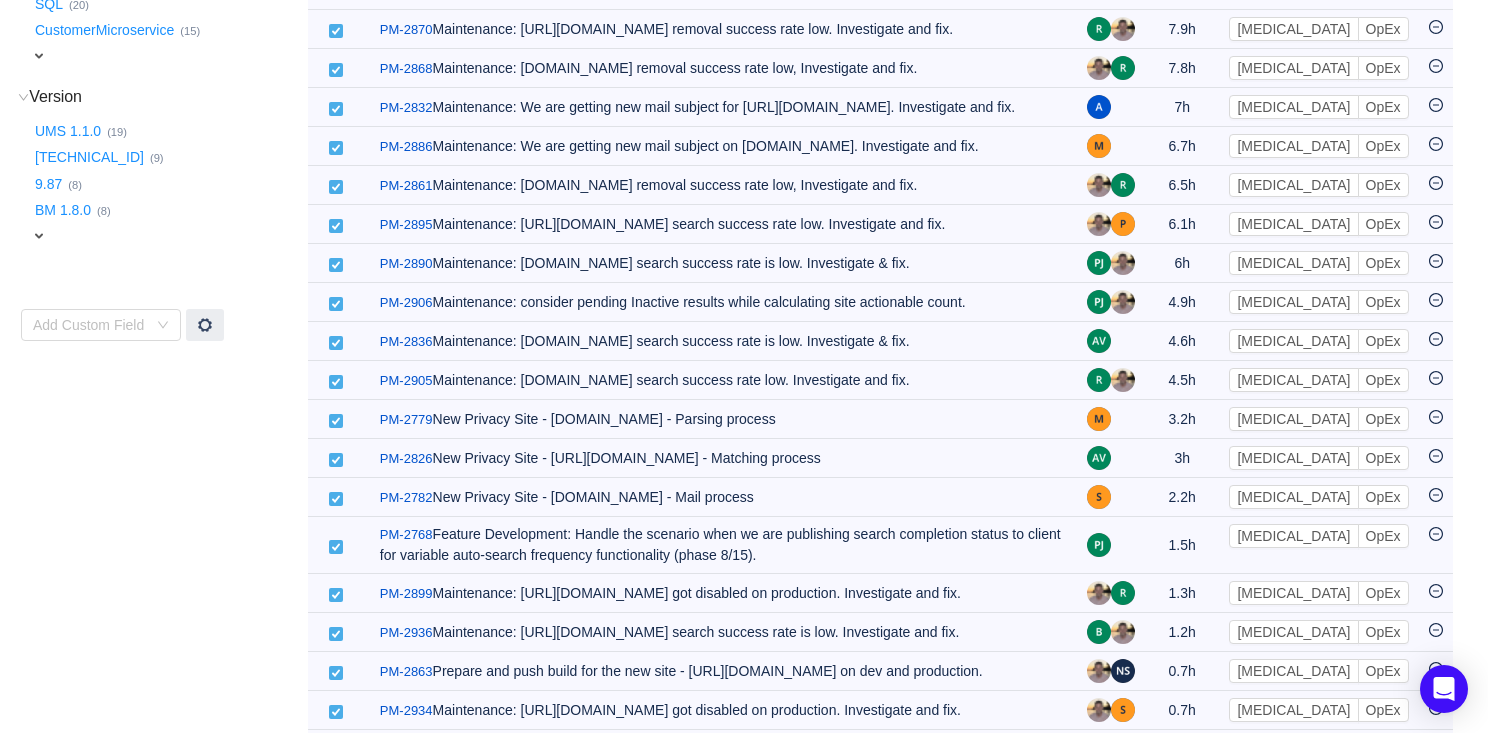 scroll, scrollTop: 802, scrollLeft: 0, axis: vertical 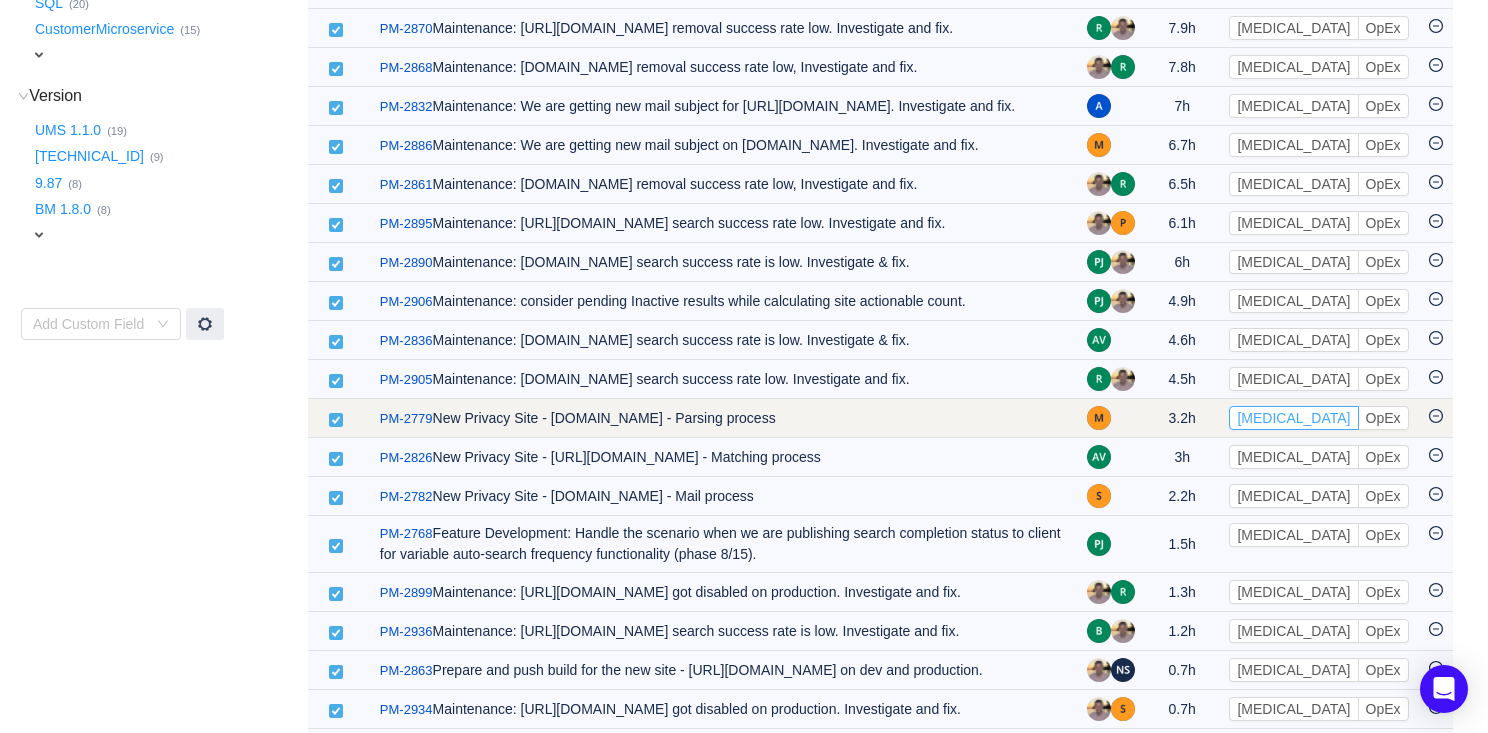 click on "[MEDICAL_DATA]" at bounding box center (1293, 418) 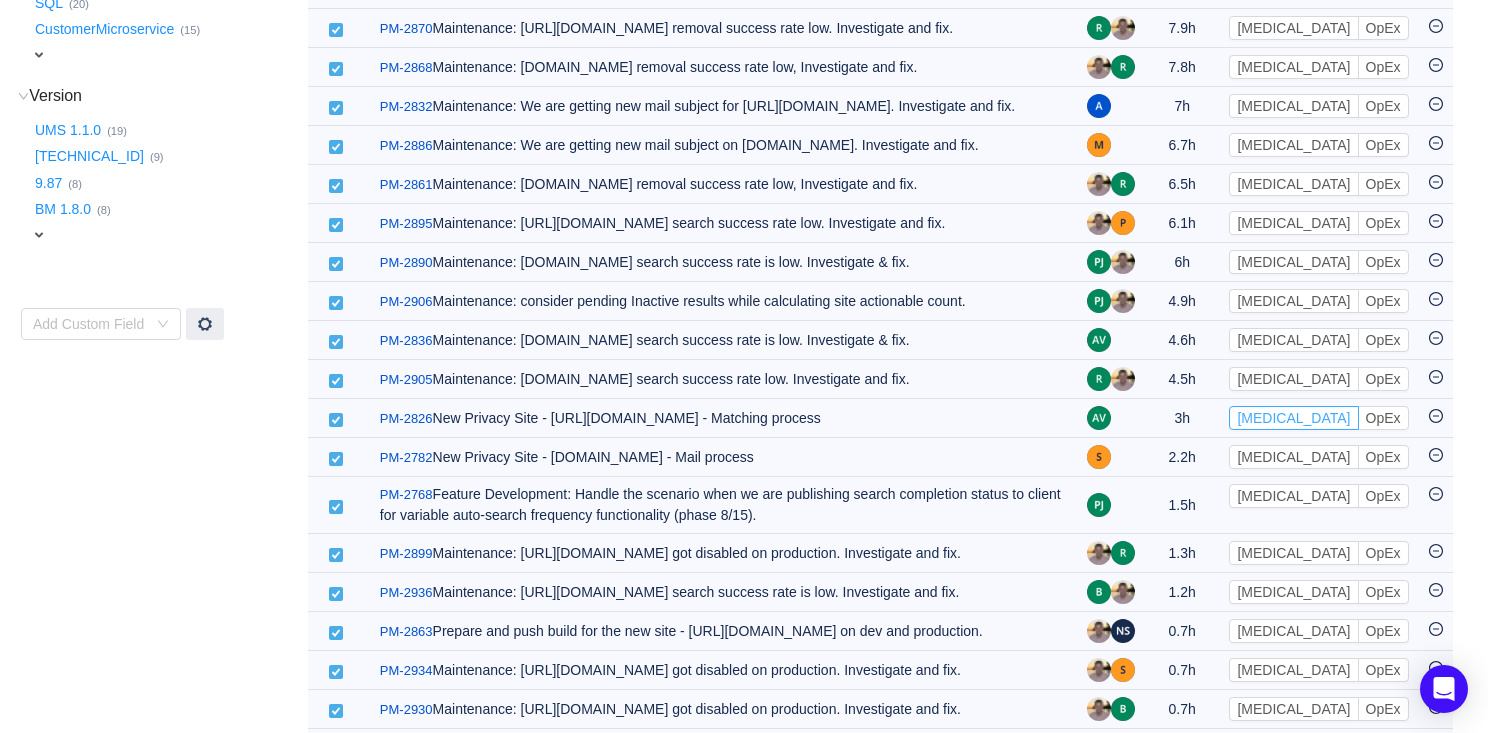 click on "[MEDICAL_DATA]" at bounding box center [1293, 418] 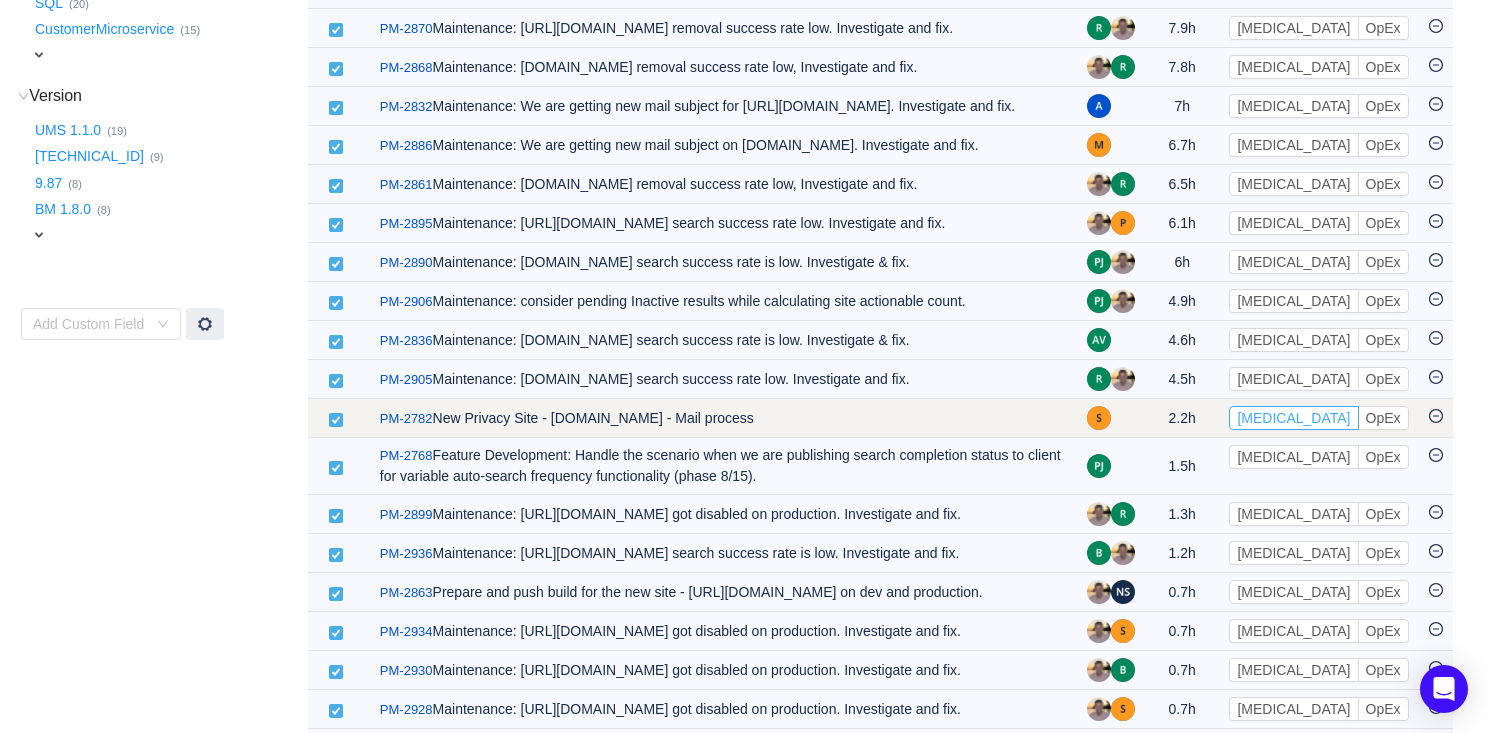 click on "[MEDICAL_DATA]" at bounding box center [1293, 418] 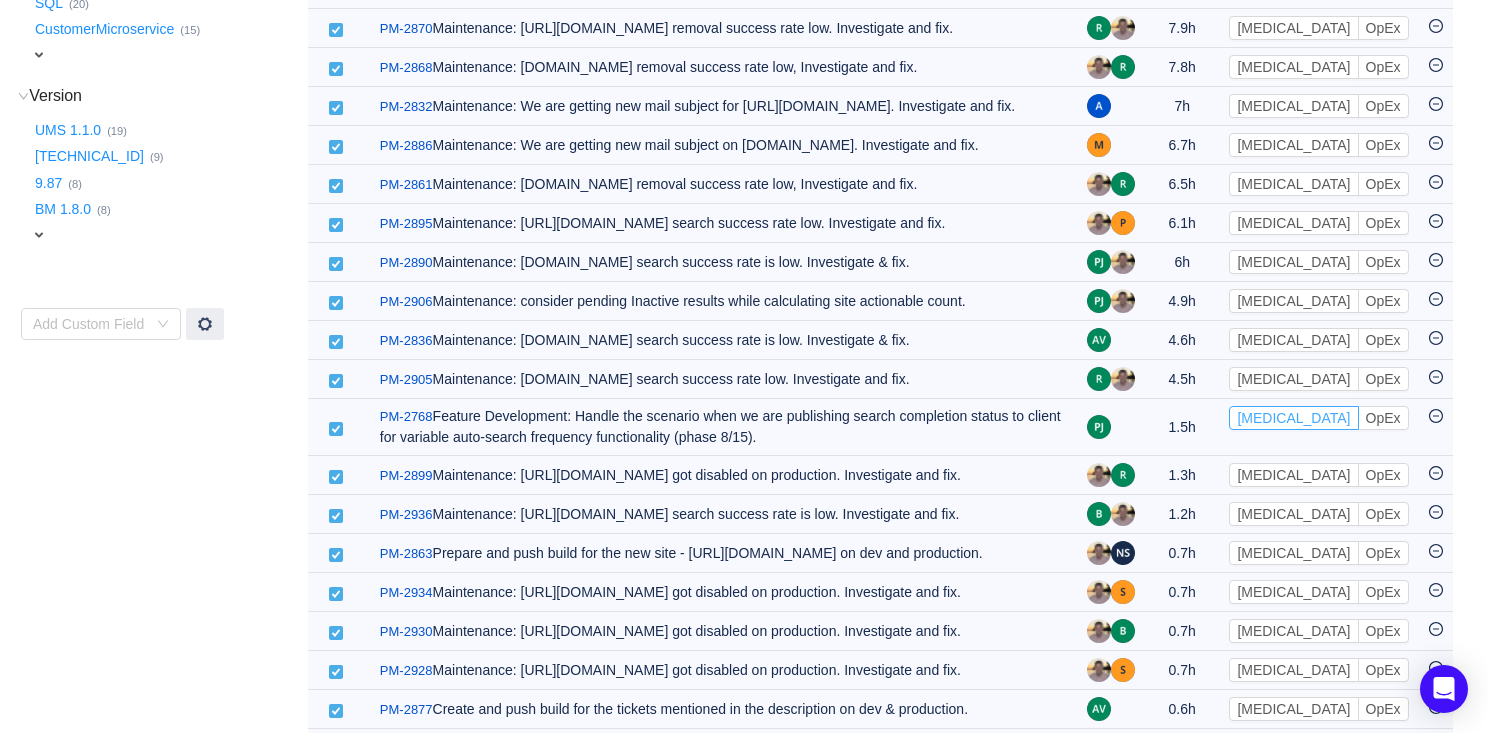 click on "[MEDICAL_DATA]" at bounding box center (1293, 418) 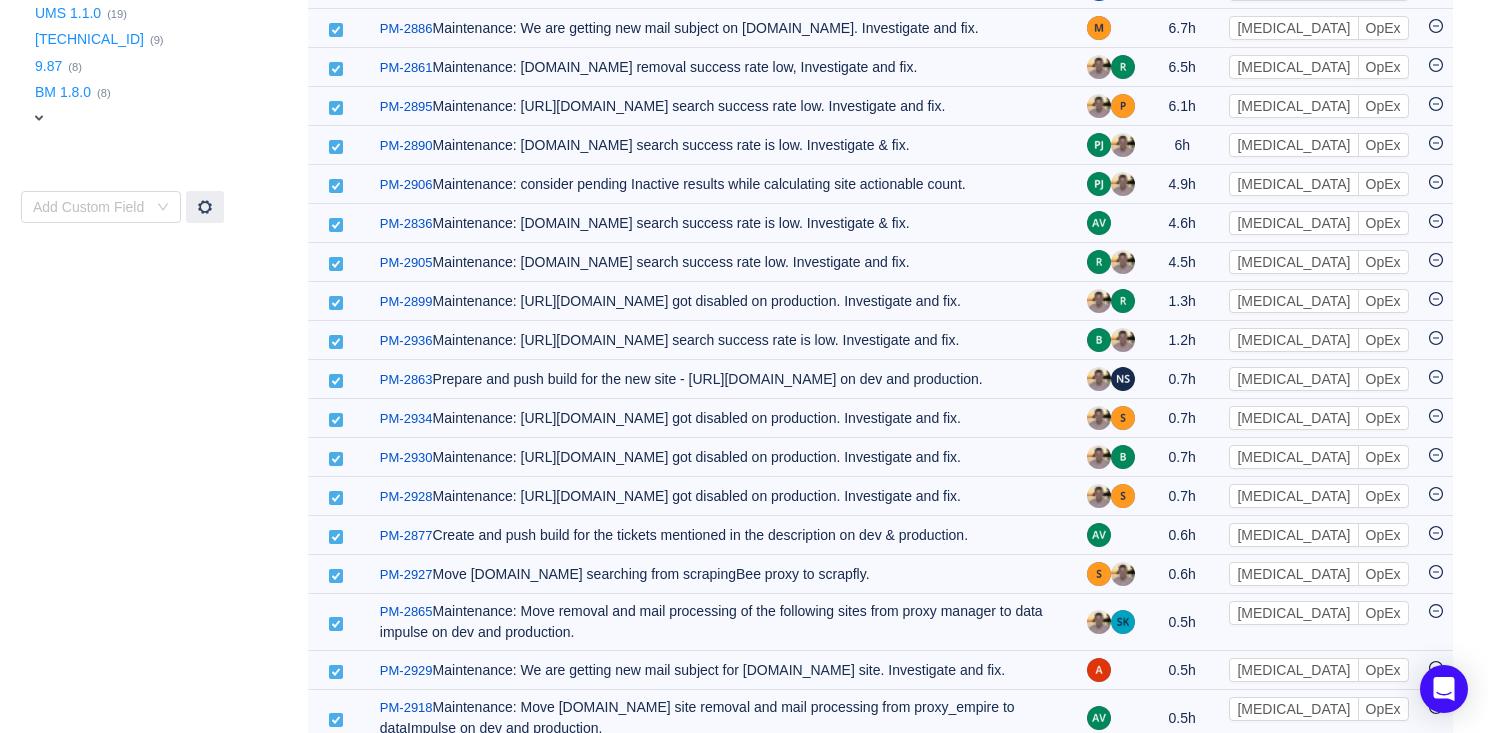 scroll, scrollTop: 929, scrollLeft: 0, axis: vertical 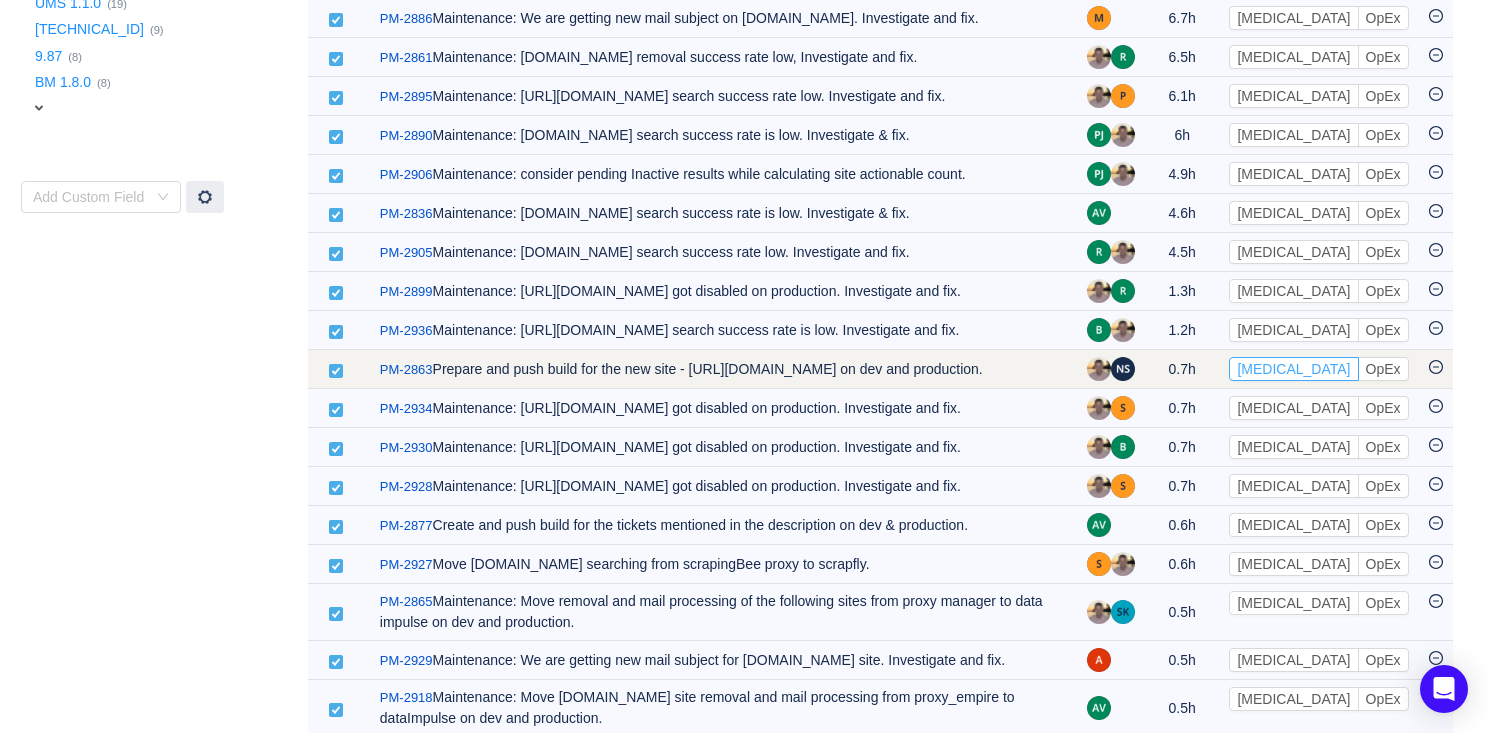 click on "[MEDICAL_DATA]" at bounding box center (1293, 369) 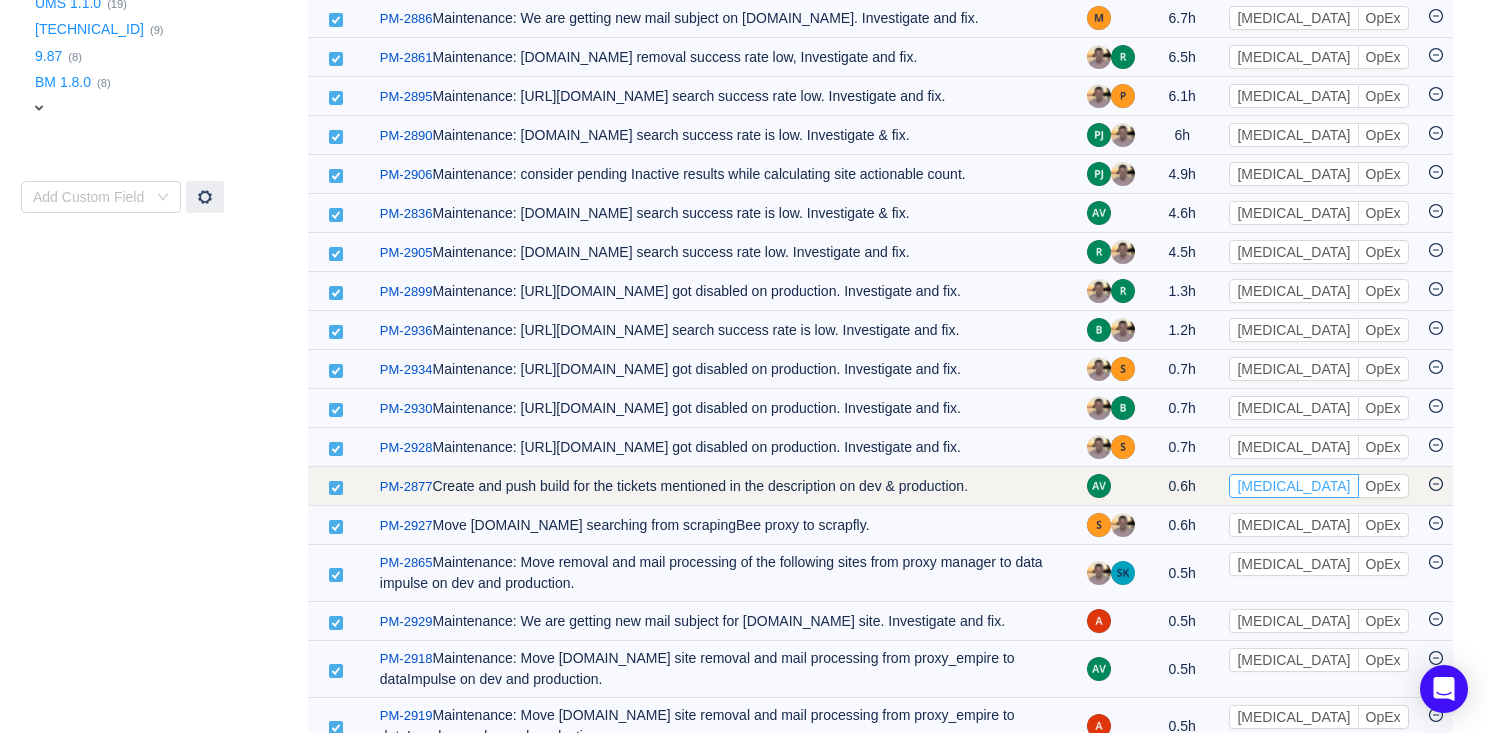 click on "[MEDICAL_DATA]" at bounding box center (1293, 486) 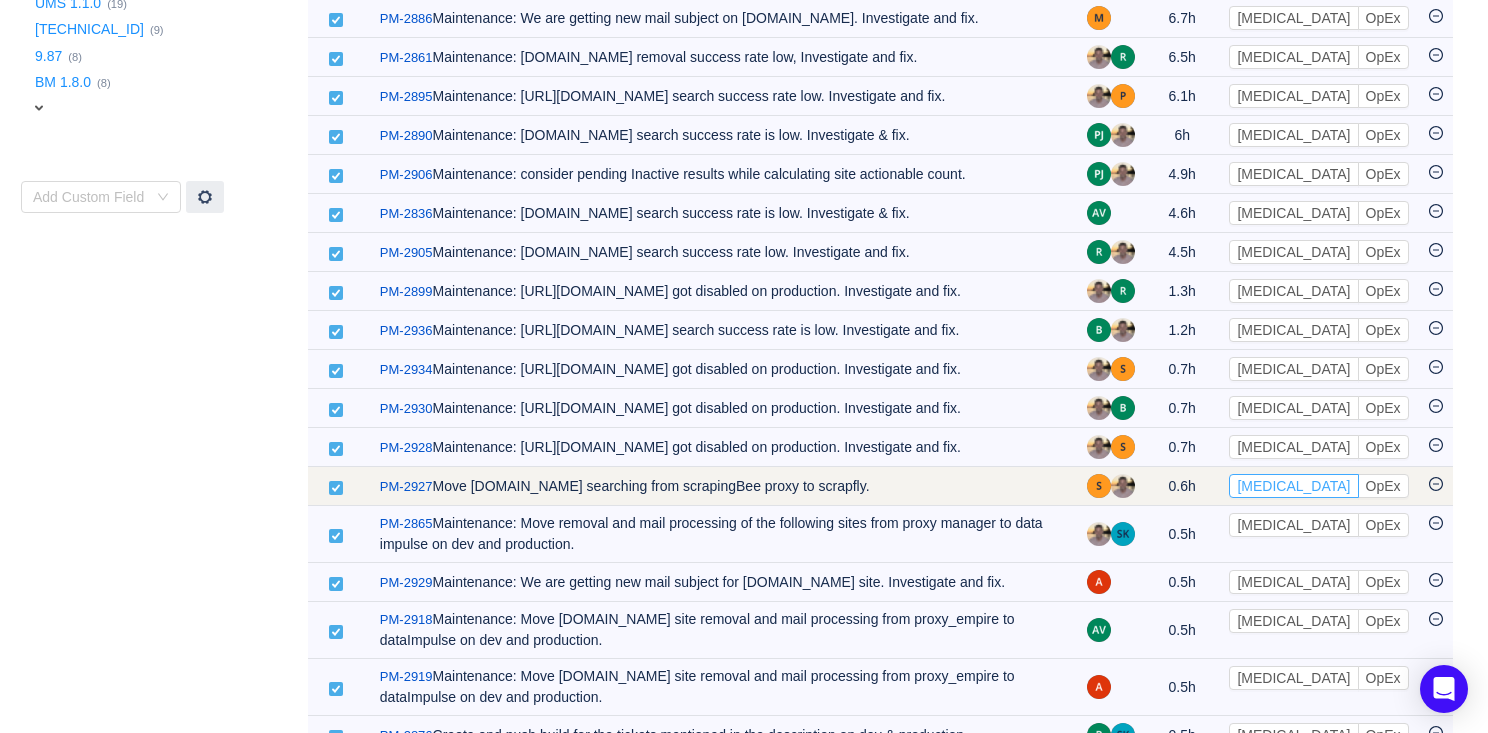 click on "[MEDICAL_DATA]" at bounding box center (1293, 486) 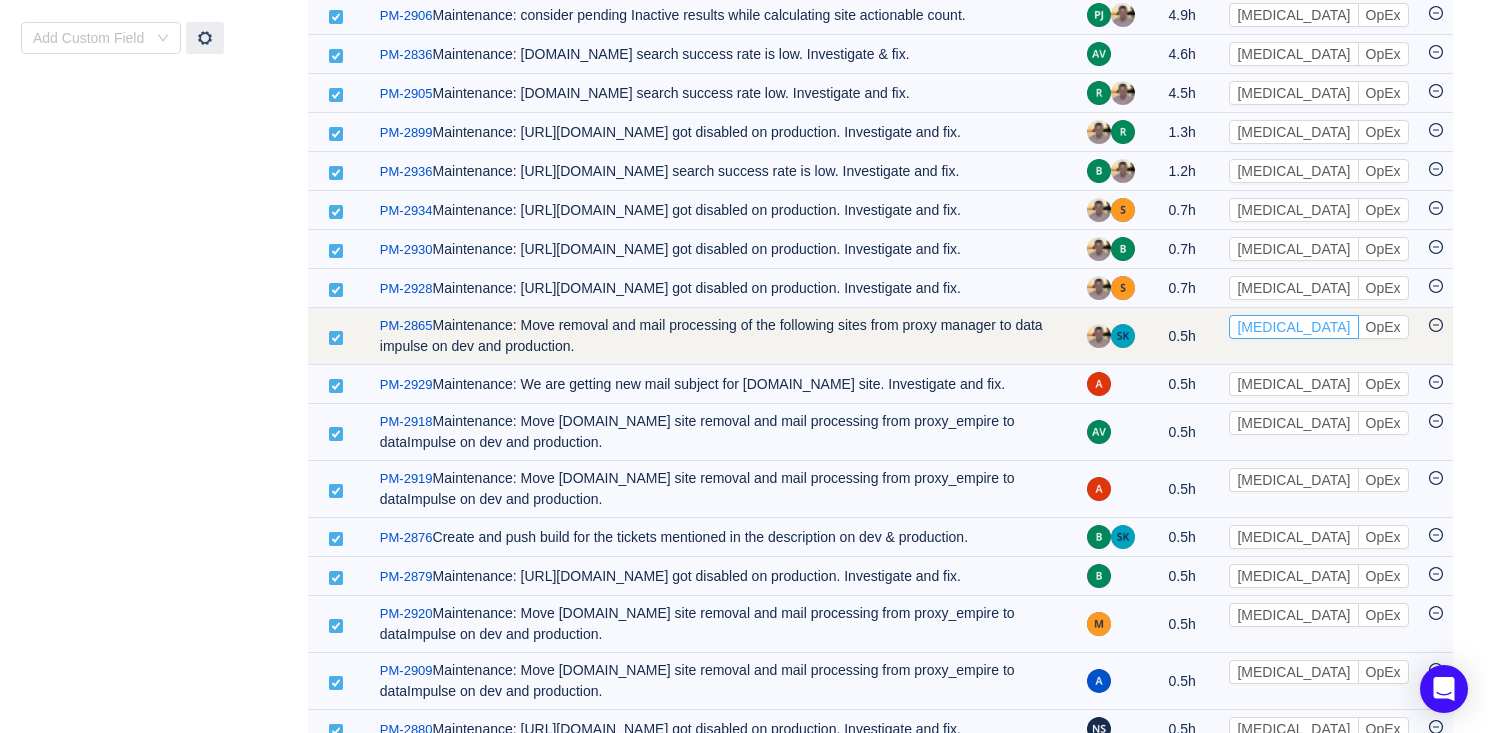 scroll, scrollTop: 1090, scrollLeft: 0, axis: vertical 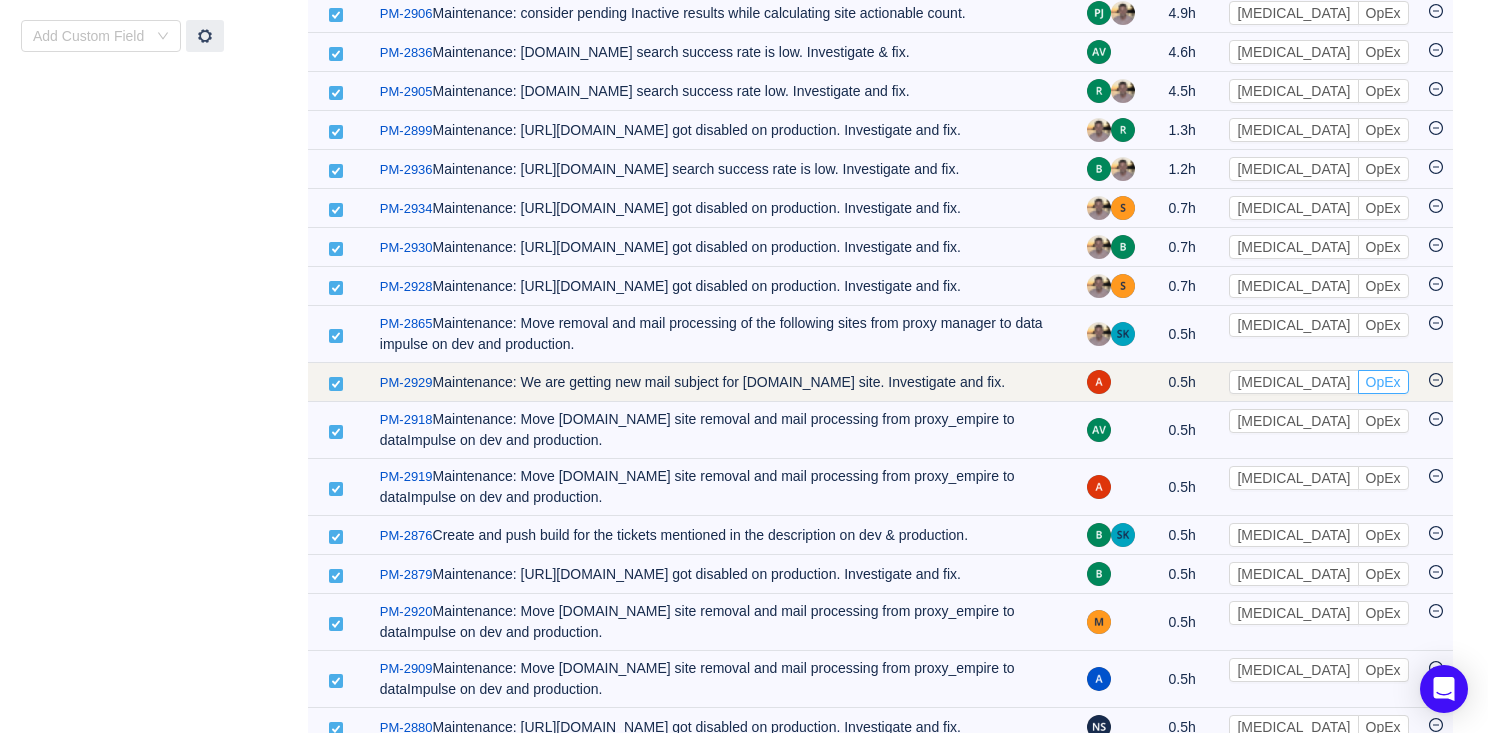 click on "OpEx" at bounding box center (1383, 382) 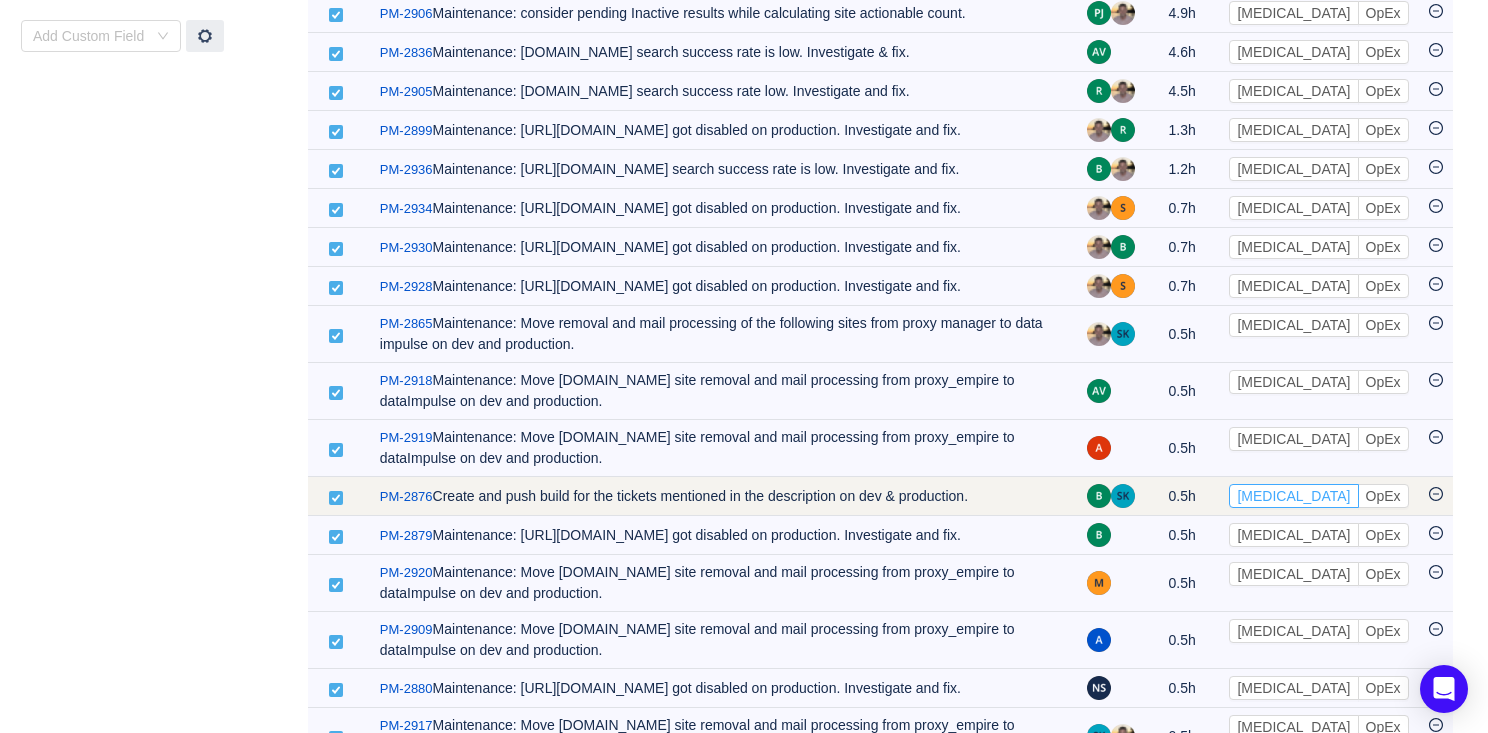 click on "[MEDICAL_DATA]" at bounding box center [1293, 496] 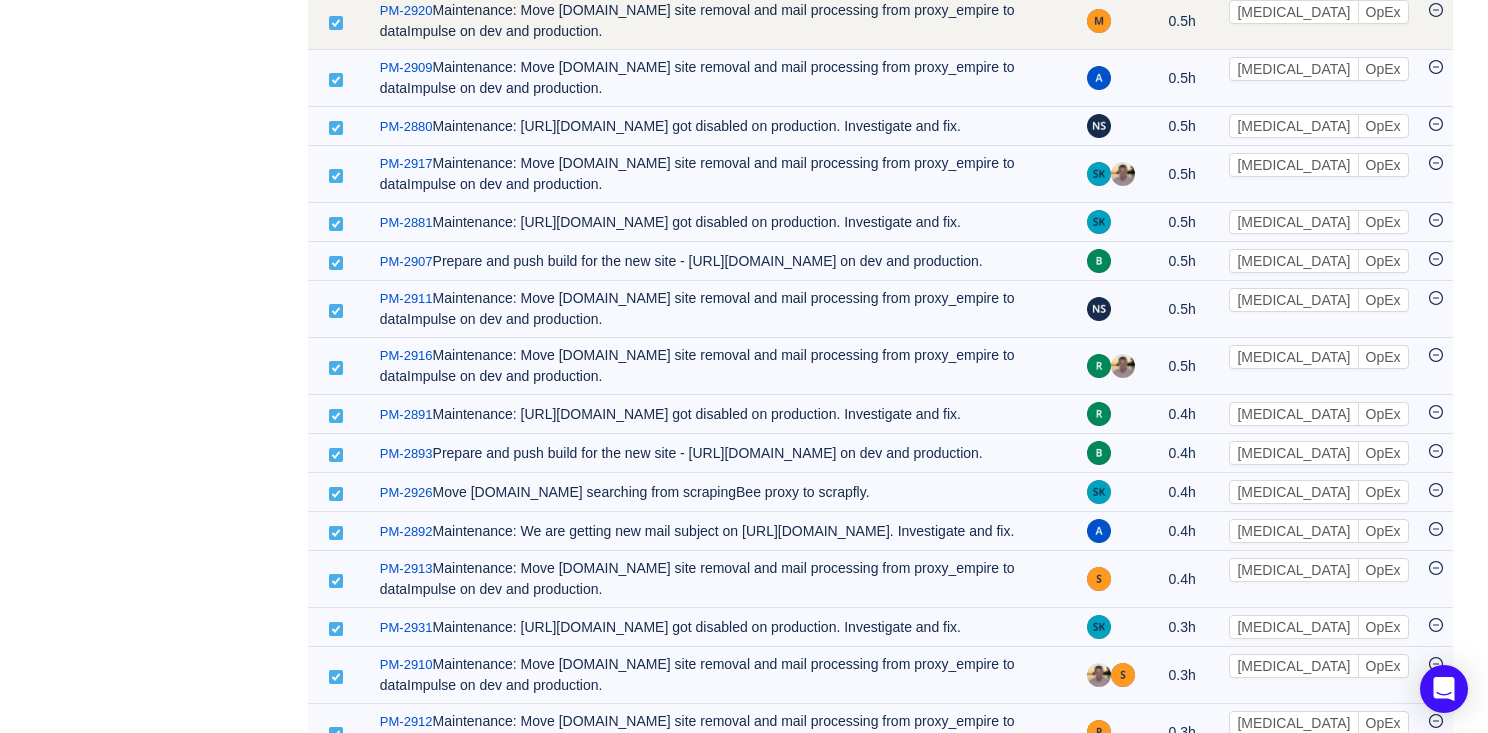 scroll, scrollTop: 1620, scrollLeft: 0, axis: vertical 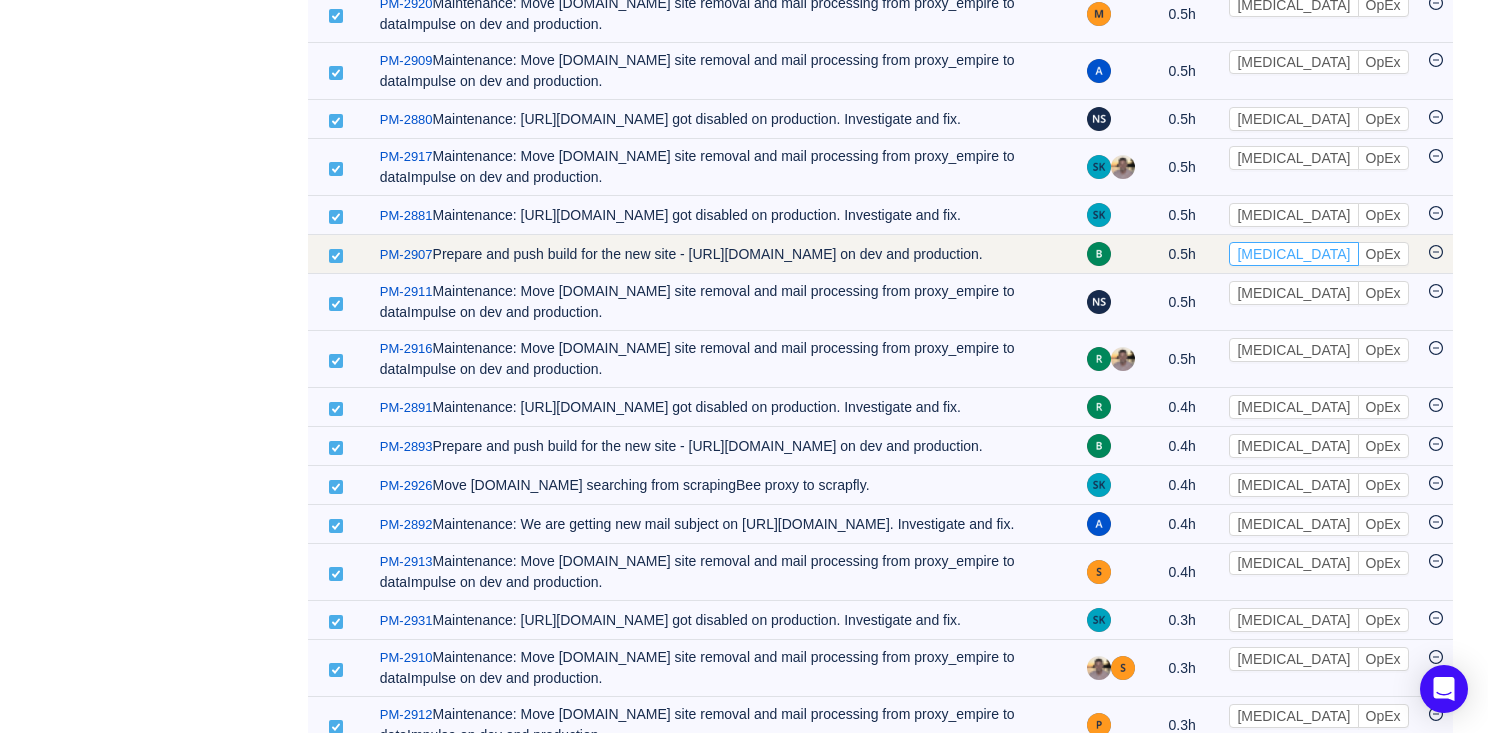 click on "[MEDICAL_DATA]" at bounding box center (1293, 254) 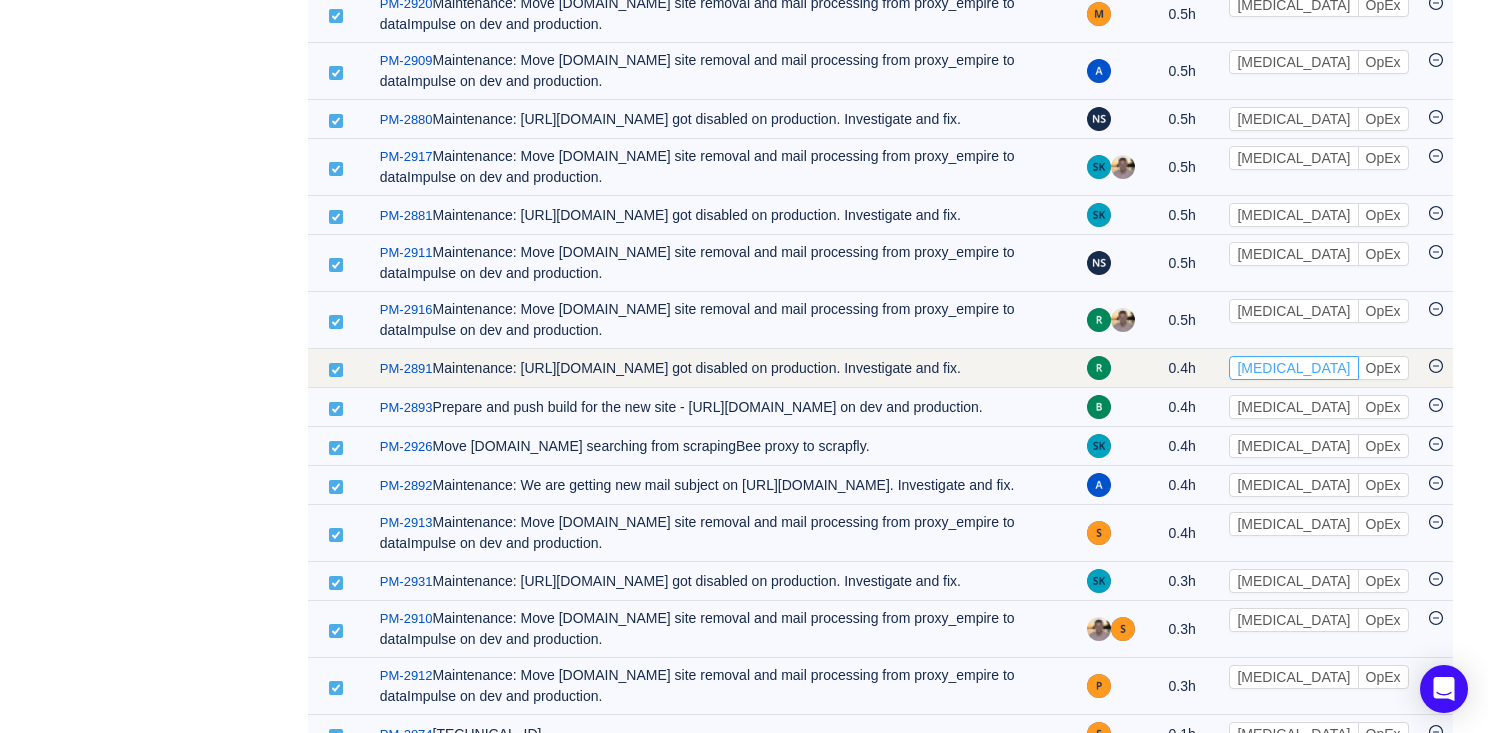 scroll, scrollTop: 1661, scrollLeft: 0, axis: vertical 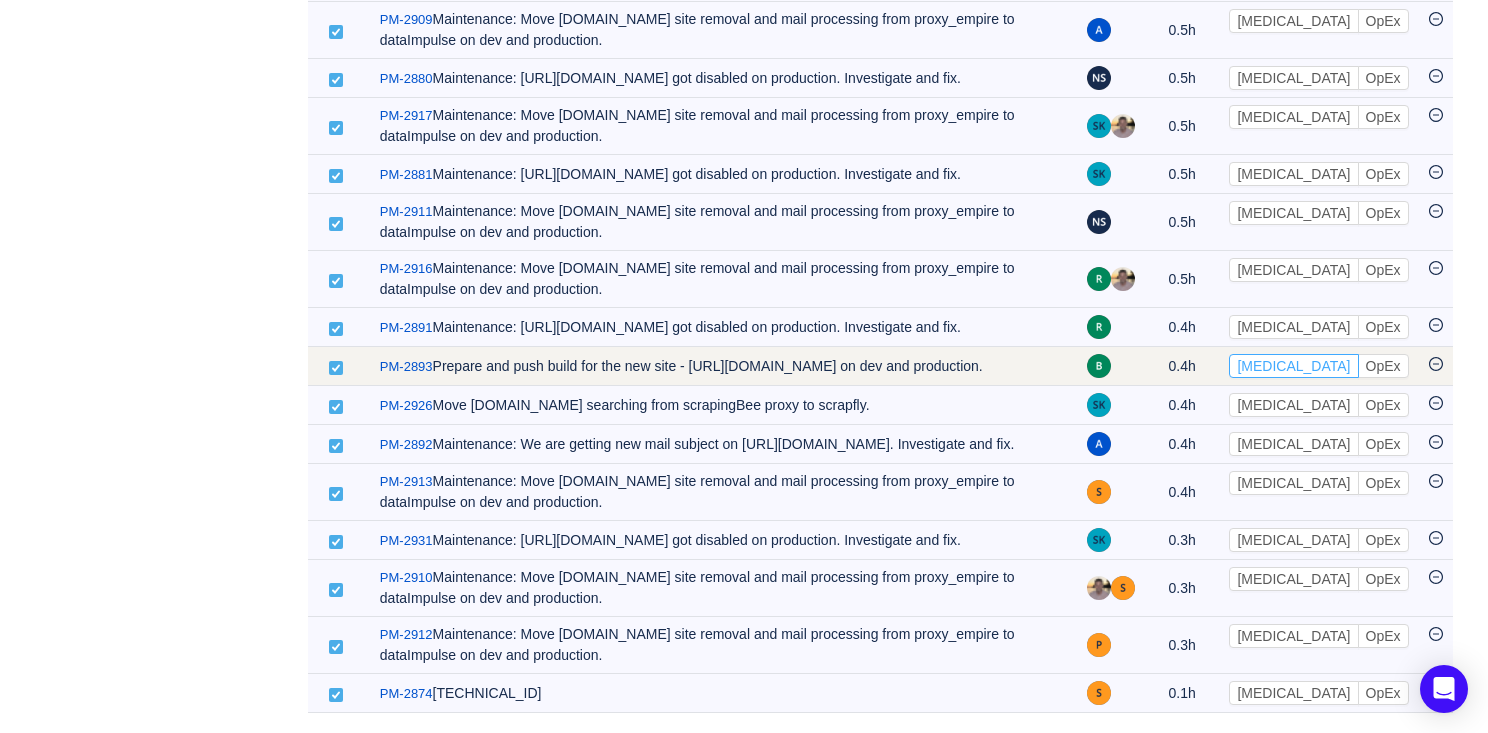 click on "[MEDICAL_DATA]" at bounding box center (1293, 366) 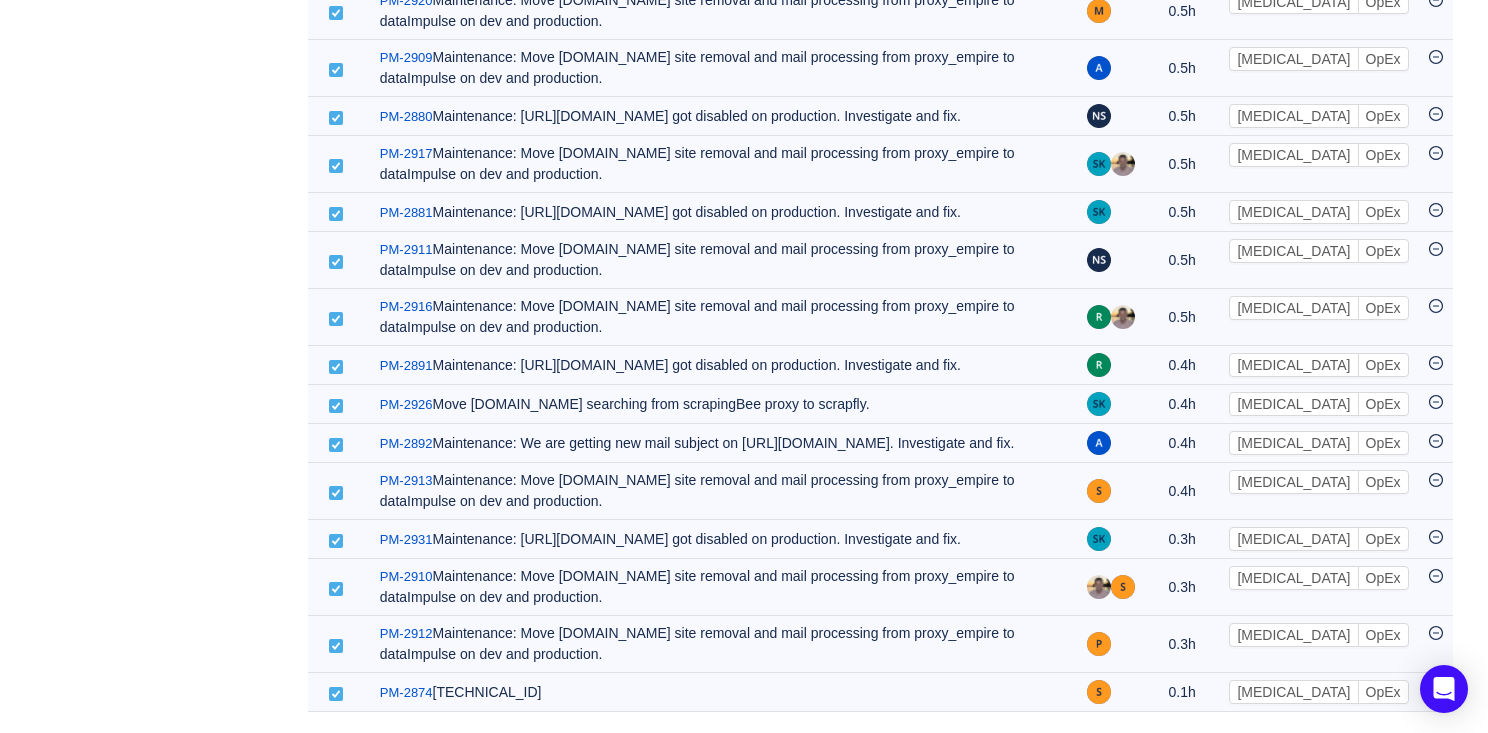 scroll, scrollTop: 1622, scrollLeft: 0, axis: vertical 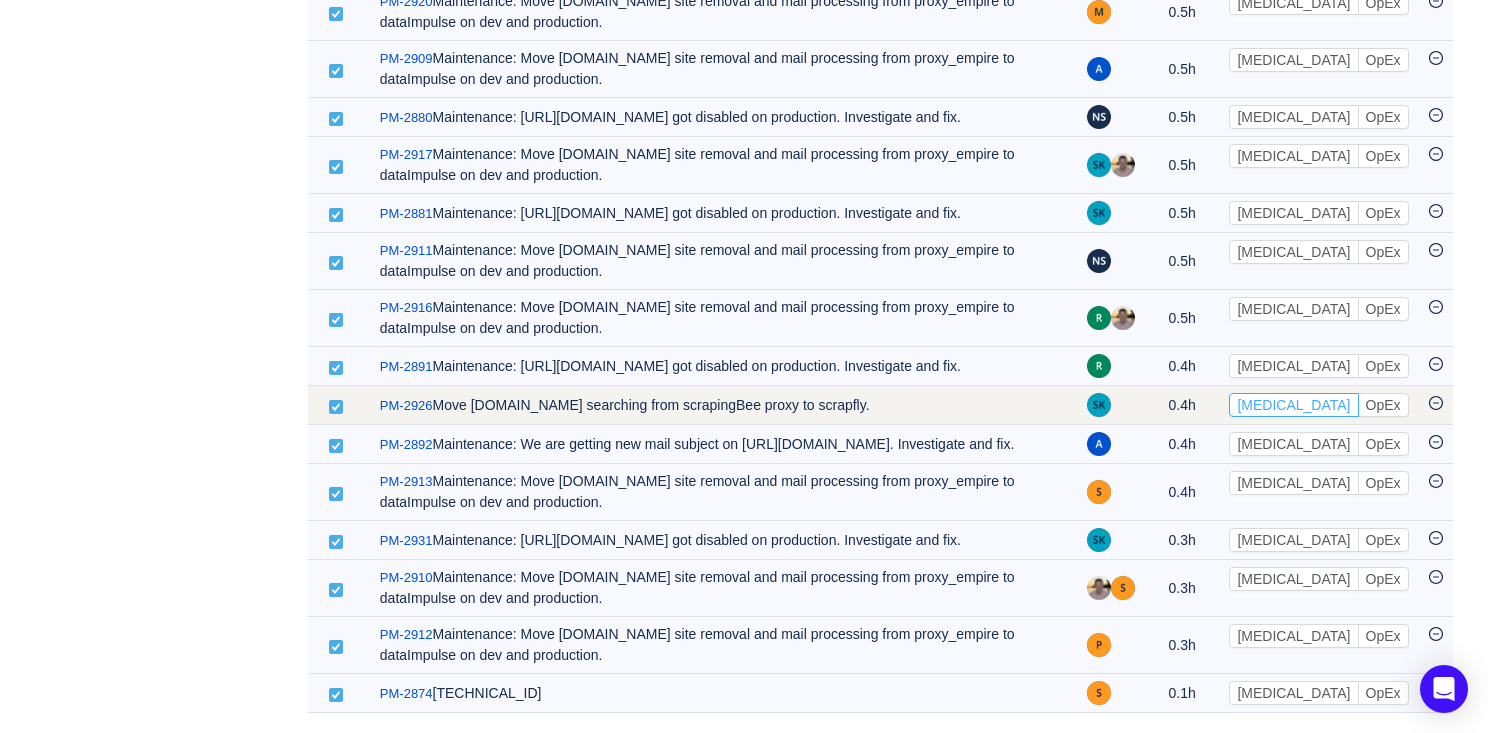 click on "[MEDICAL_DATA]" at bounding box center (1293, 405) 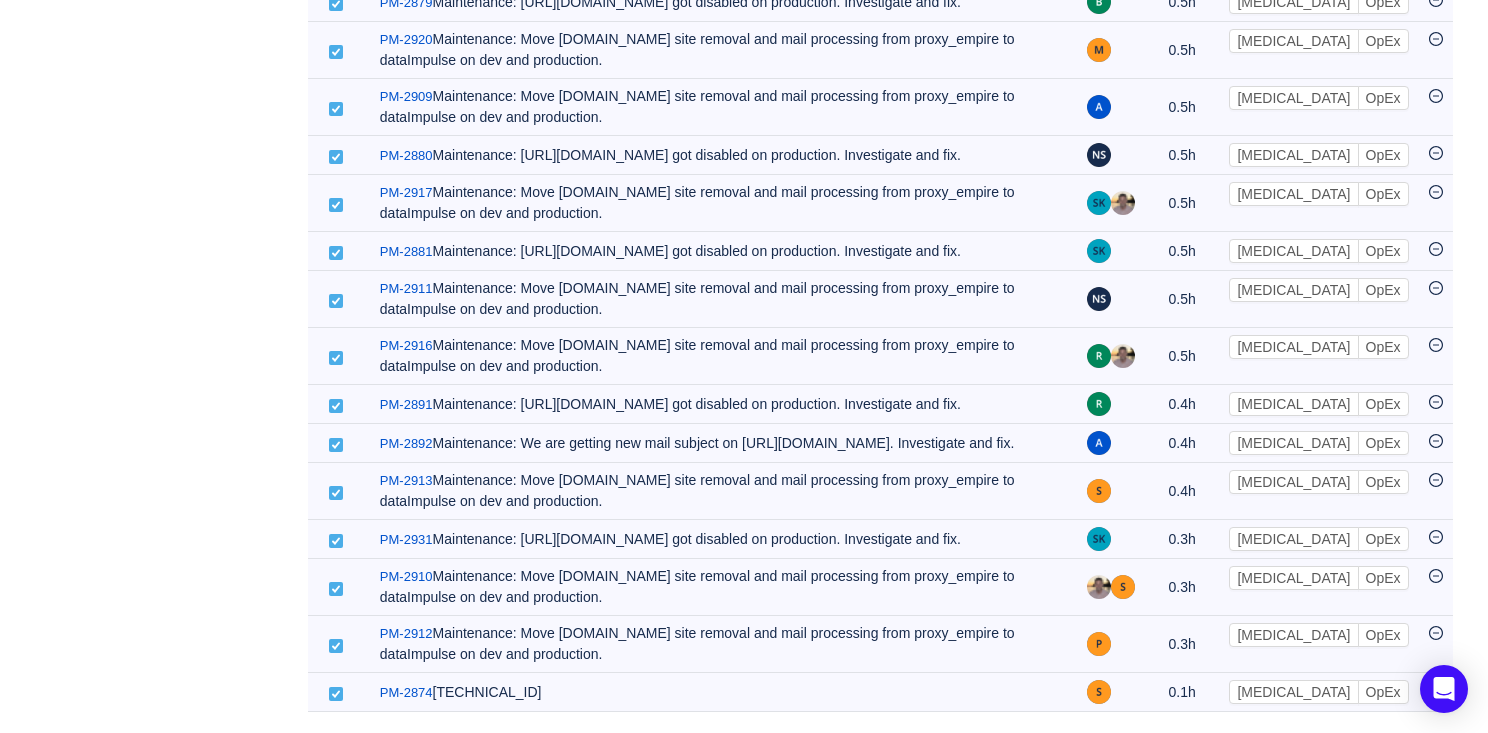 scroll, scrollTop: 1583, scrollLeft: 0, axis: vertical 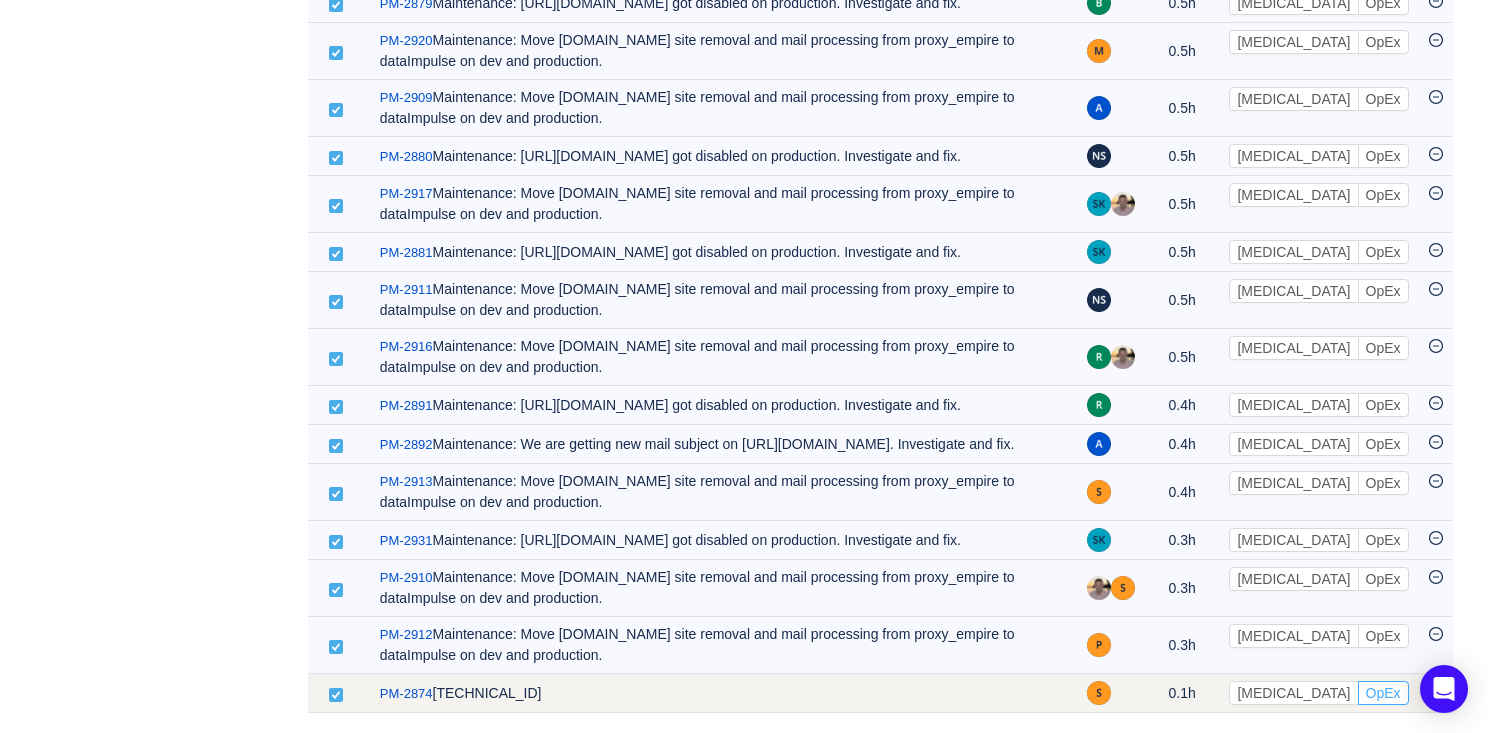 click on "OpEx" at bounding box center (1383, 693) 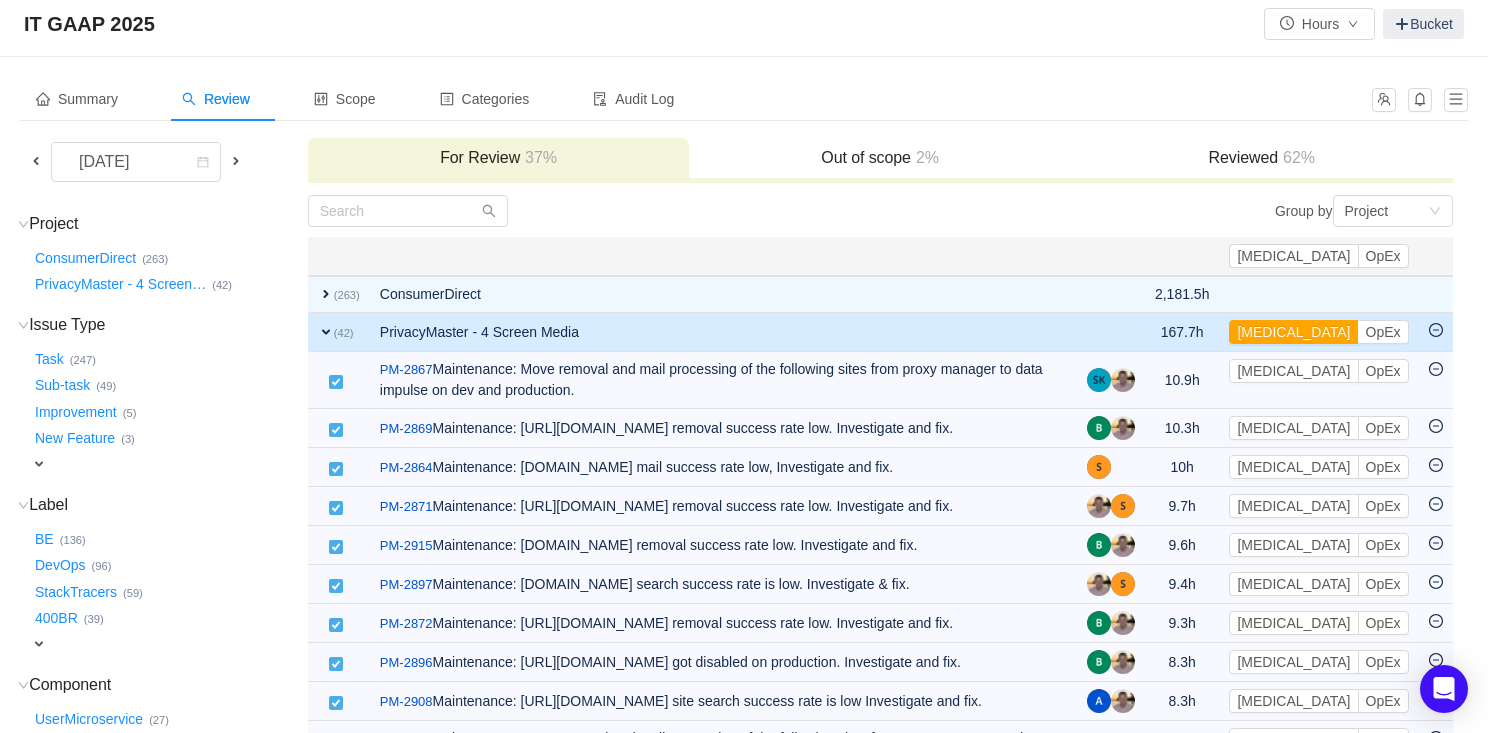 scroll, scrollTop: 0, scrollLeft: 0, axis: both 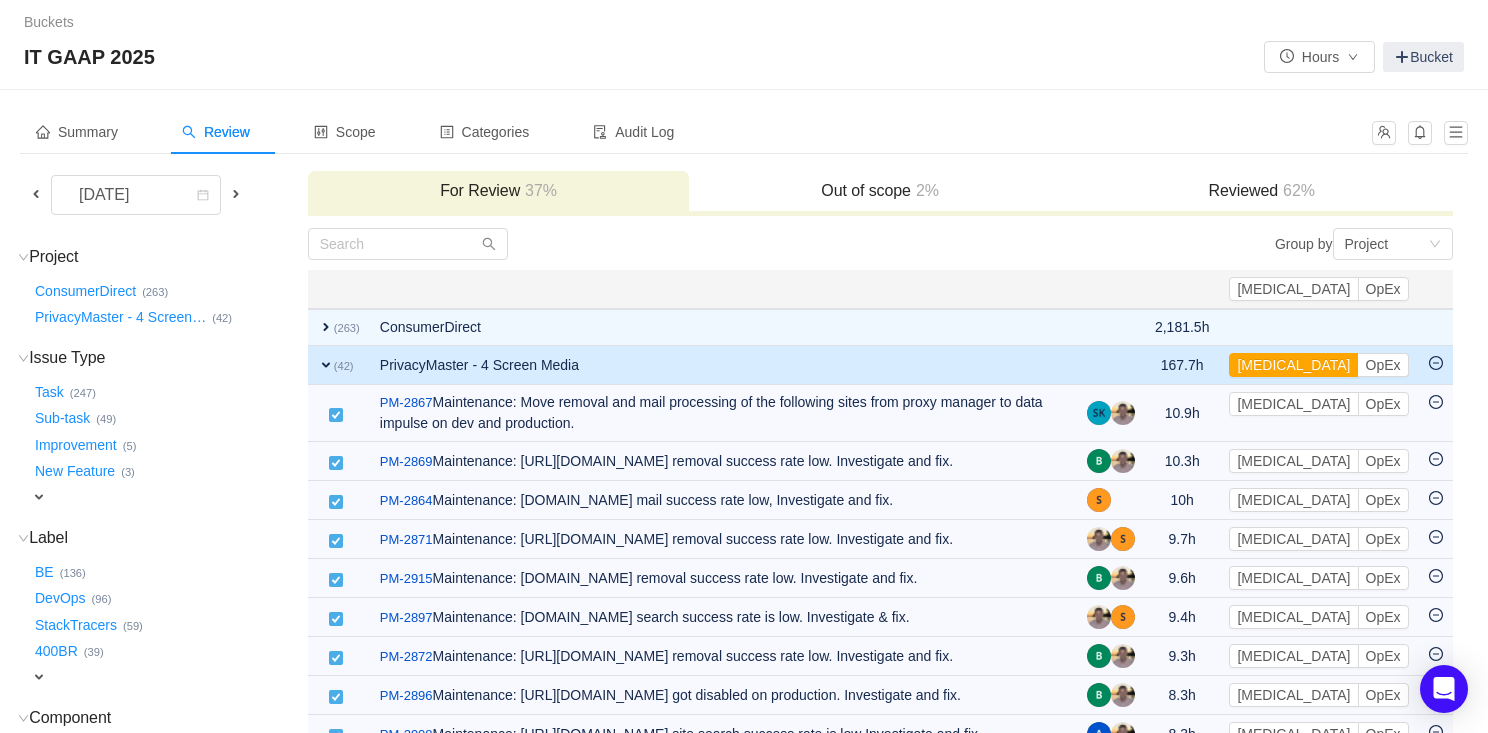 click on "Reviewed  62%" at bounding box center [1262, 191] 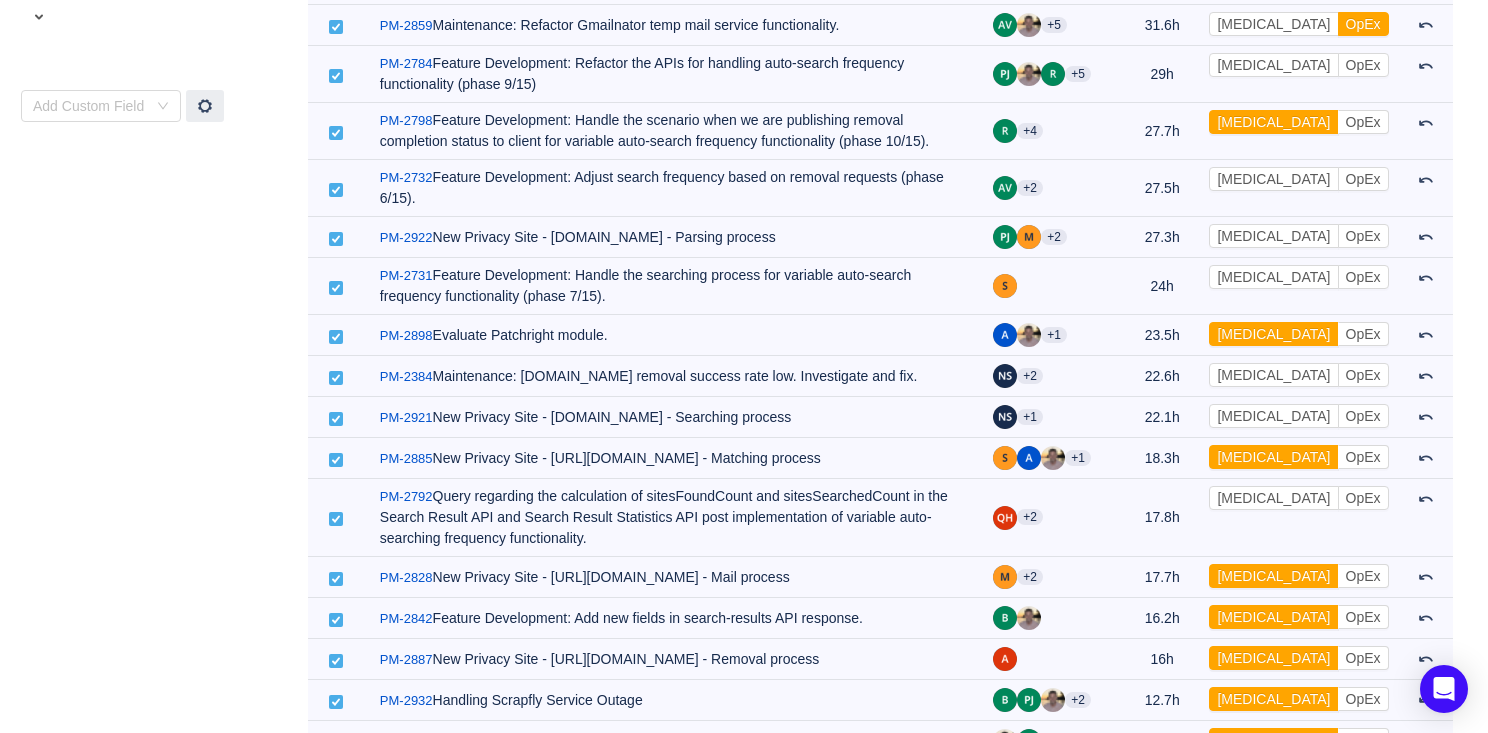 scroll, scrollTop: 1098, scrollLeft: 0, axis: vertical 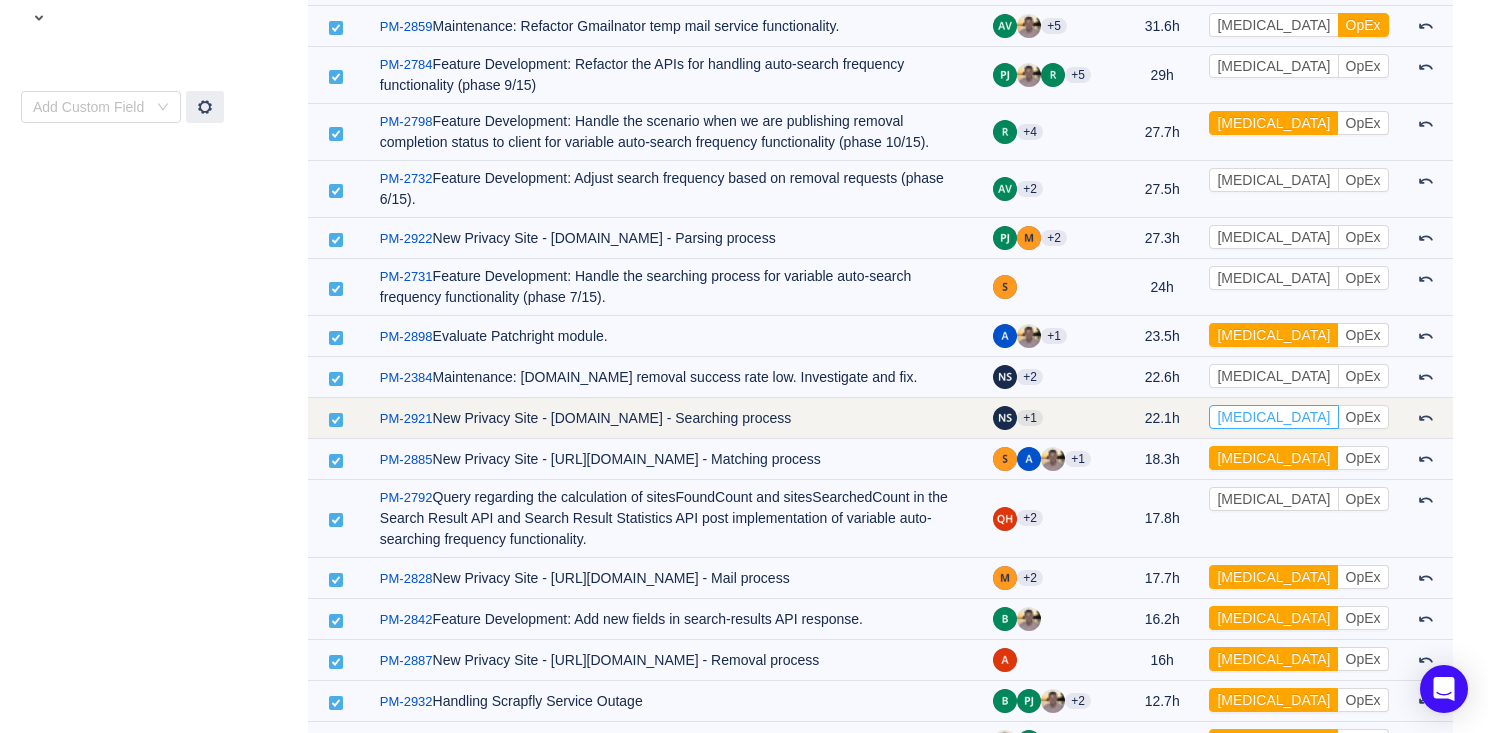 click on "[MEDICAL_DATA]" at bounding box center [1273, 417] 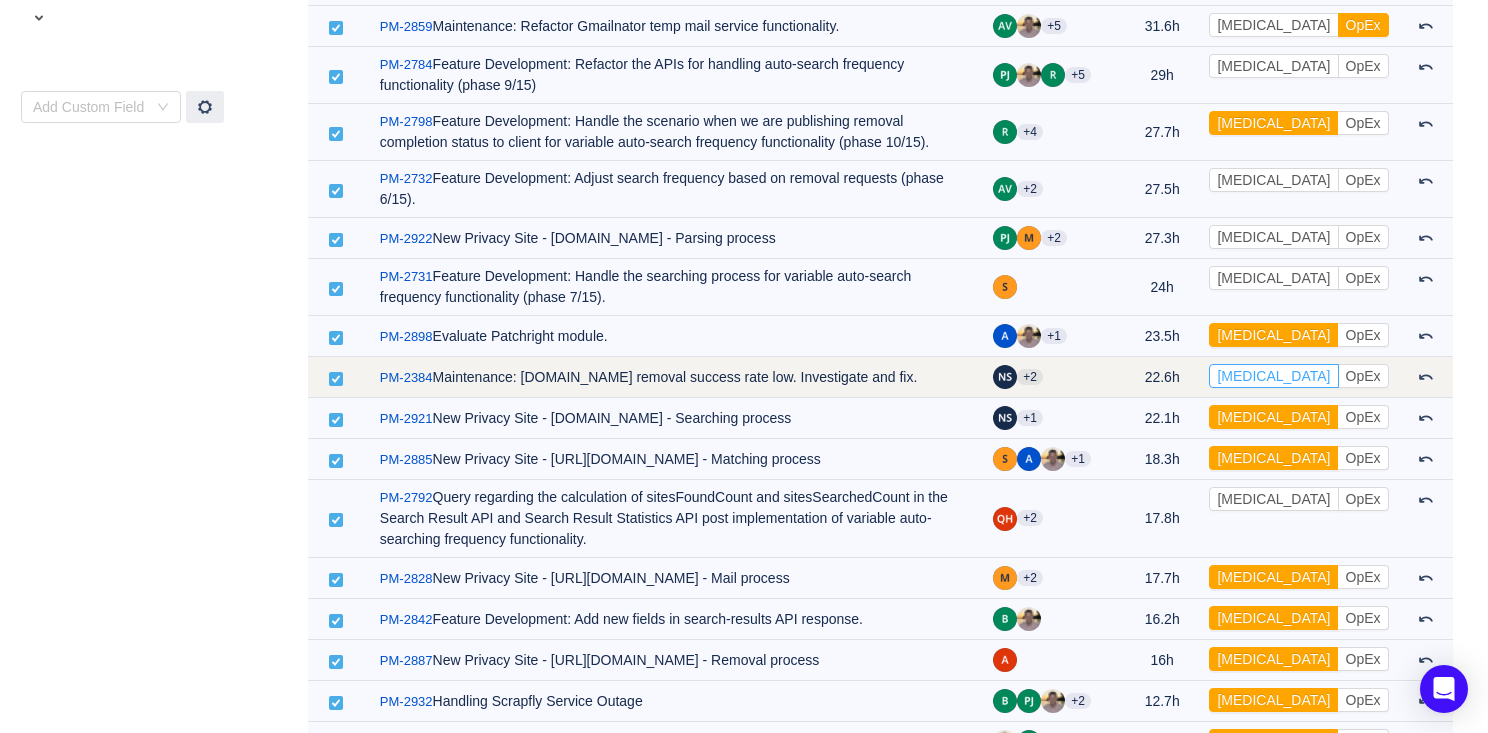 click on "[MEDICAL_DATA]" at bounding box center (1273, 376) 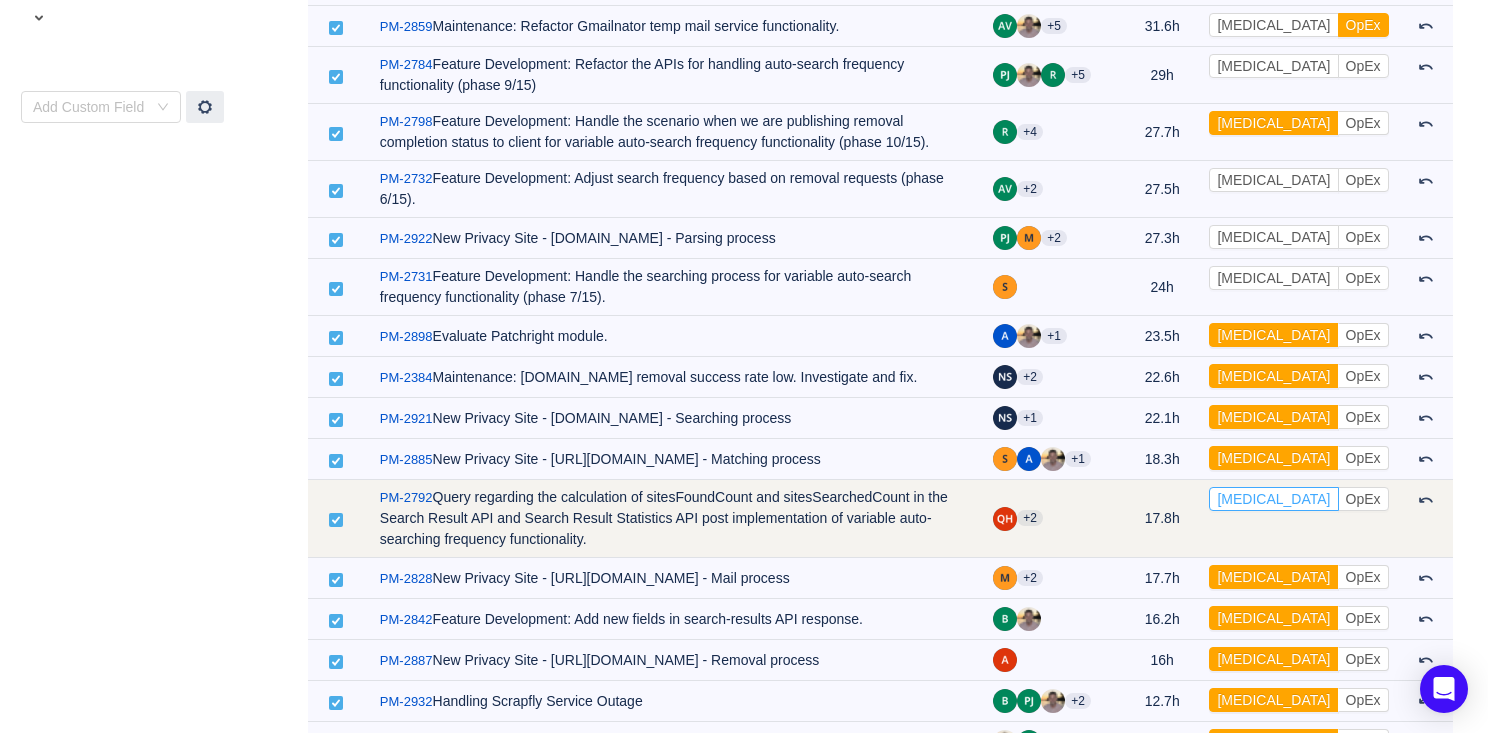 click on "[MEDICAL_DATA]" at bounding box center [1273, 499] 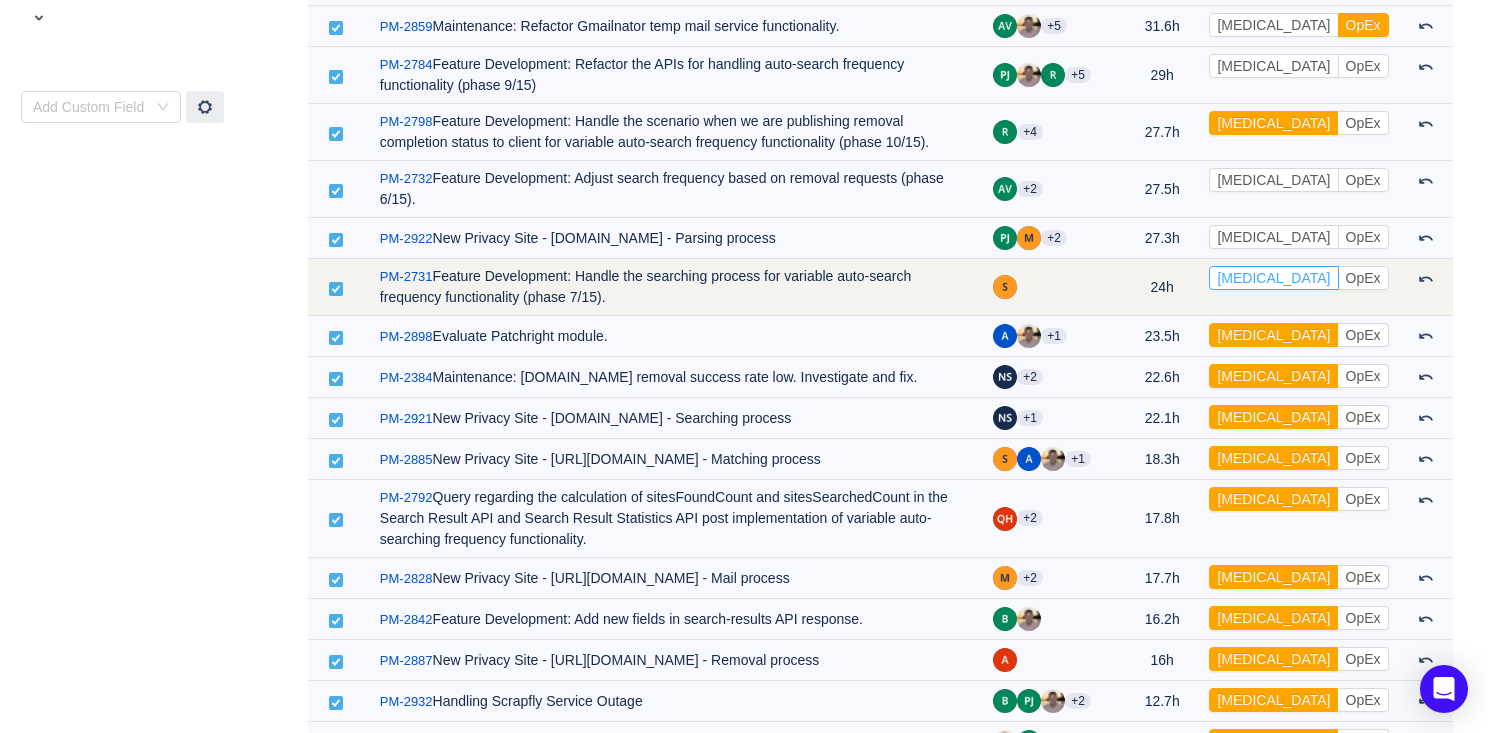 click on "[MEDICAL_DATA]" at bounding box center (1273, 278) 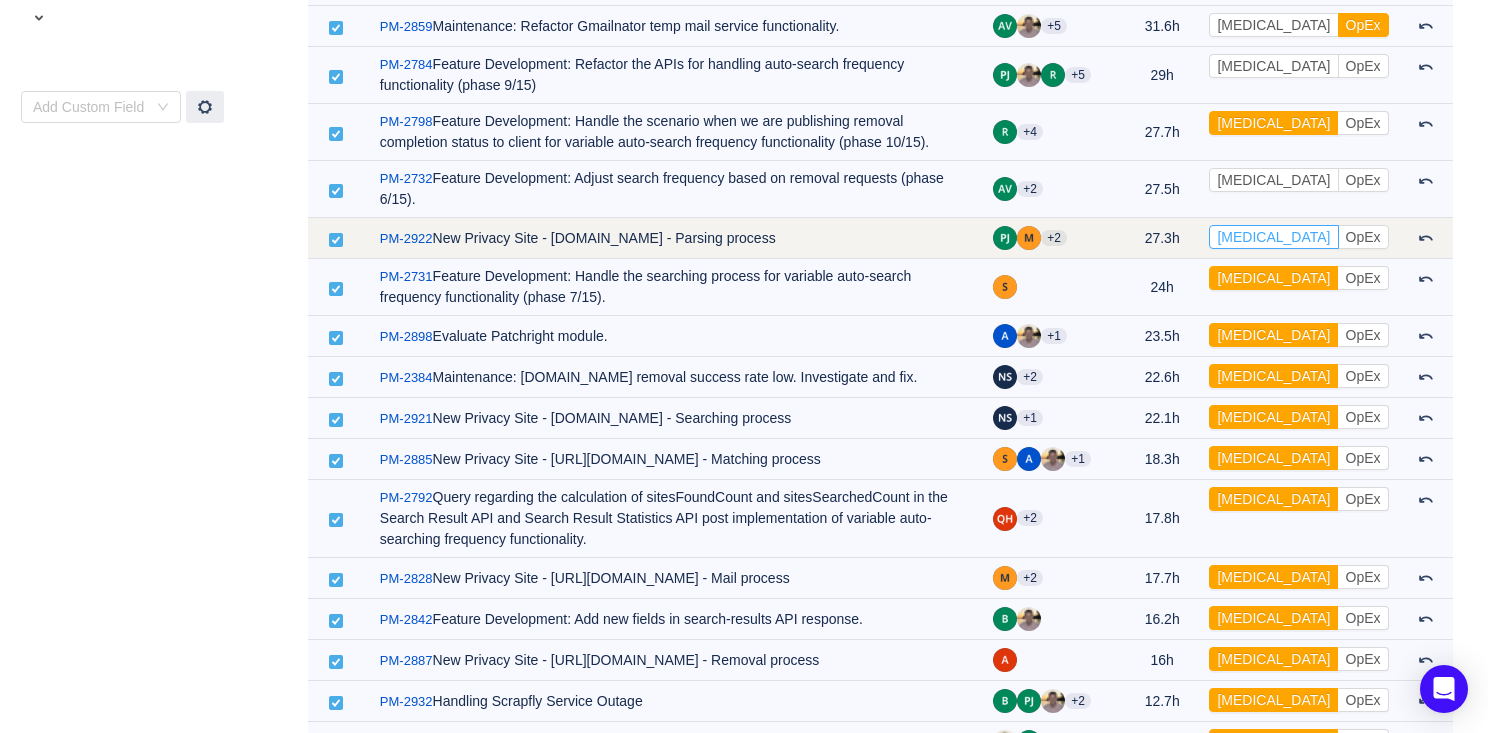 click on "[MEDICAL_DATA]" at bounding box center [1273, 237] 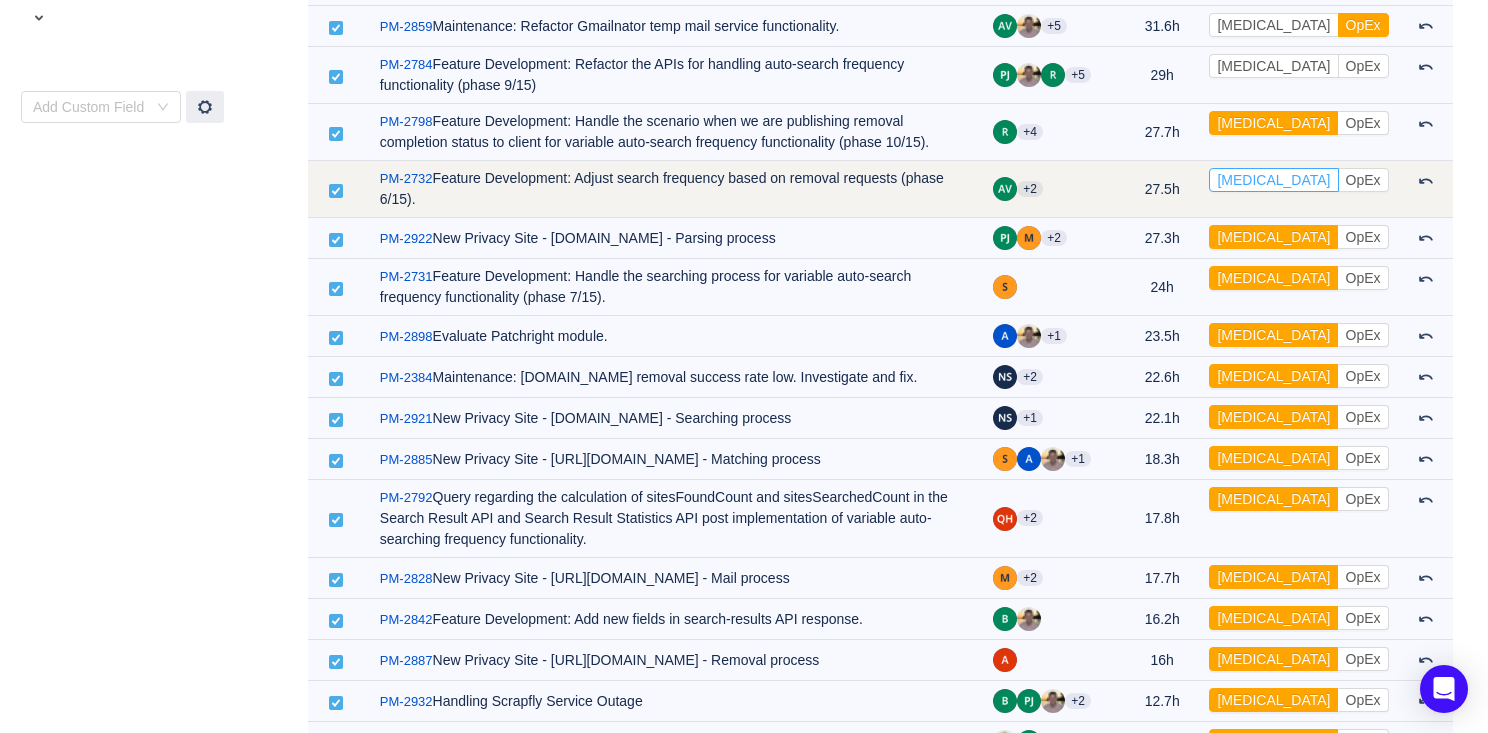click on "[MEDICAL_DATA]" at bounding box center (1273, 180) 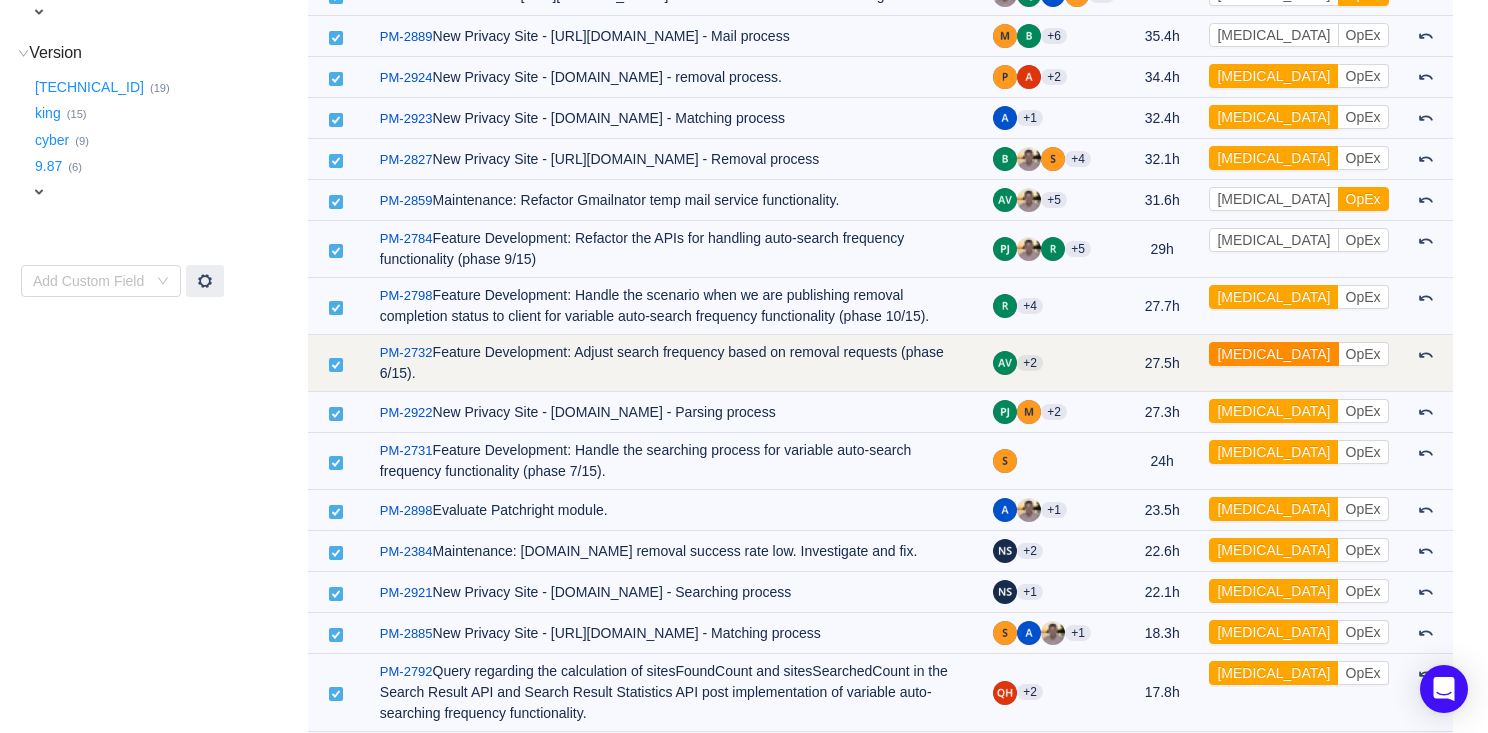 scroll, scrollTop: 916, scrollLeft: 0, axis: vertical 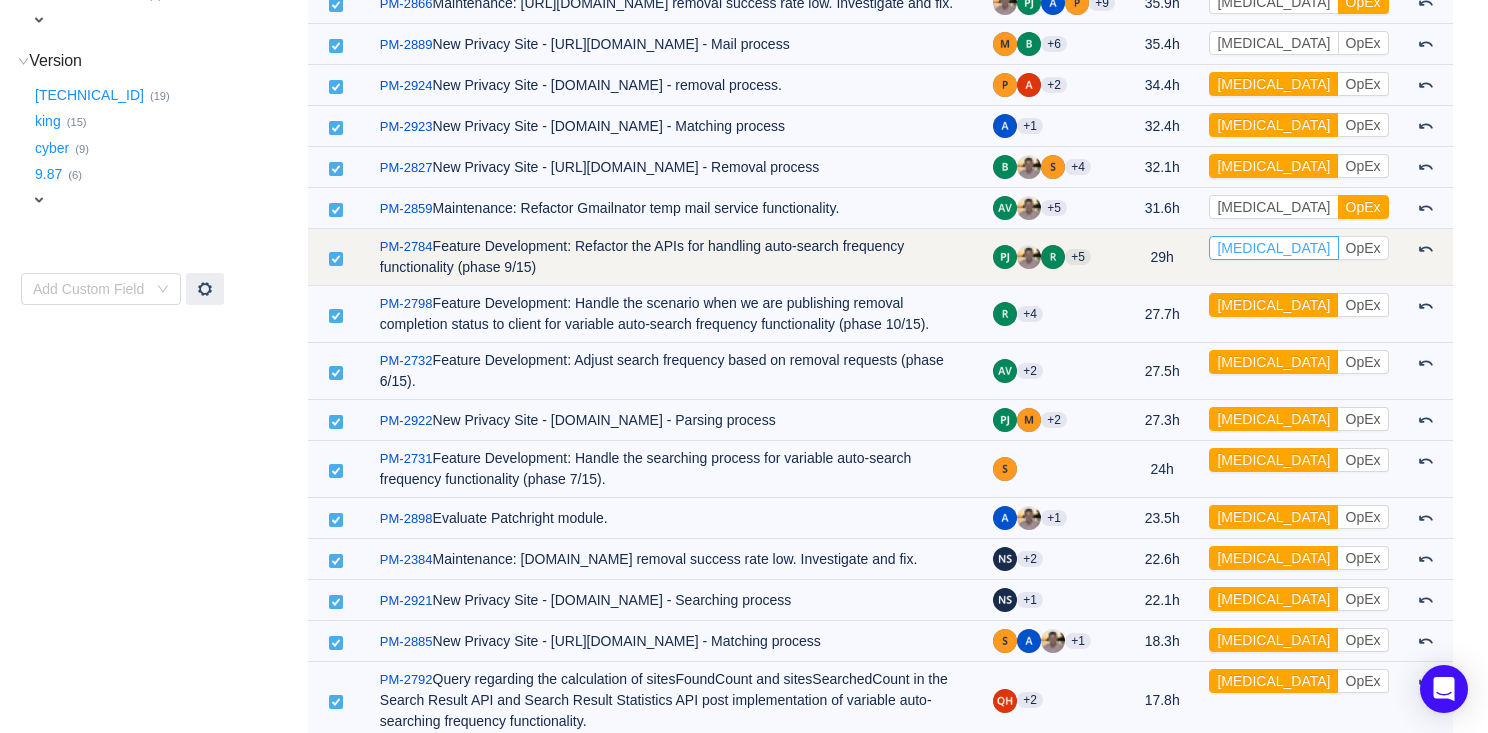 click on "[MEDICAL_DATA]" at bounding box center [1273, 248] 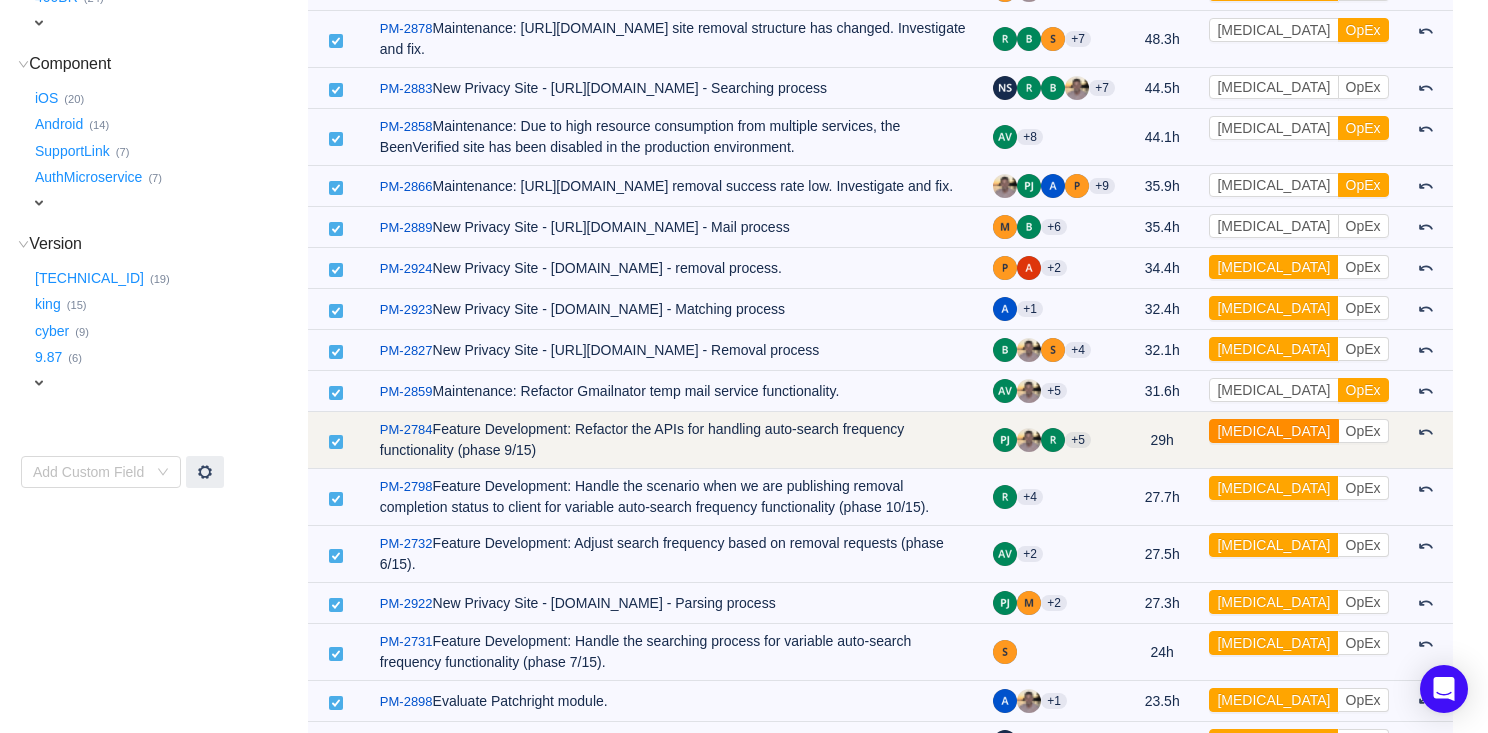 scroll, scrollTop: 712, scrollLeft: 0, axis: vertical 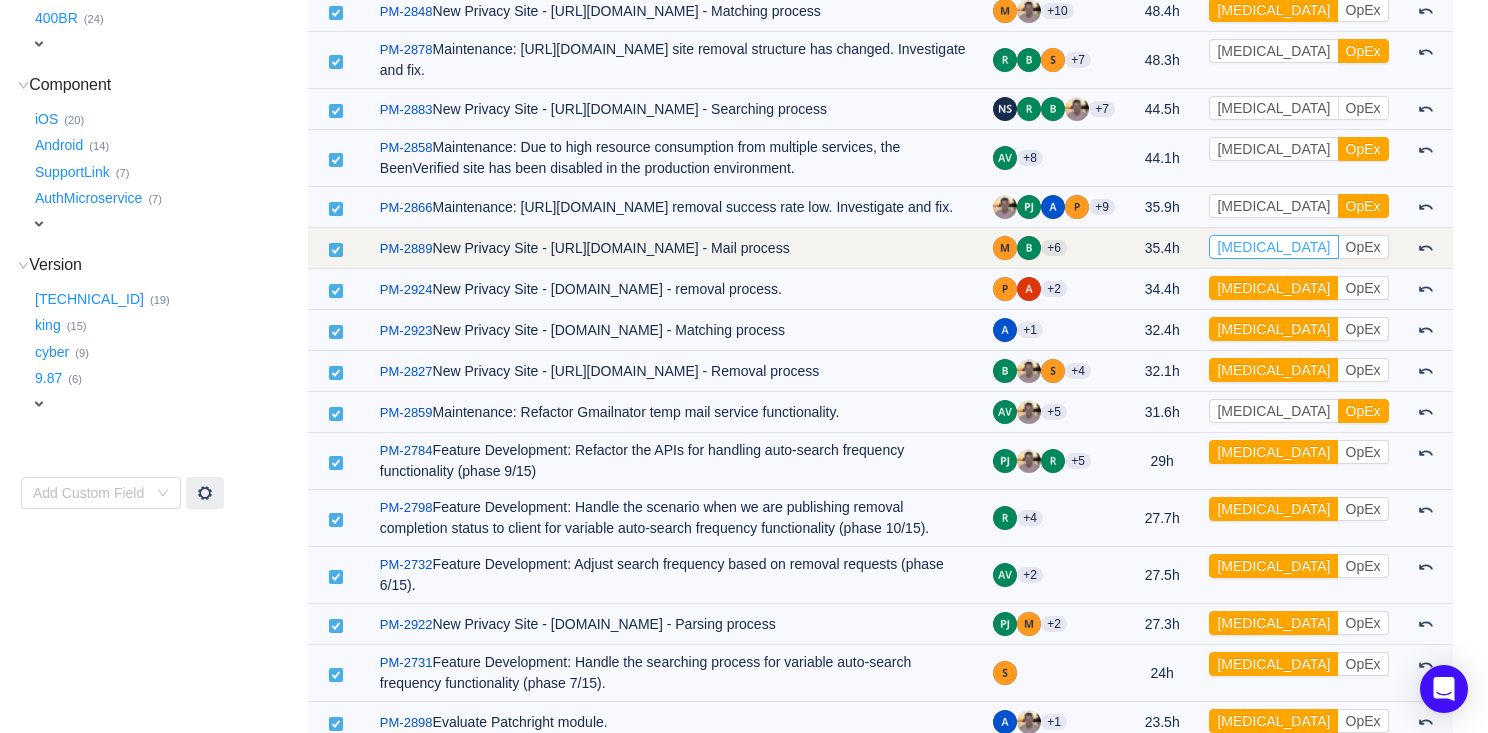 click on "[MEDICAL_DATA]" at bounding box center [1273, 247] 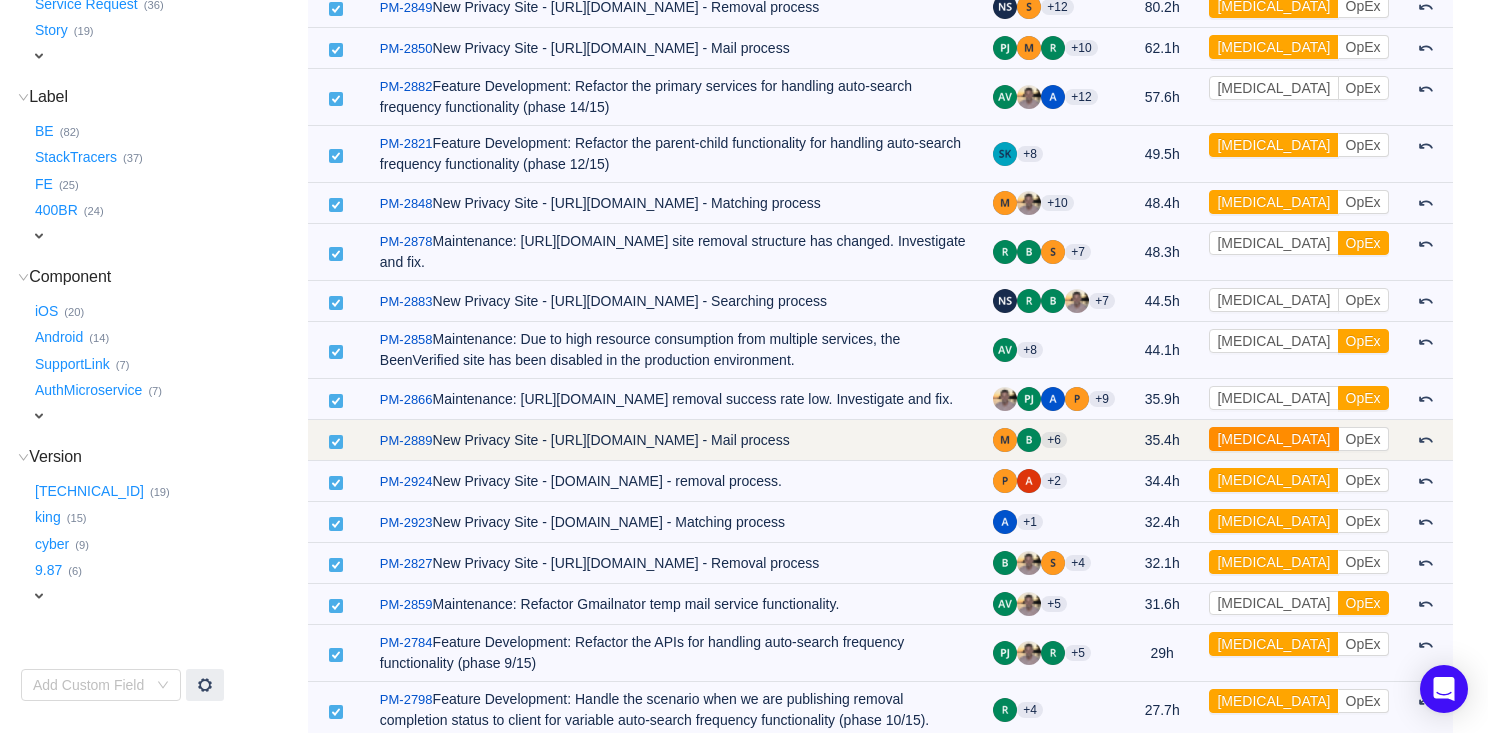 scroll, scrollTop: 505, scrollLeft: 0, axis: vertical 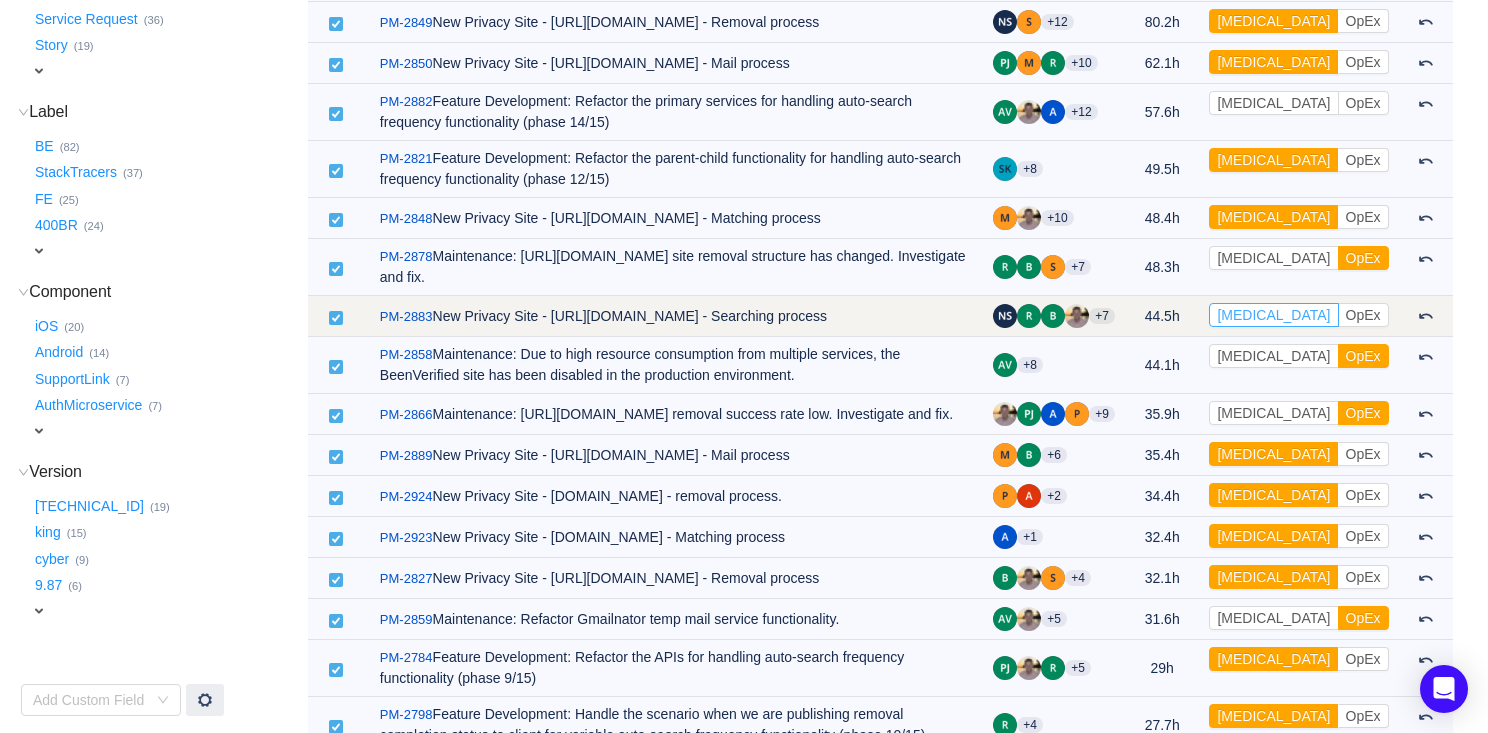 click on "[MEDICAL_DATA]" at bounding box center (1273, 315) 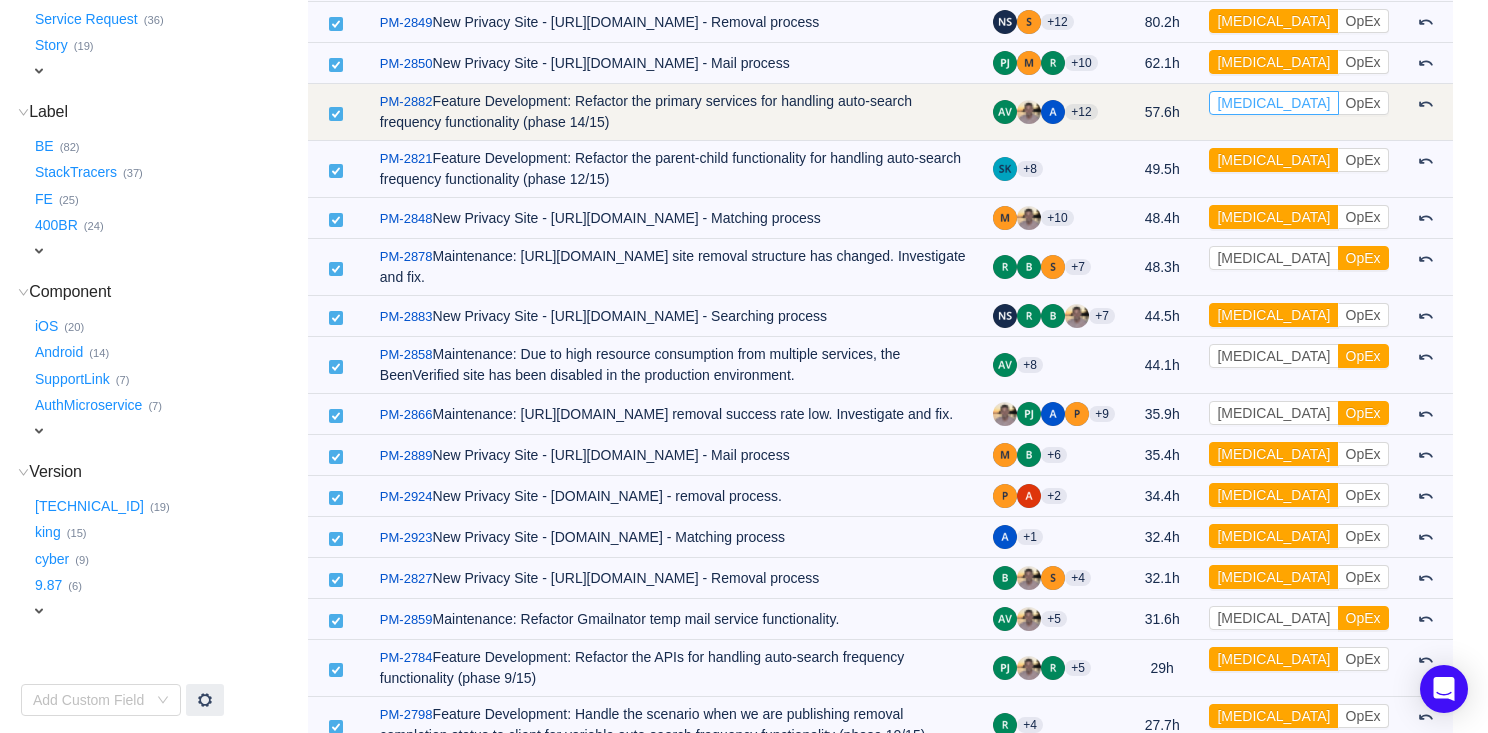 click on "[MEDICAL_DATA]" at bounding box center (1273, 103) 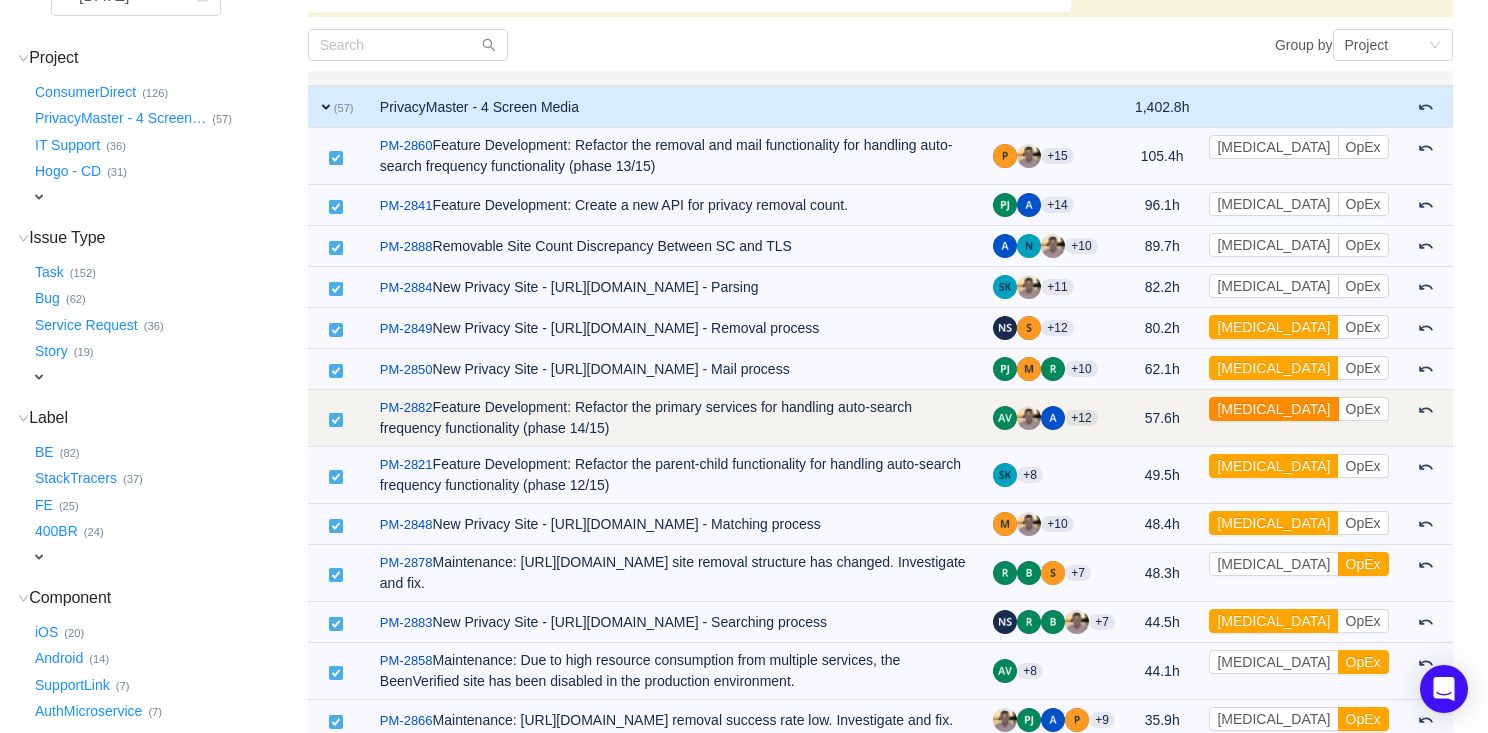 scroll, scrollTop: 175, scrollLeft: 0, axis: vertical 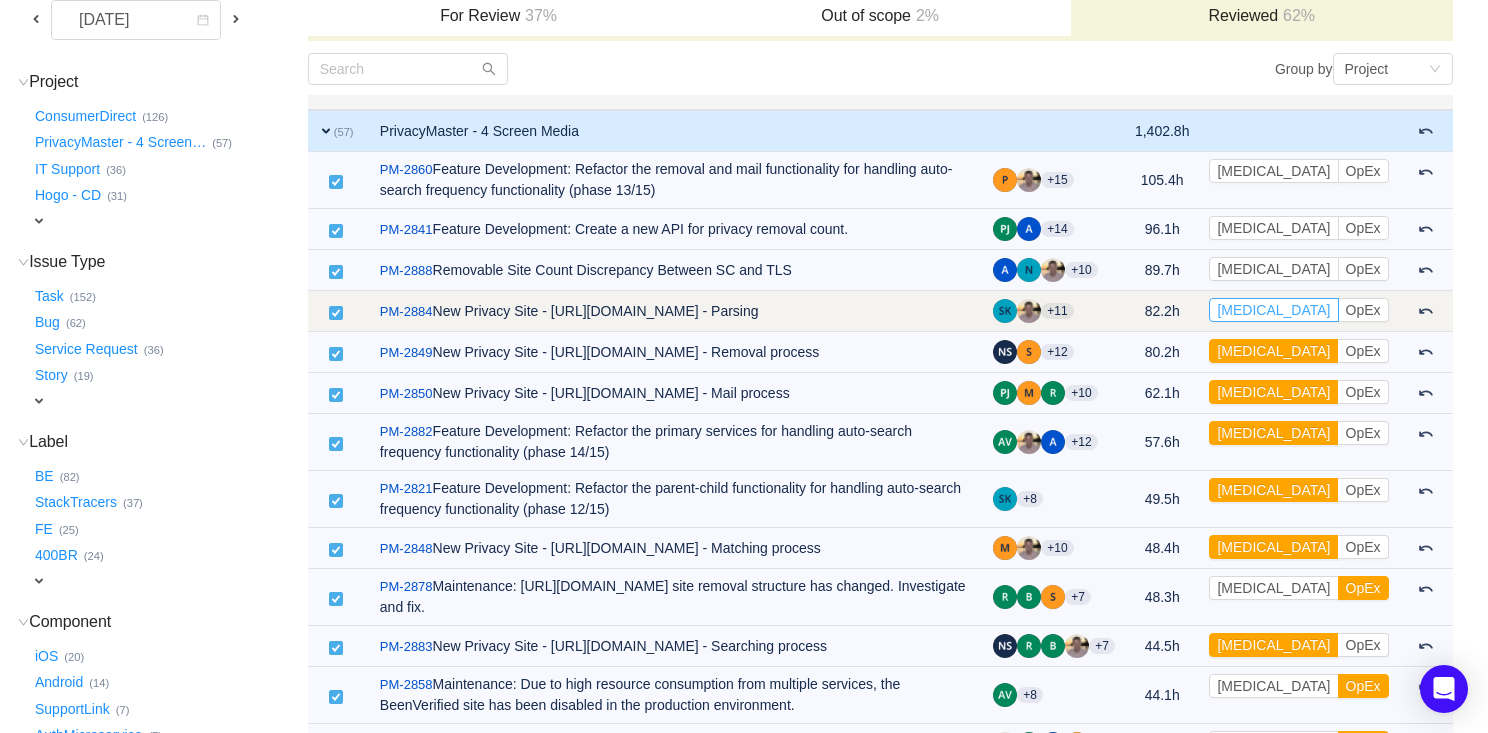 click on "[MEDICAL_DATA]" at bounding box center (1273, 310) 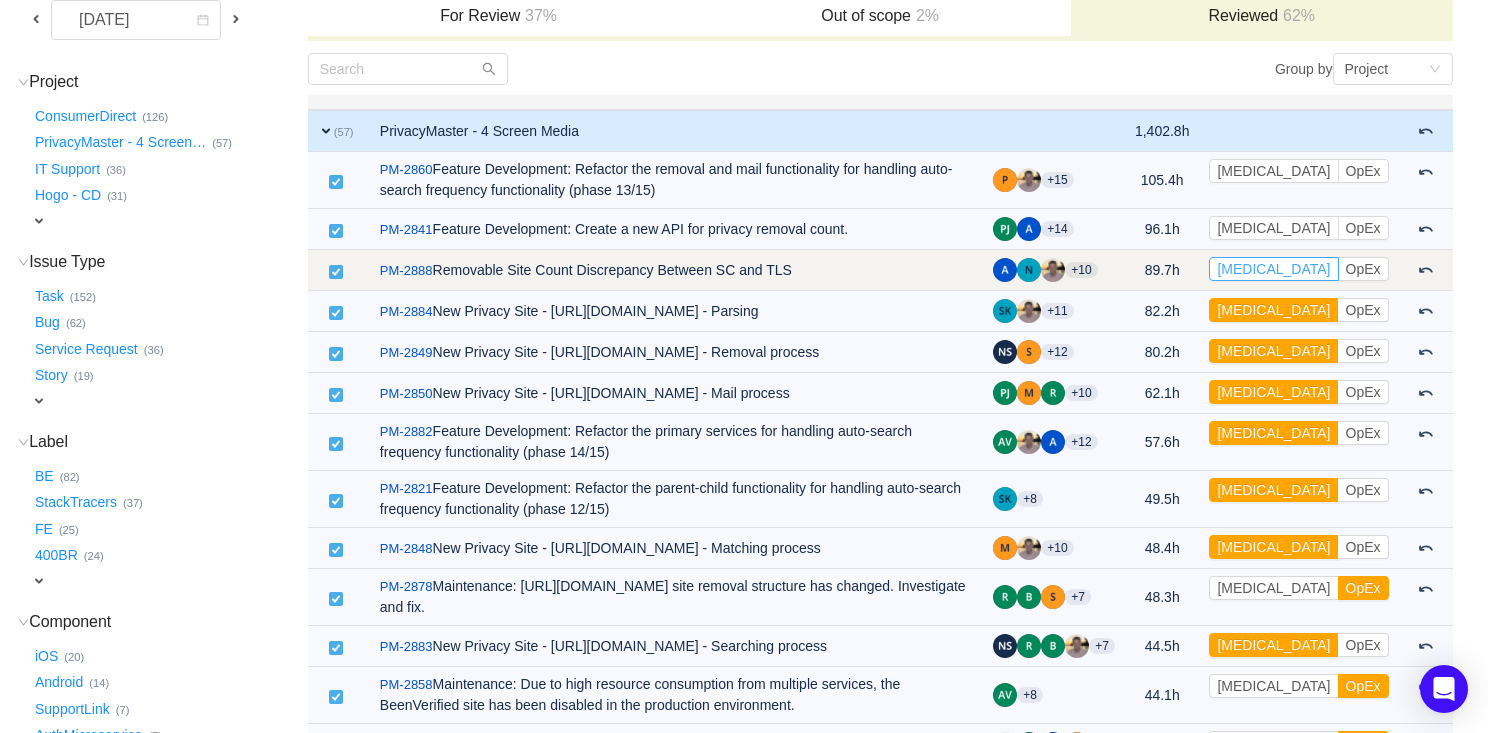 click on "[MEDICAL_DATA]" at bounding box center (1273, 269) 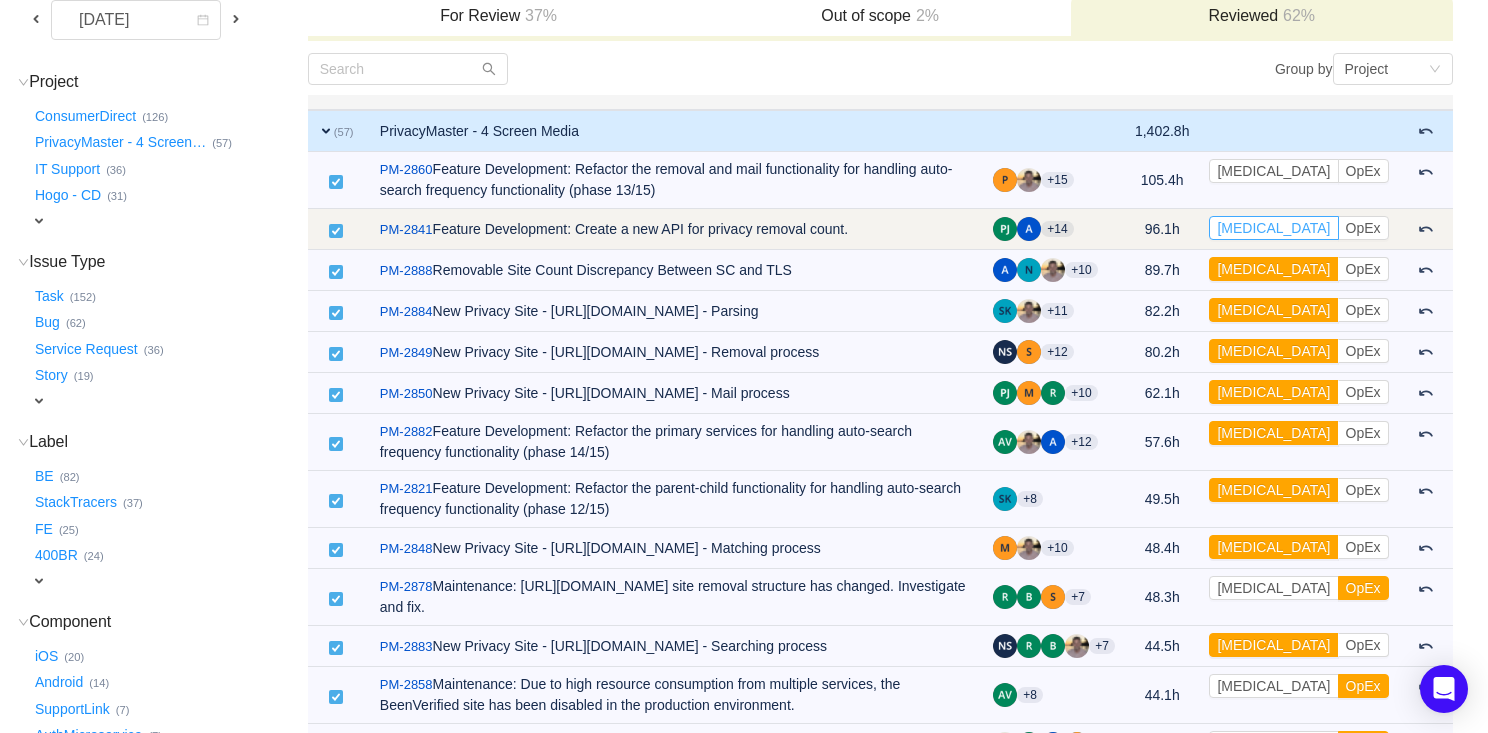 click on "[MEDICAL_DATA]" at bounding box center (1273, 228) 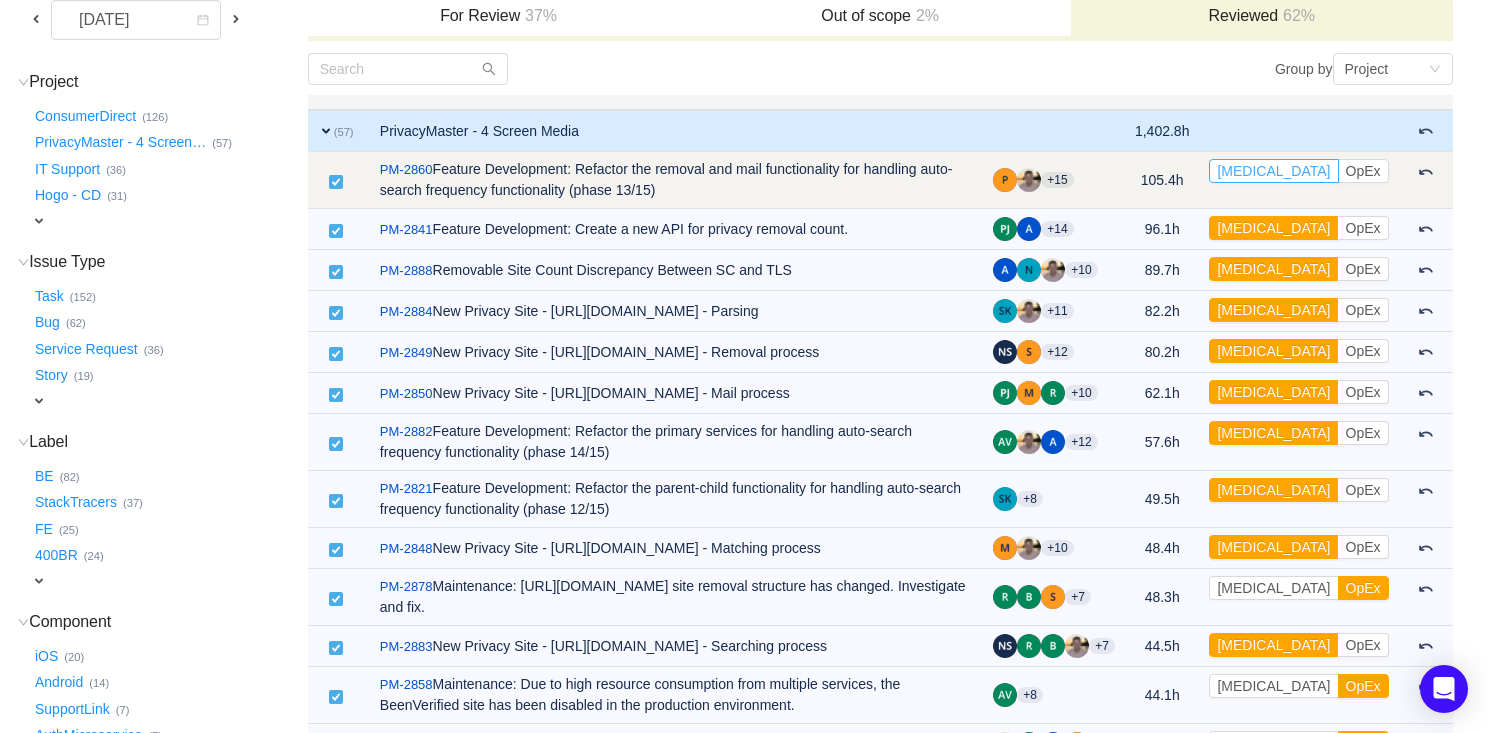click on "[MEDICAL_DATA]" at bounding box center [1273, 171] 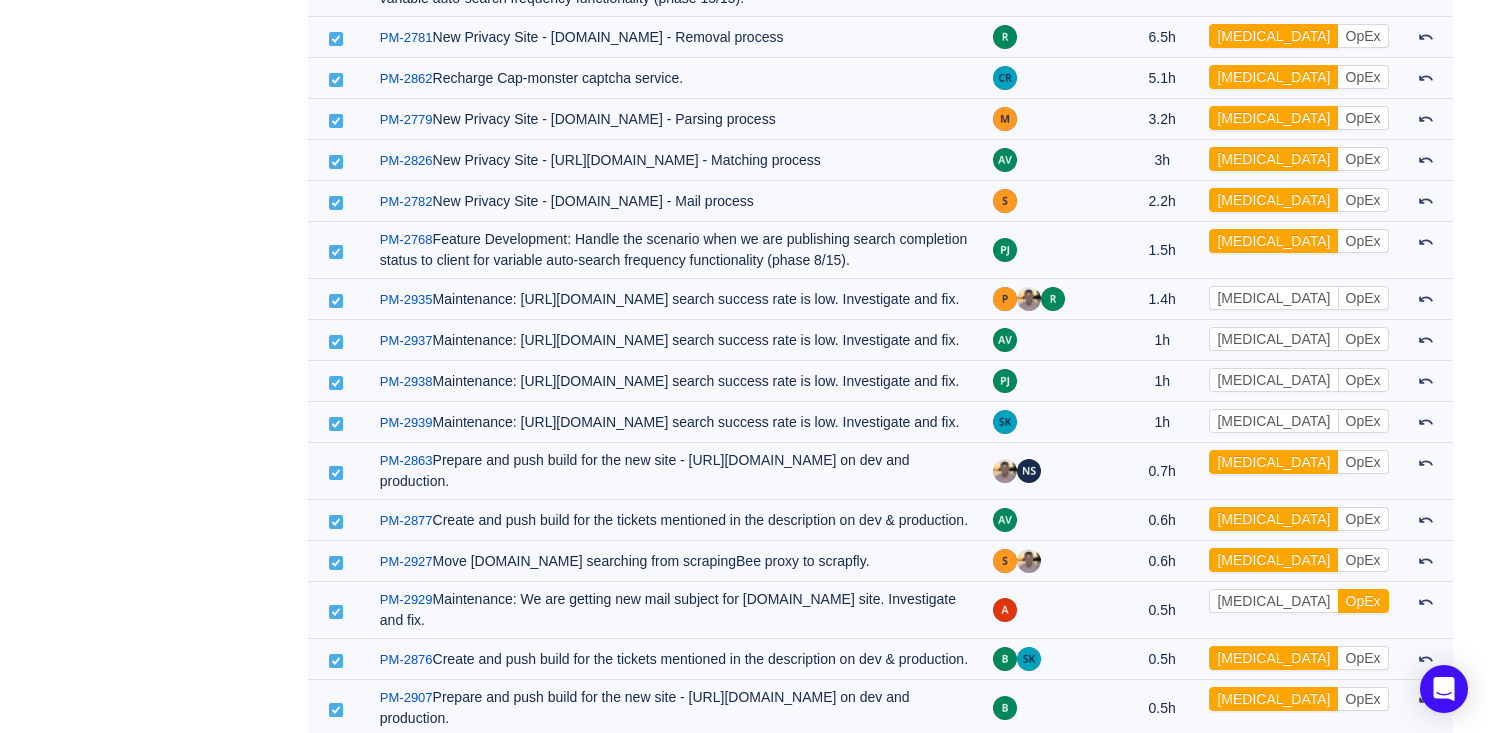 scroll, scrollTop: 2105, scrollLeft: 0, axis: vertical 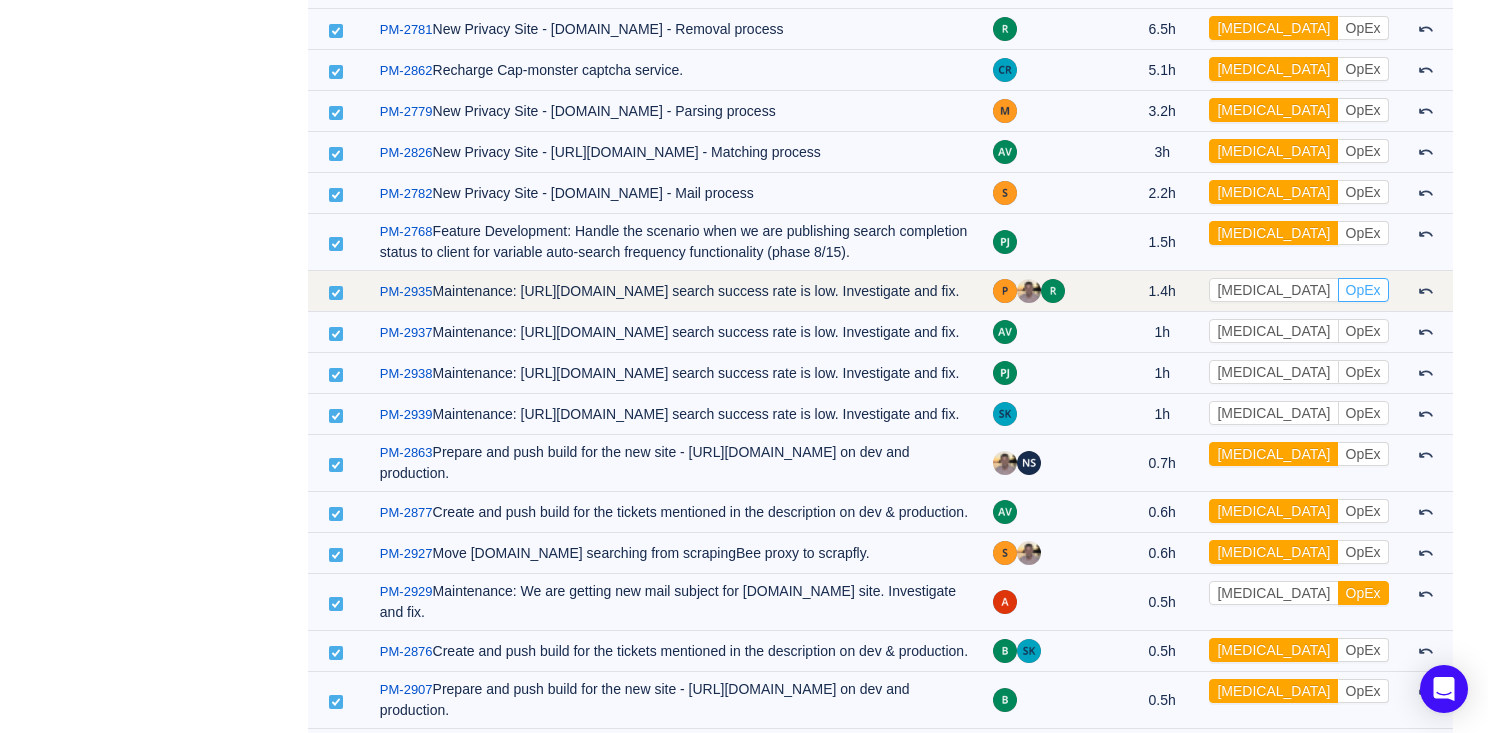 click on "OpEx" at bounding box center [1363, 290] 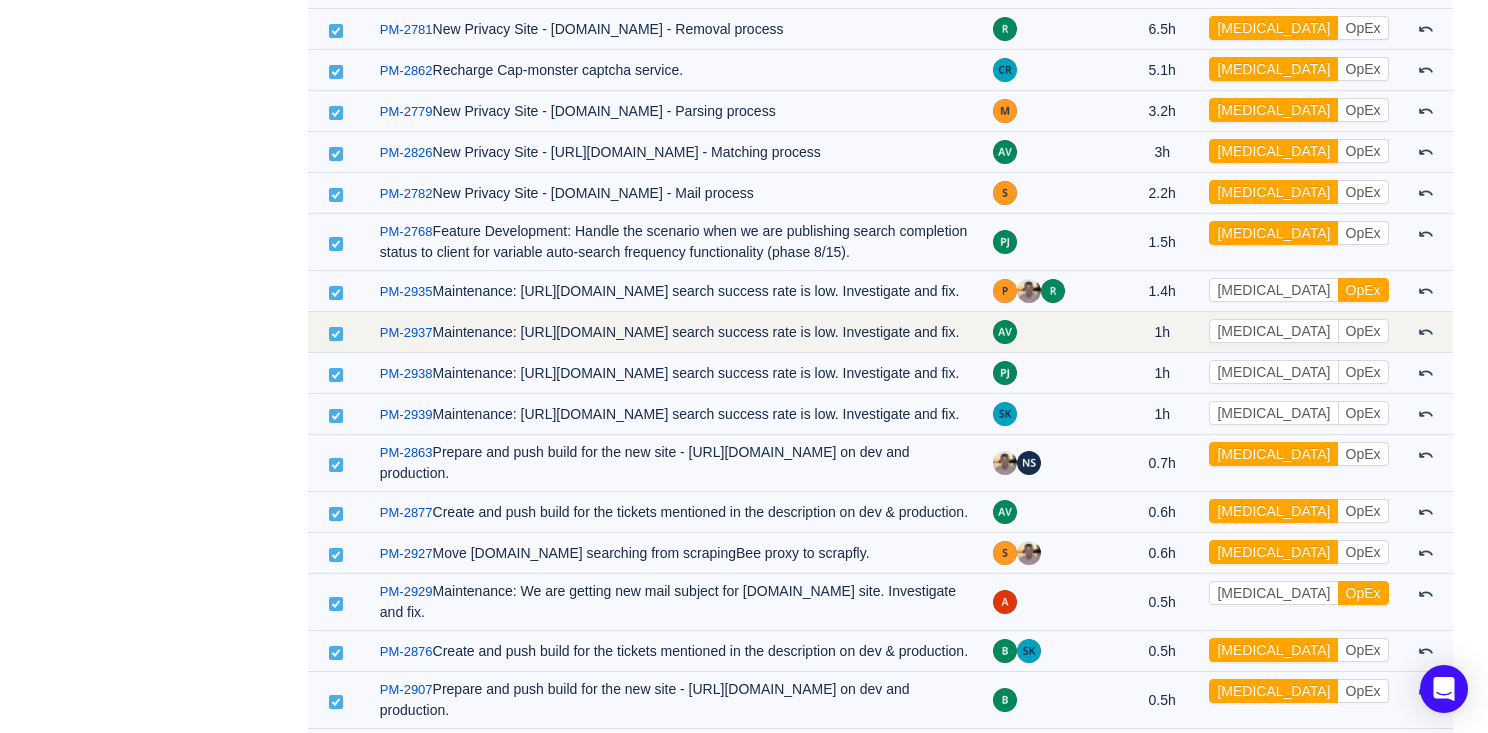 click on "[MEDICAL_DATA] OpEx Out of scope" at bounding box center (1298, 332) 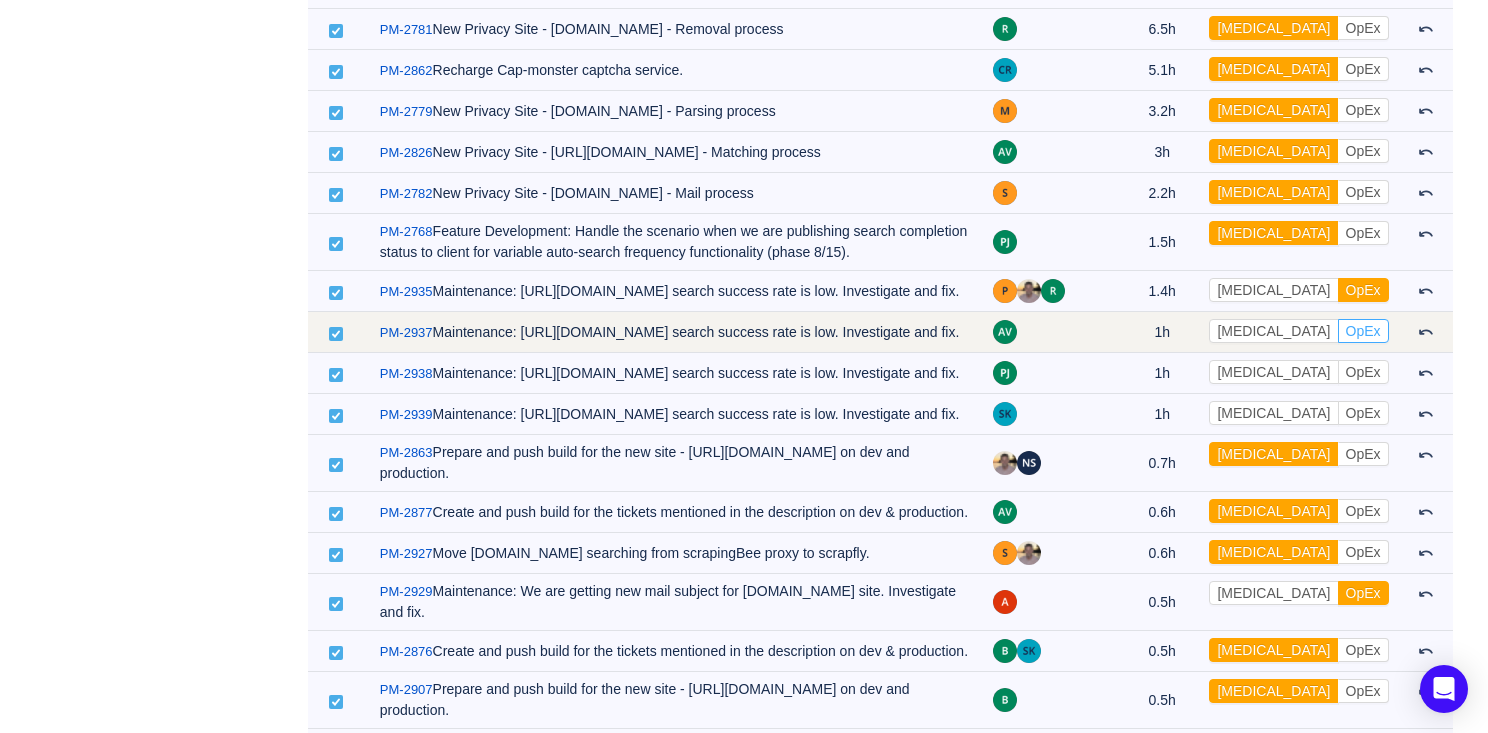 click on "OpEx" at bounding box center [1363, 331] 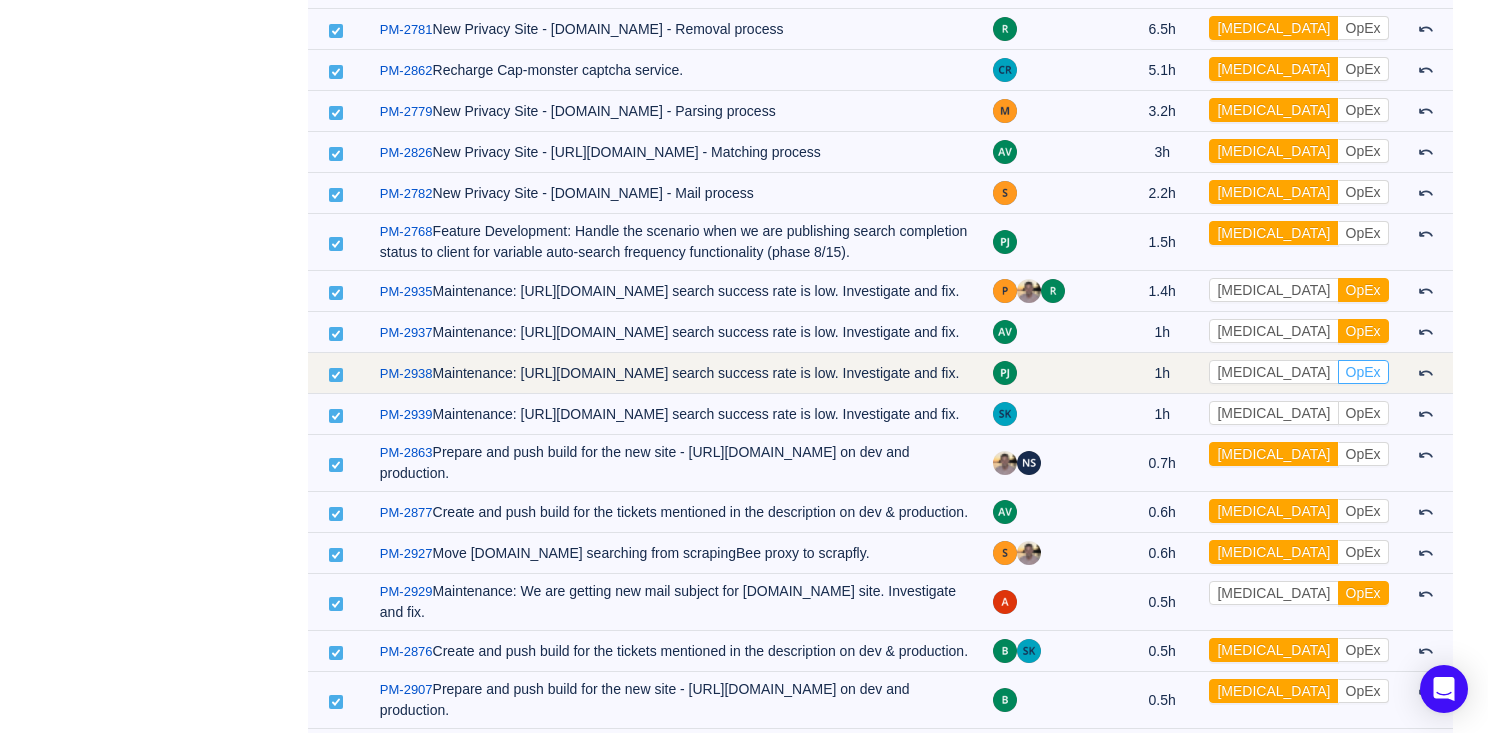 click on "OpEx" at bounding box center (1363, 372) 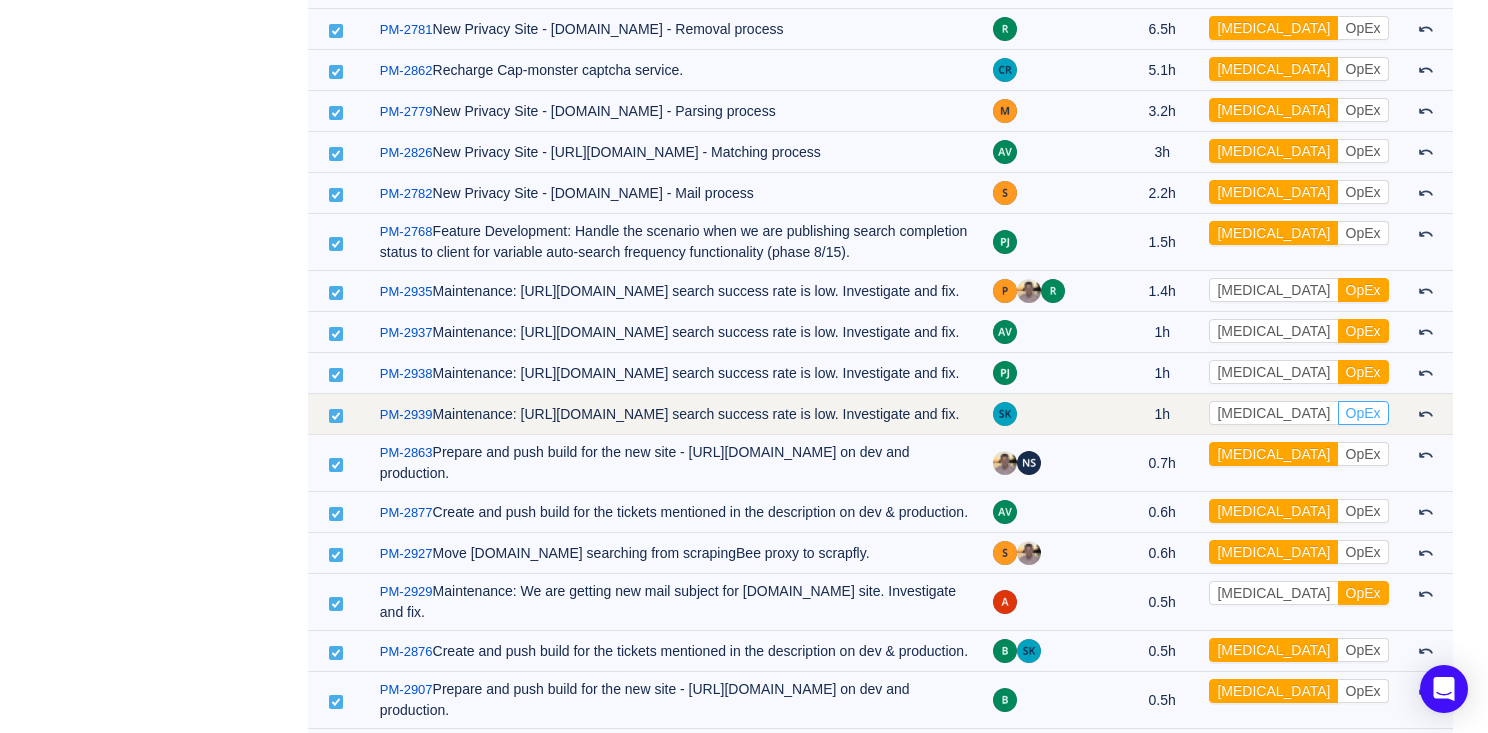 click on "OpEx" at bounding box center [1363, 413] 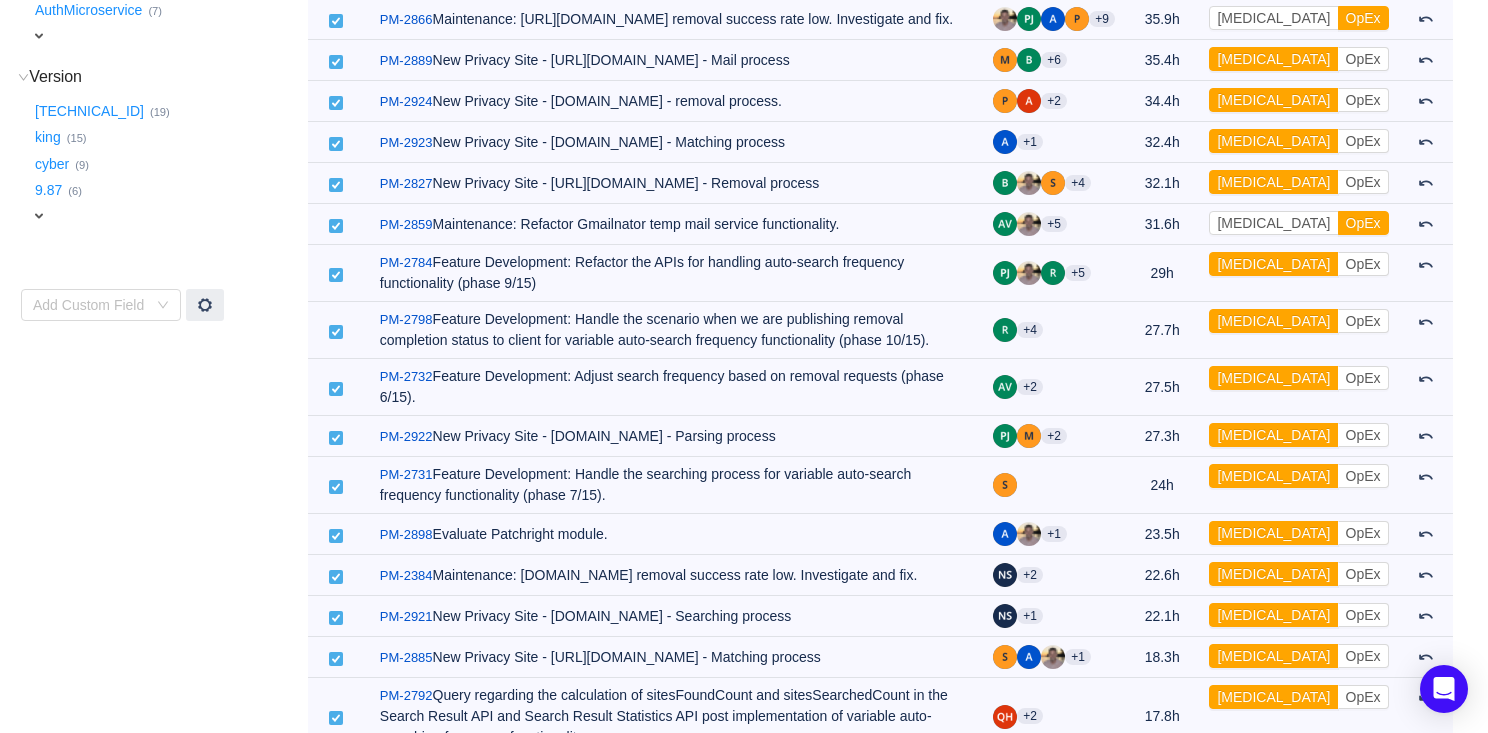 scroll, scrollTop: 0, scrollLeft: 0, axis: both 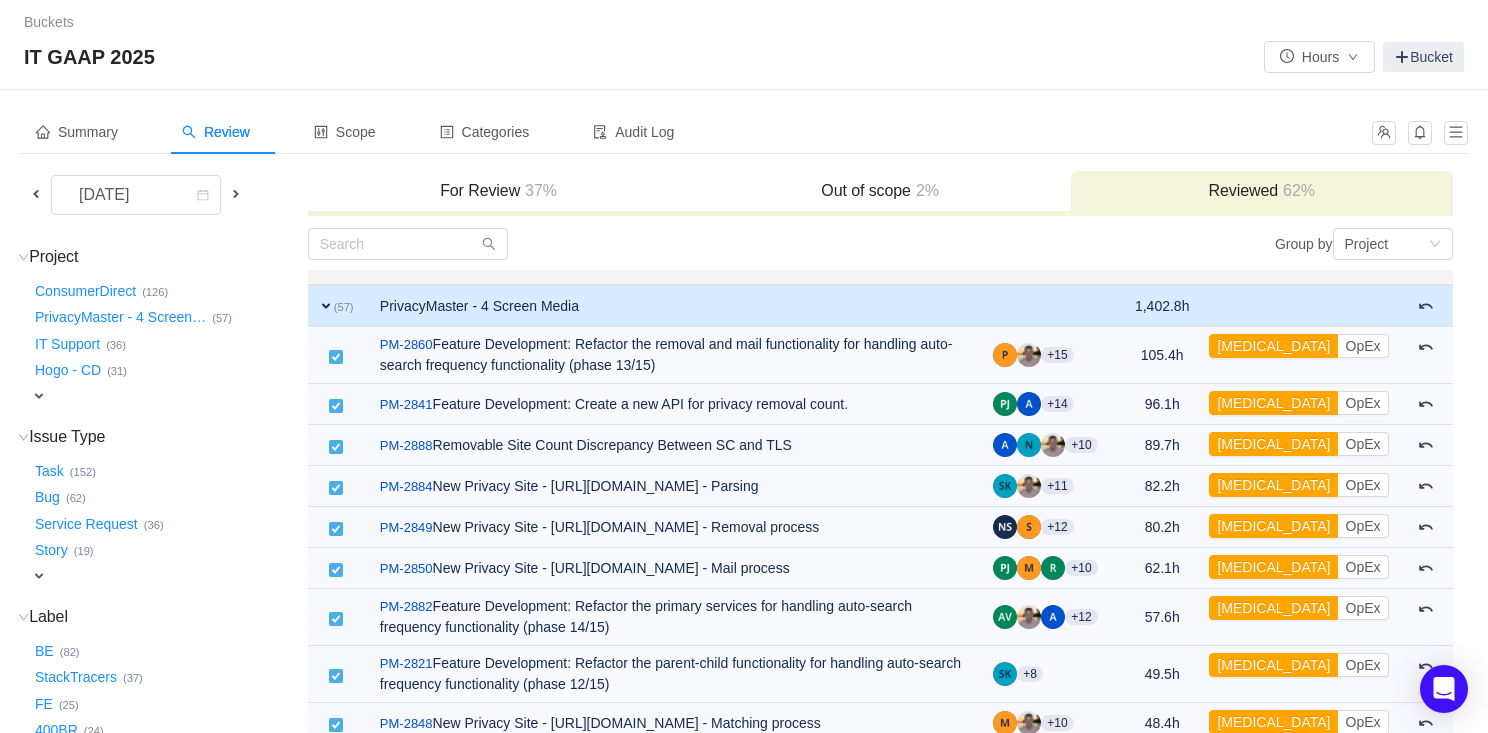 click on "Out of scope  2%" at bounding box center (880, 191) 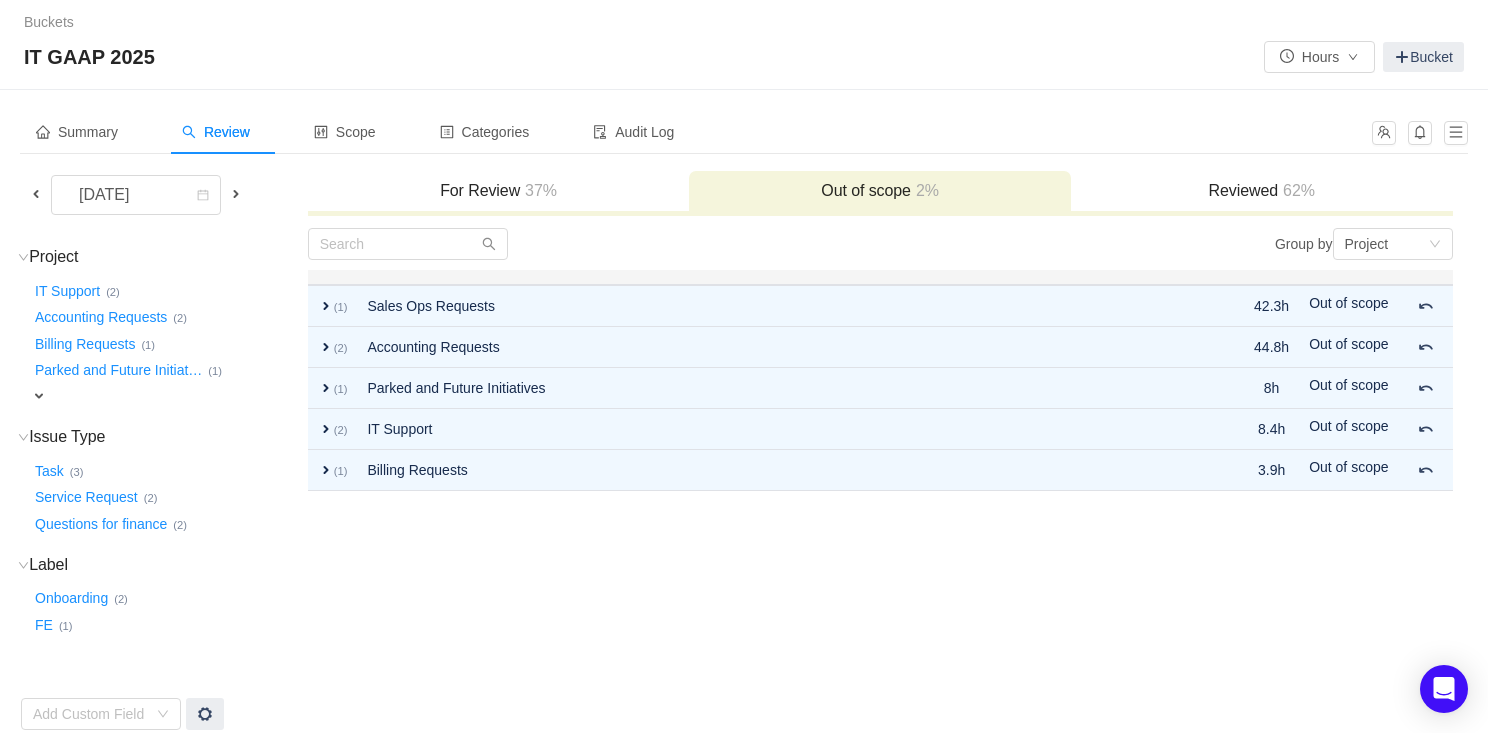 click on "For Review  37%" at bounding box center [499, 191] 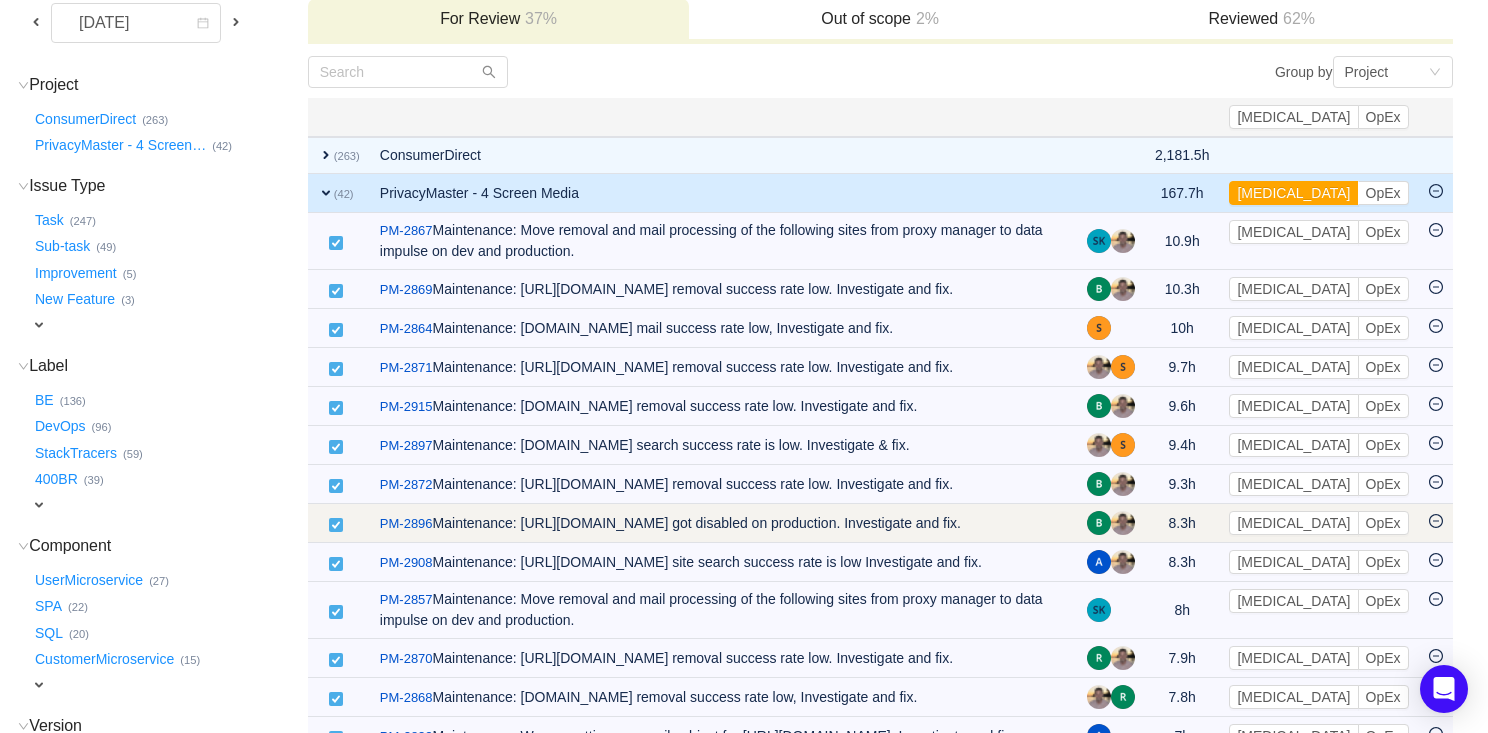 scroll, scrollTop: 12, scrollLeft: 0, axis: vertical 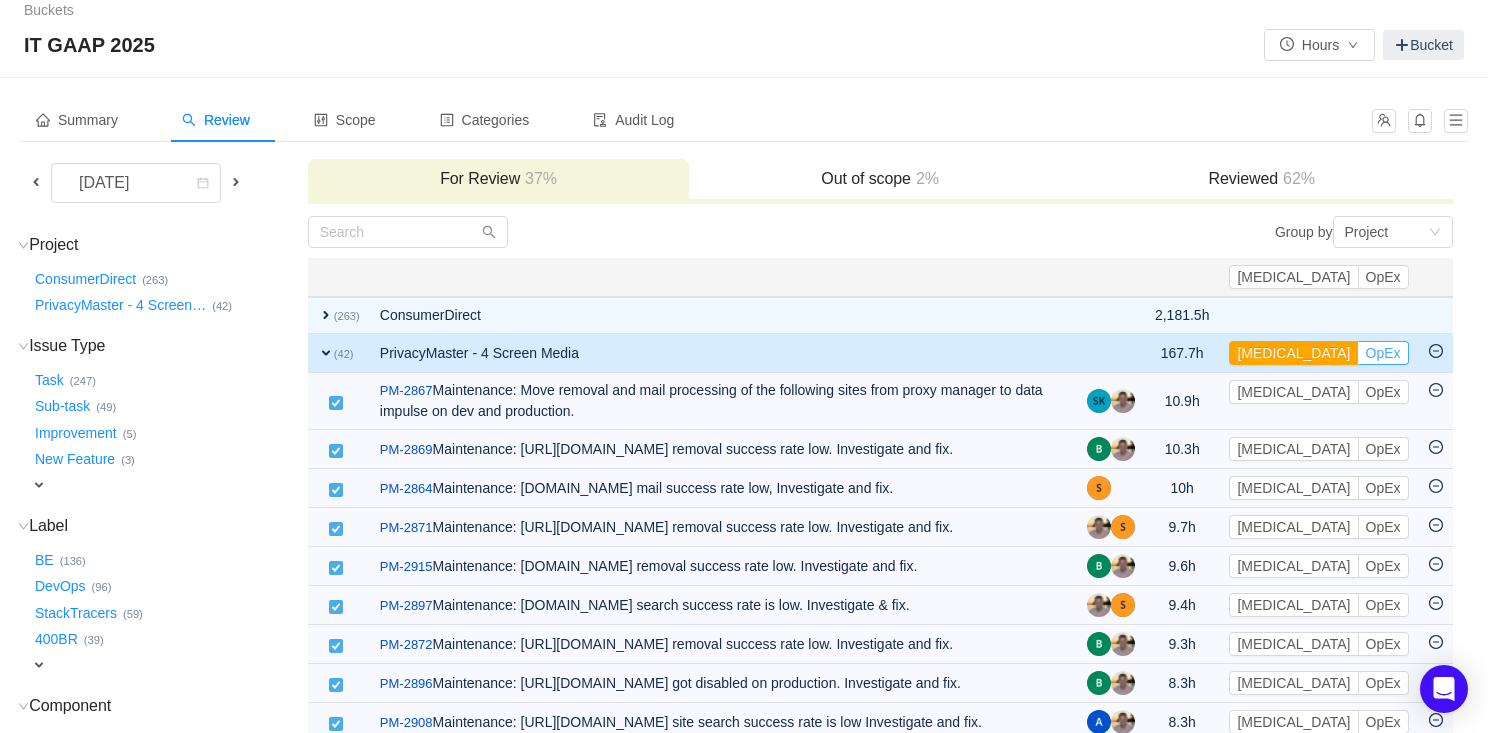 click on "OpEx" at bounding box center (1383, 353) 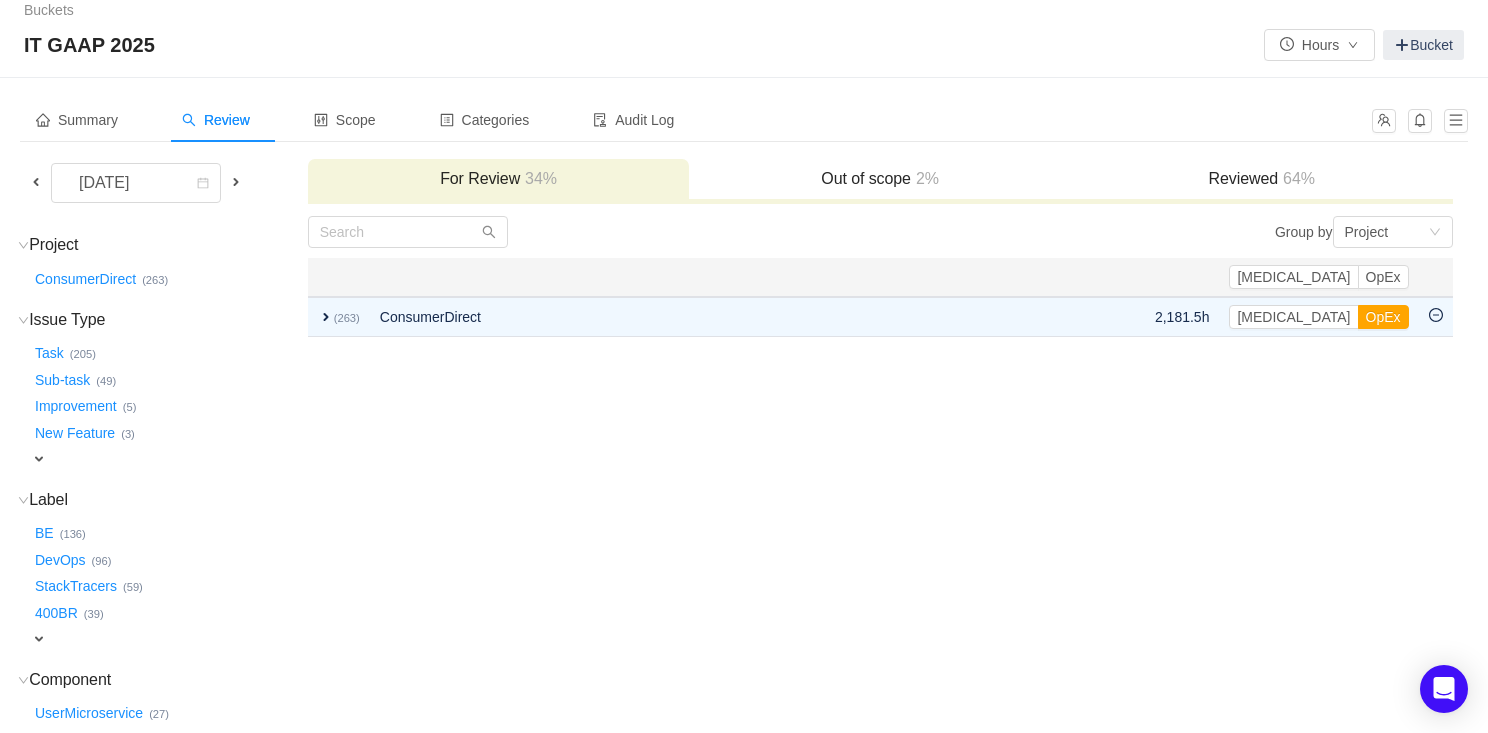 click on "expand" at bounding box center [39, 459] 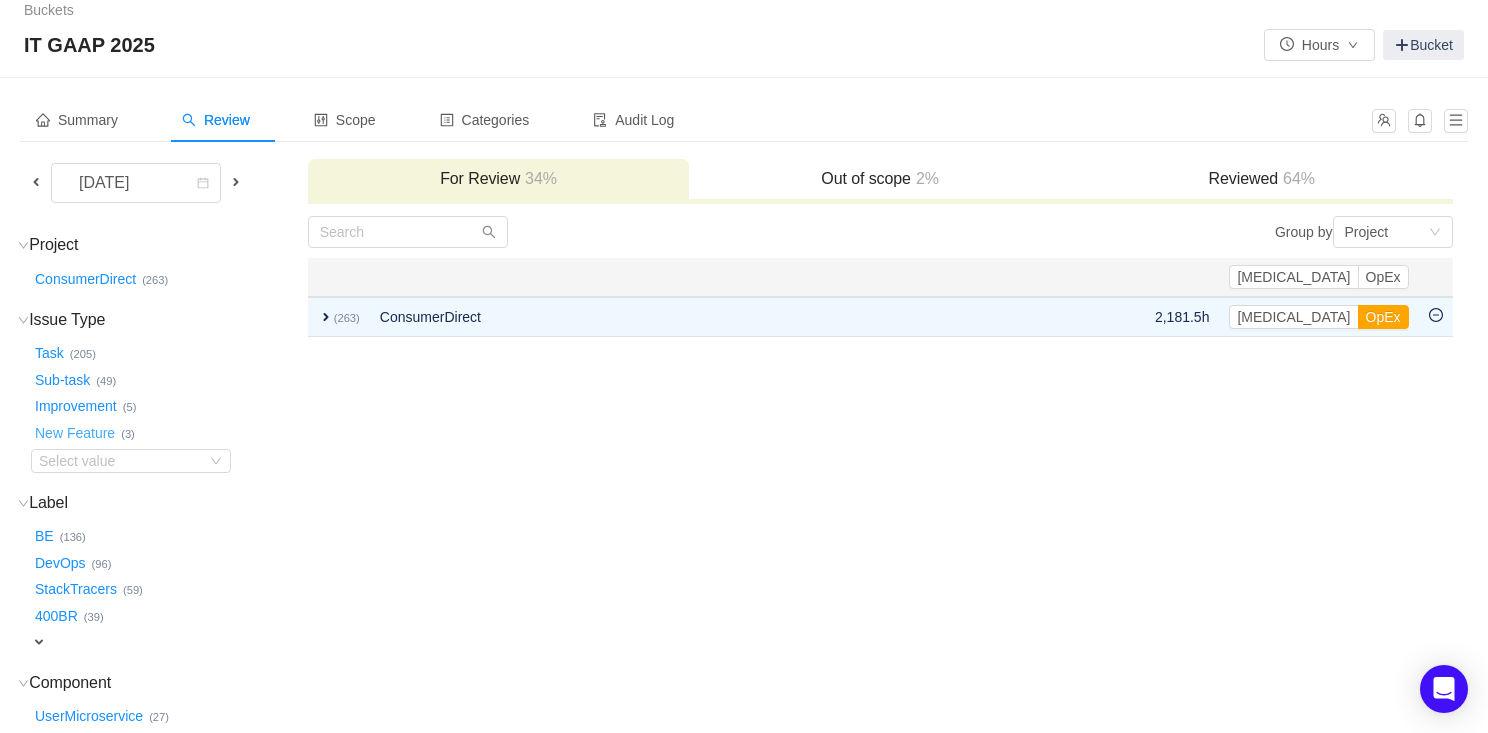 click on "New Feature …" at bounding box center [76, 433] 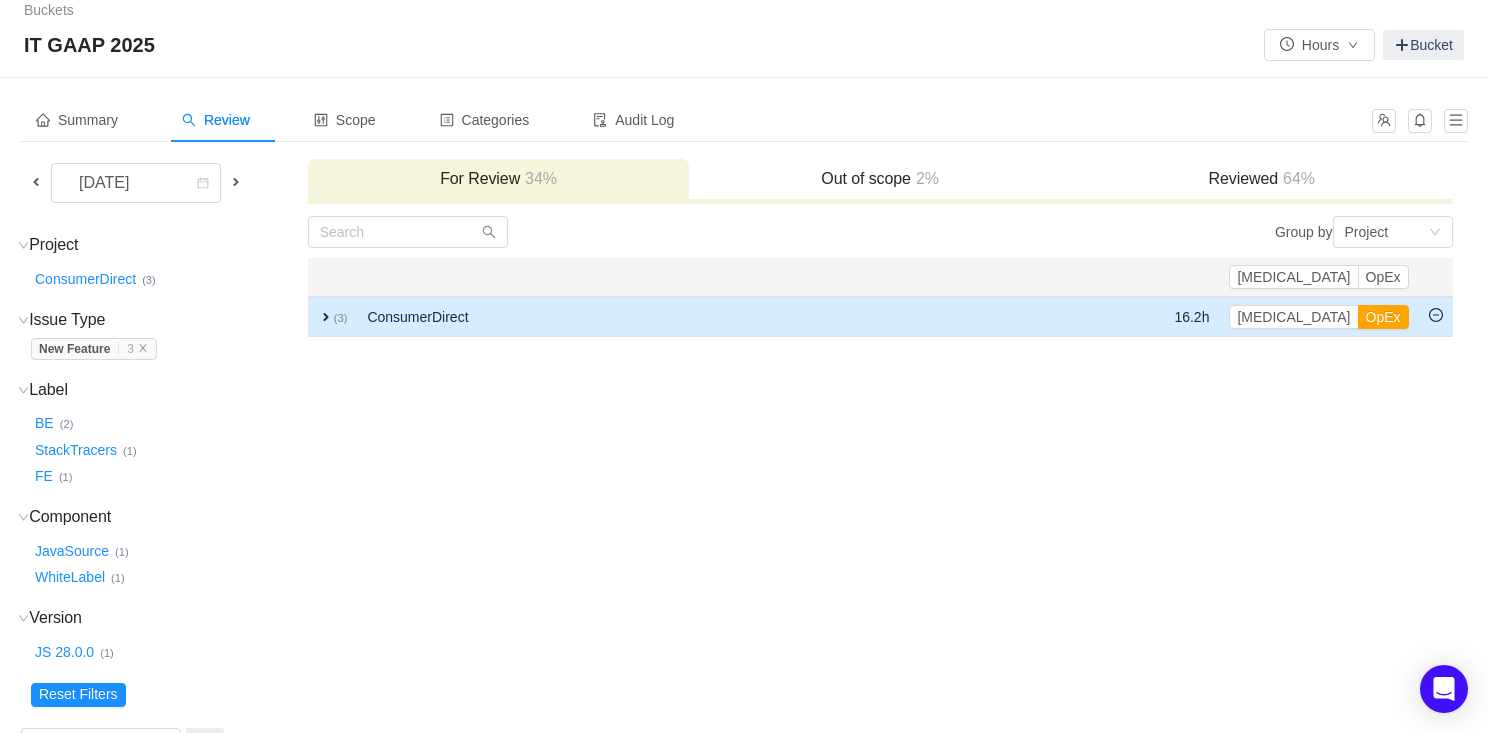click on "expand" at bounding box center [326, 317] 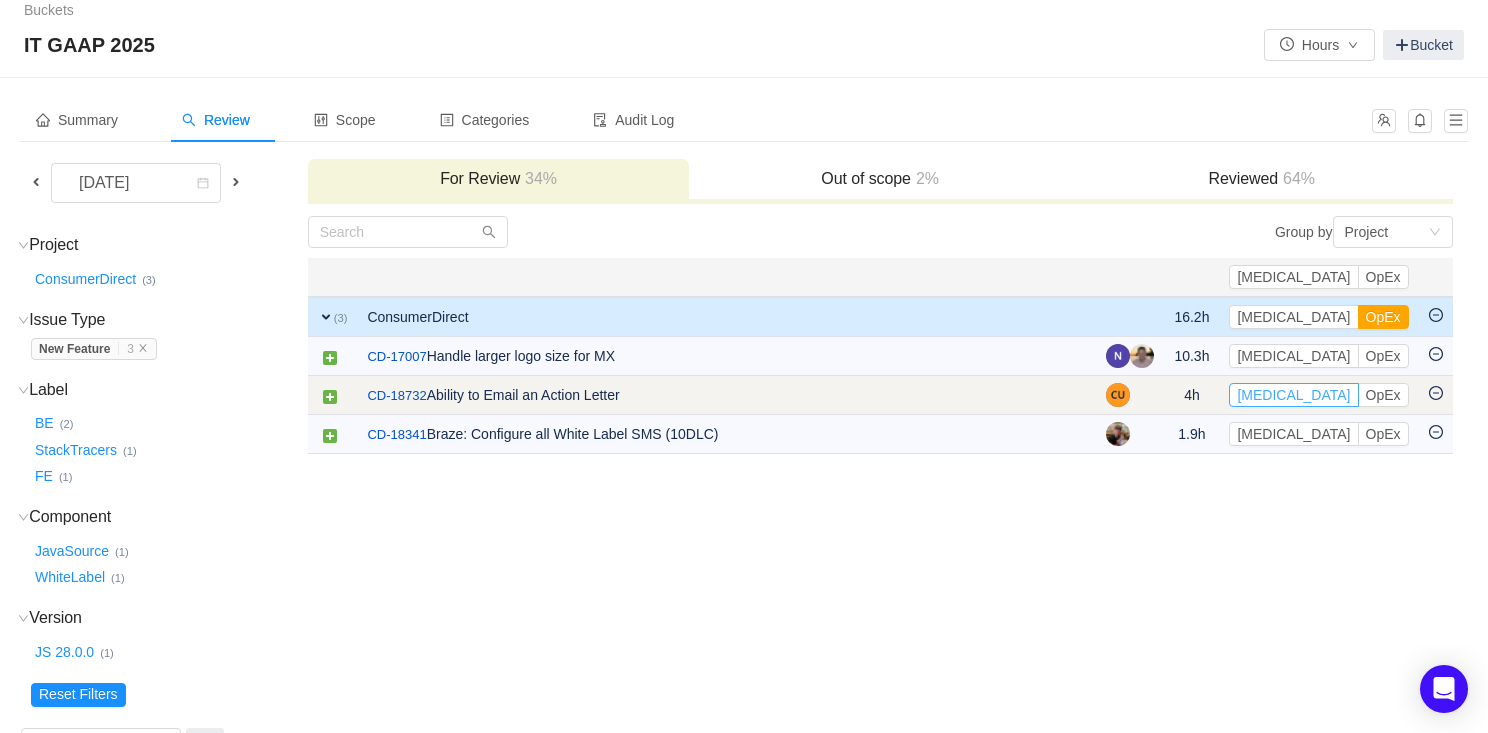 click on "[MEDICAL_DATA]" at bounding box center [1293, 395] 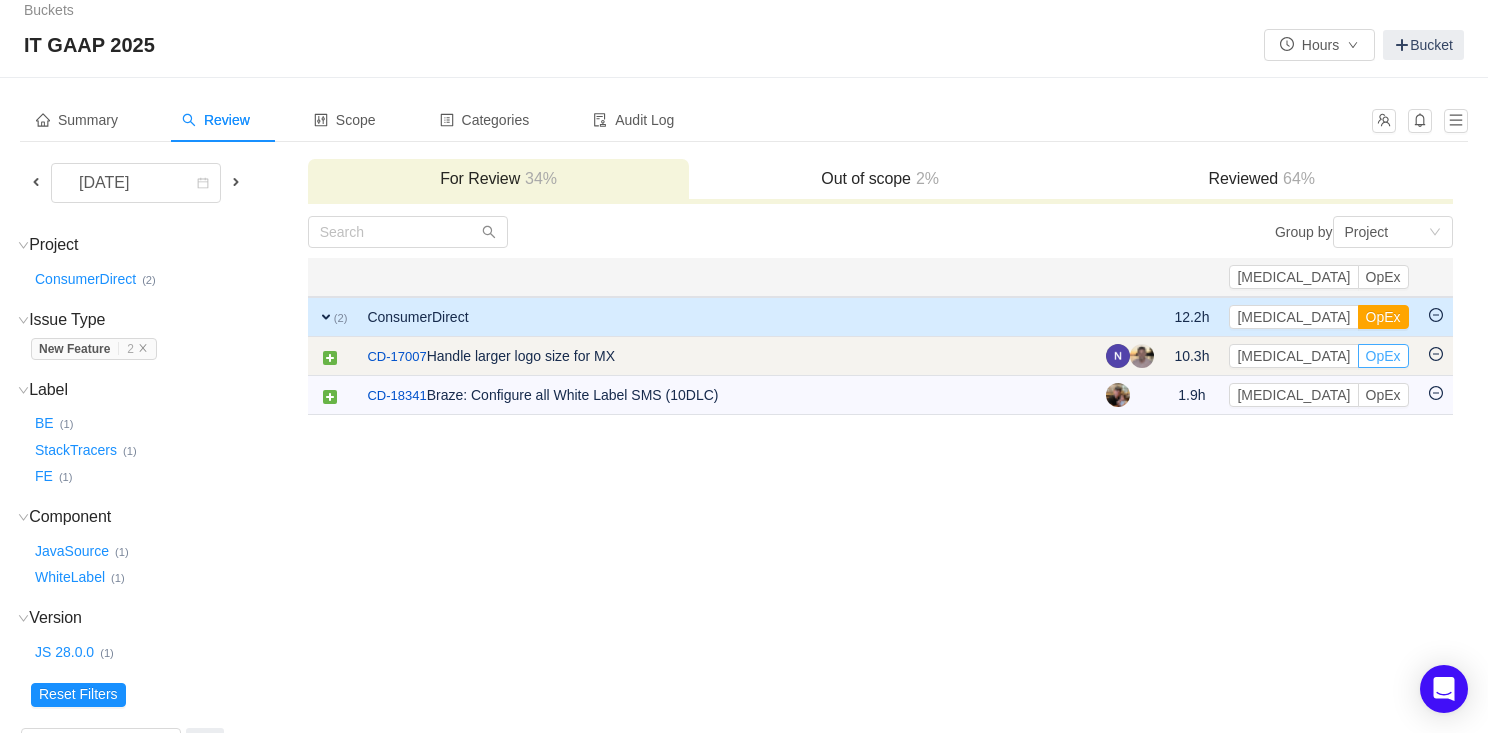 click on "OpEx" at bounding box center (1383, 356) 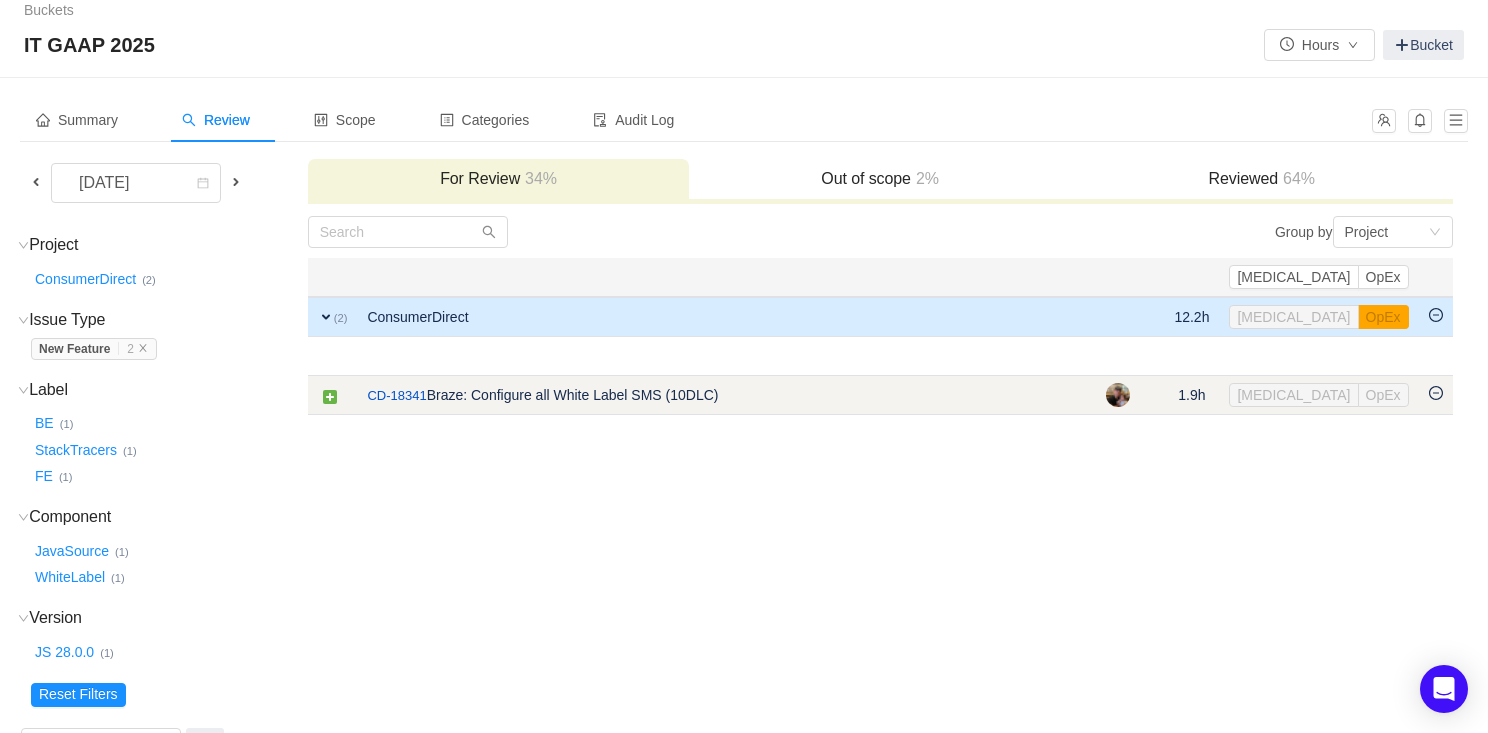 scroll, scrollTop: 0, scrollLeft: 0, axis: both 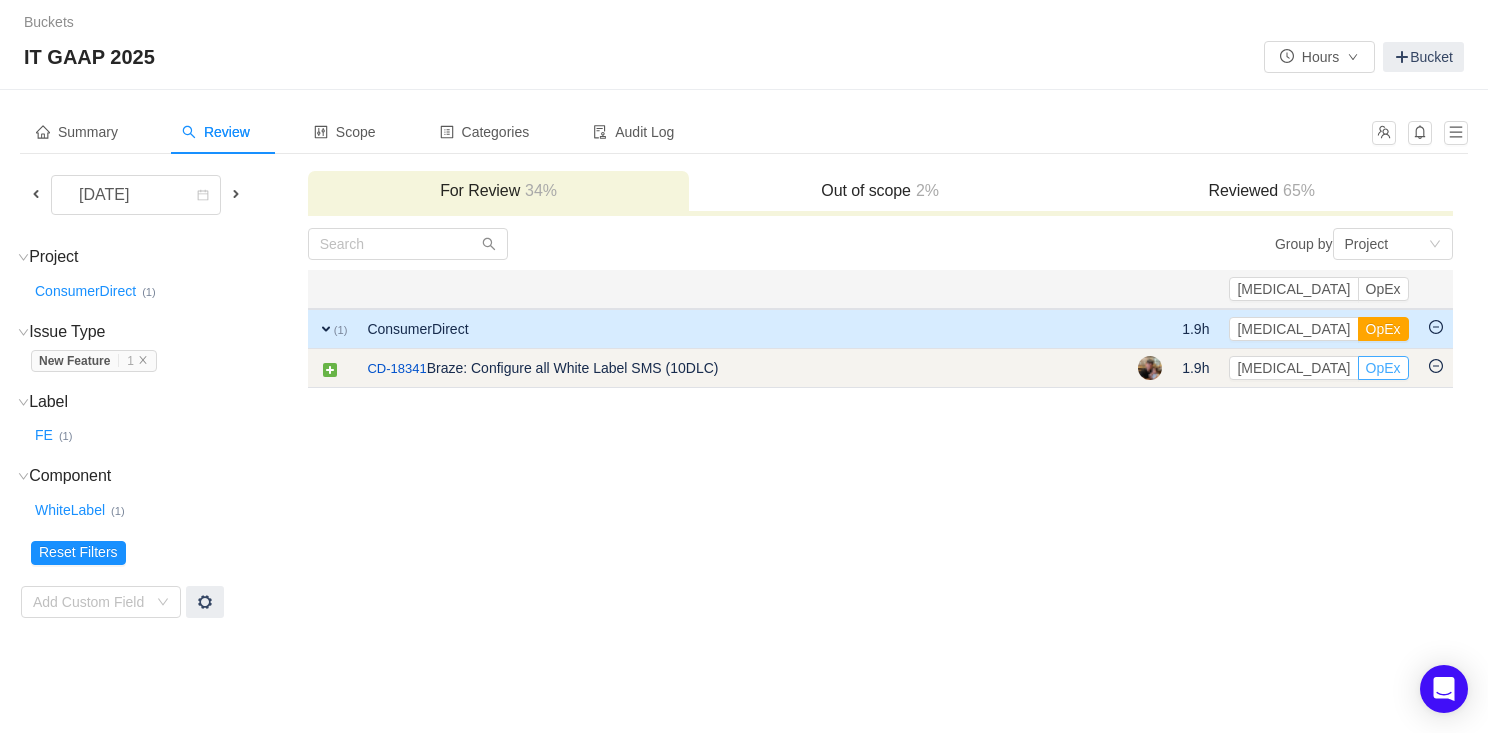 click on "OpEx" at bounding box center [1383, 368] 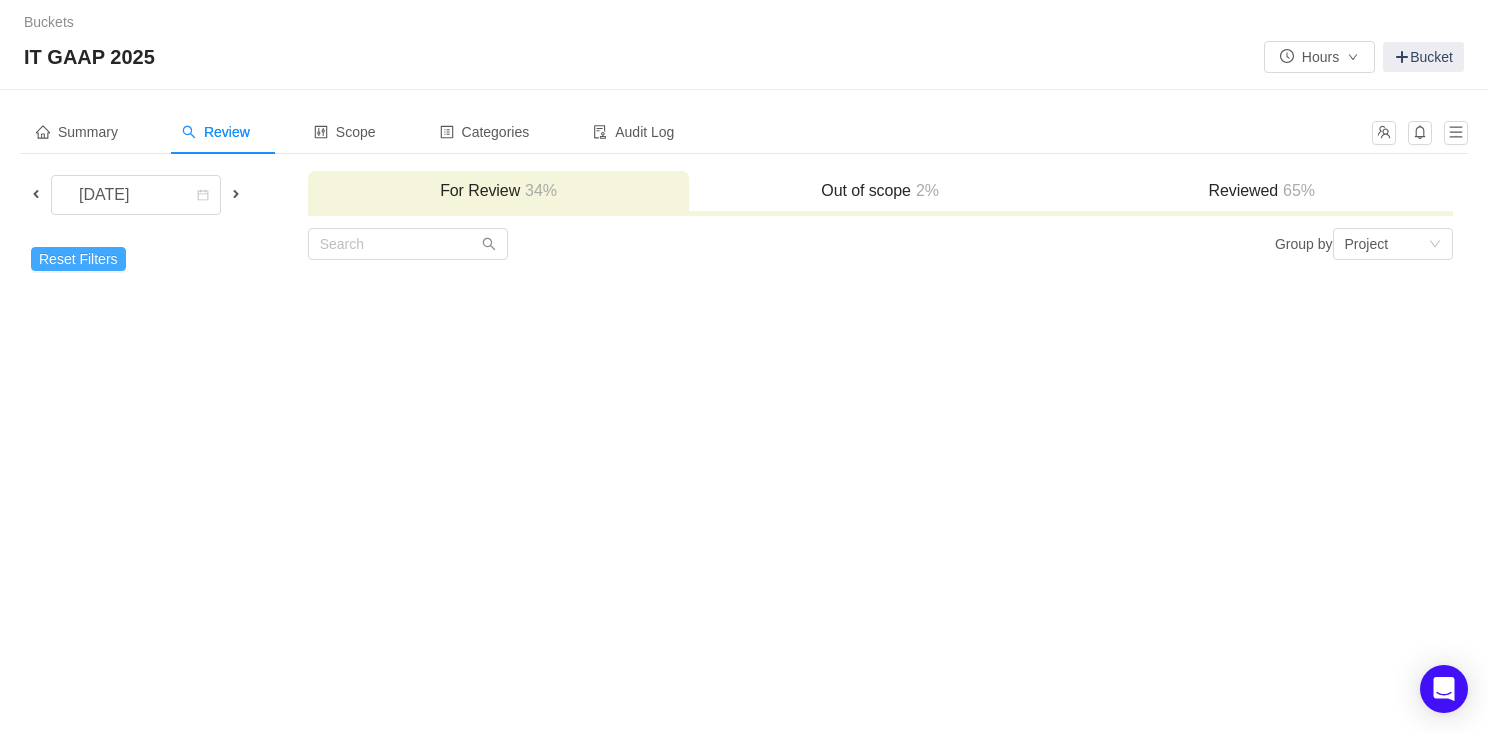 click on "Reset Filters" at bounding box center (78, 259) 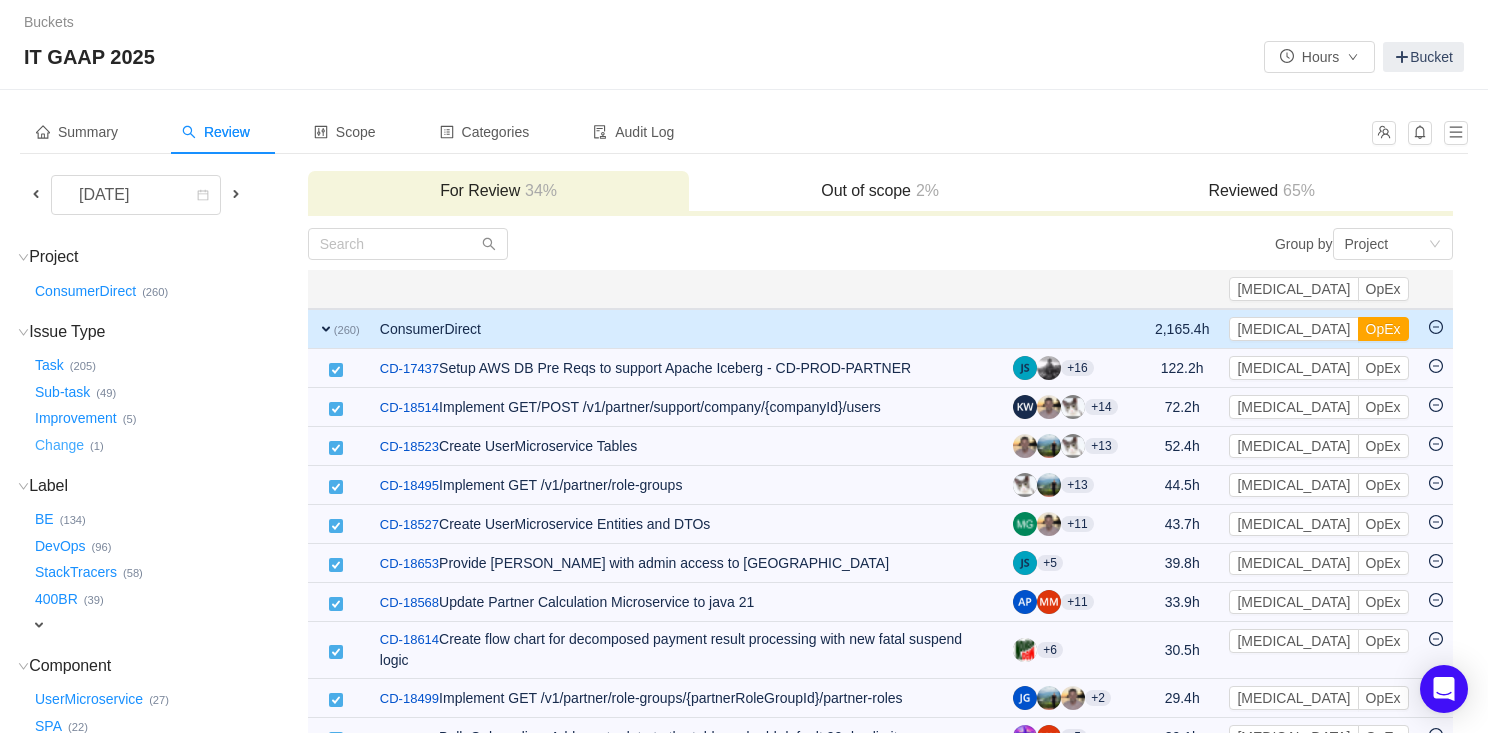 click on "Change …" at bounding box center [60, 445] 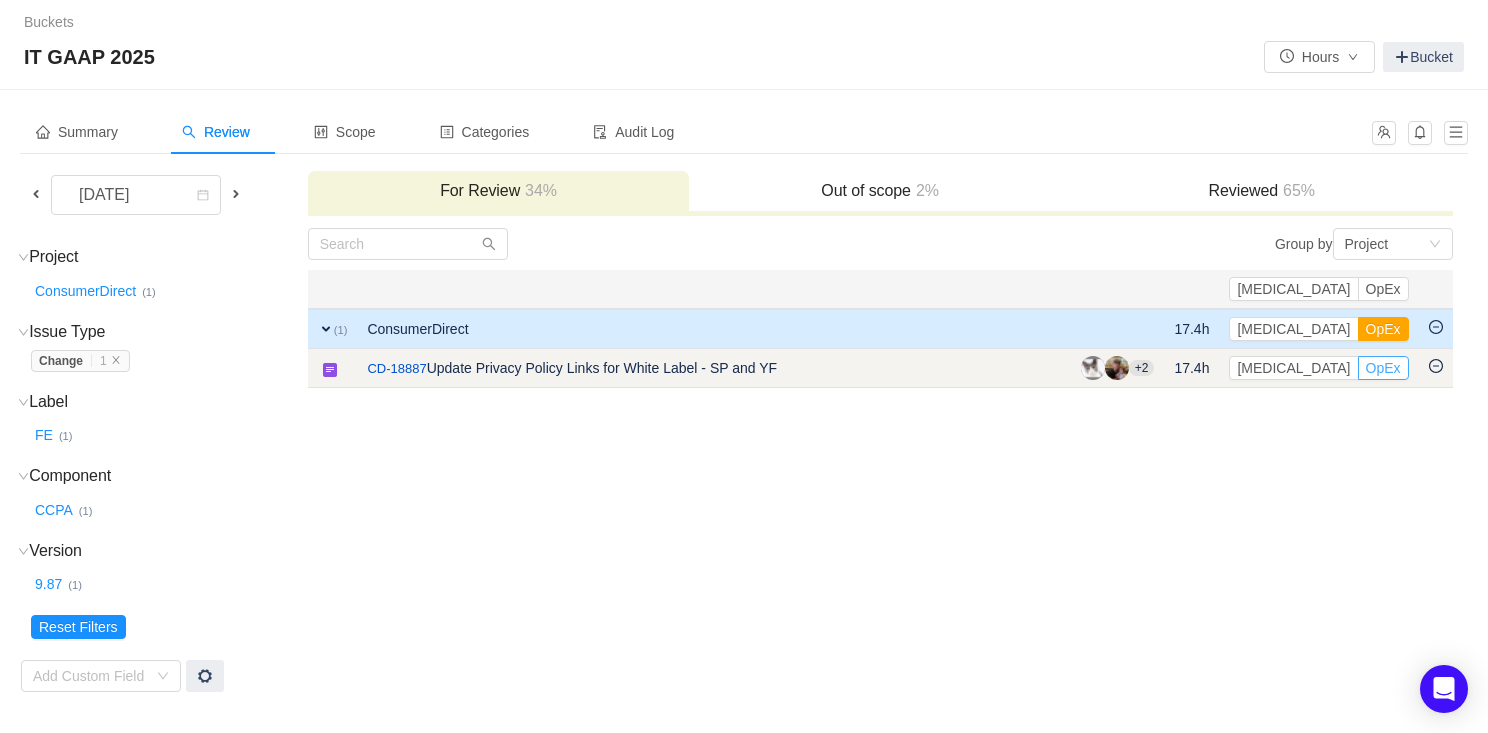 click on "OpEx" at bounding box center [1383, 368] 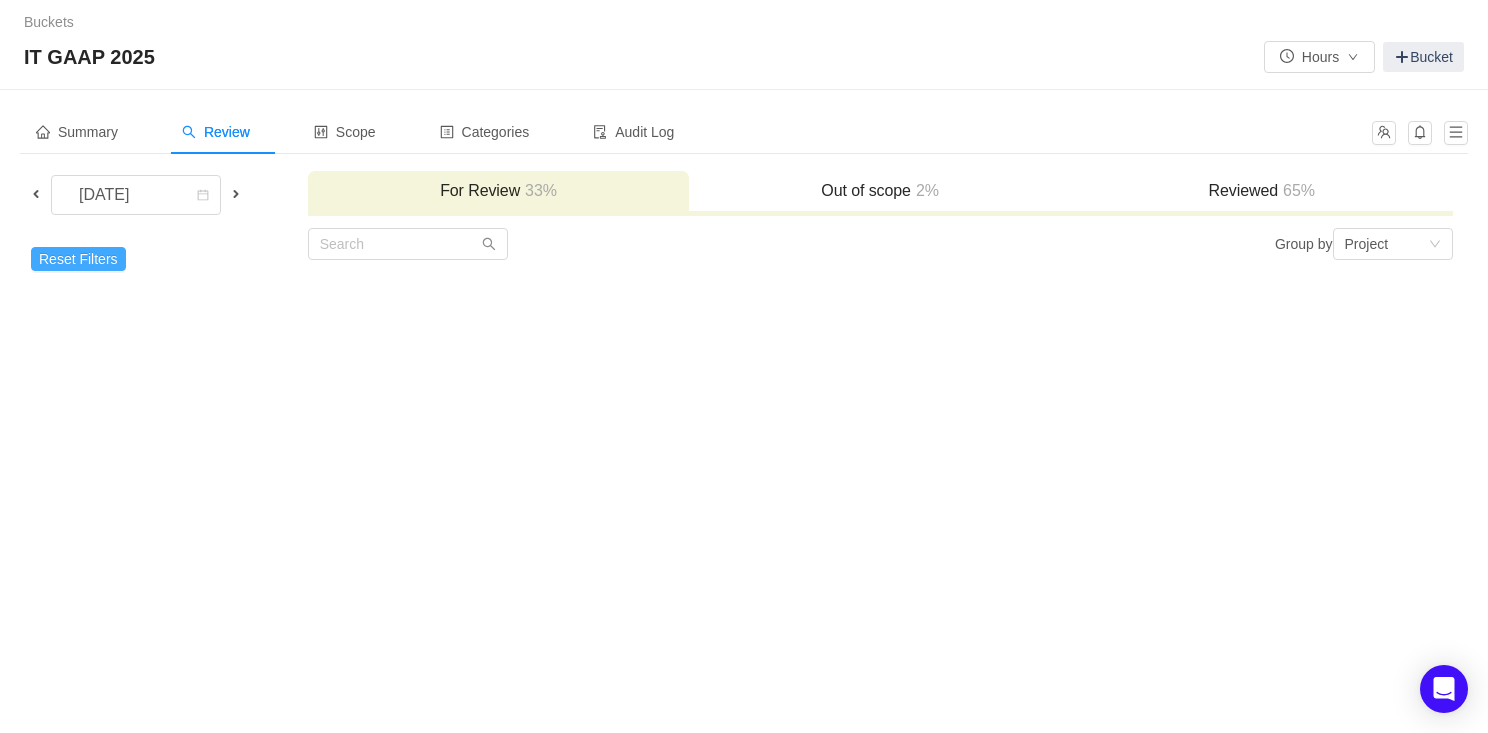 click on "Reset Filters" at bounding box center [78, 259] 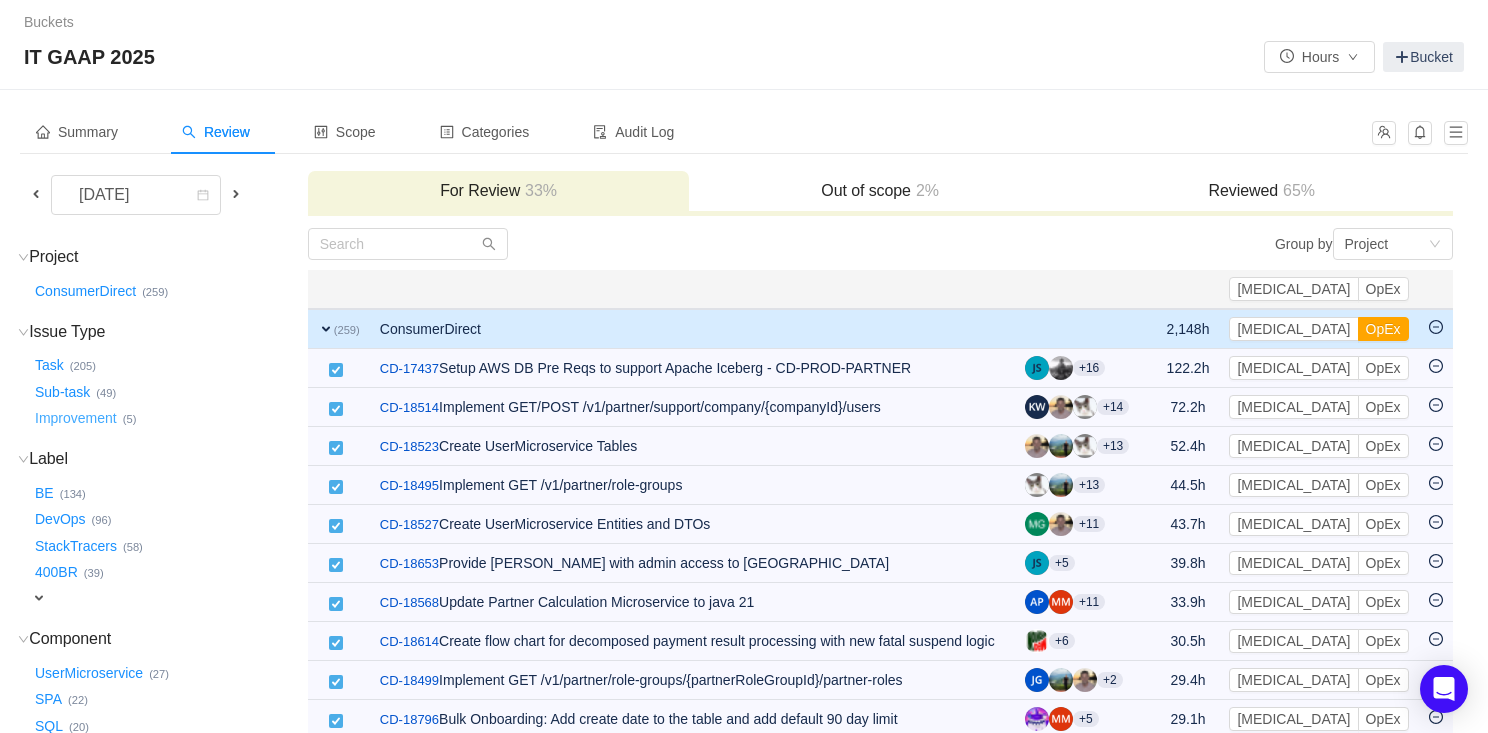 click on "Improvement …" at bounding box center [77, 419] 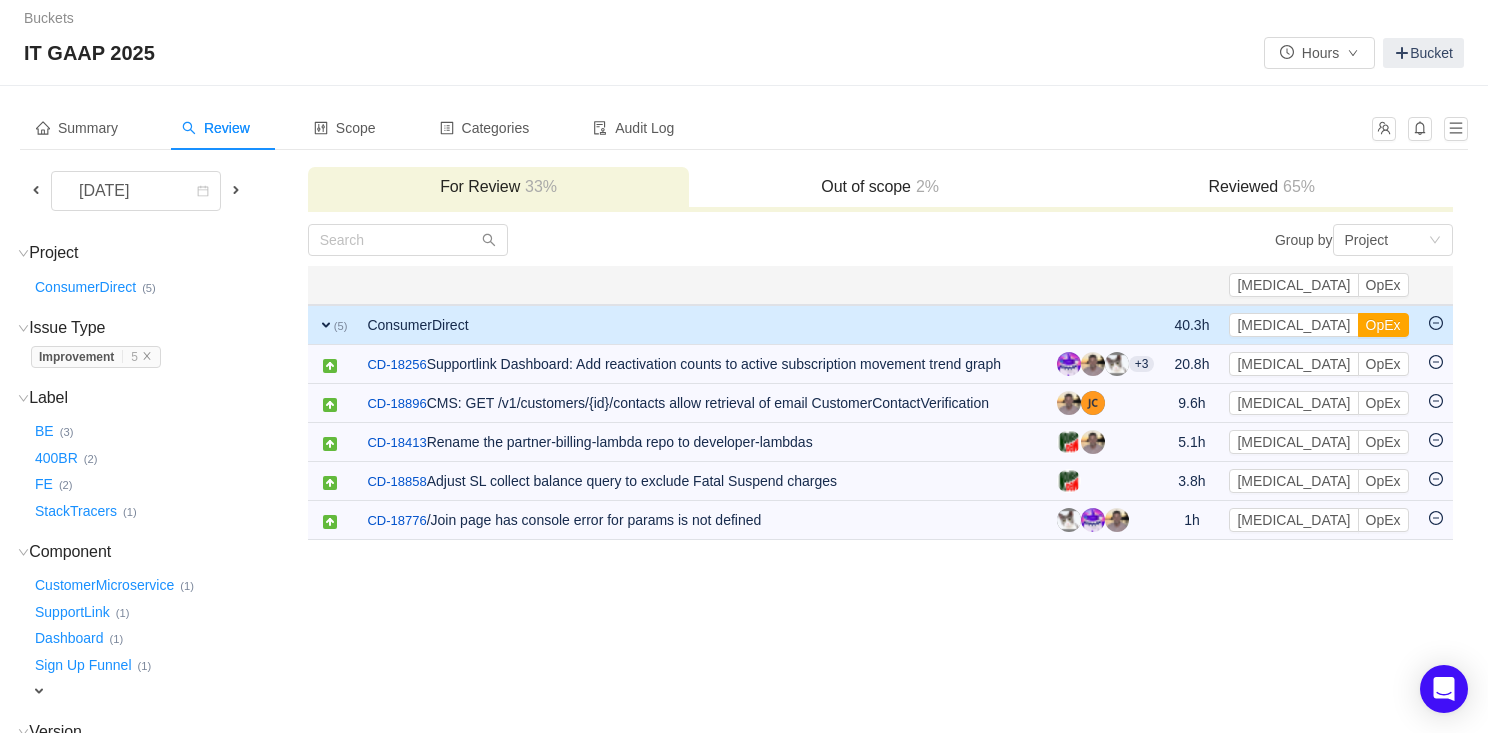 scroll, scrollTop: 0, scrollLeft: 0, axis: both 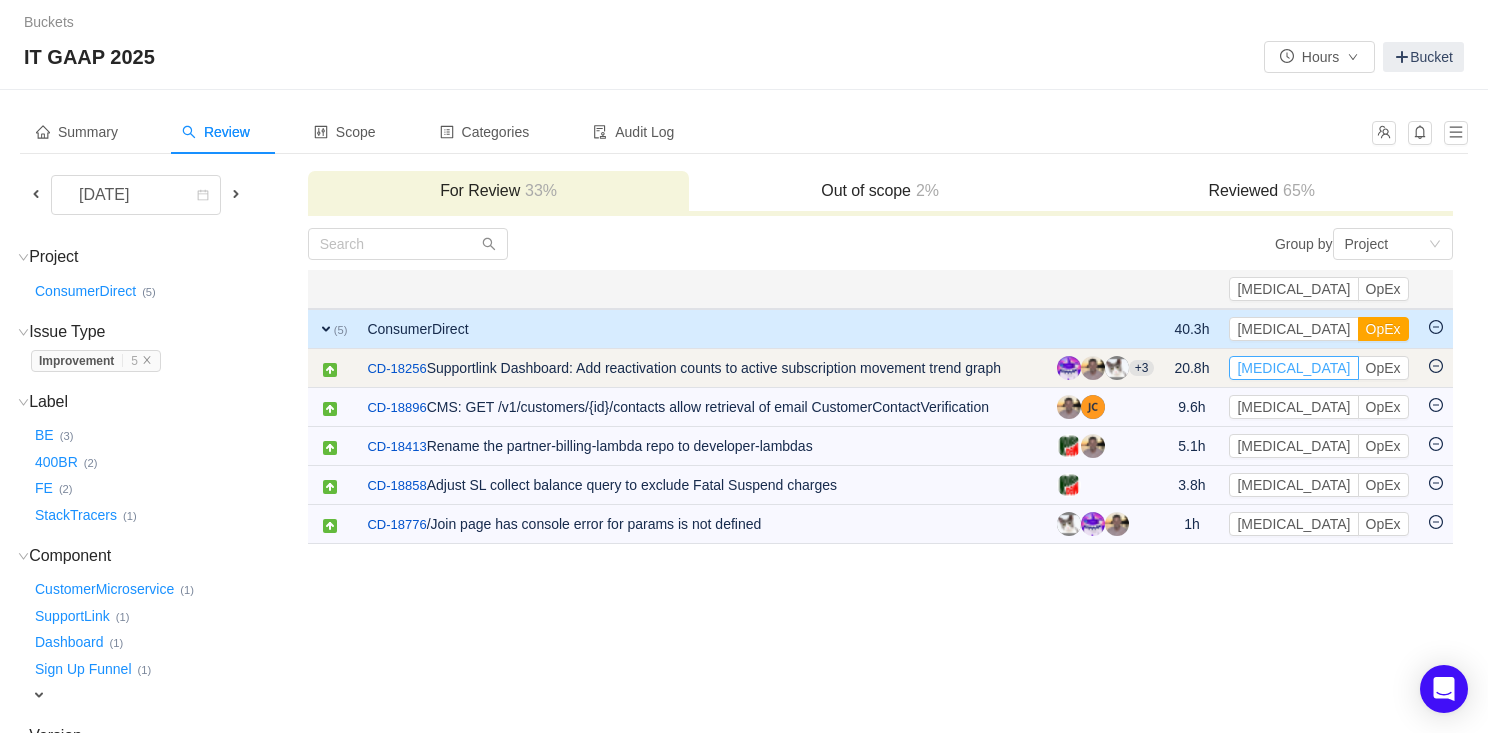 click on "[MEDICAL_DATA]" at bounding box center (1293, 368) 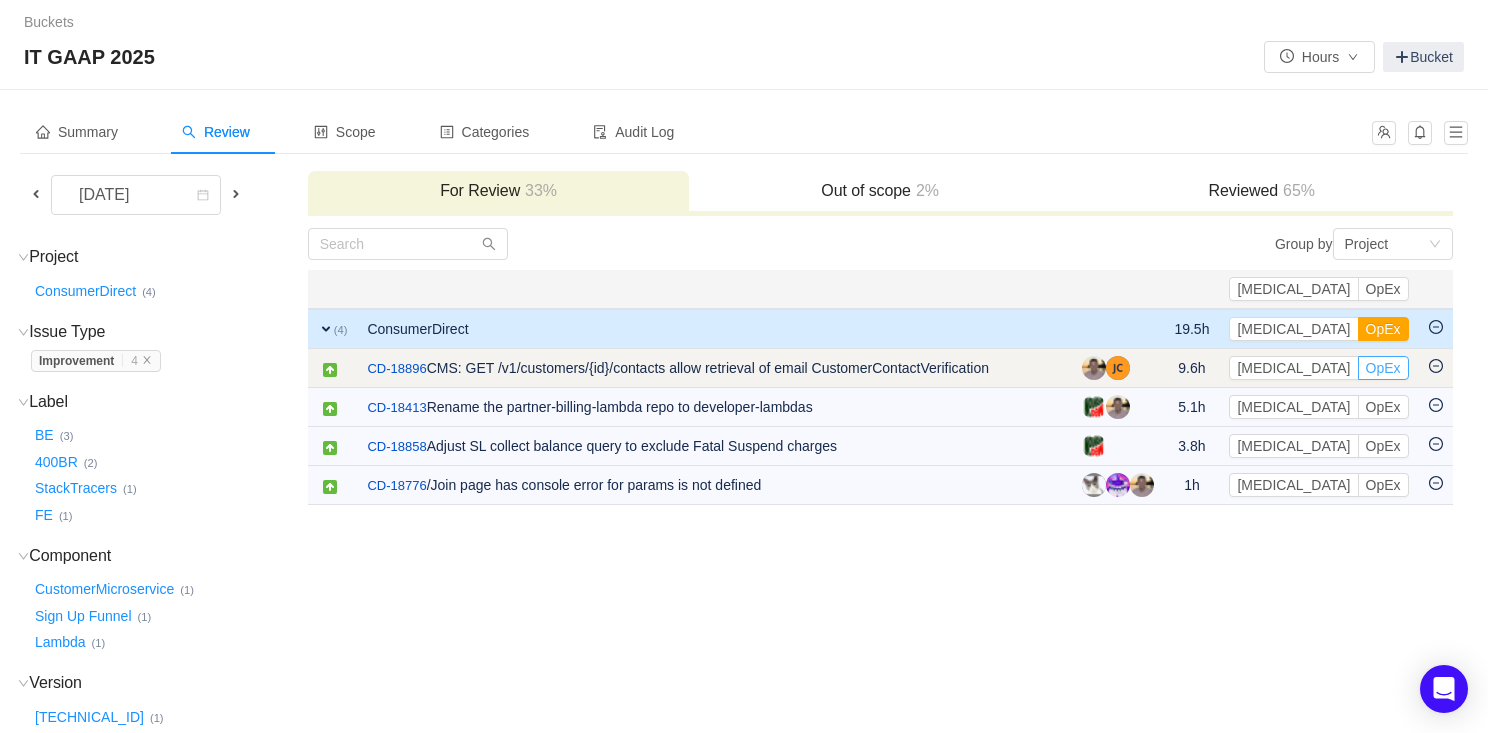 click on "OpEx" at bounding box center [1383, 368] 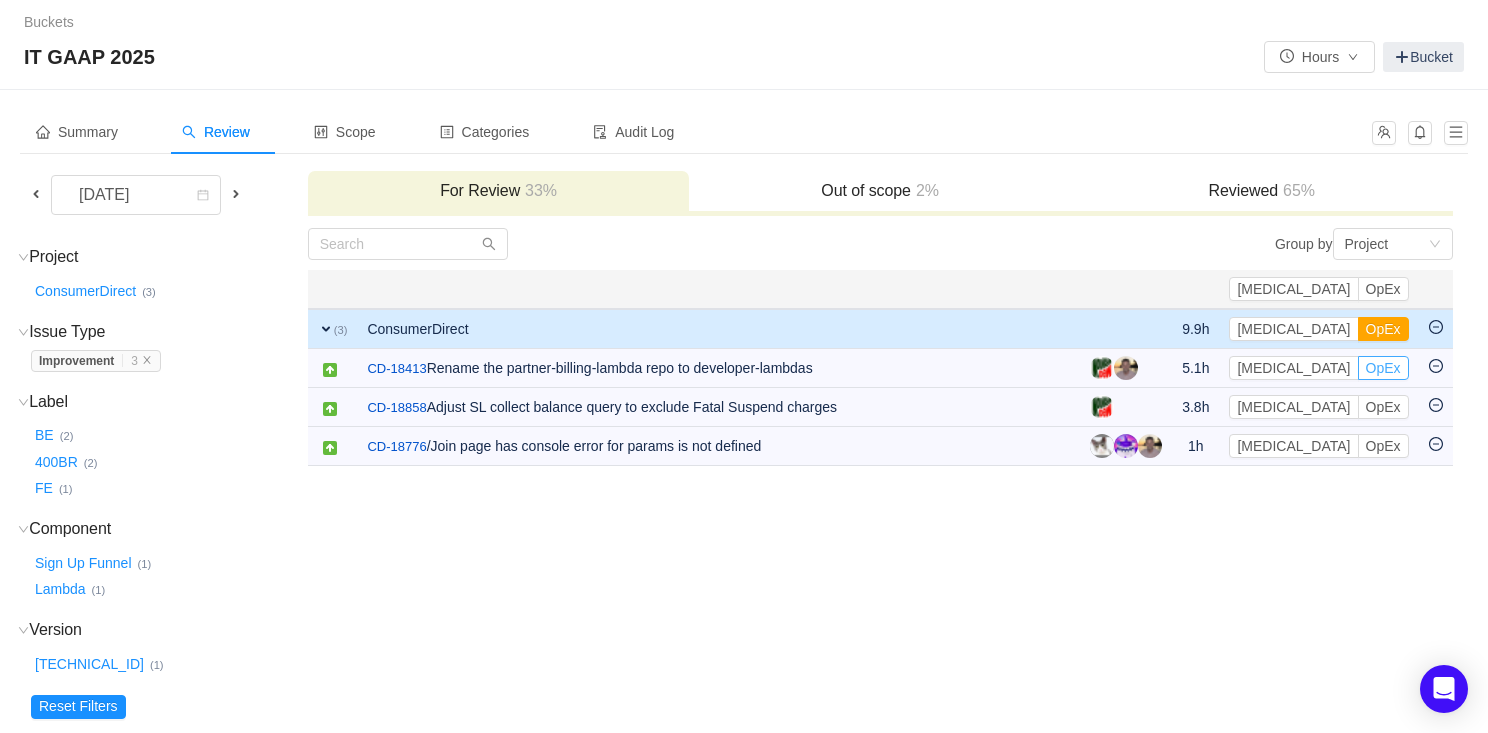 click on "OpEx" at bounding box center [1383, 368] 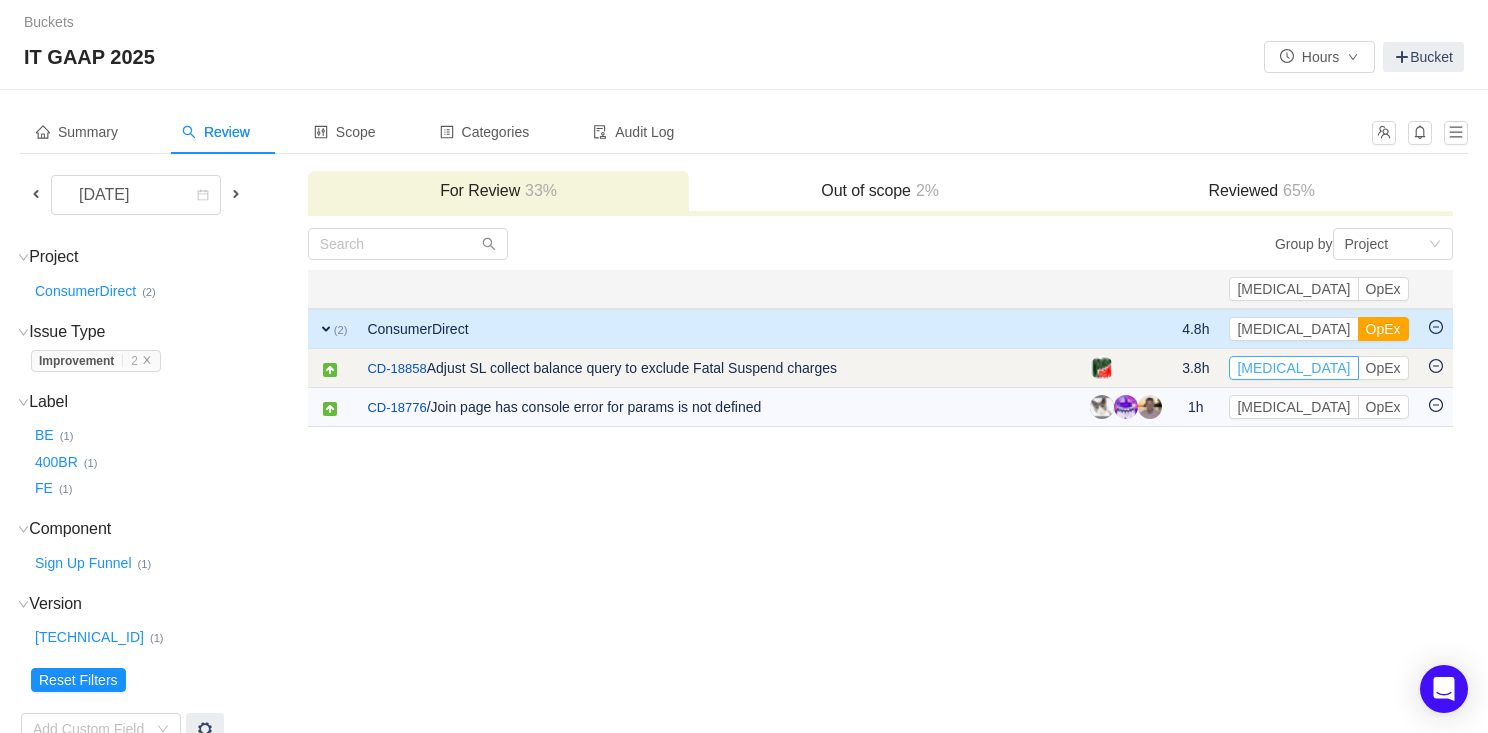 click on "[MEDICAL_DATA]" at bounding box center (1293, 368) 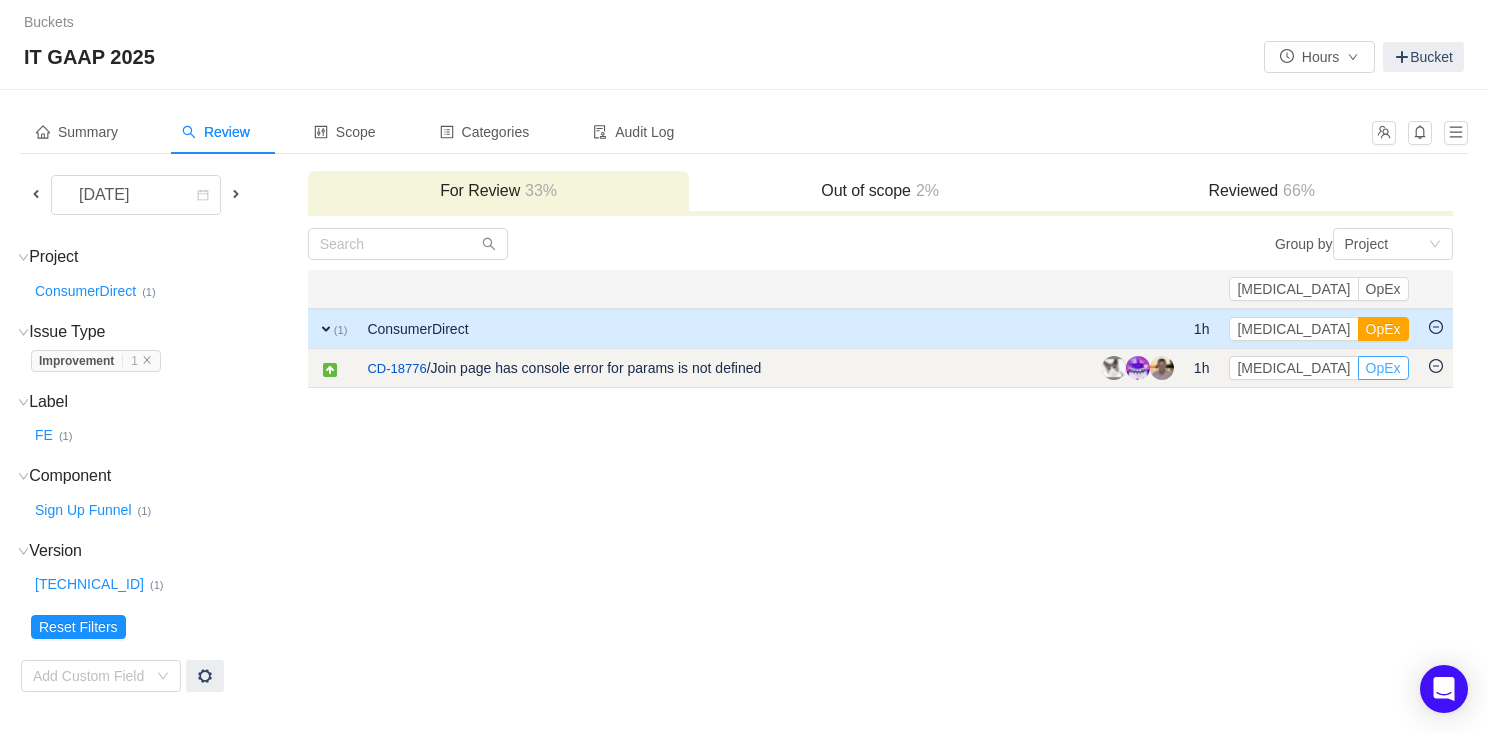 click on "OpEx" at bounding box center (1383, 368) 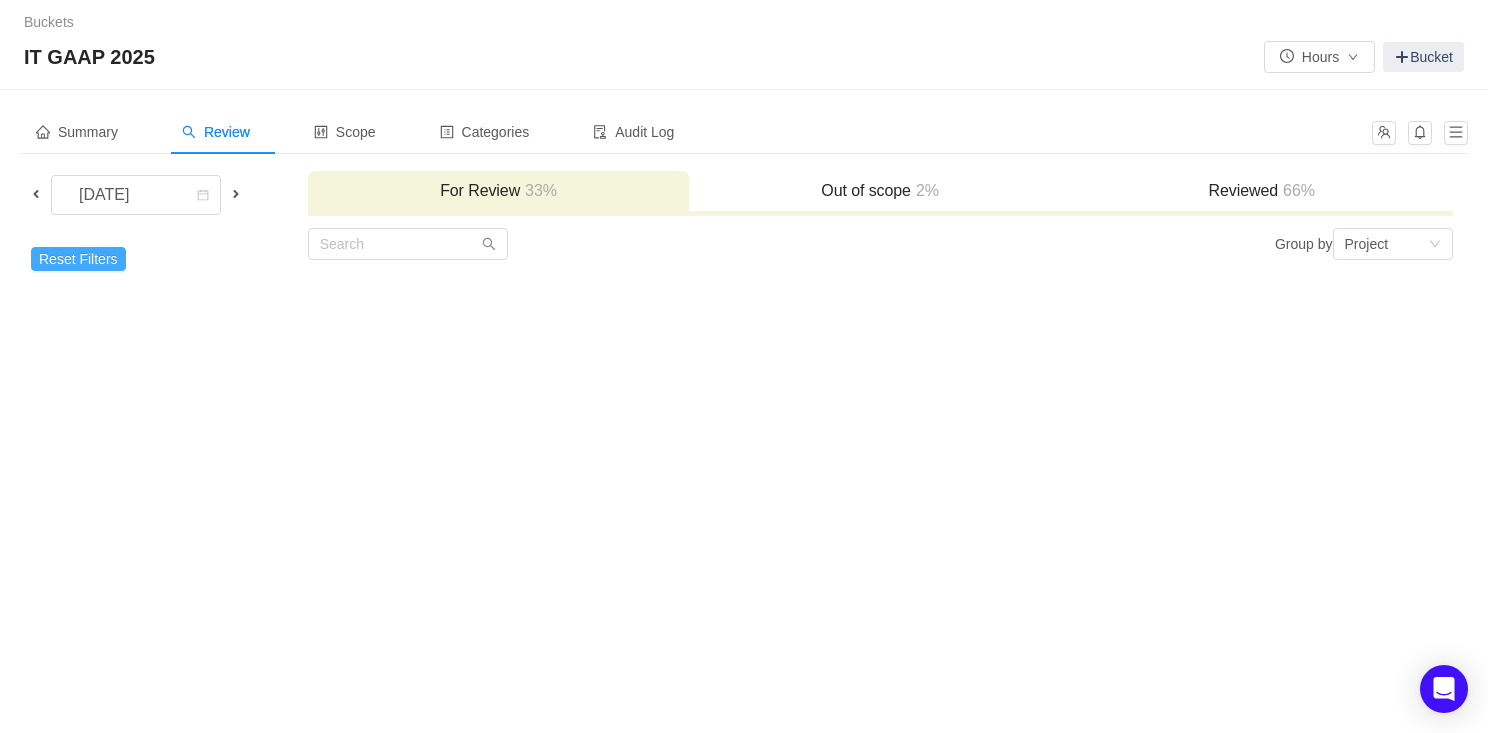 click on "Reset Filters" at bounding box center (78, 259) 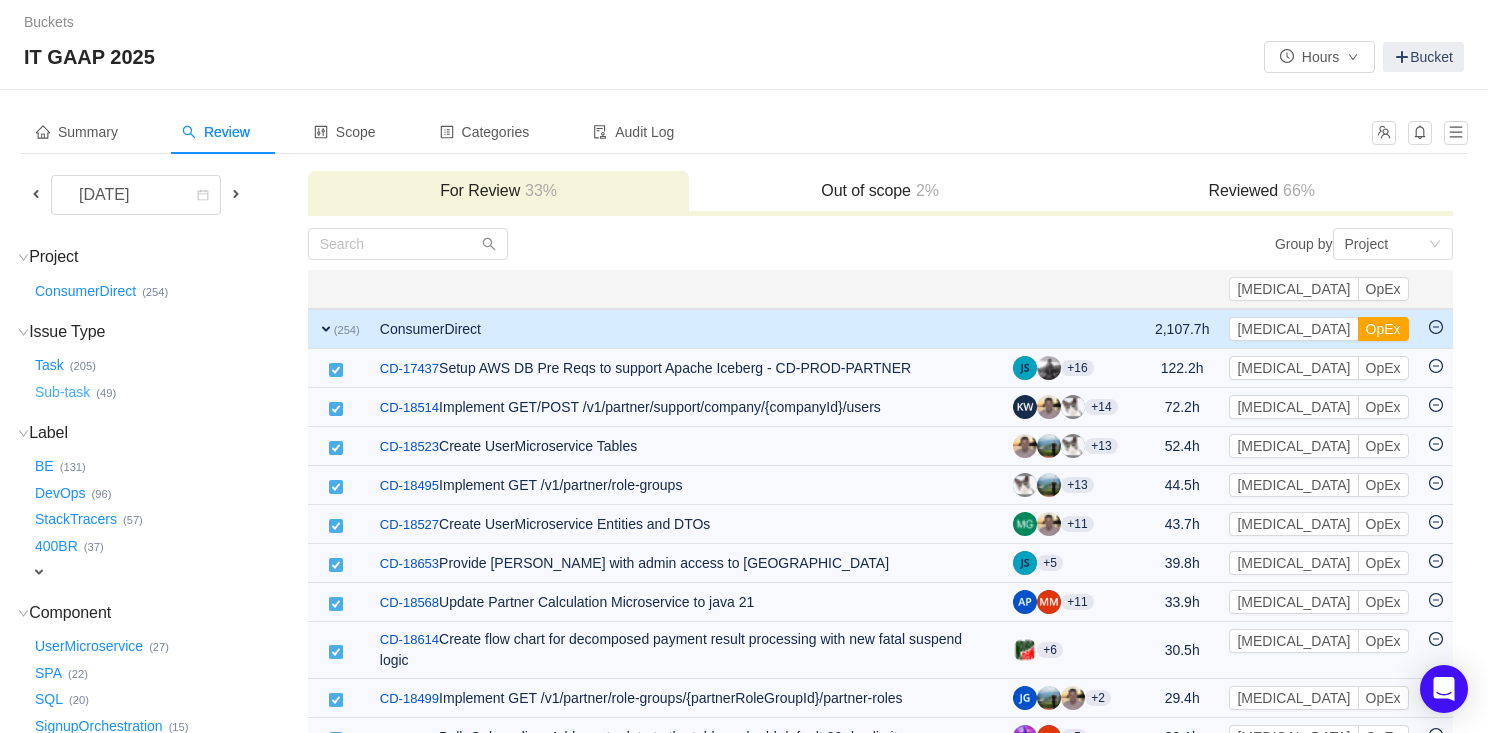 click on "Sub-task …" at bounding box center [63, 392] 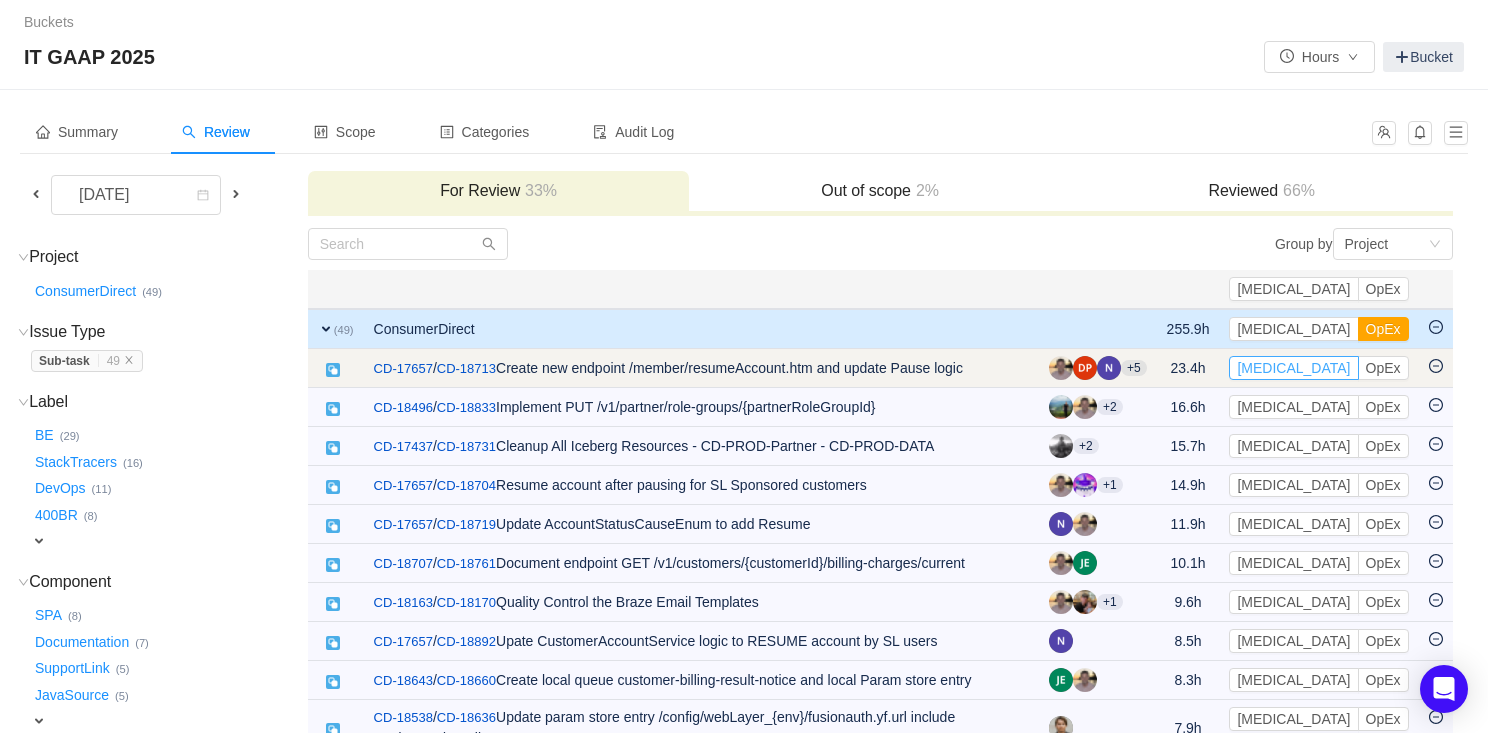 click on "[MEDICAL_DATA]" at bounding box center (1293, 368) 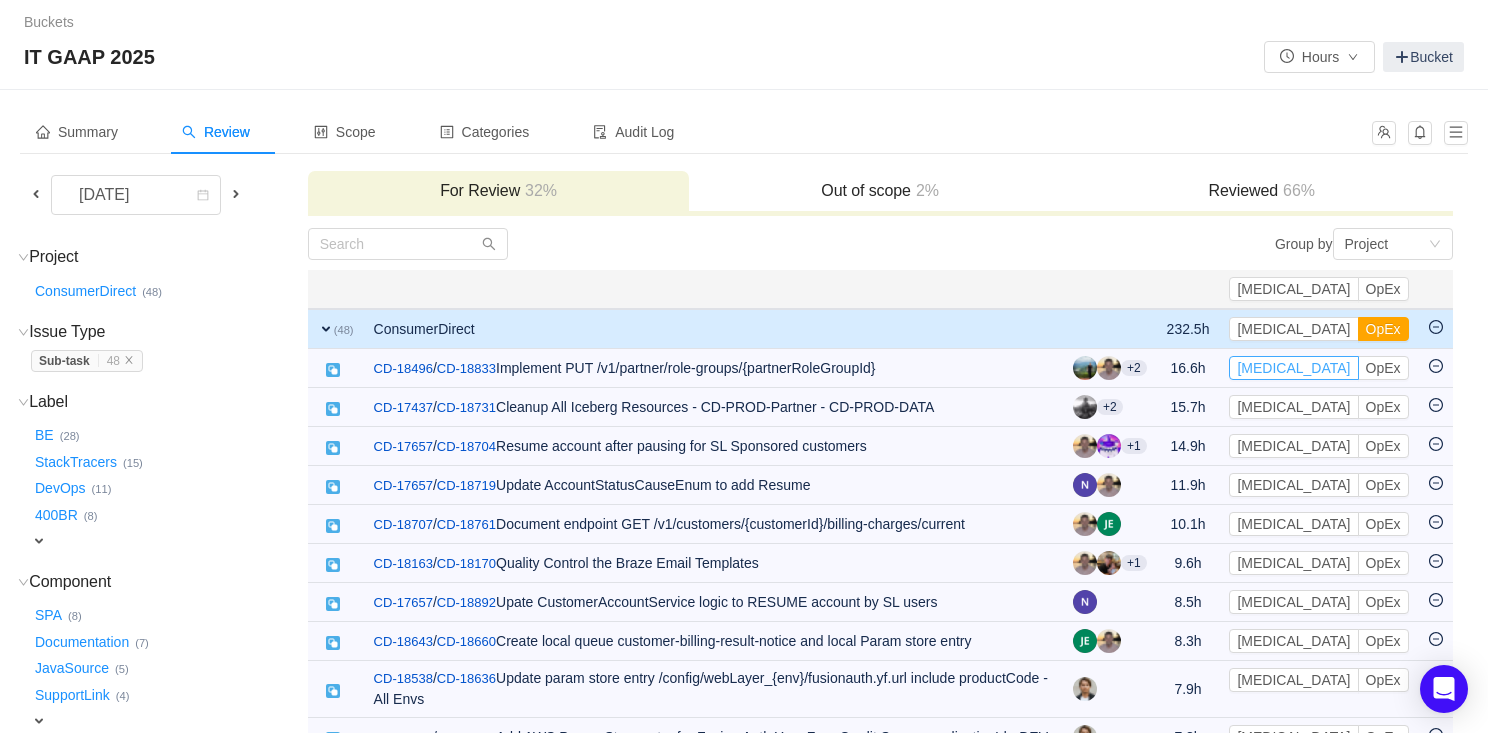 click on "[MEDICAL_DATA]" at bounding box center [1293, 368] 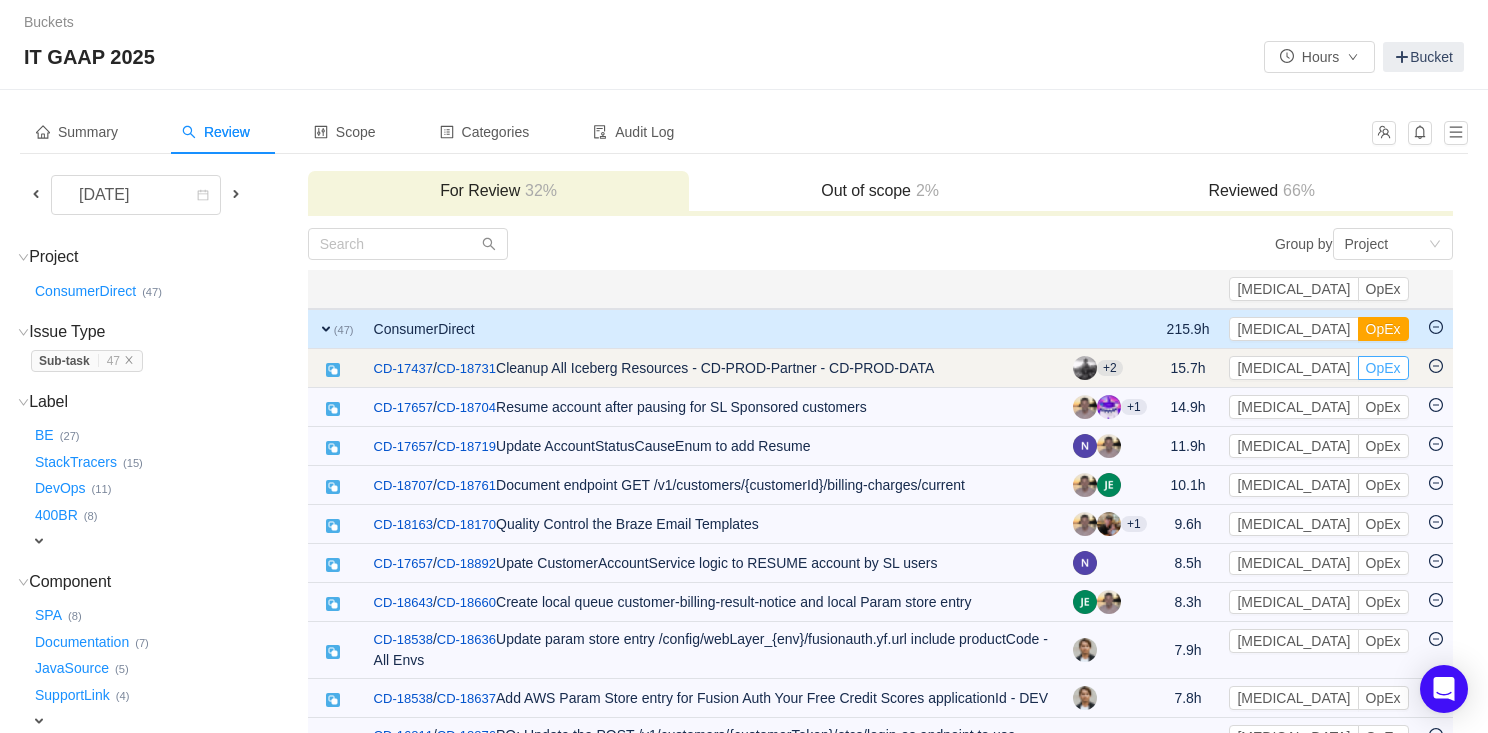 click on "OpEx" at bounding box center [1383, 368] 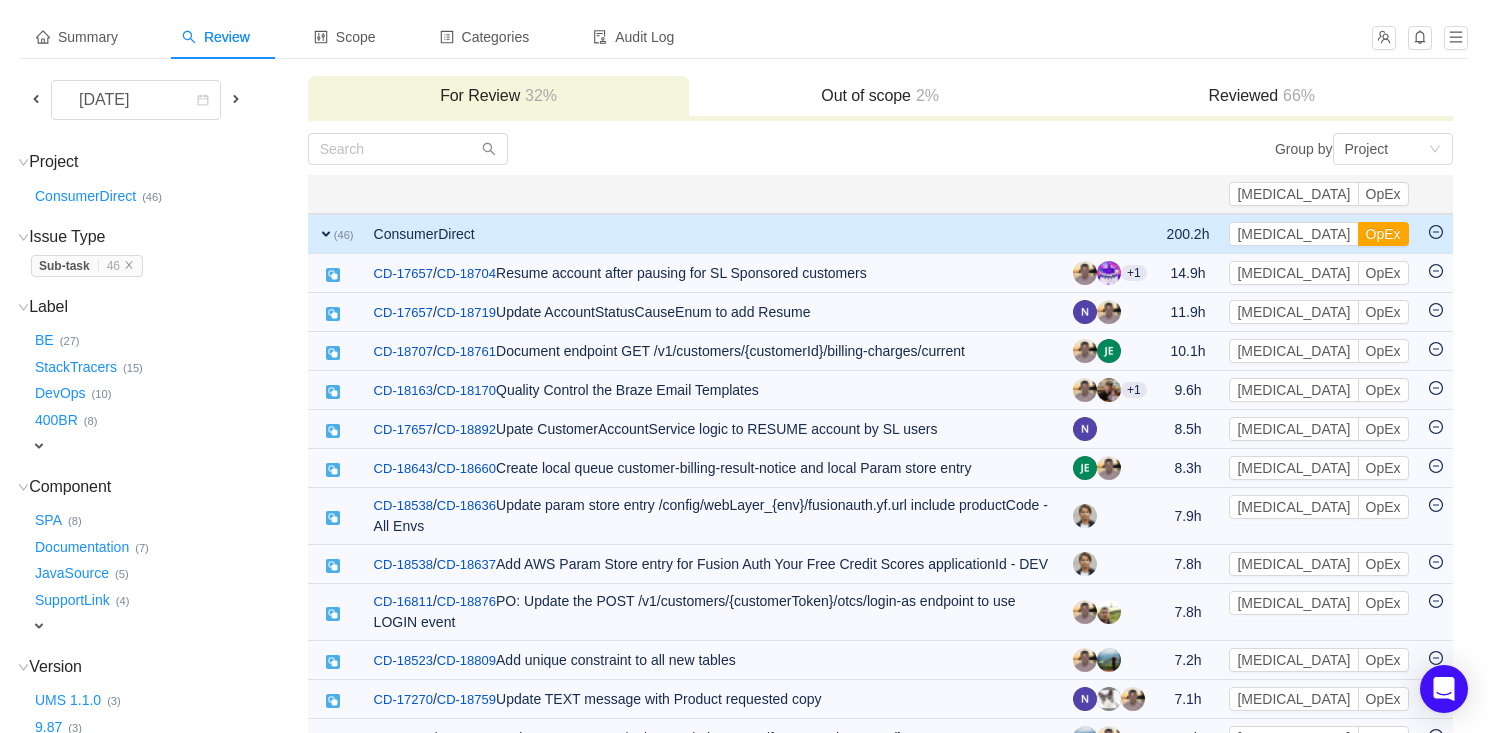 scroll, scrollTop: 133, scrollLeft: 0, axis: vertical 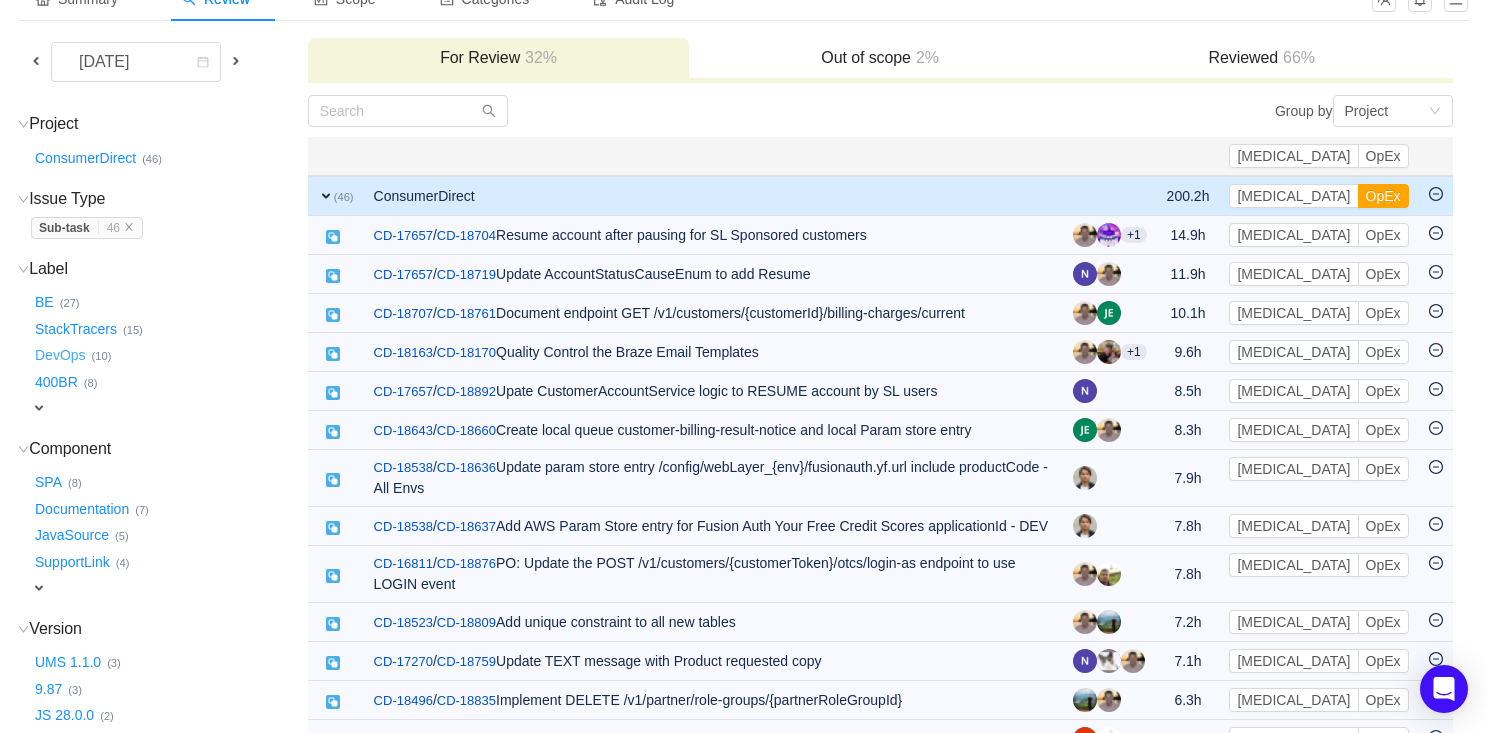 click on "DevOps …" at bounding box center [61, 356] 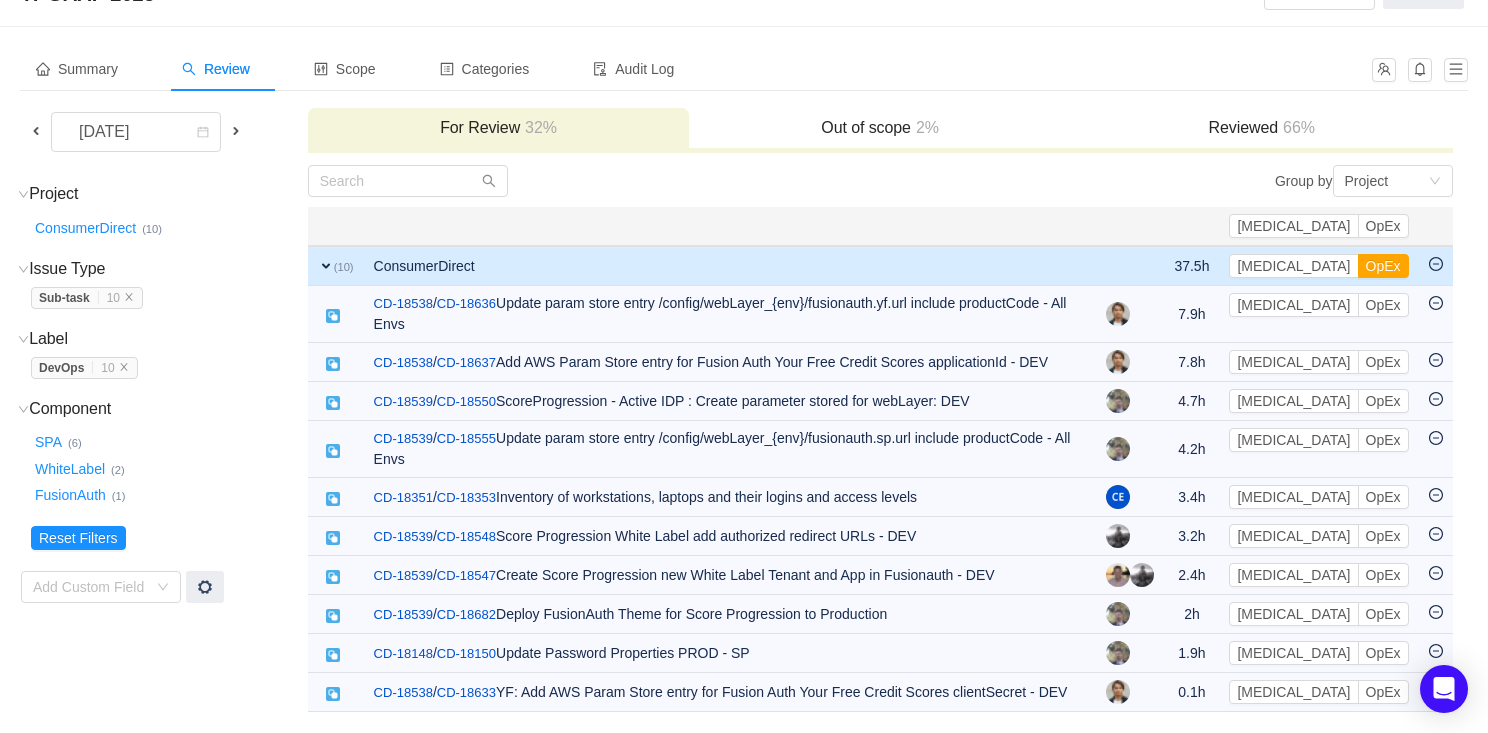 scroll, scrollTop: 44, scrollLeft: 0, axis: vertical 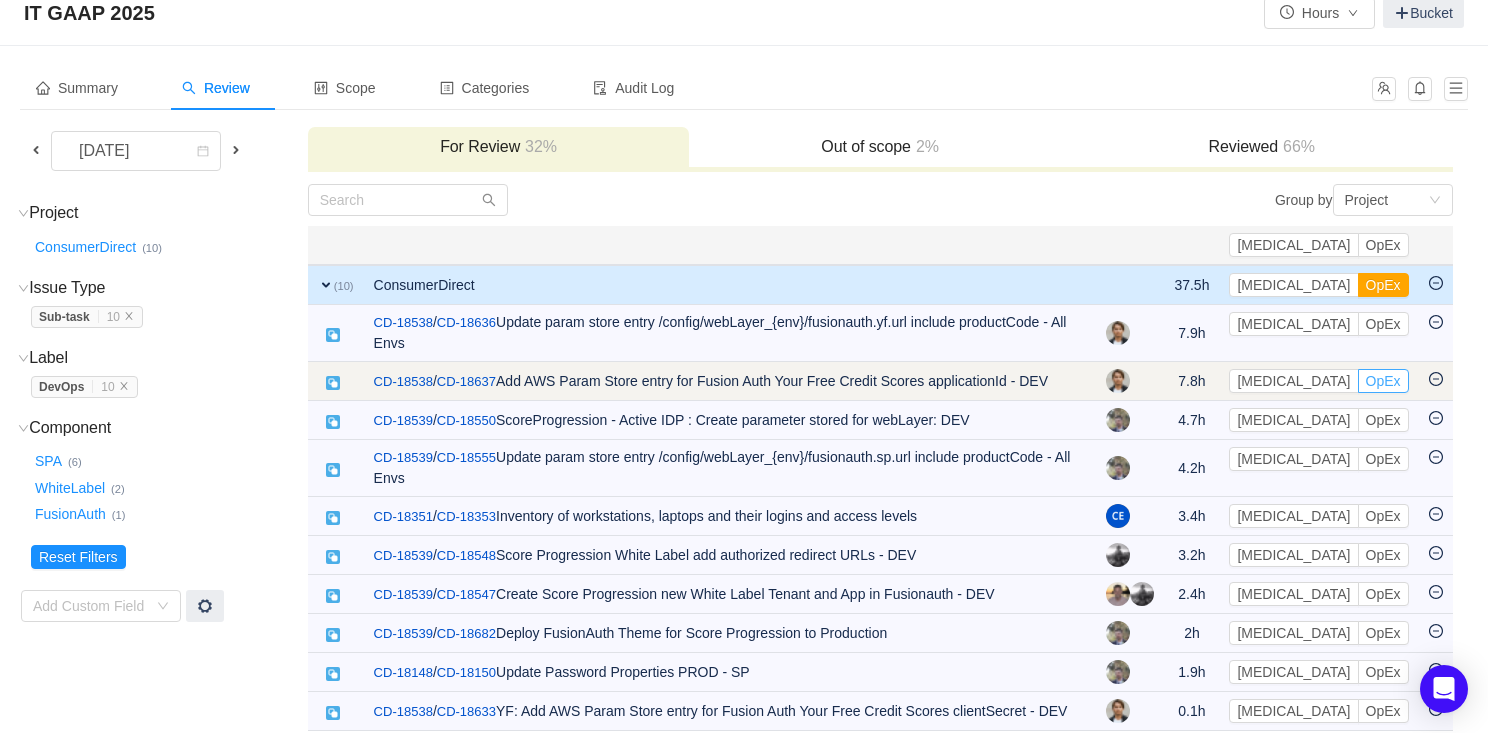 click on "OpEx" at bounding box center [1383, 381] 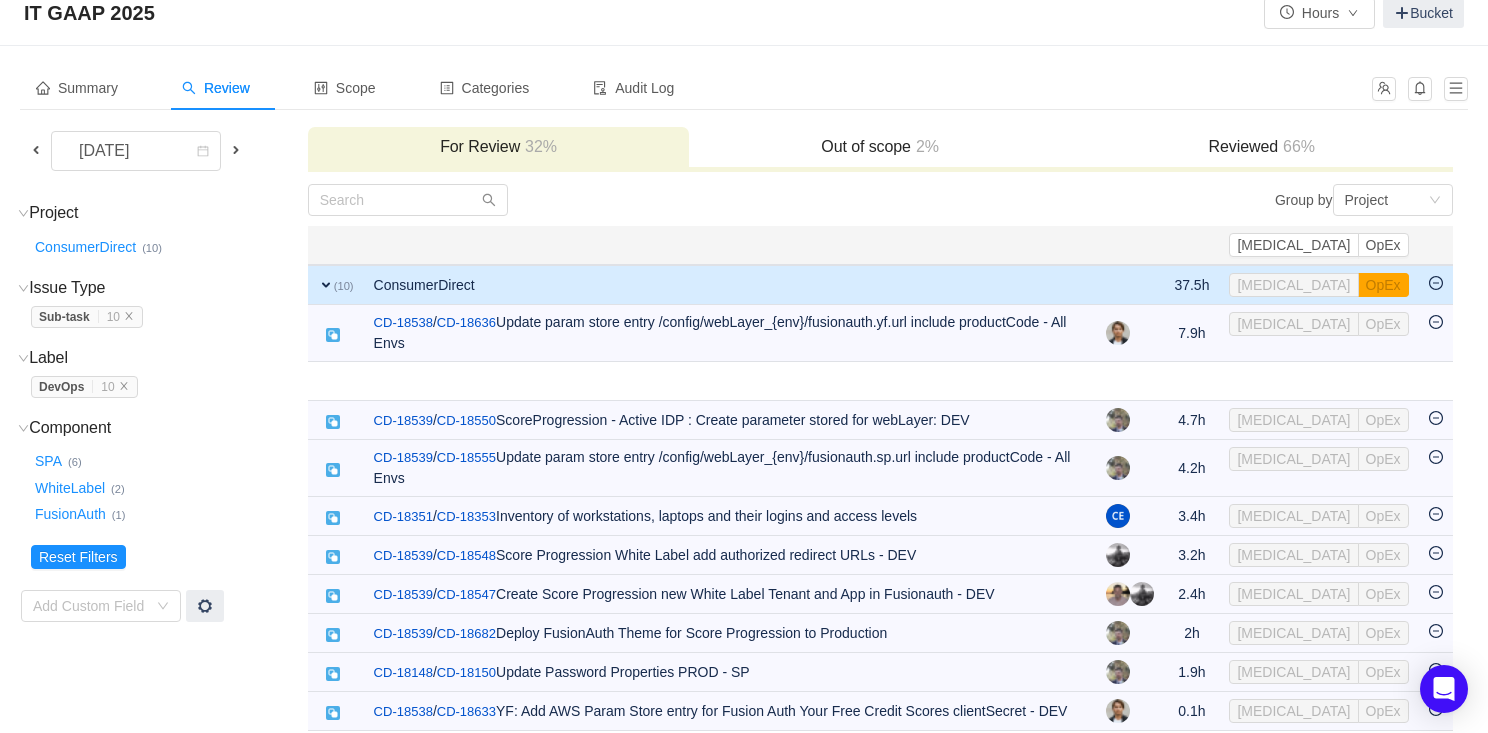 scroll, scrollTop: 0, scrollLeft: 0, axis: both 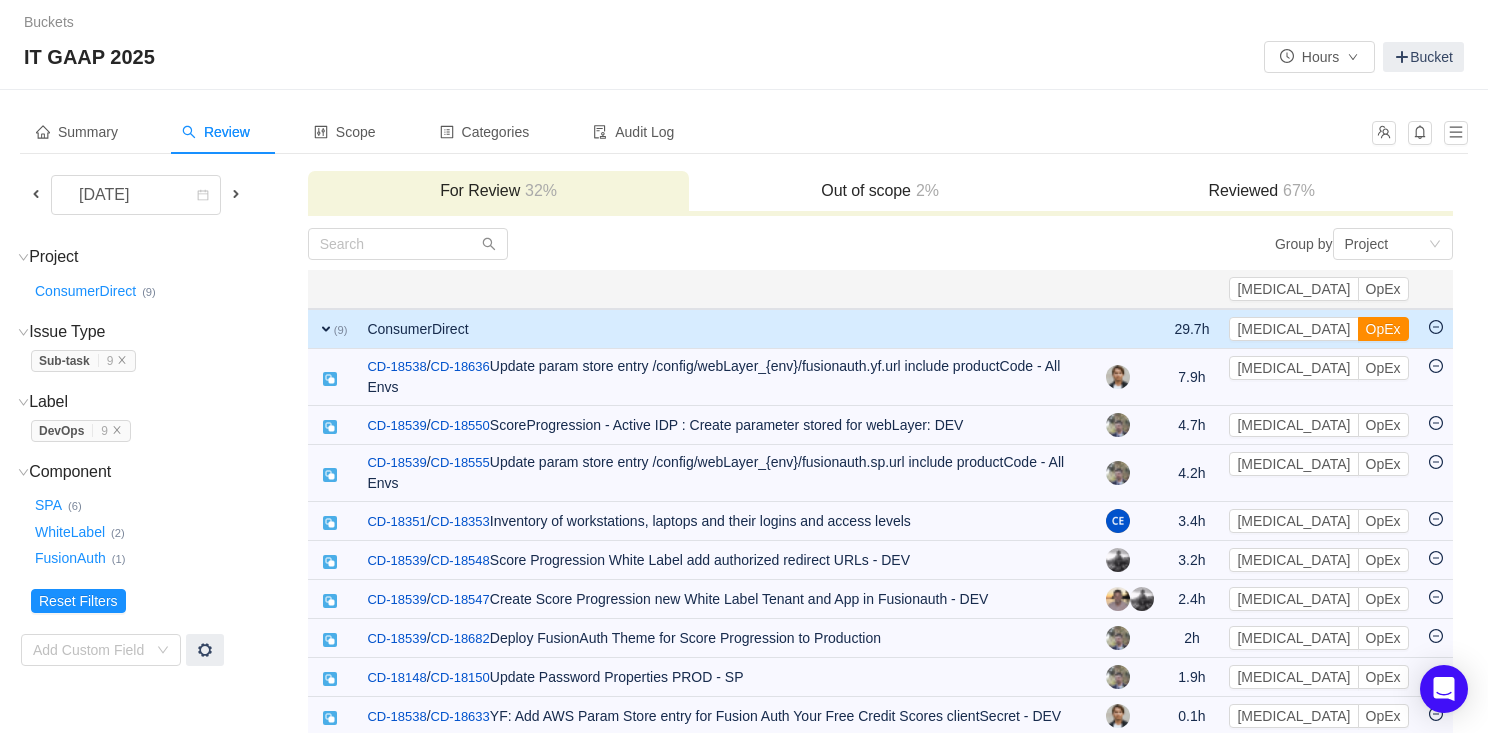 click on "OpEx" at bounding box center [1383, 329] 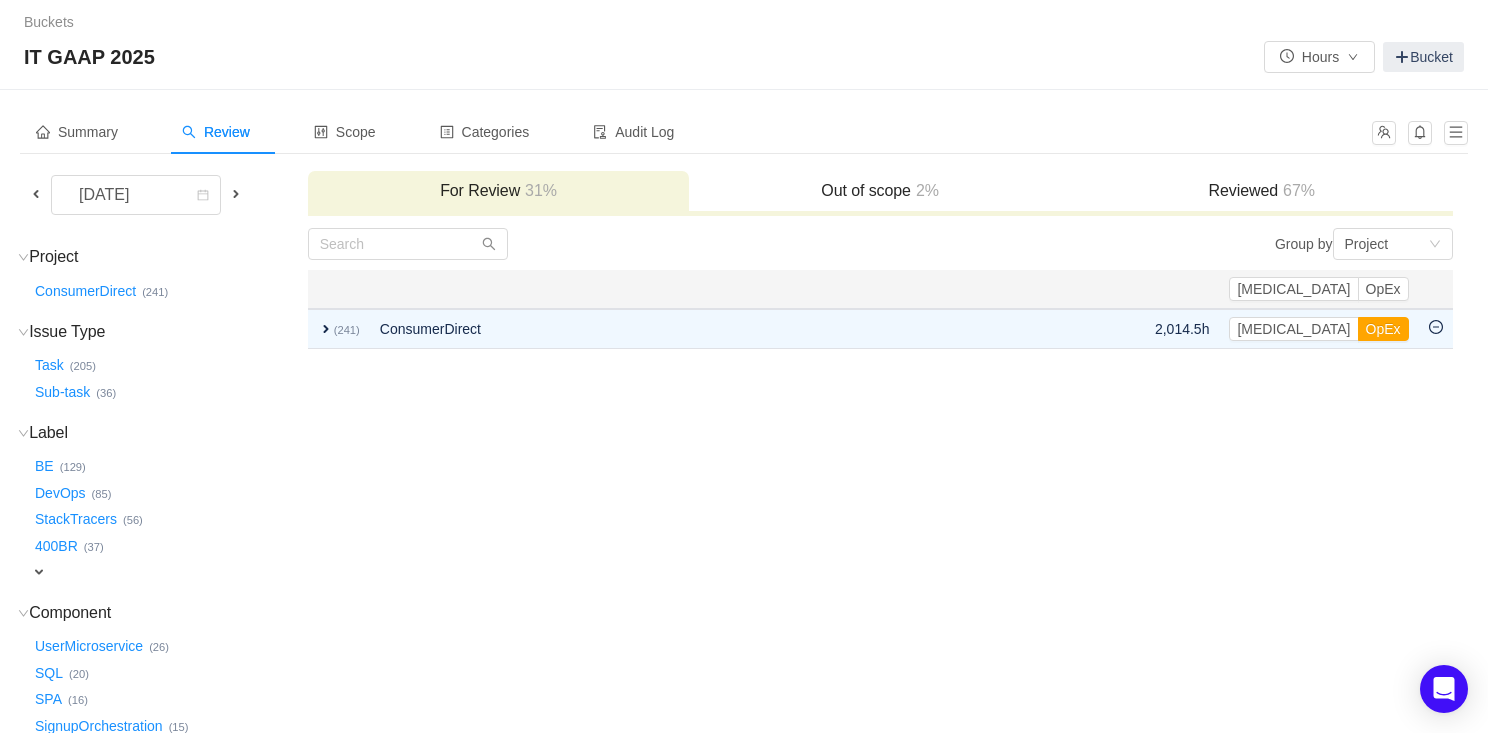 click on "Reviewed  67%" at bounding box center [1262, 192] 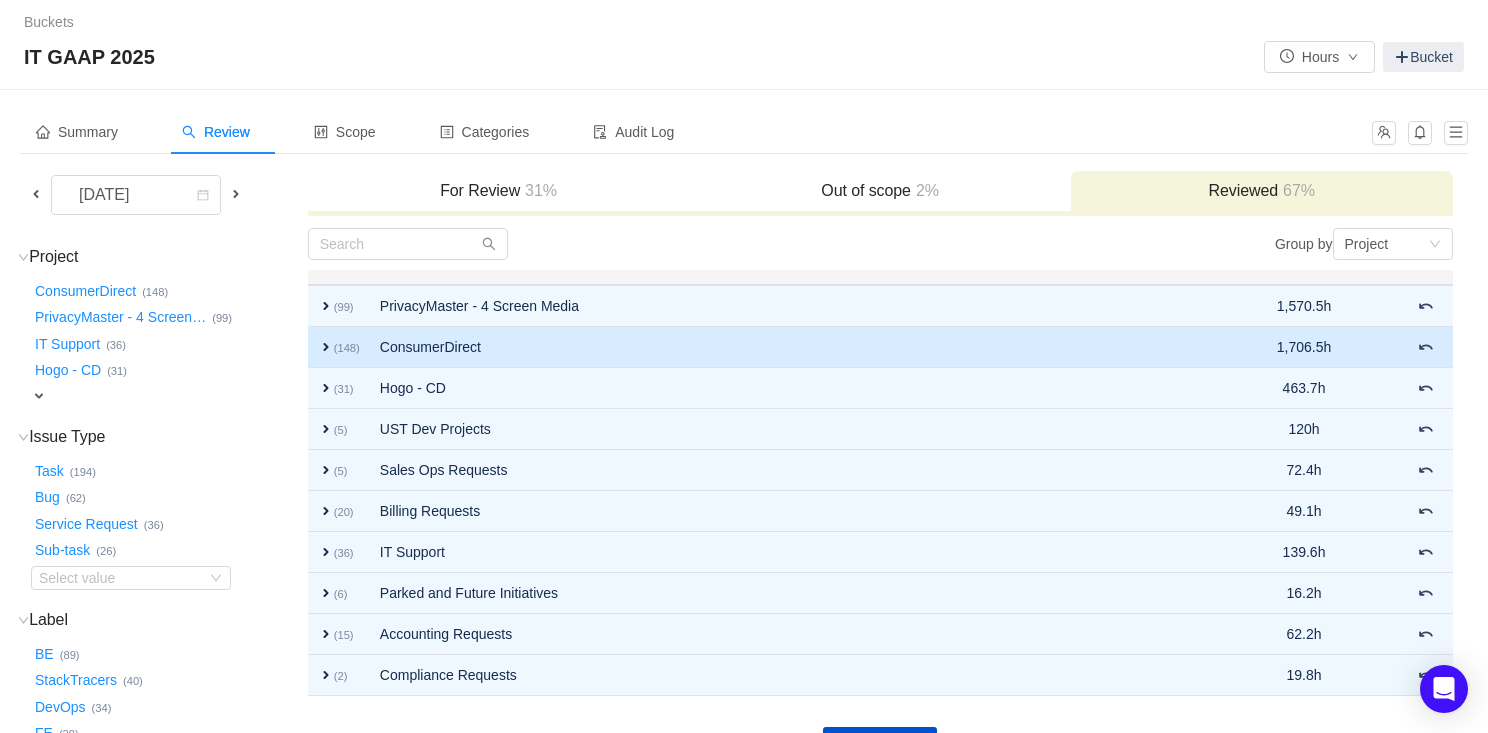 click on "expand" at bounding box center (326, 347) 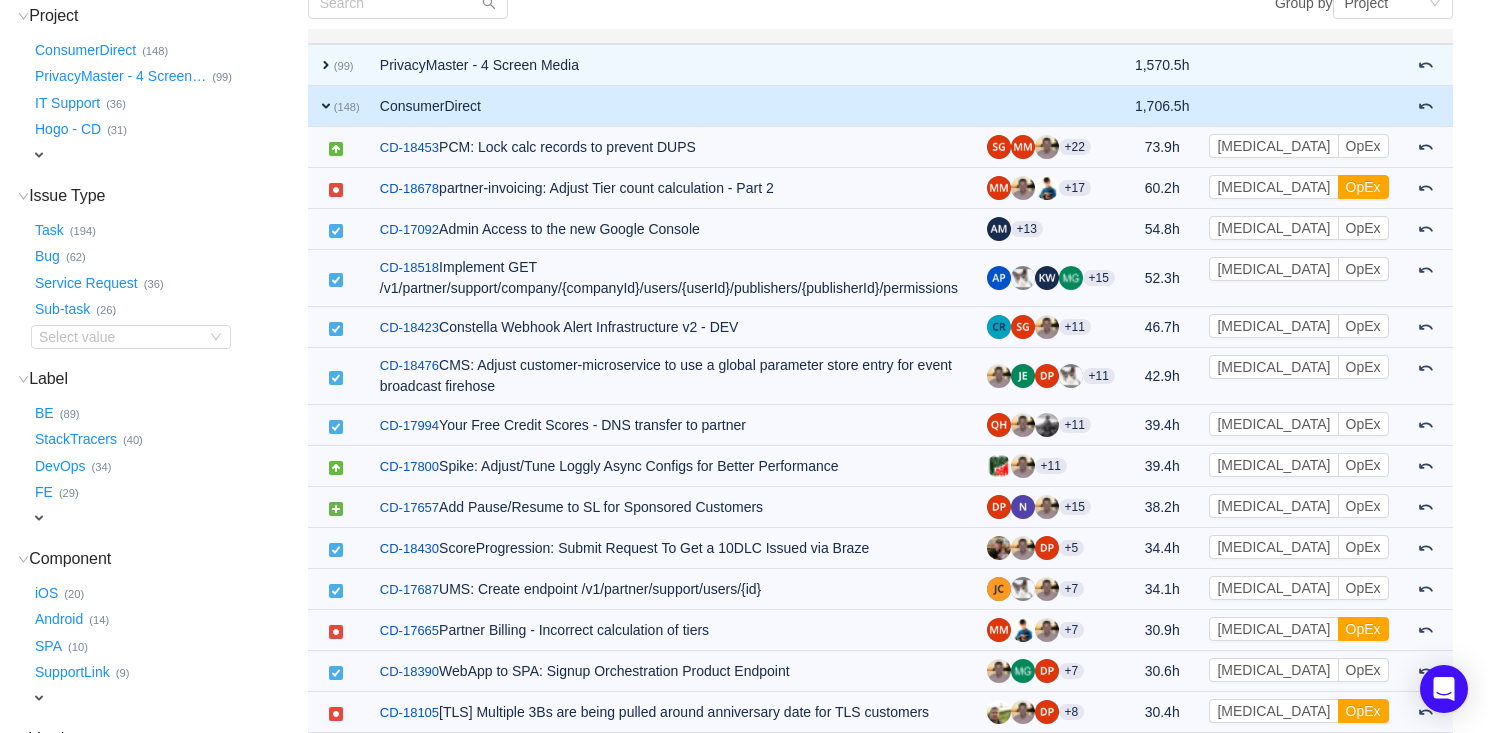 scroll, scrollTop: 244, scrollLeft: 0, axis: vertical 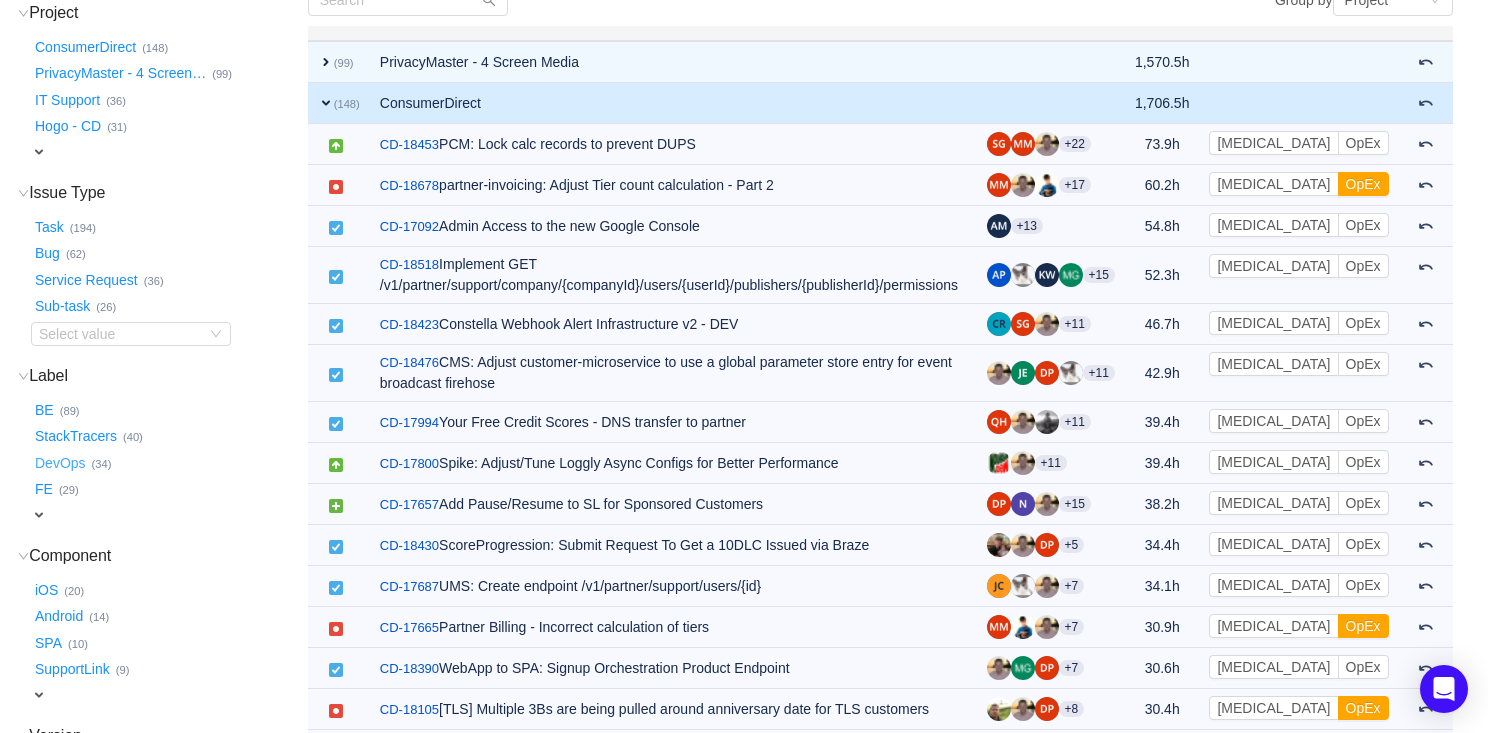 click on "DevOps …" at bounding box center (61, 463) 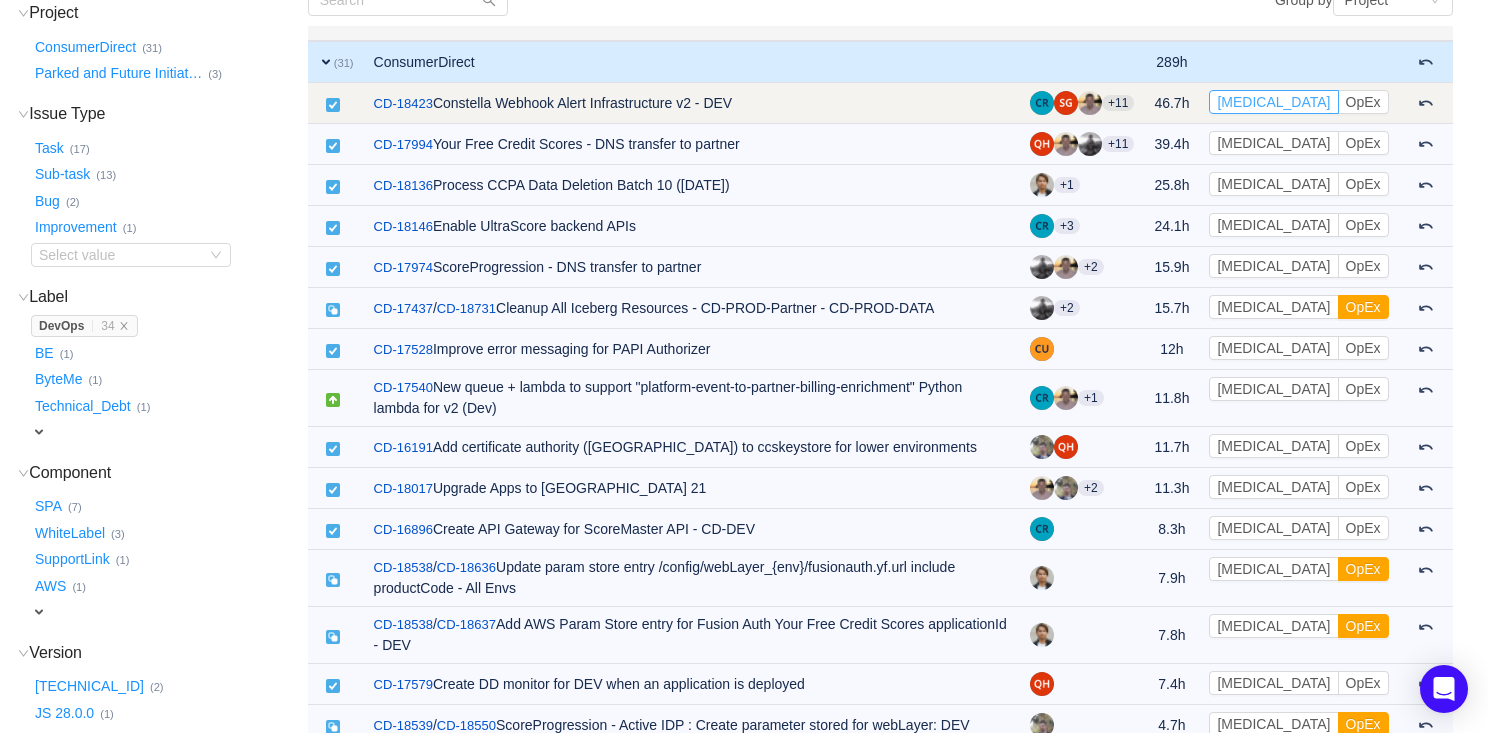 click on "[MEDICAL_DATA]" at bounding box center (1273, 102) 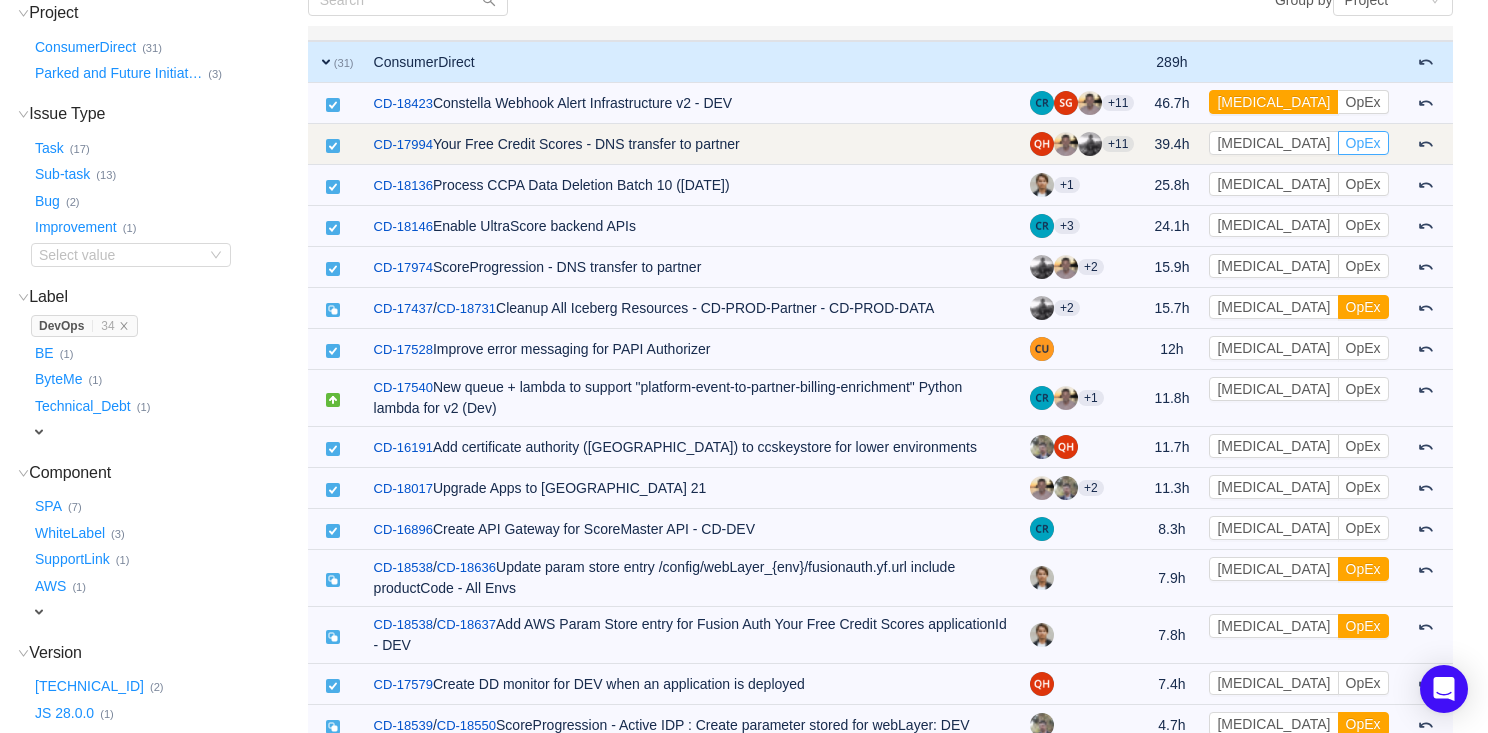 click on "OpEx" at bounding box center (1363, 143) 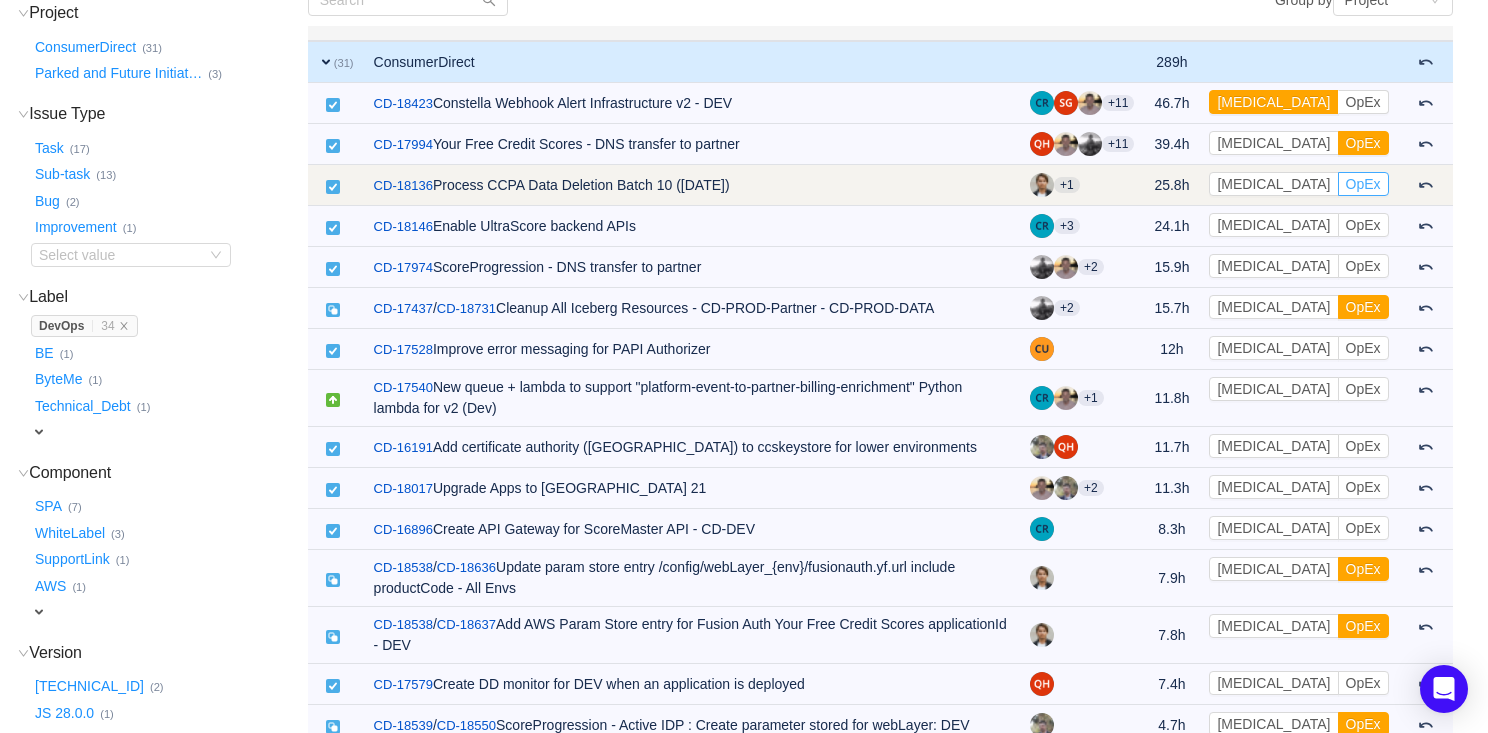 click on "OpEx" at bounding box center (1363, 184) 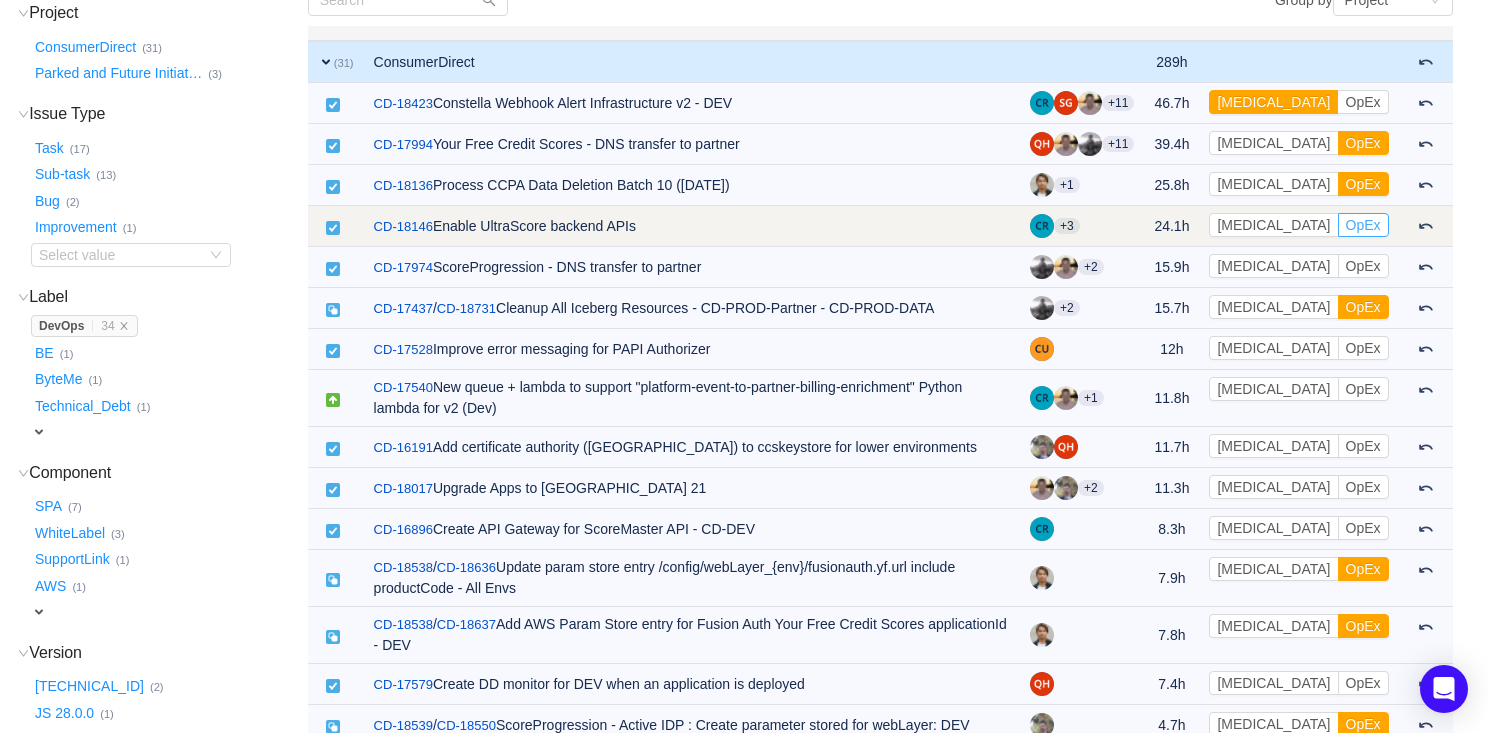 click on "OpEx" at bounding box center (1363, 225) 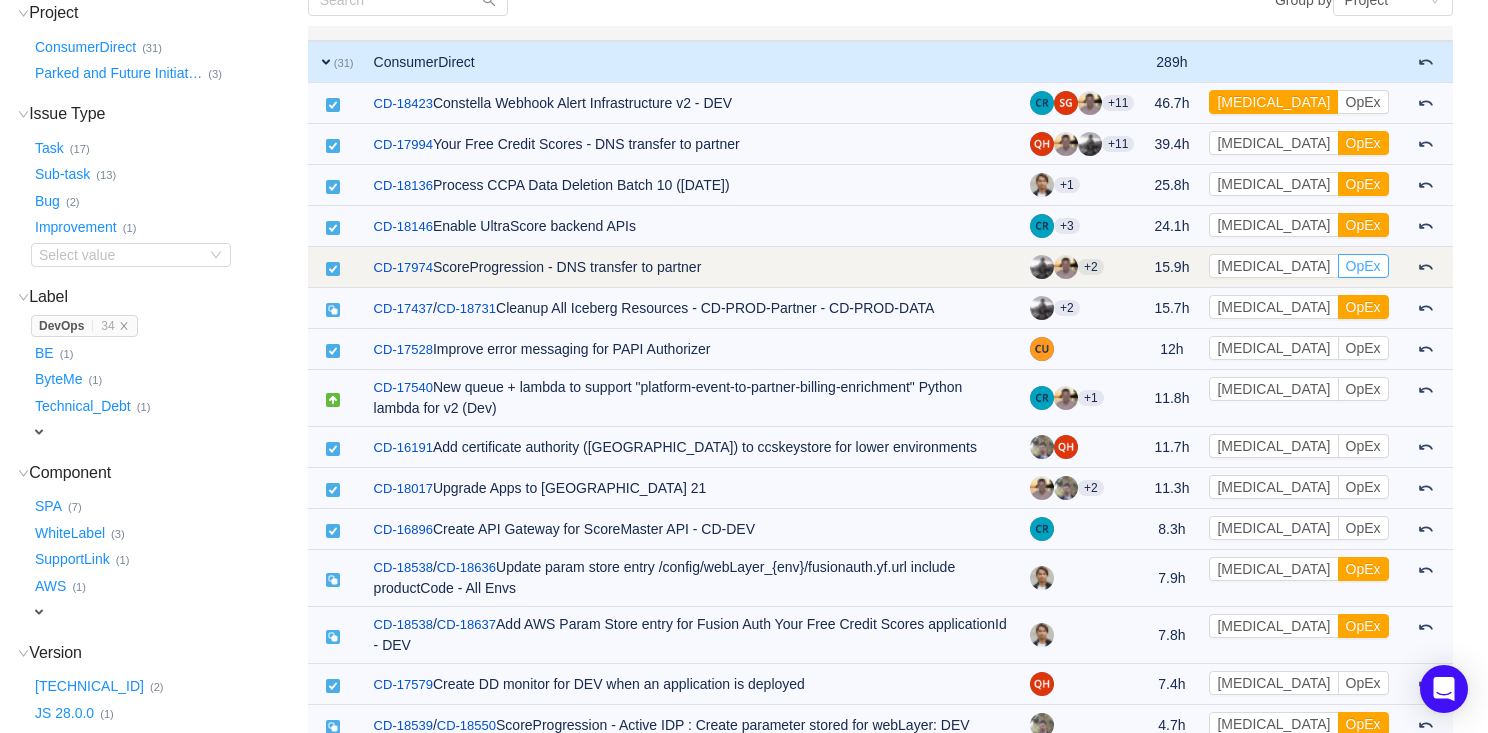 click on "OpEx" at bounding box center (1363, 266) 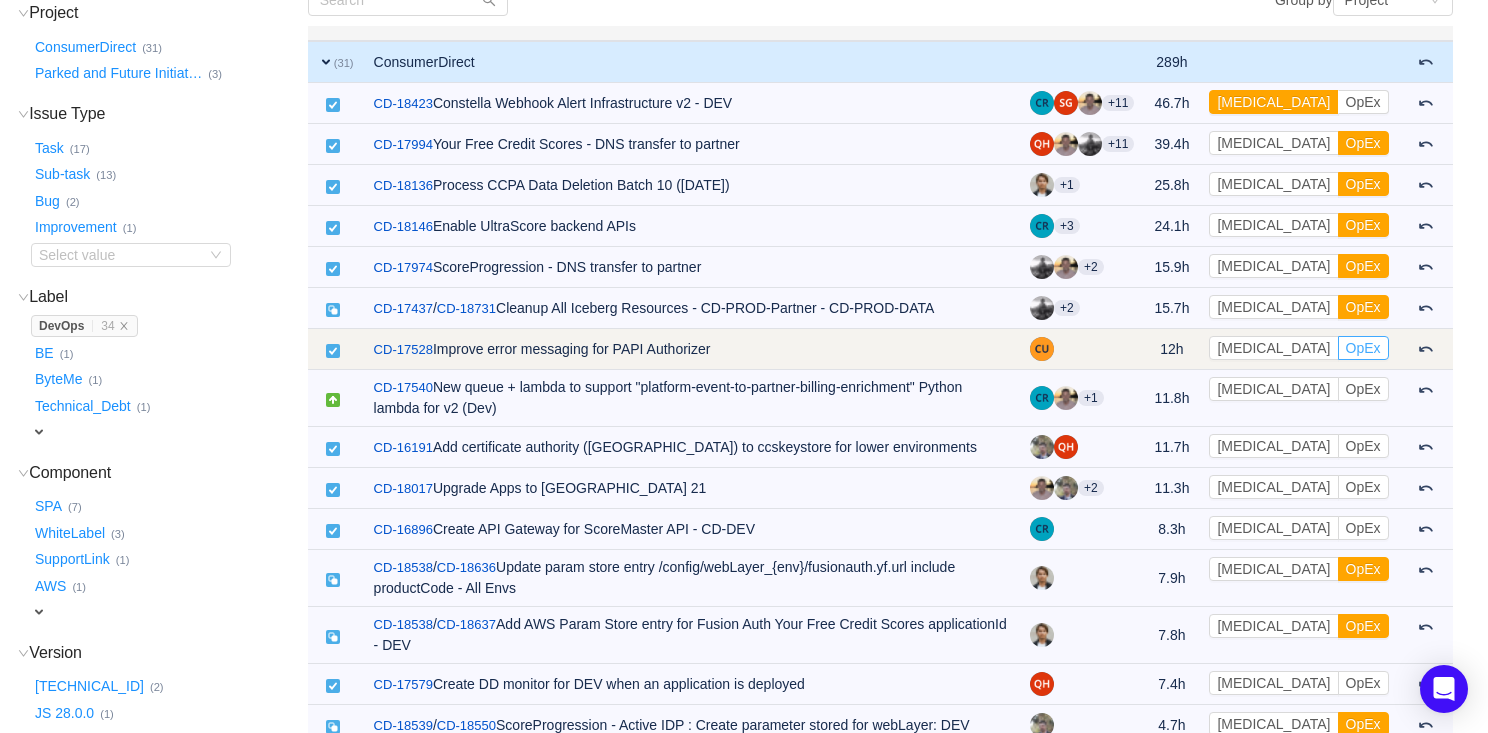 click on "OpEx" at bounding box center [1363, 348] 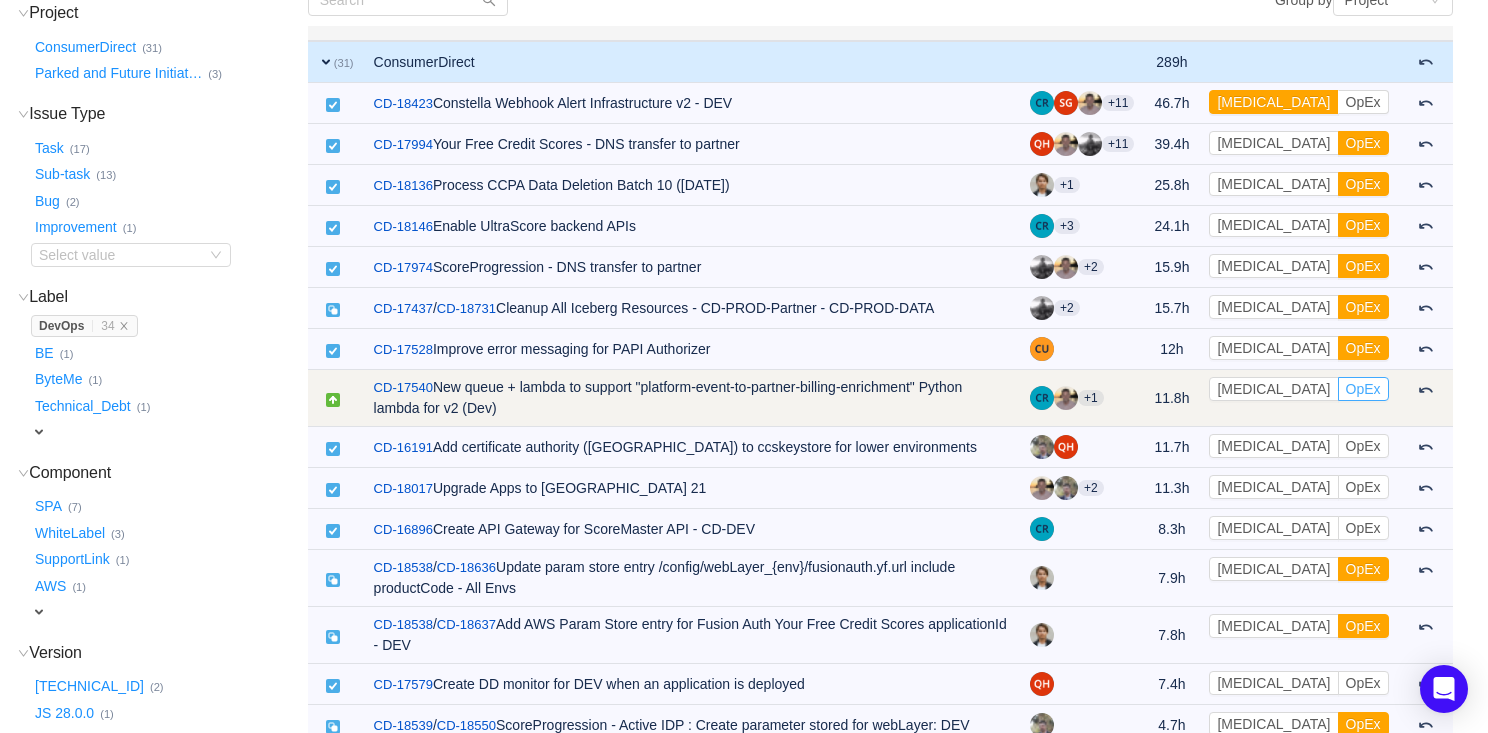 click on "OpEx" at bounding box center (1363, 389) 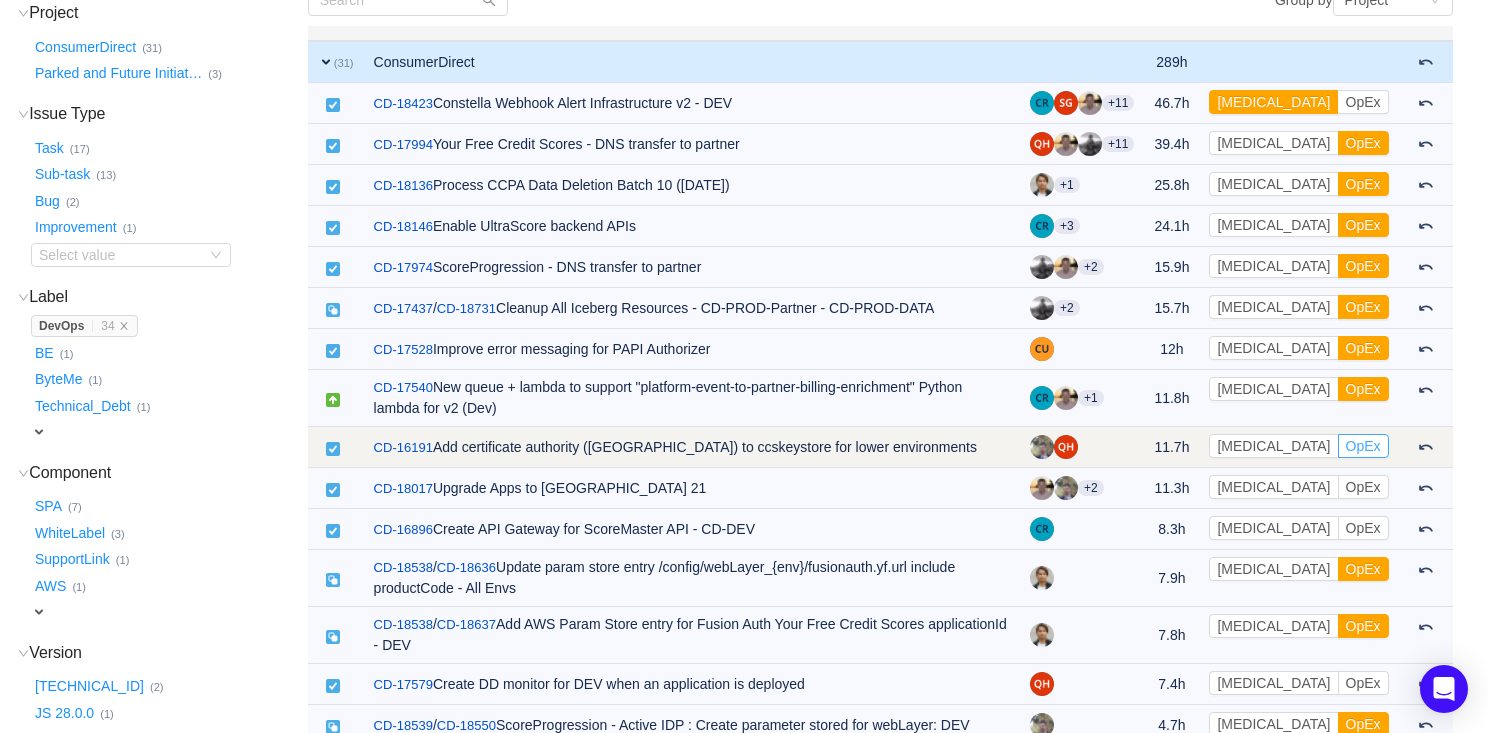 click on "OpEx" at bounding box center [1363, 446] 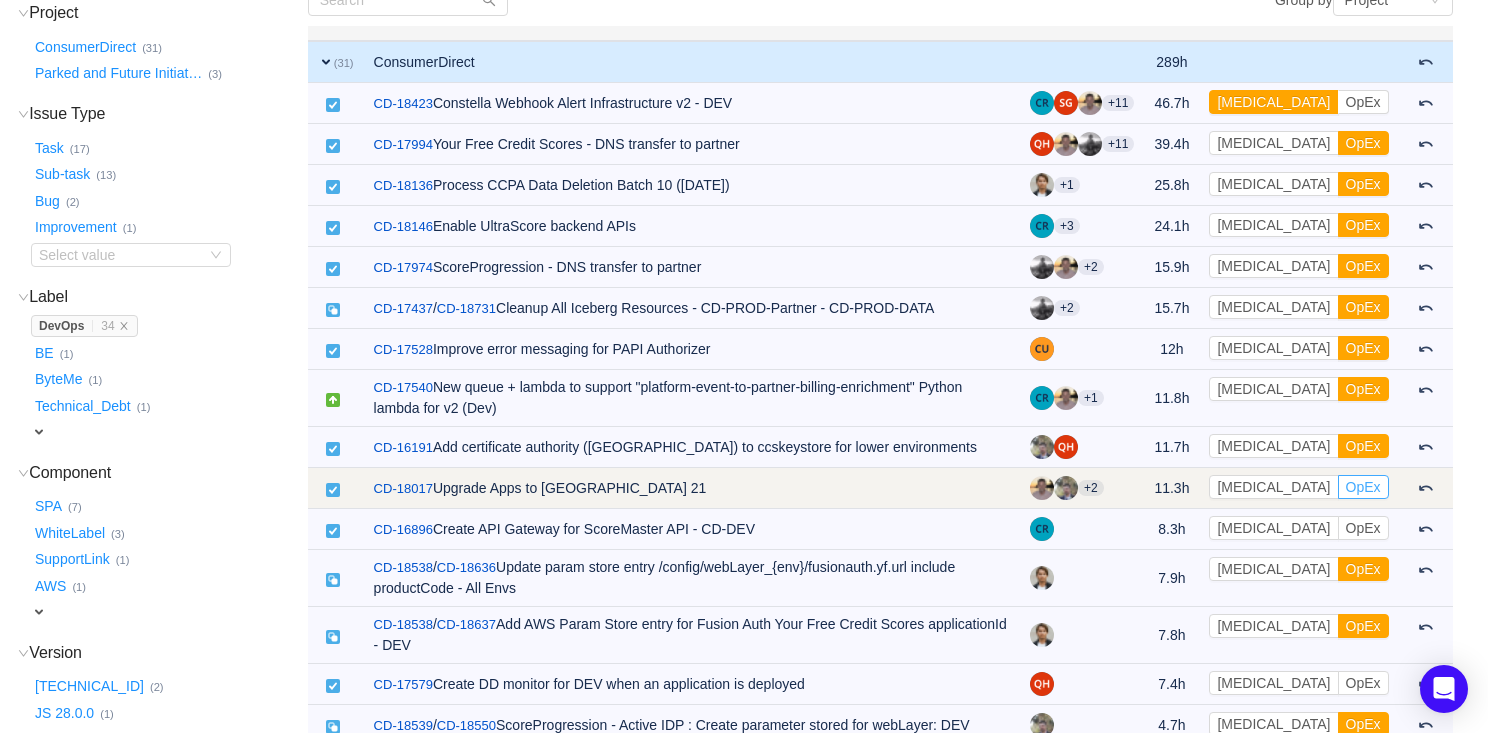 click on "OpEx" at bounding box center (1363, 487) 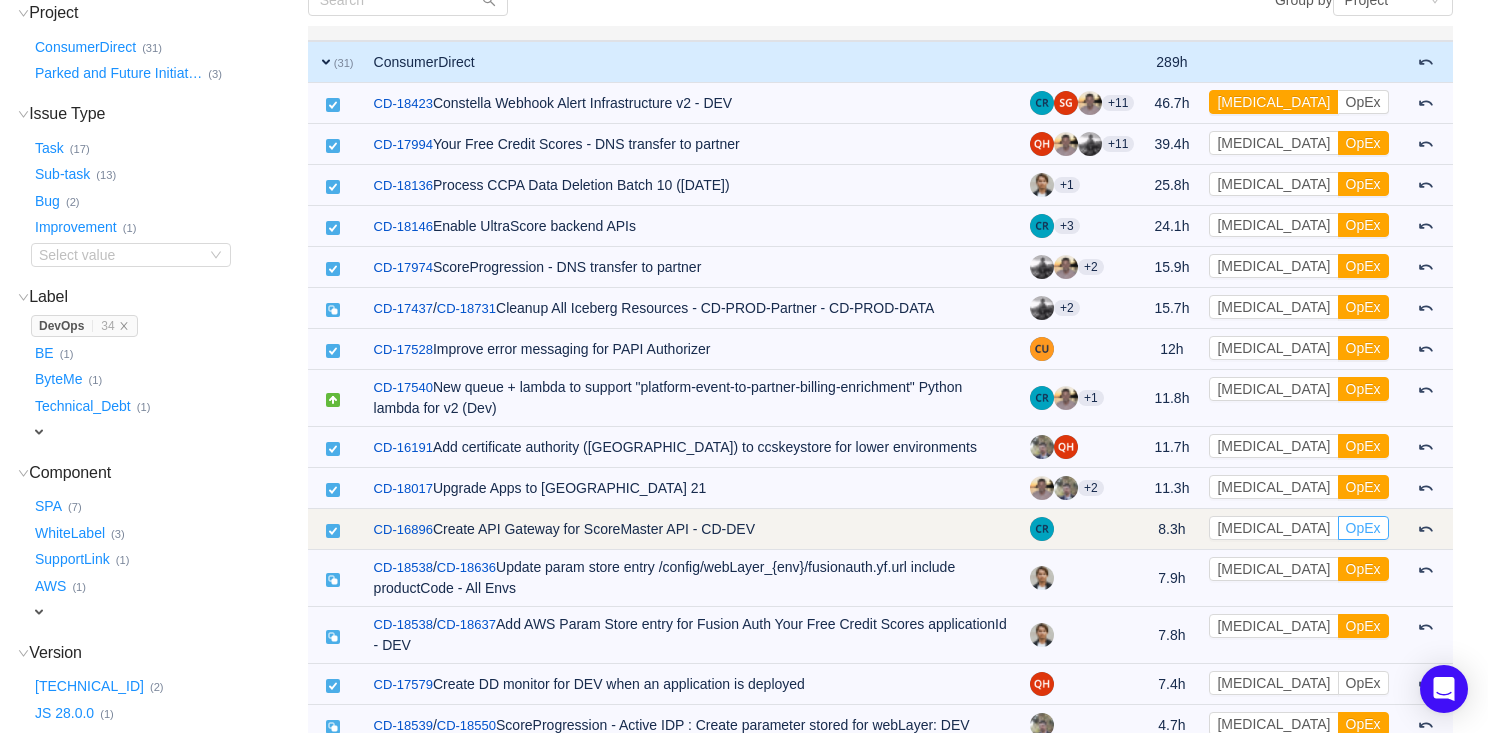 click on "OpEx" at bounding box center [1363, 528] 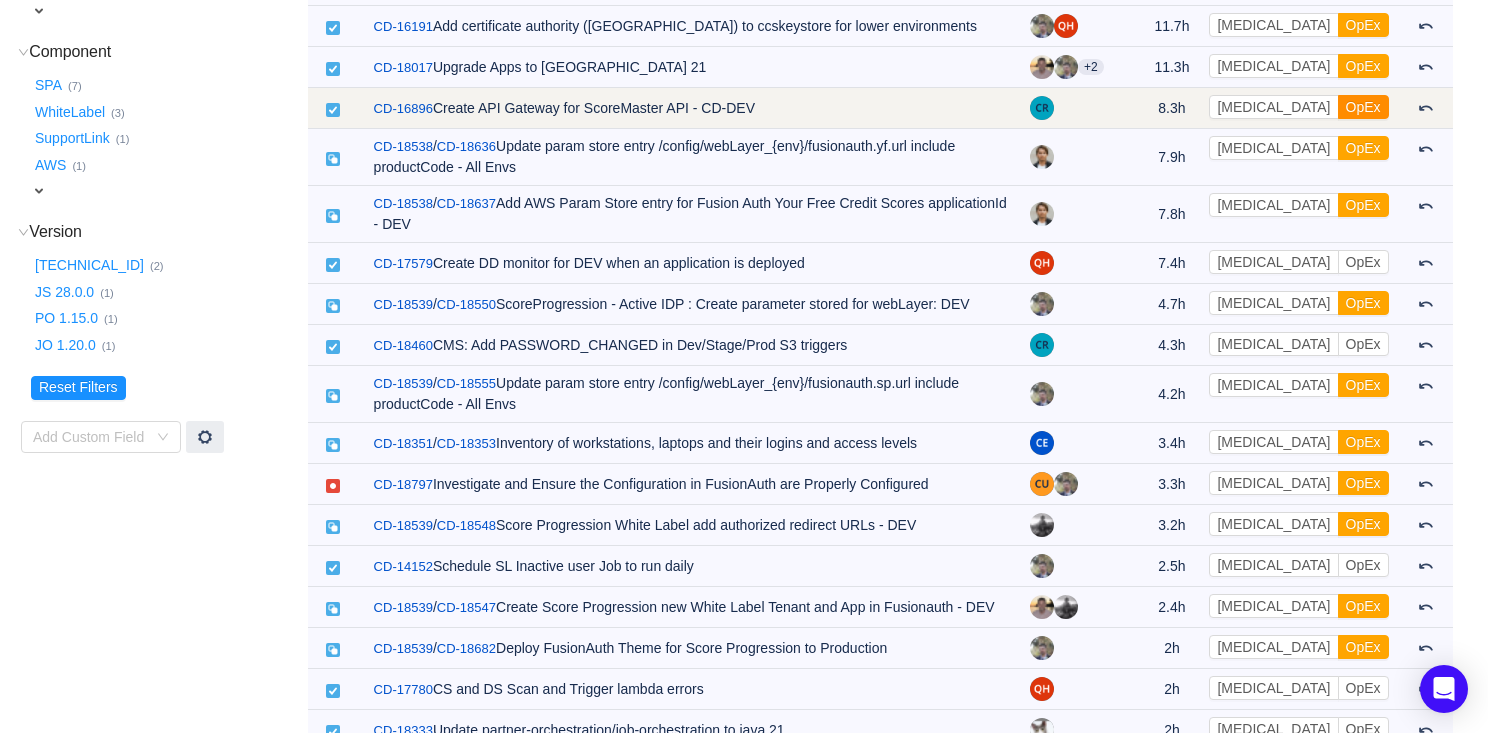 scroll, scrollTop: 668, scrollLeft: 0, axis: vertical 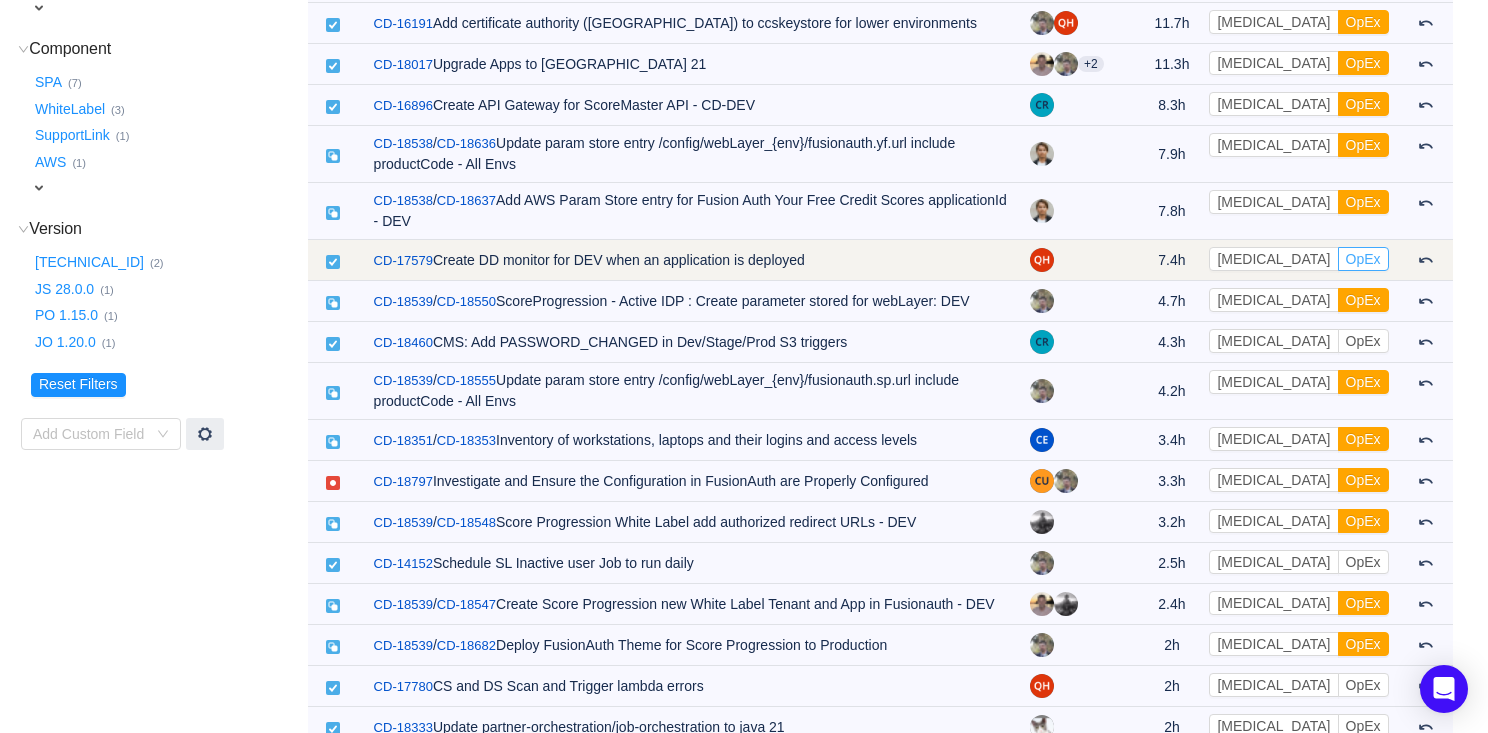 click on "OpEx" at bounding box center [1363, 259] 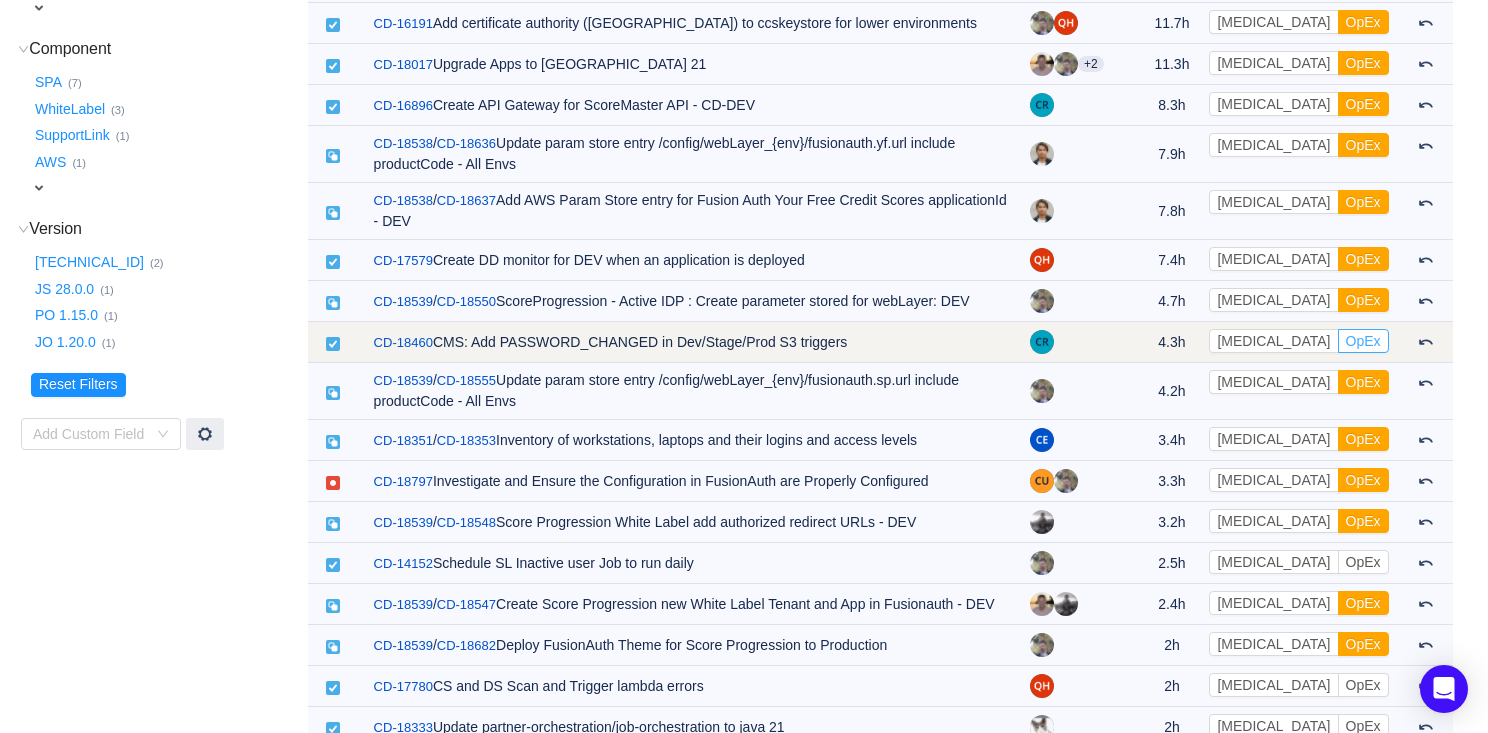 click on "OpEx" at bounding box center (1363, 341) 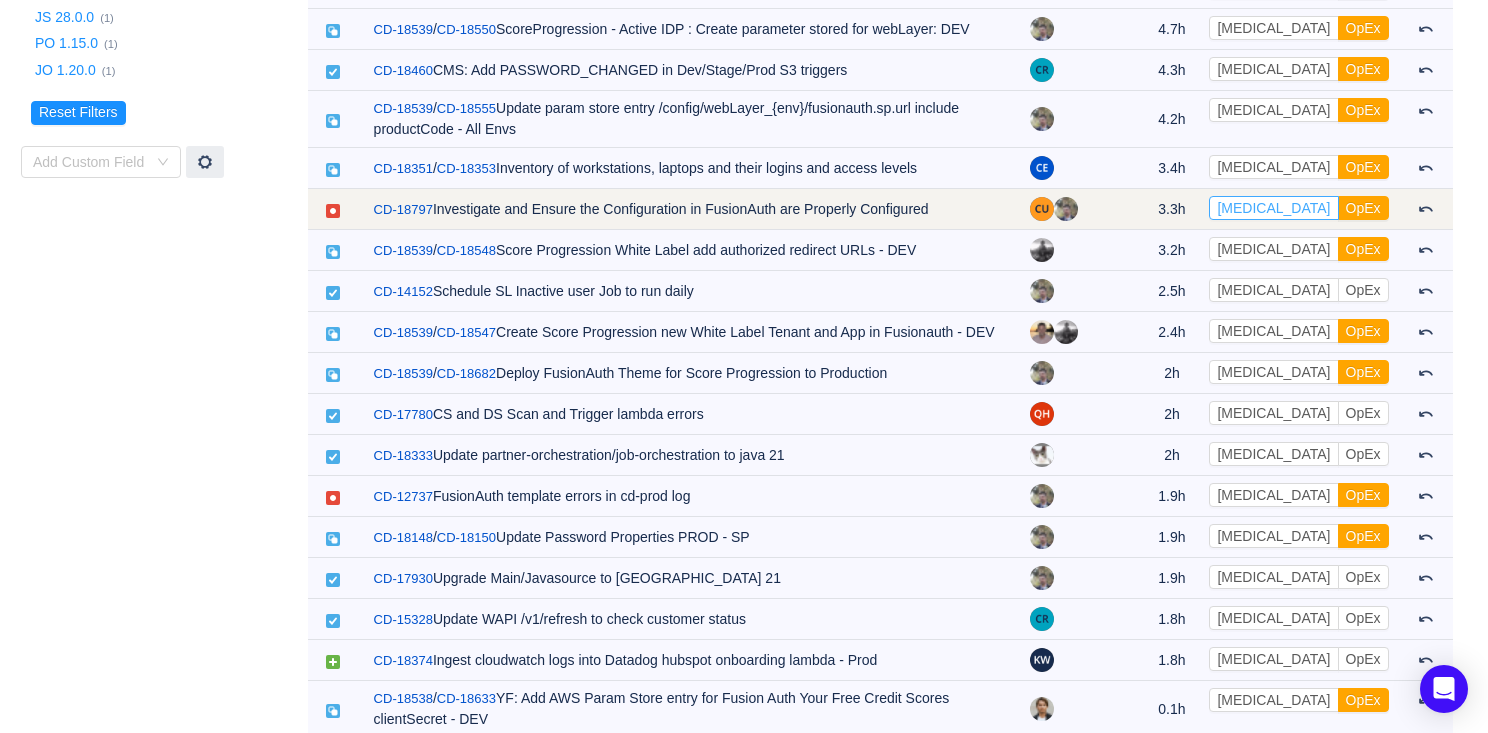 scroll, scrollTop: 946, scrollLeft: 0, axis: vertical 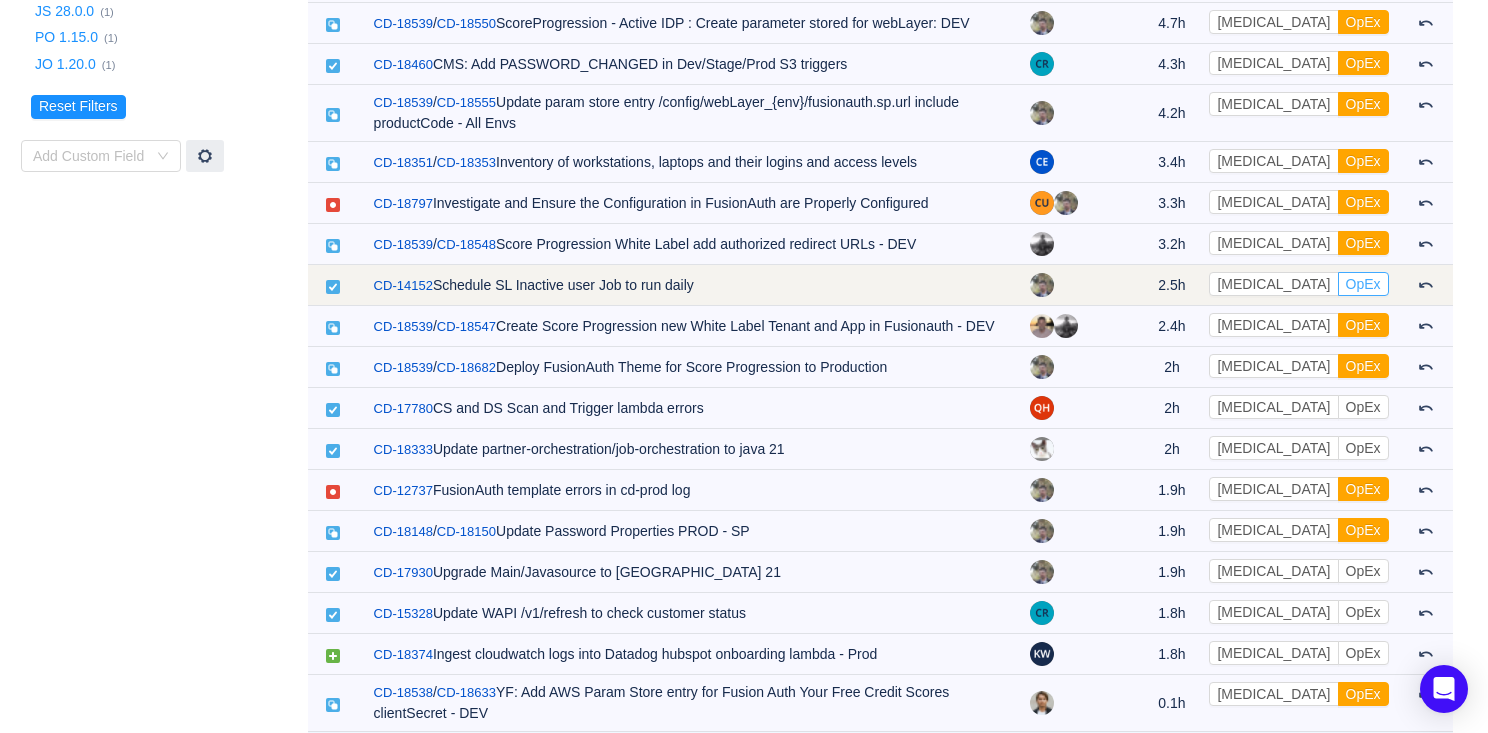 click on "OpEx" at bounding box center [1363, 284] 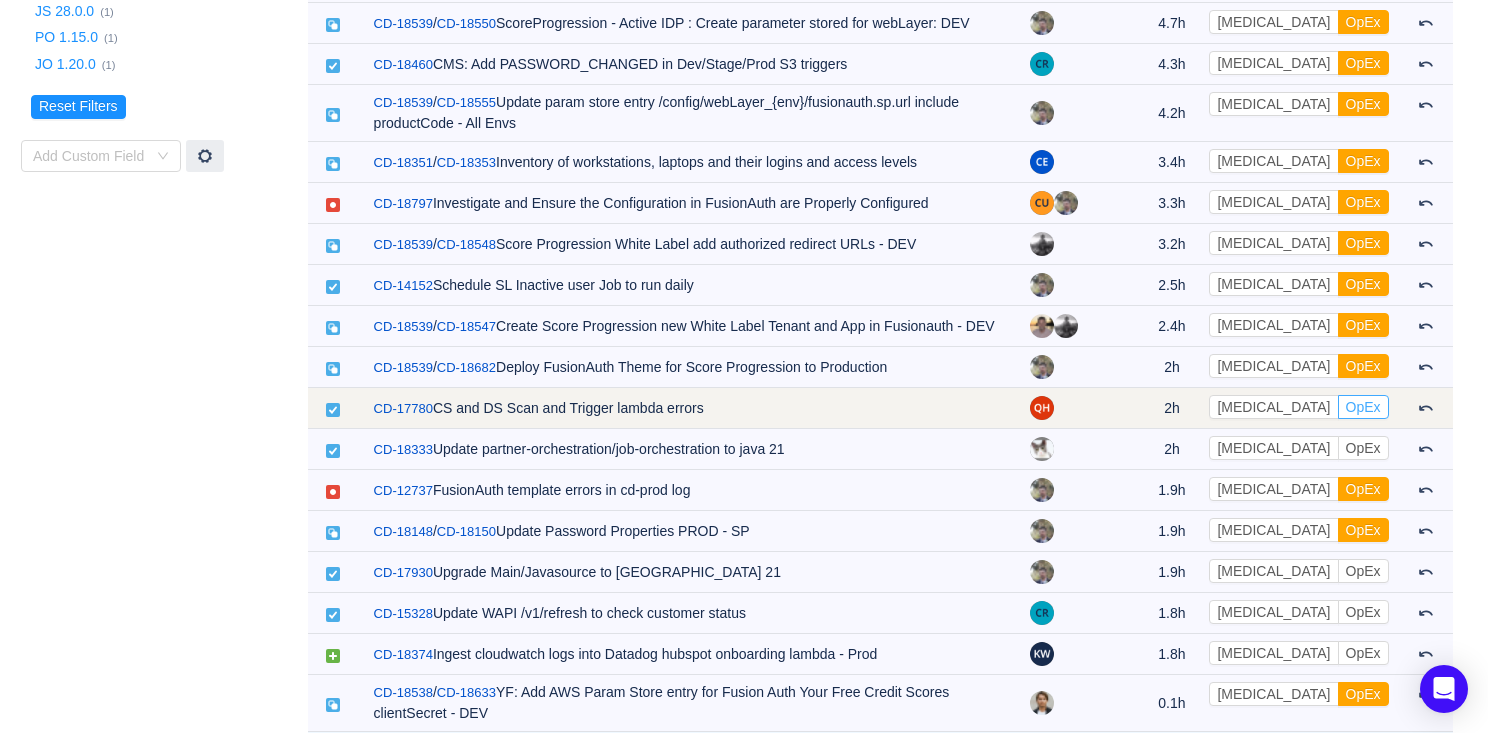 click on "OpEx" at bounding box center (1363, 407) 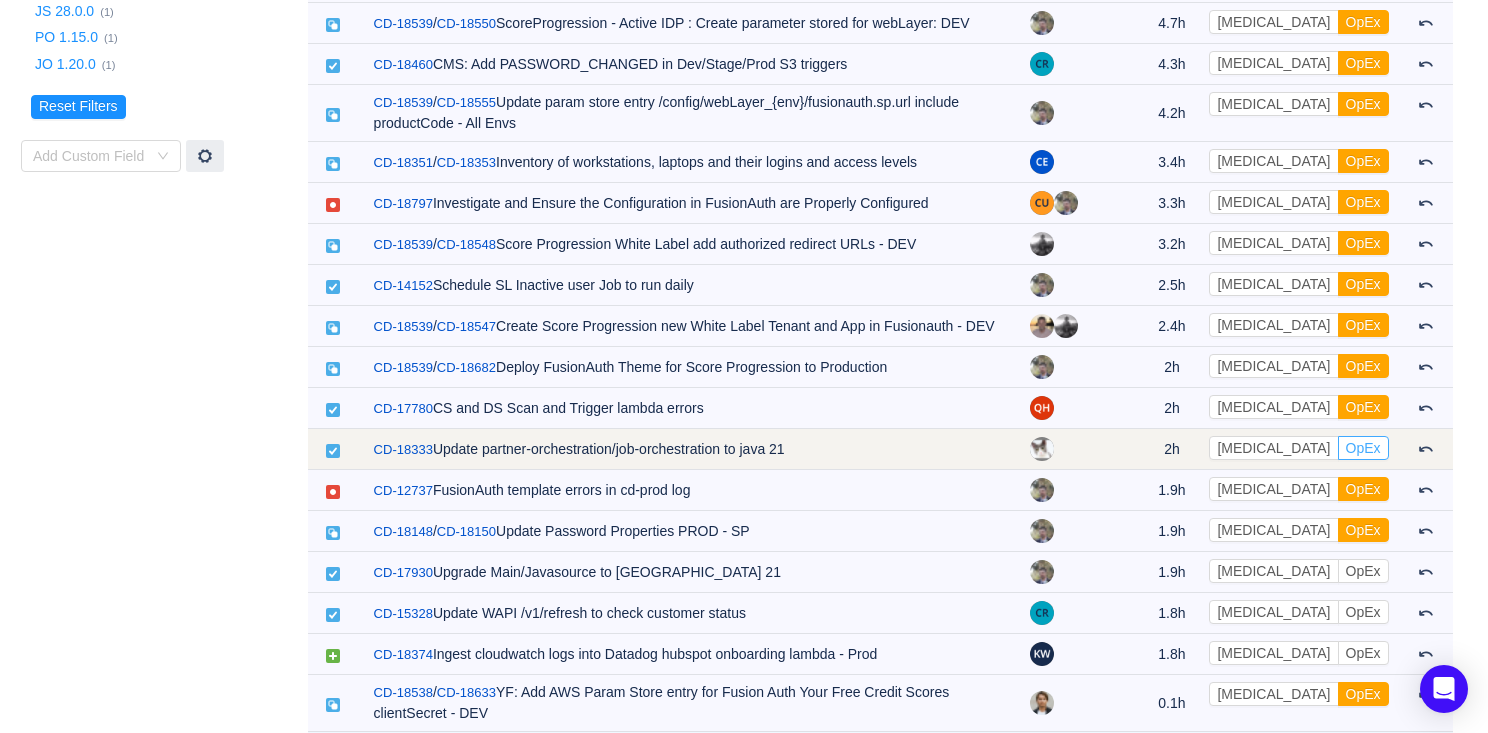 click on "OpEx" at bounding box center [1363, 448] 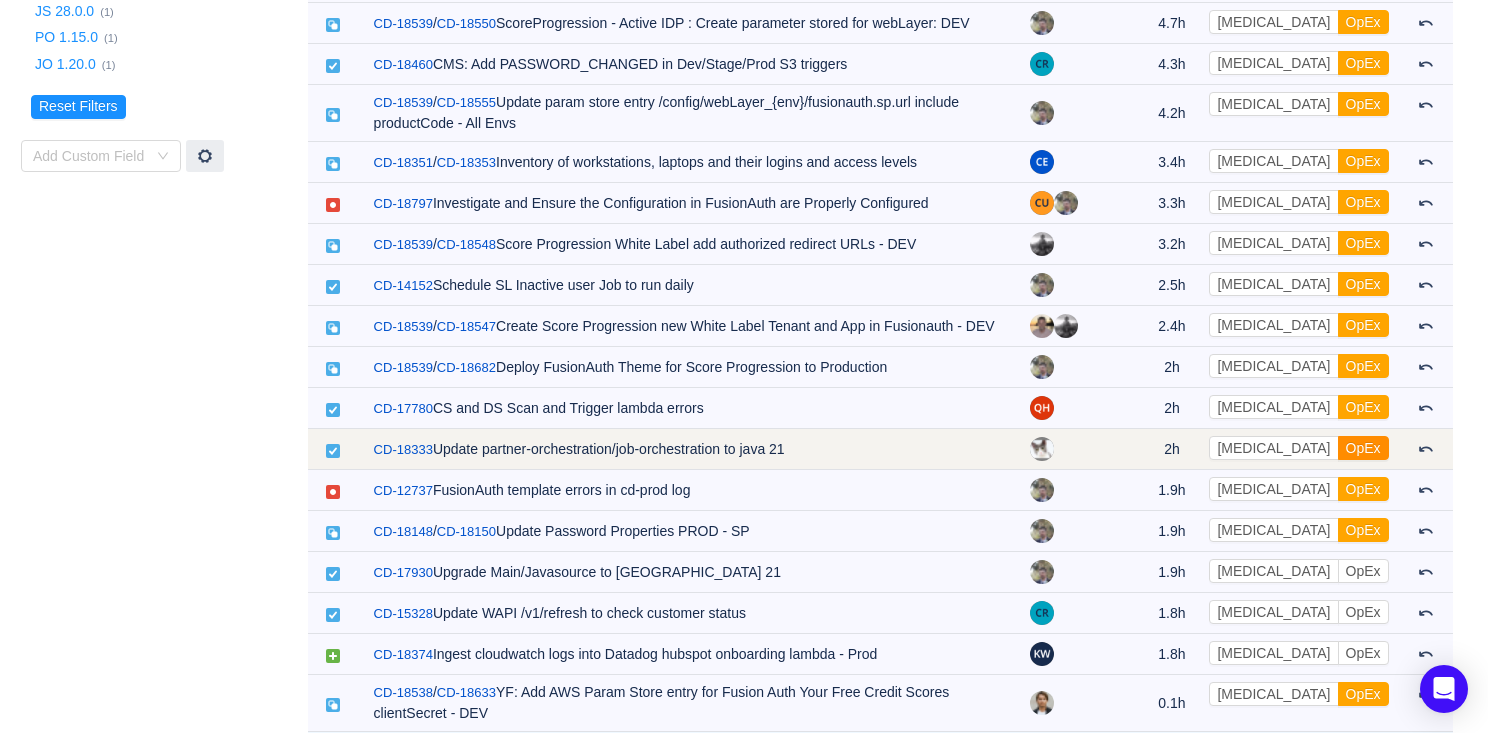 scroll, scrollTop: 1006, scrollLeft: 0, axis: vertical 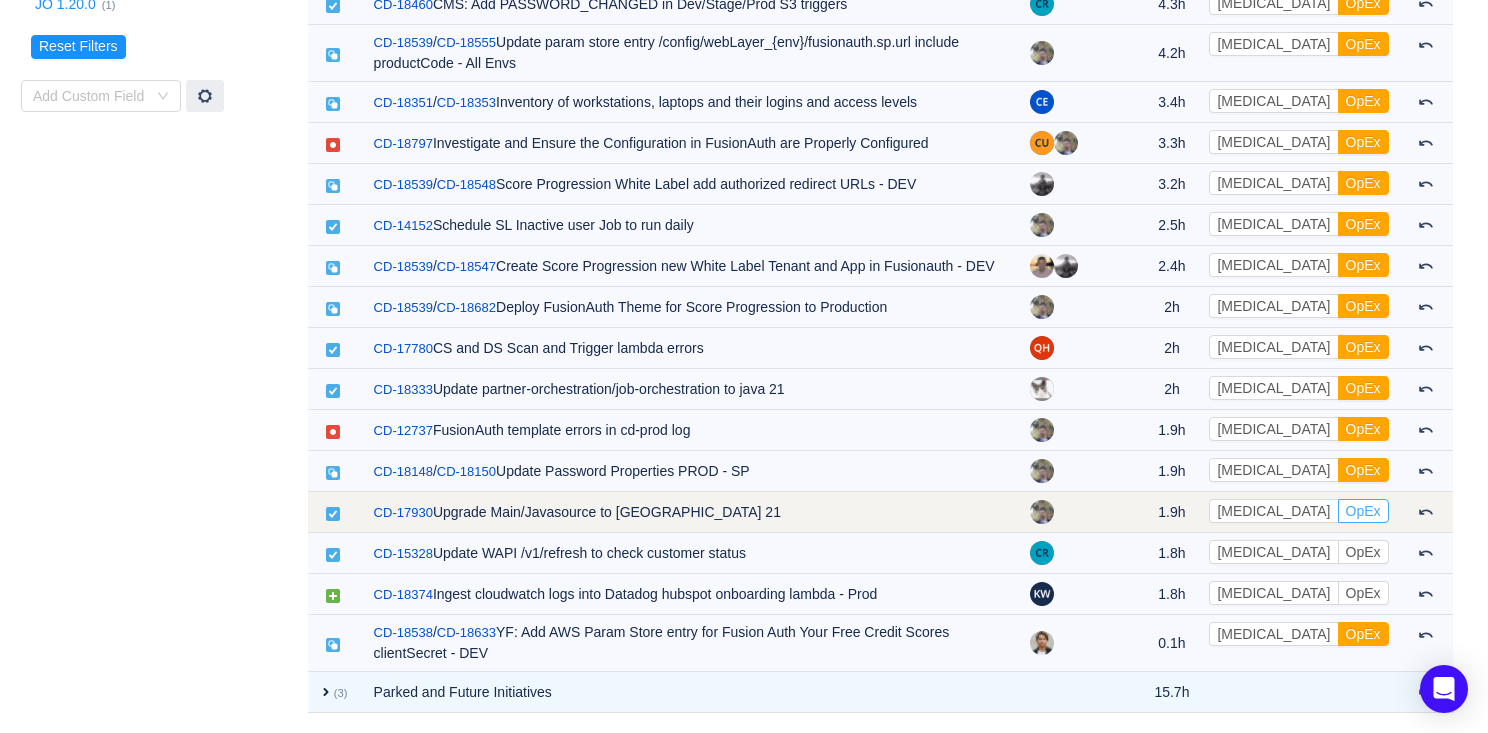 click on "OpEx" at bounding box center (1363, 511) 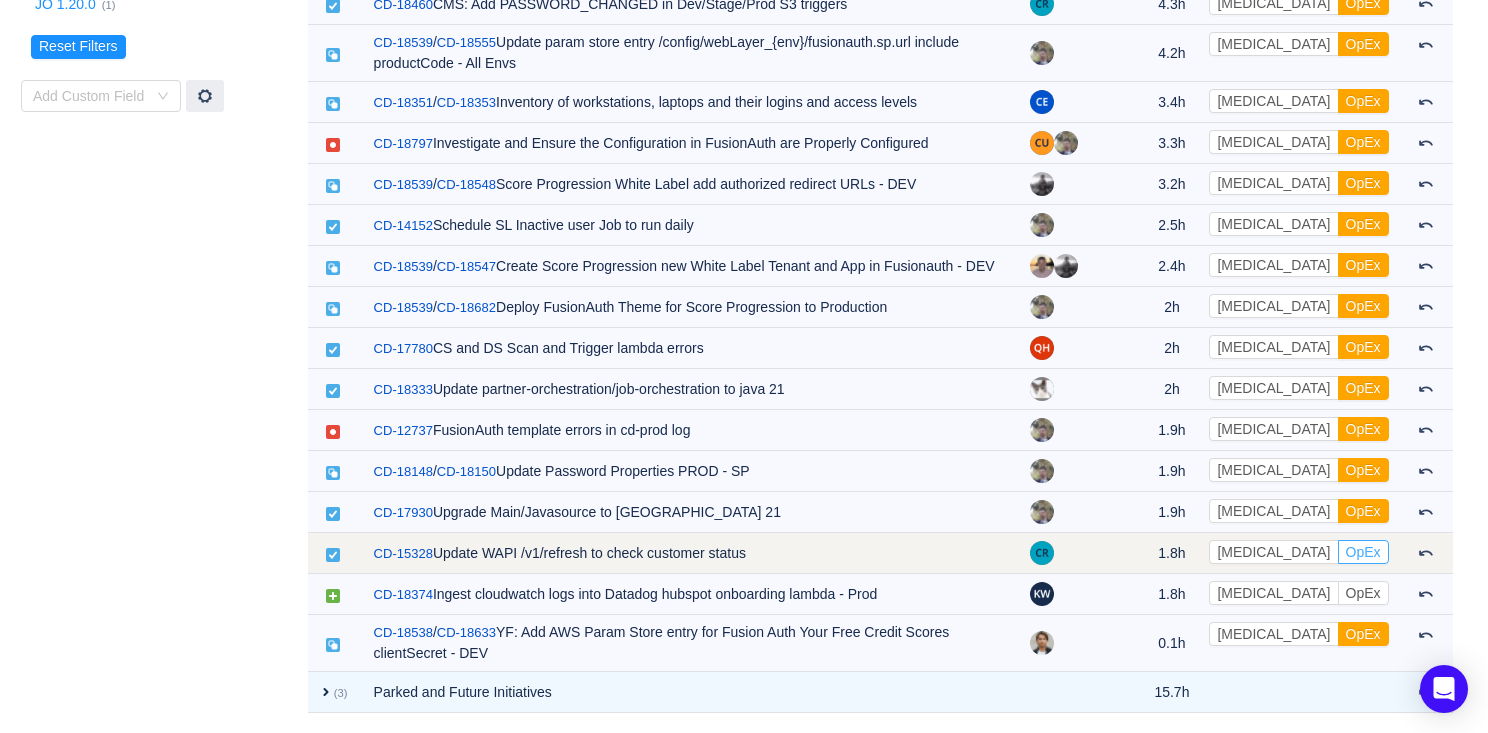 click on "OpEx" at bounding box center (1363, 552) 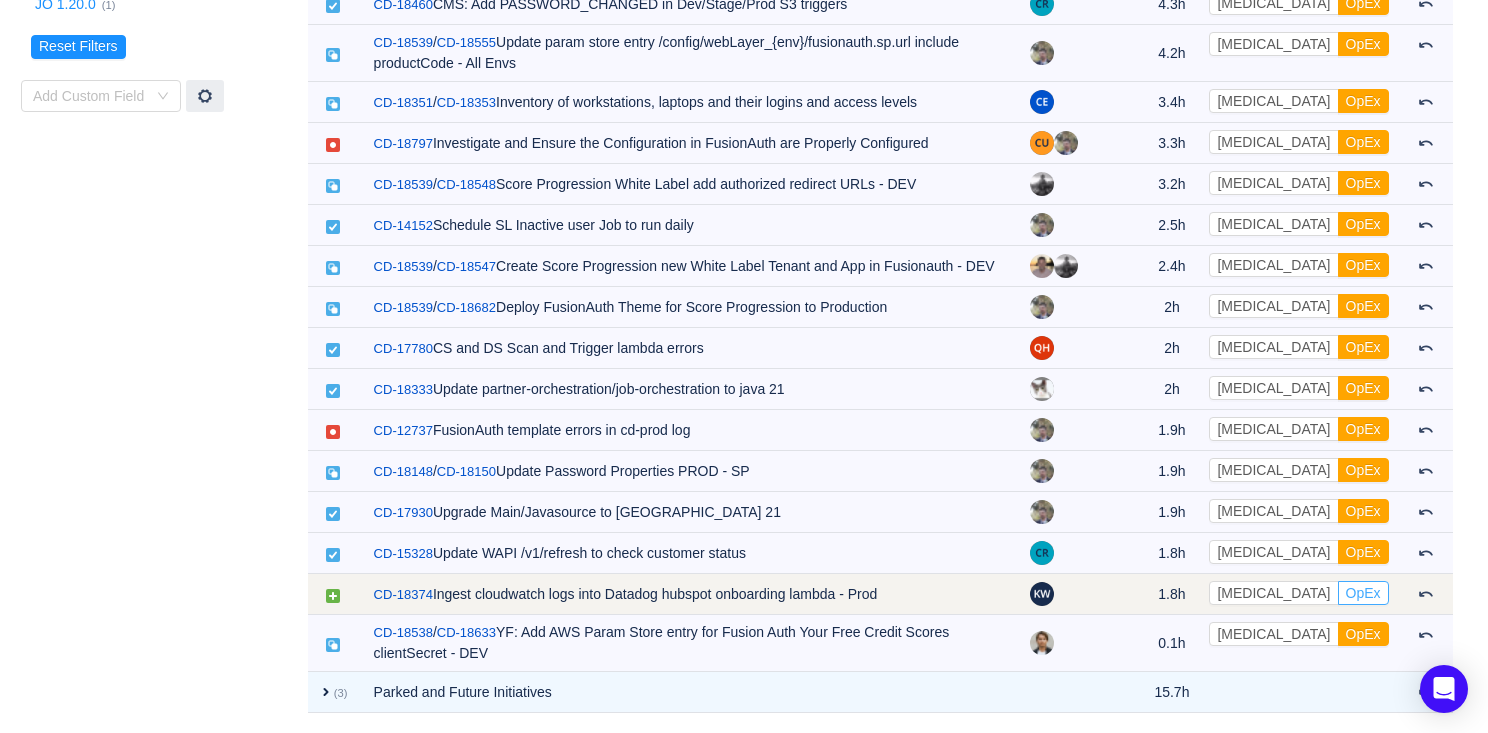 click on "OpEx" at bounding box center [1363, 593] 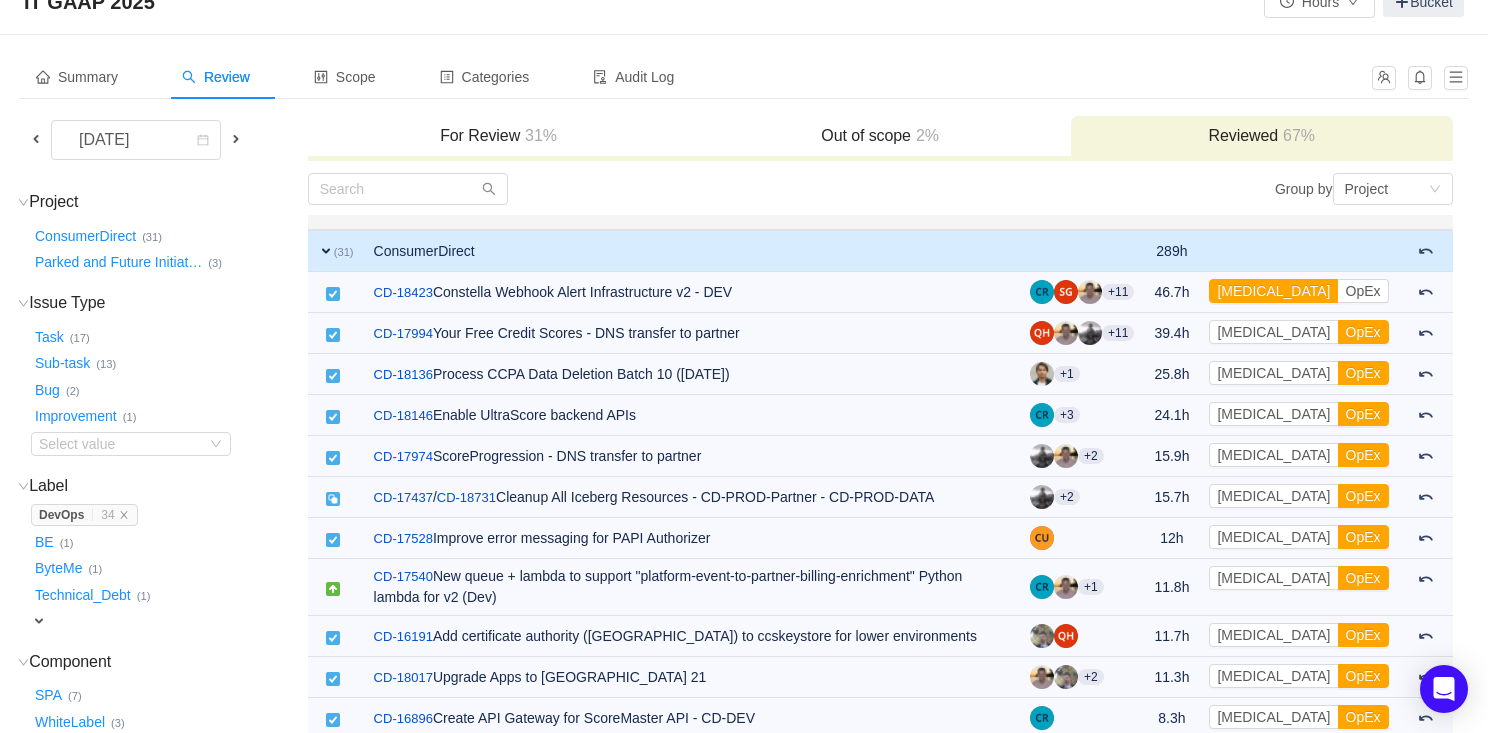 scroll, scrollTop: 0, scrollLeft: 0, axis: both 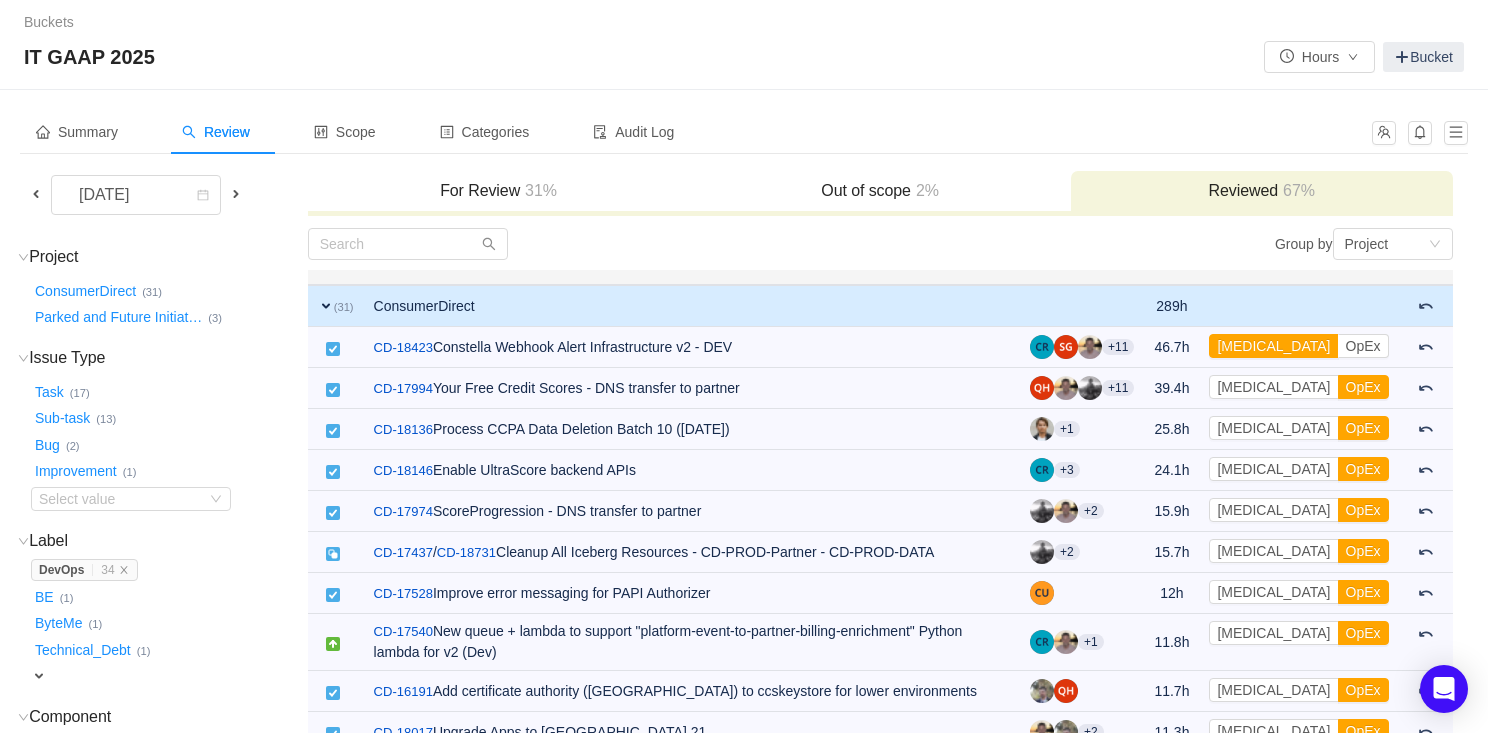 click on "For Review  31%" at bounding box center [499, 191] 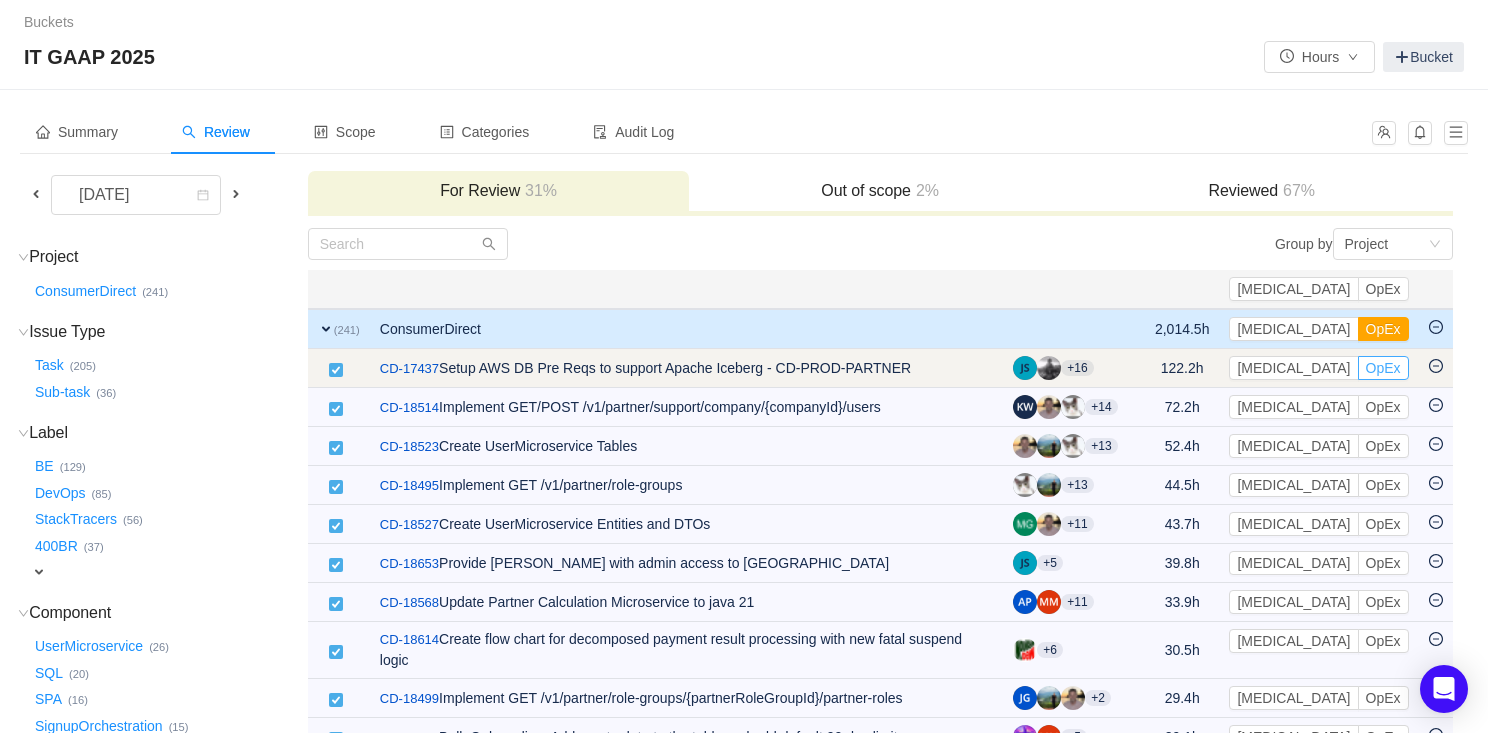 click on "OpEx" at bounding box center (1383, 368) 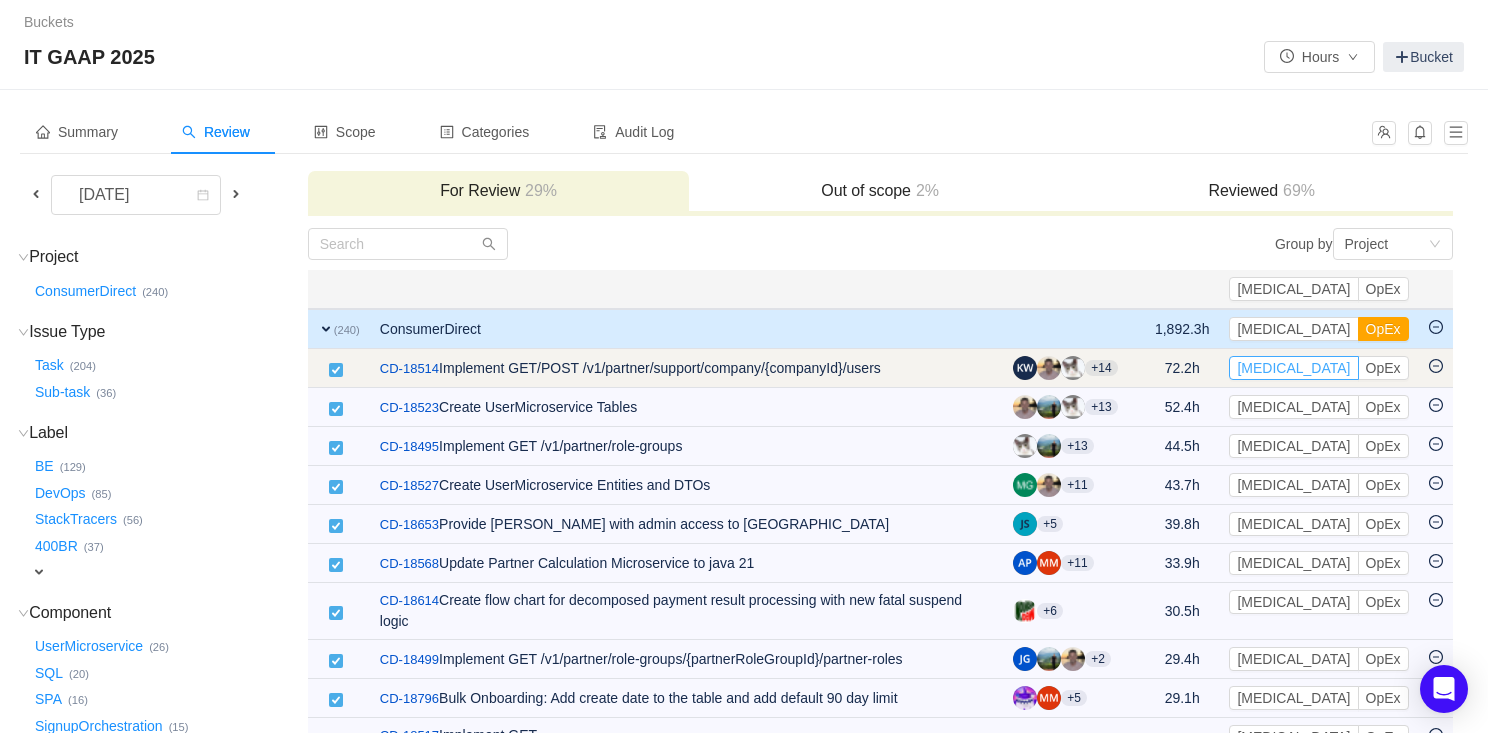click on "[MEDICAL_DATA]" at bounding box center [1293, 368] 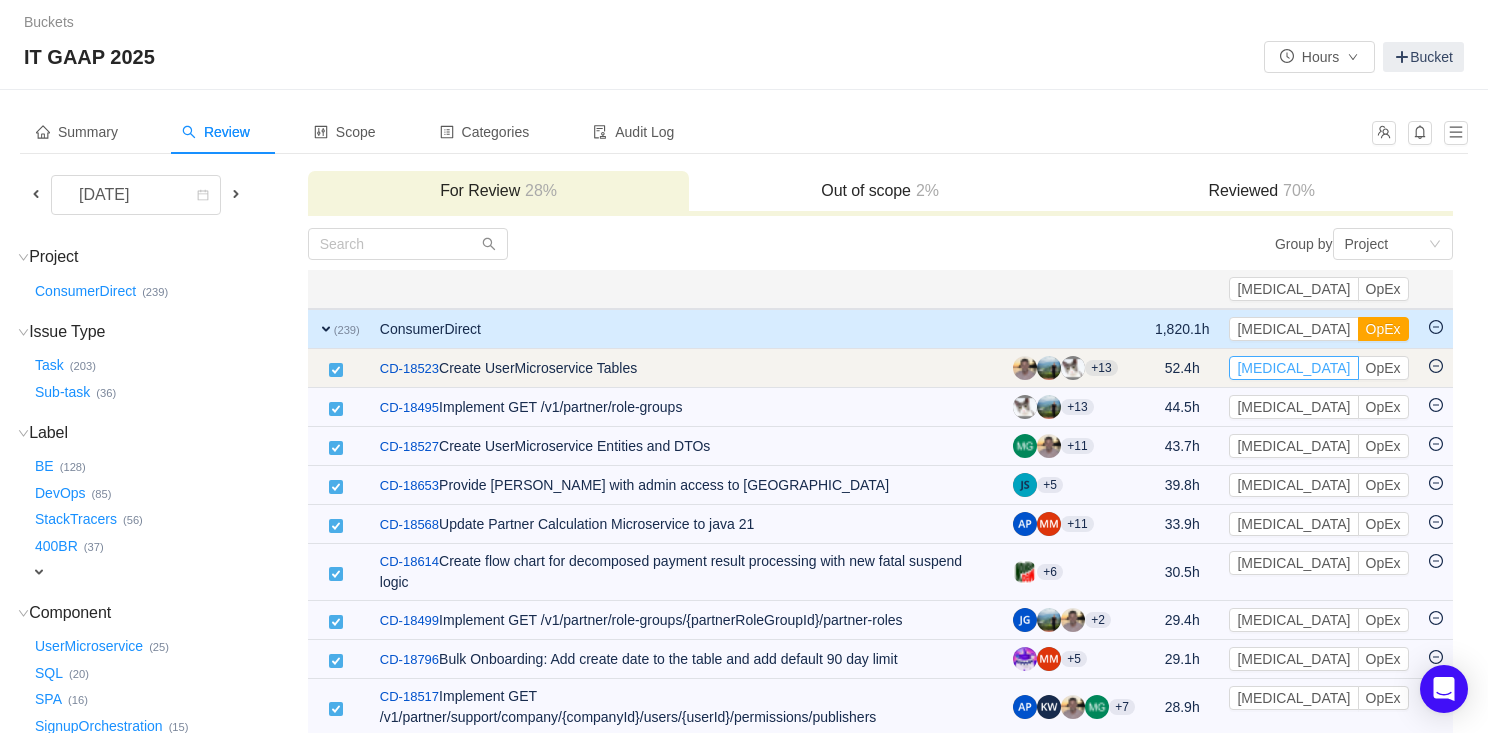 click on "[MEDICAL_DATA]" at bounding box center (1293, 368) 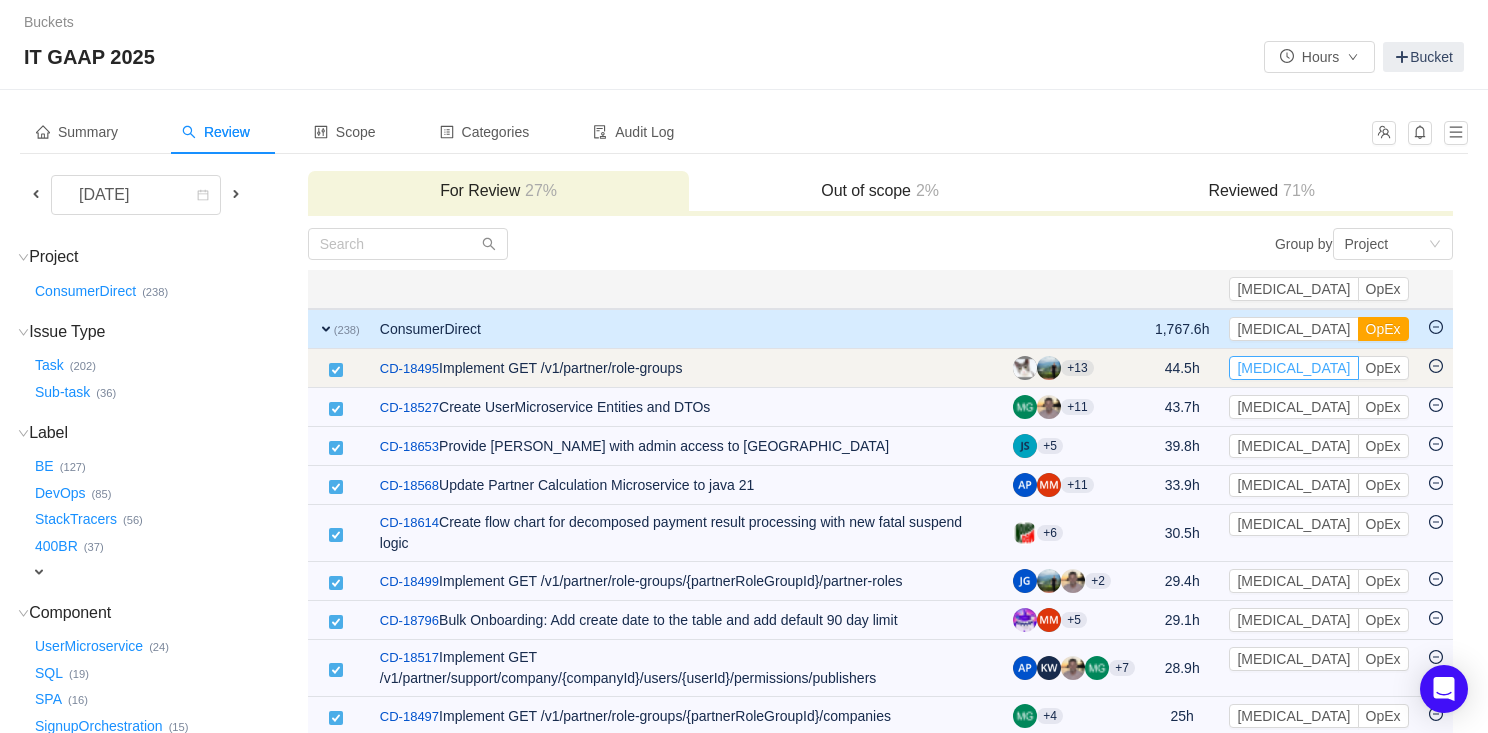 click on "[MEDICAL_DATA]" at bounding box center (1293, 368) 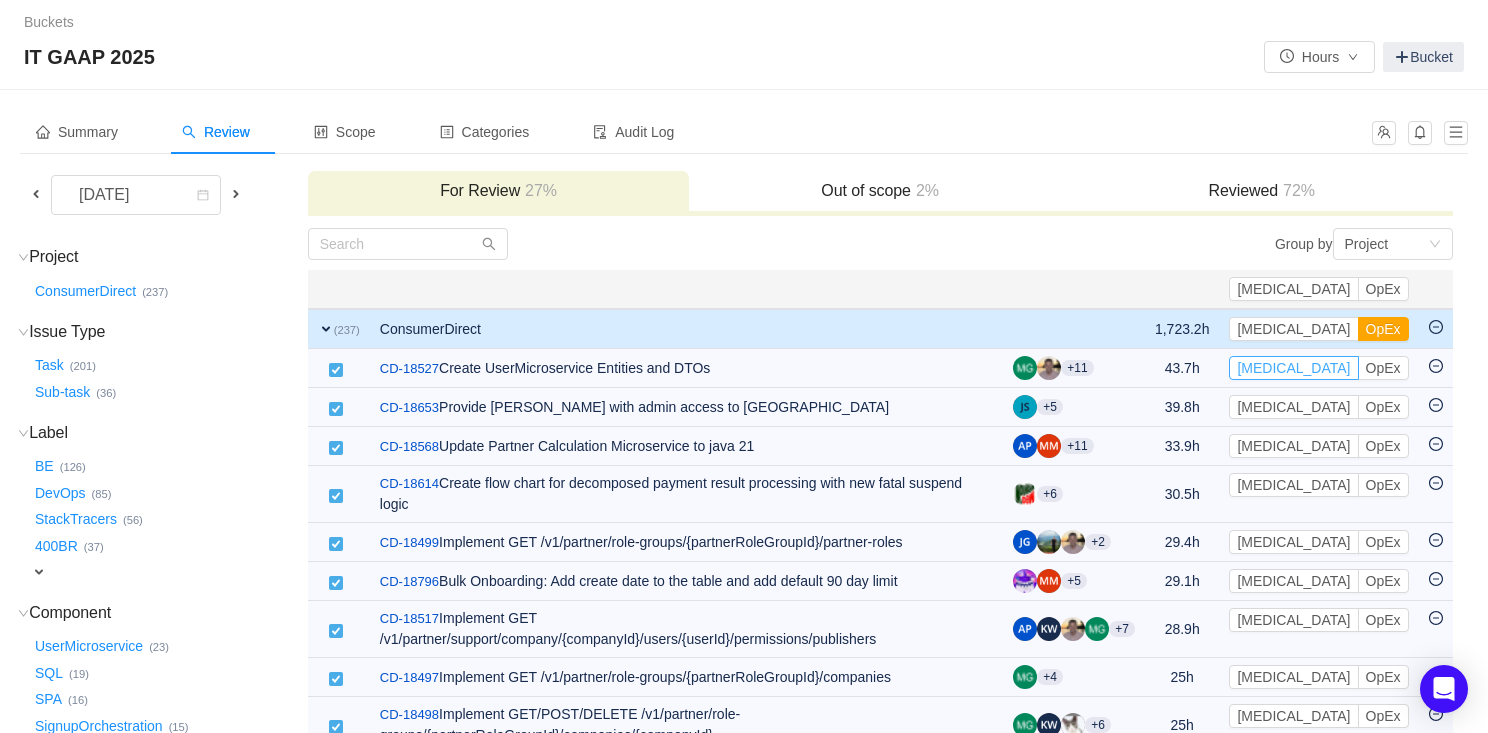 click on "[MEDICAL_DATA]" at bounding box center (1293, 368) 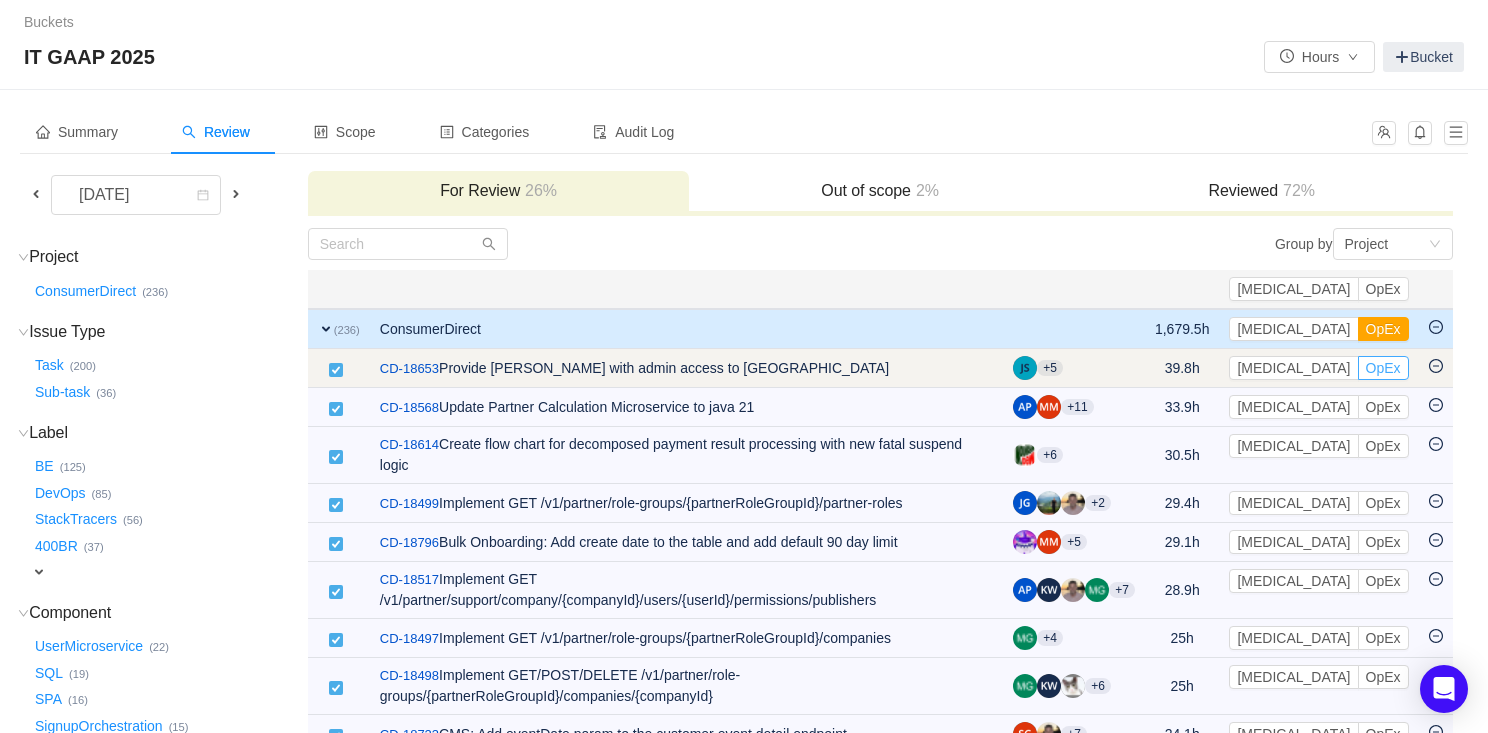click on "OpEx" at bounding box center [1383, 368] 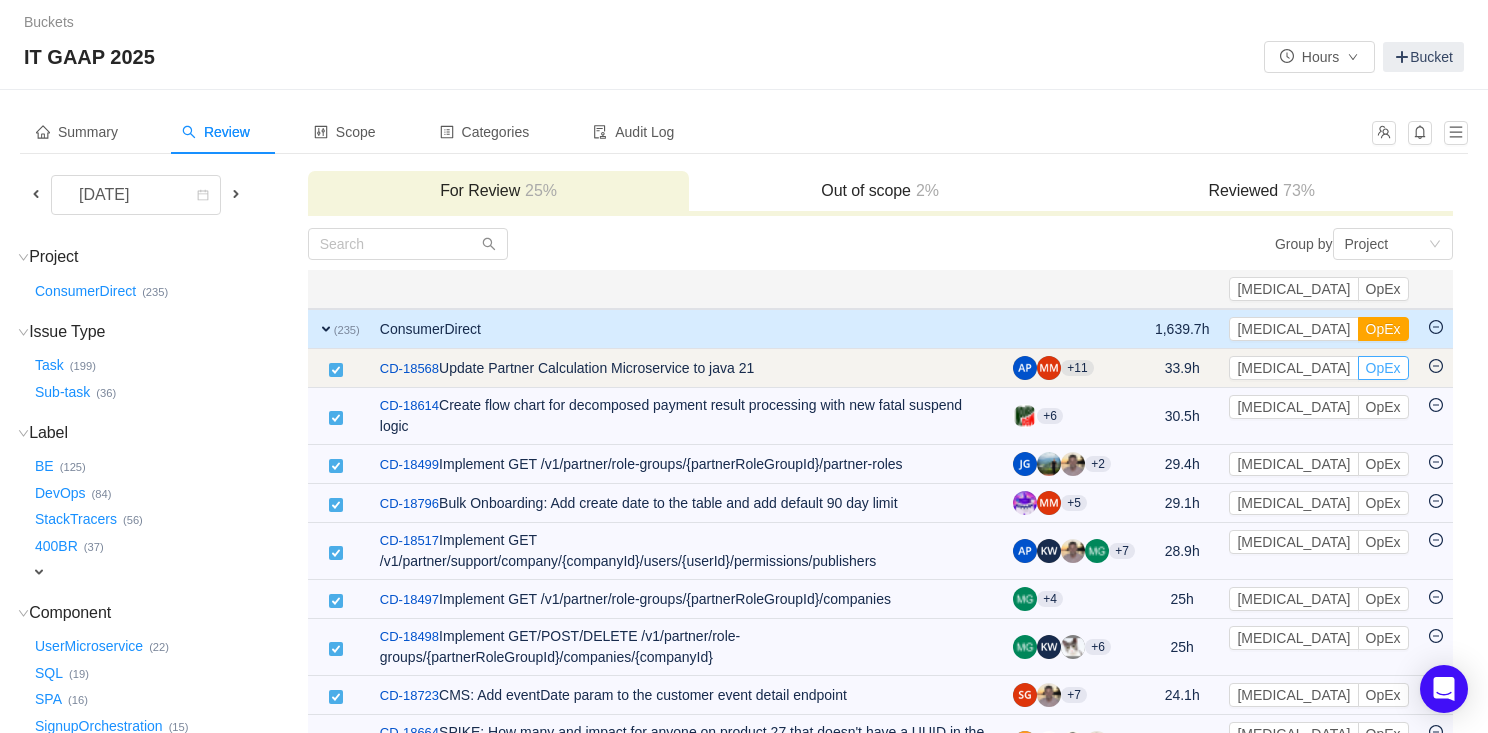 click on "OpEx" at bounding box center [1383, 368] 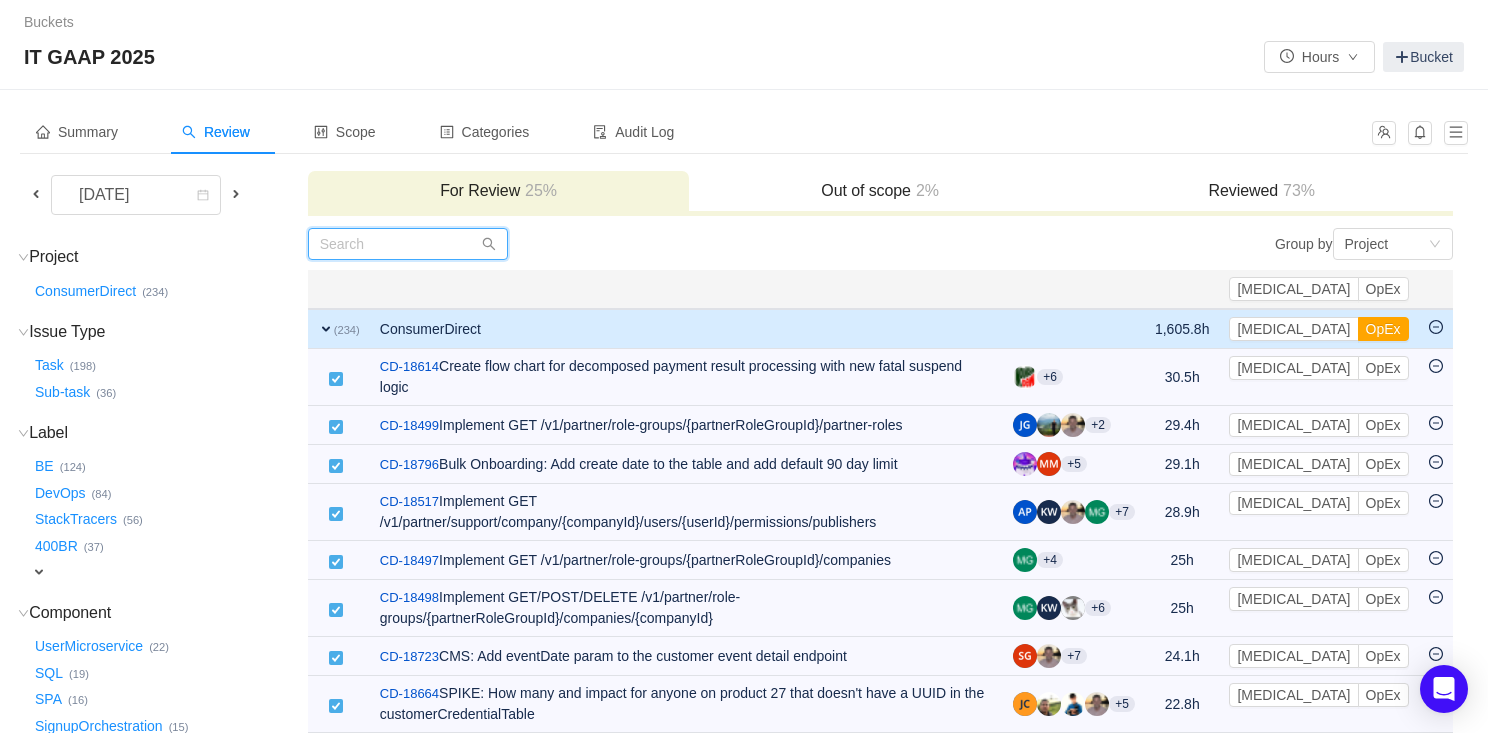 click at bounding box center [408, 244] 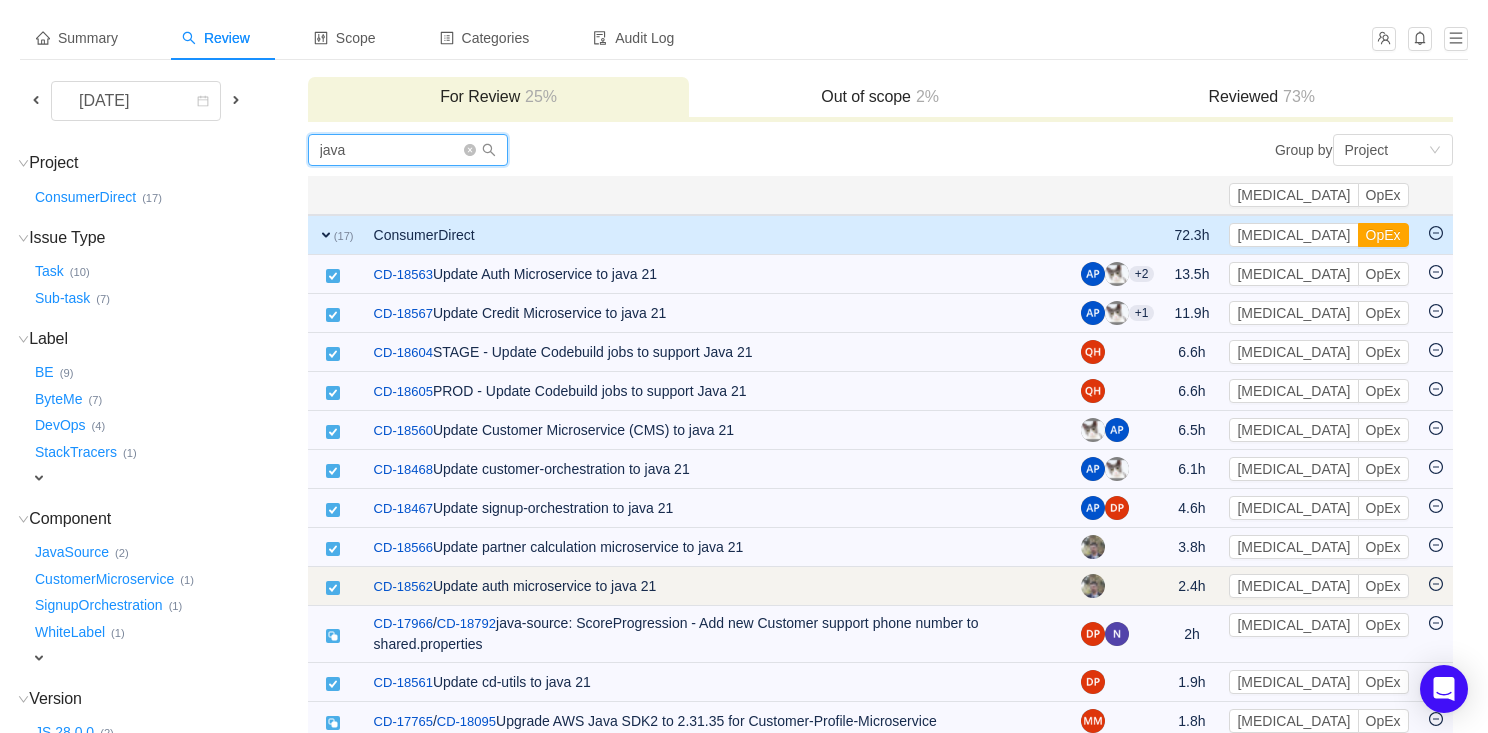scroll, scrollTop: 84, scrollLeft: 0, axis: vertical 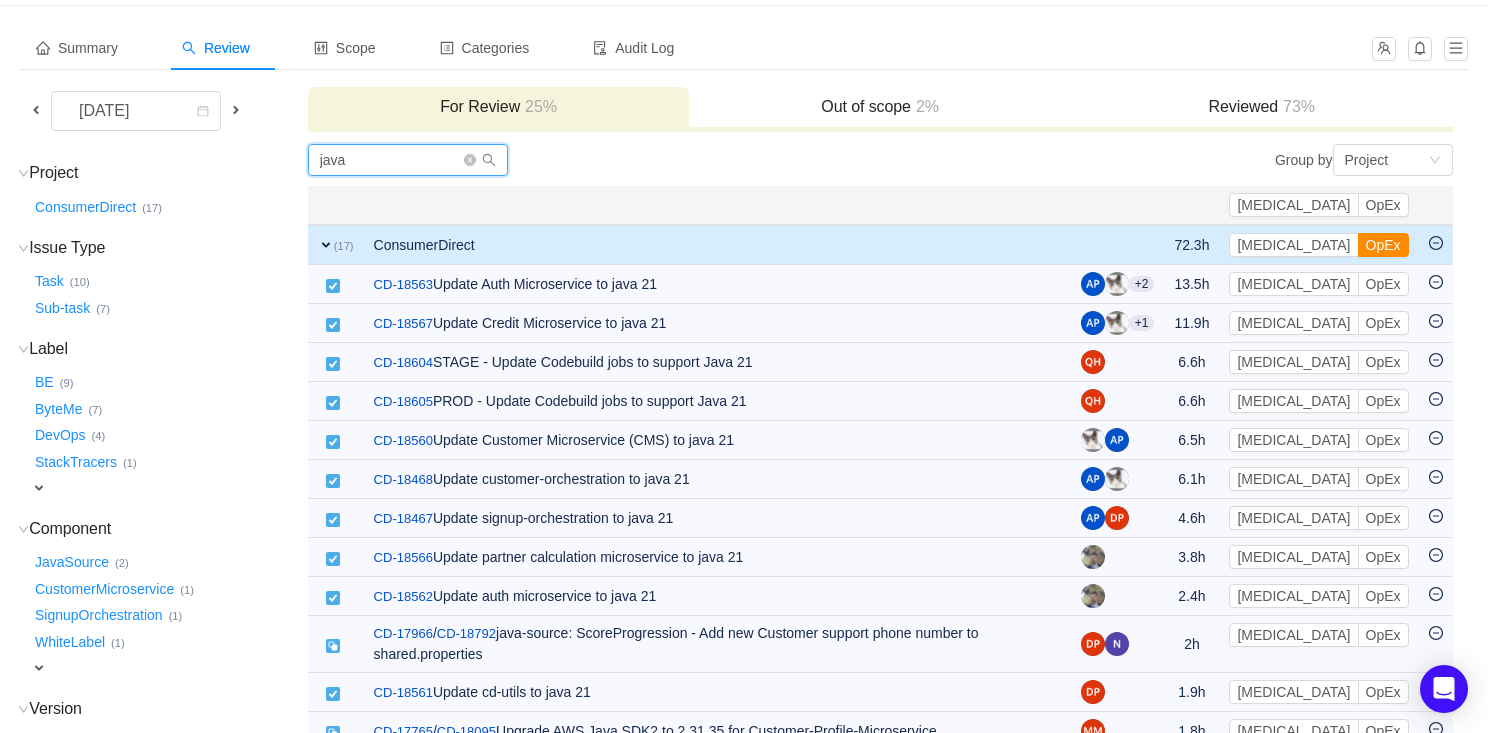 type on "java" 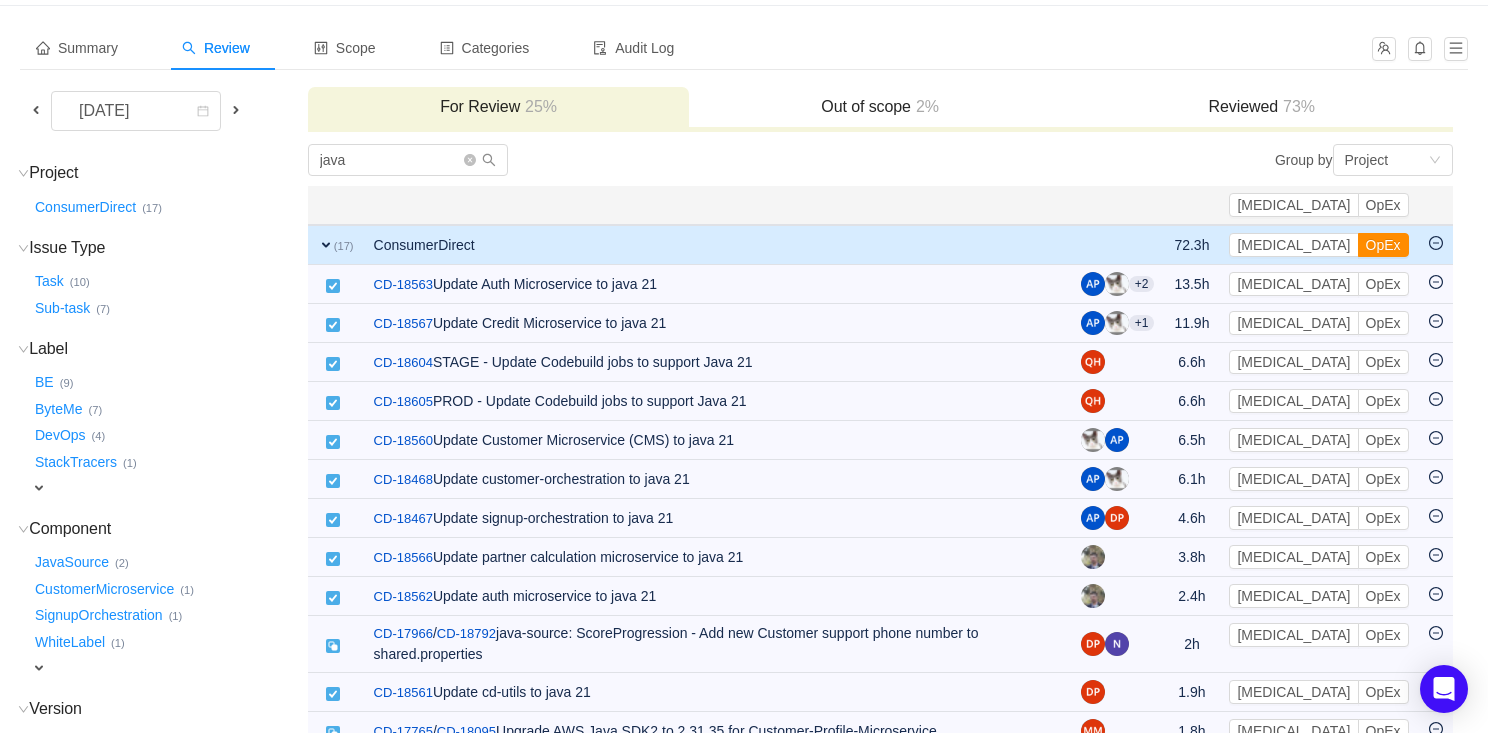 click on "OpEx" at bounding box center (1383, 245) 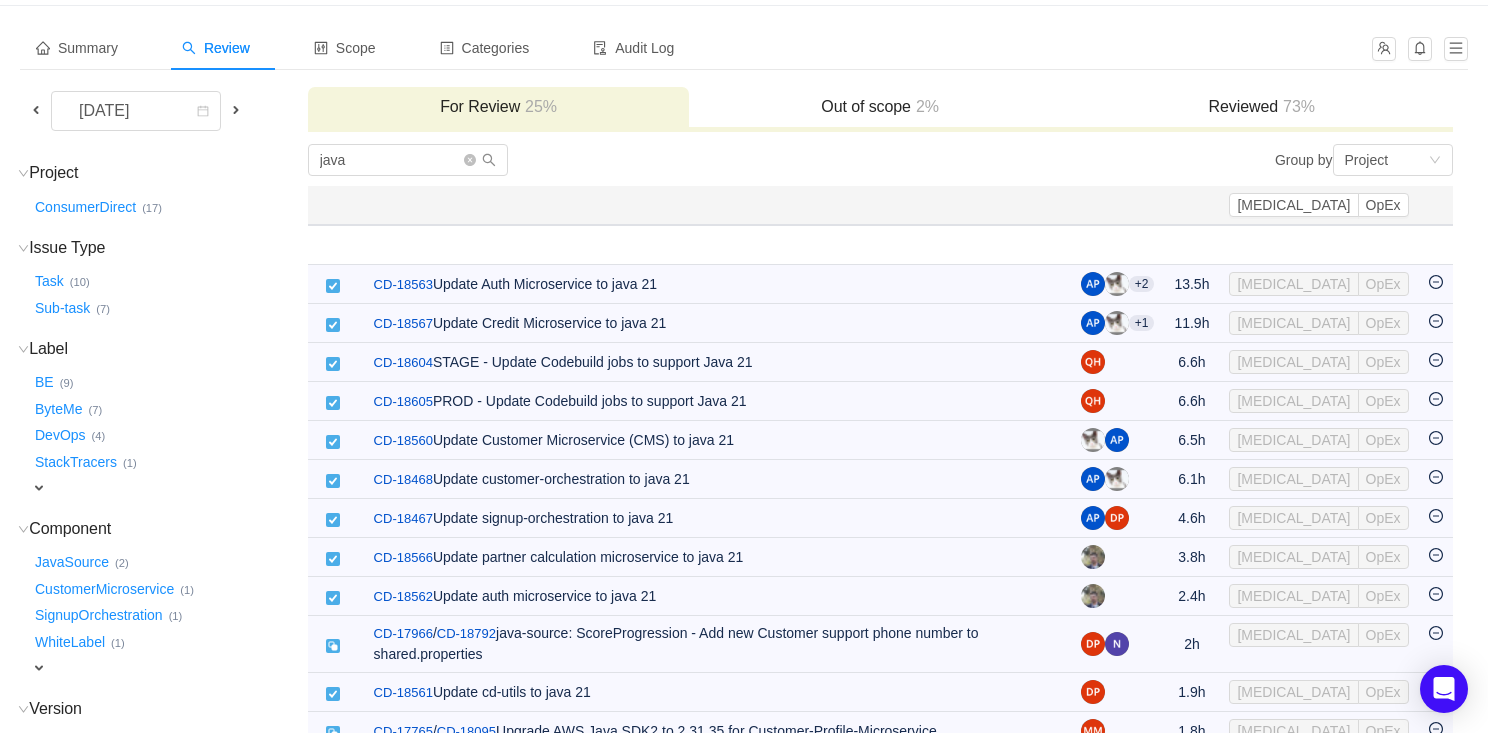 scroll, scrollTop: 0, scrollLeft: 0, axis: both 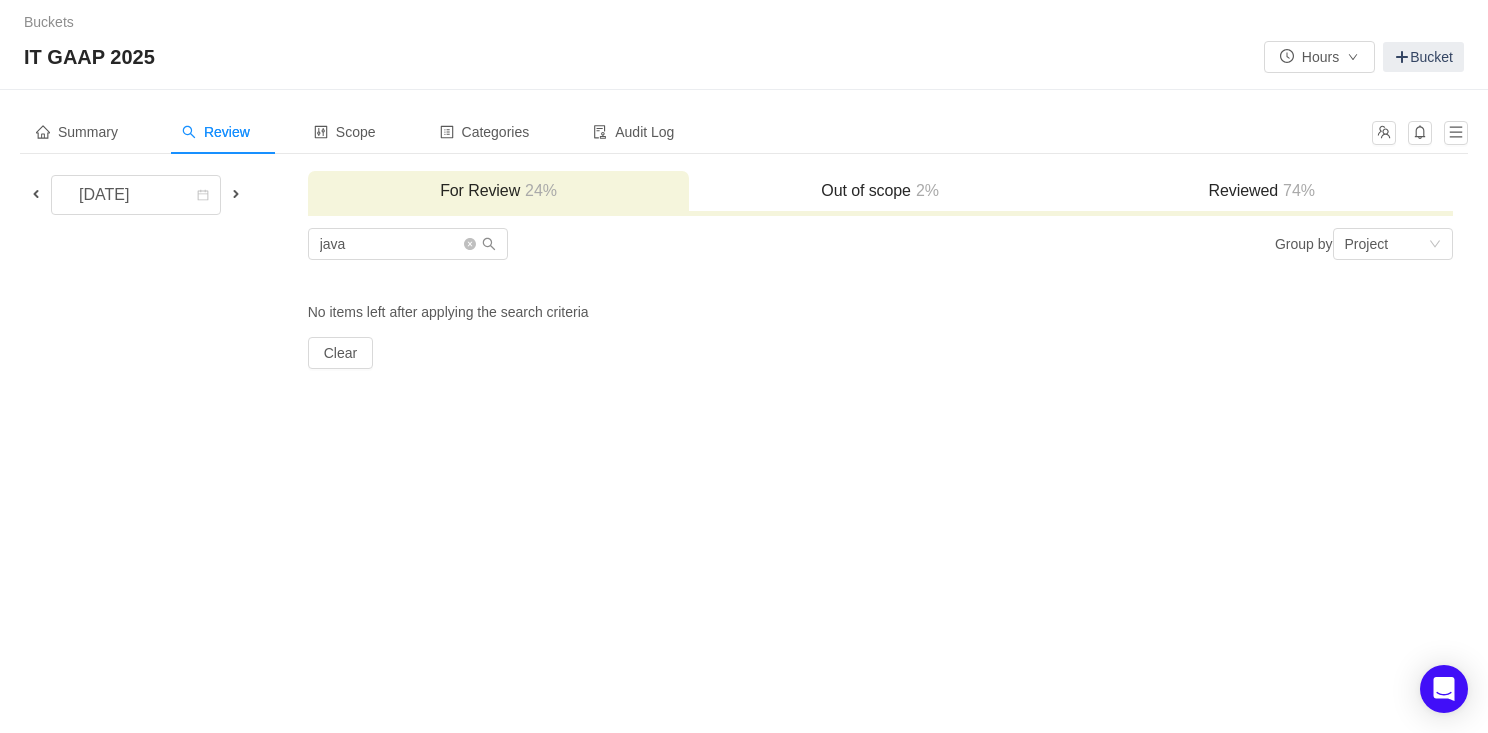 click on "For Review  24%" at bounding box center [499, 191] 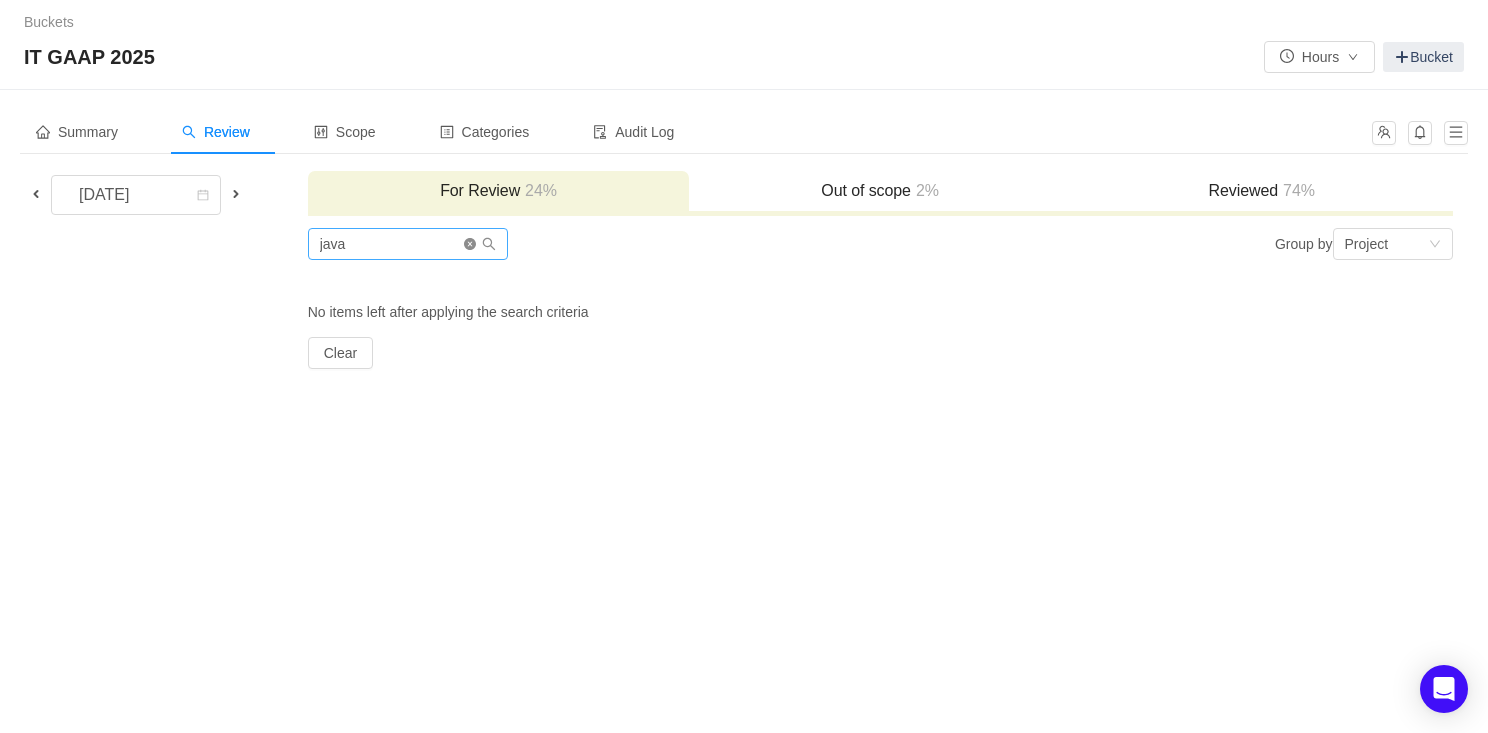 click 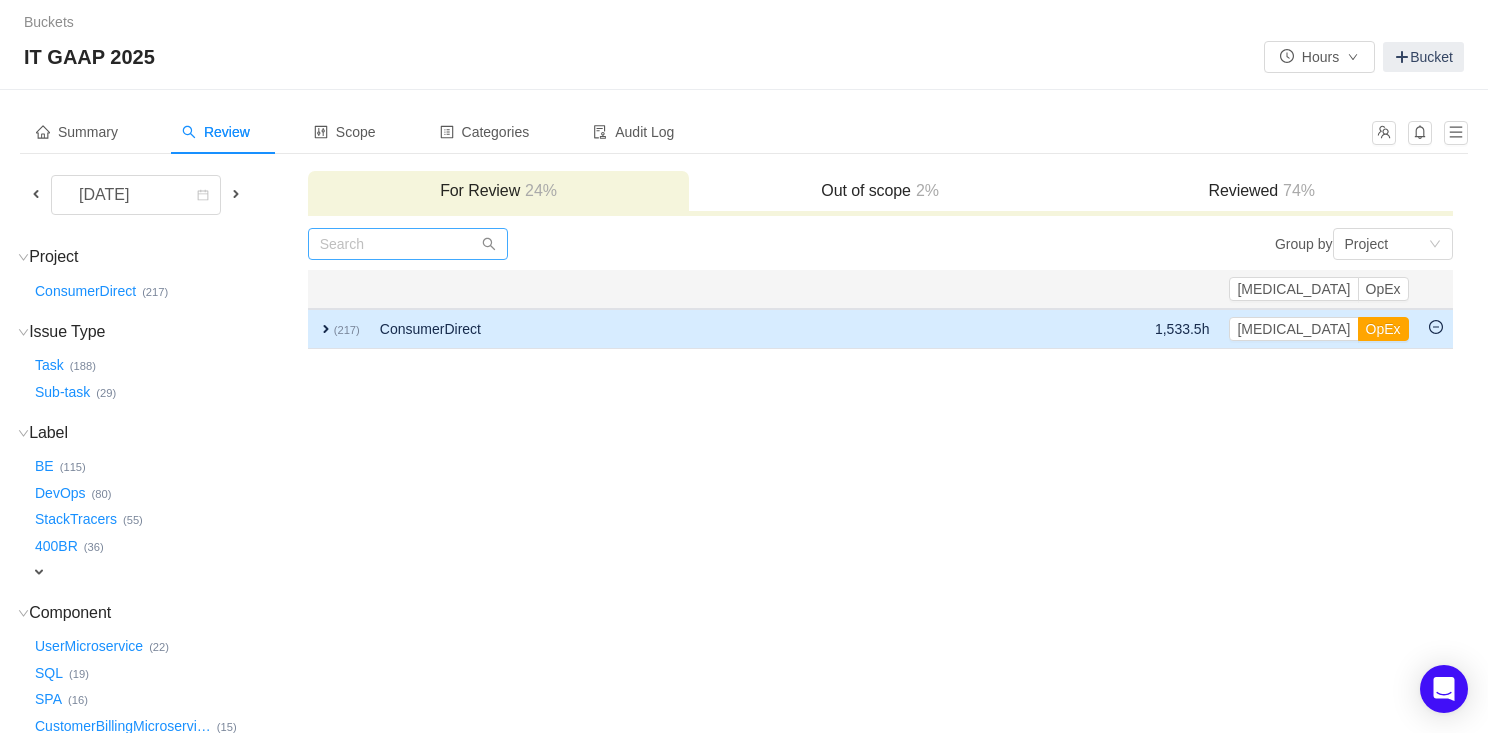 click on "expand" at bounding box center (326, 329) 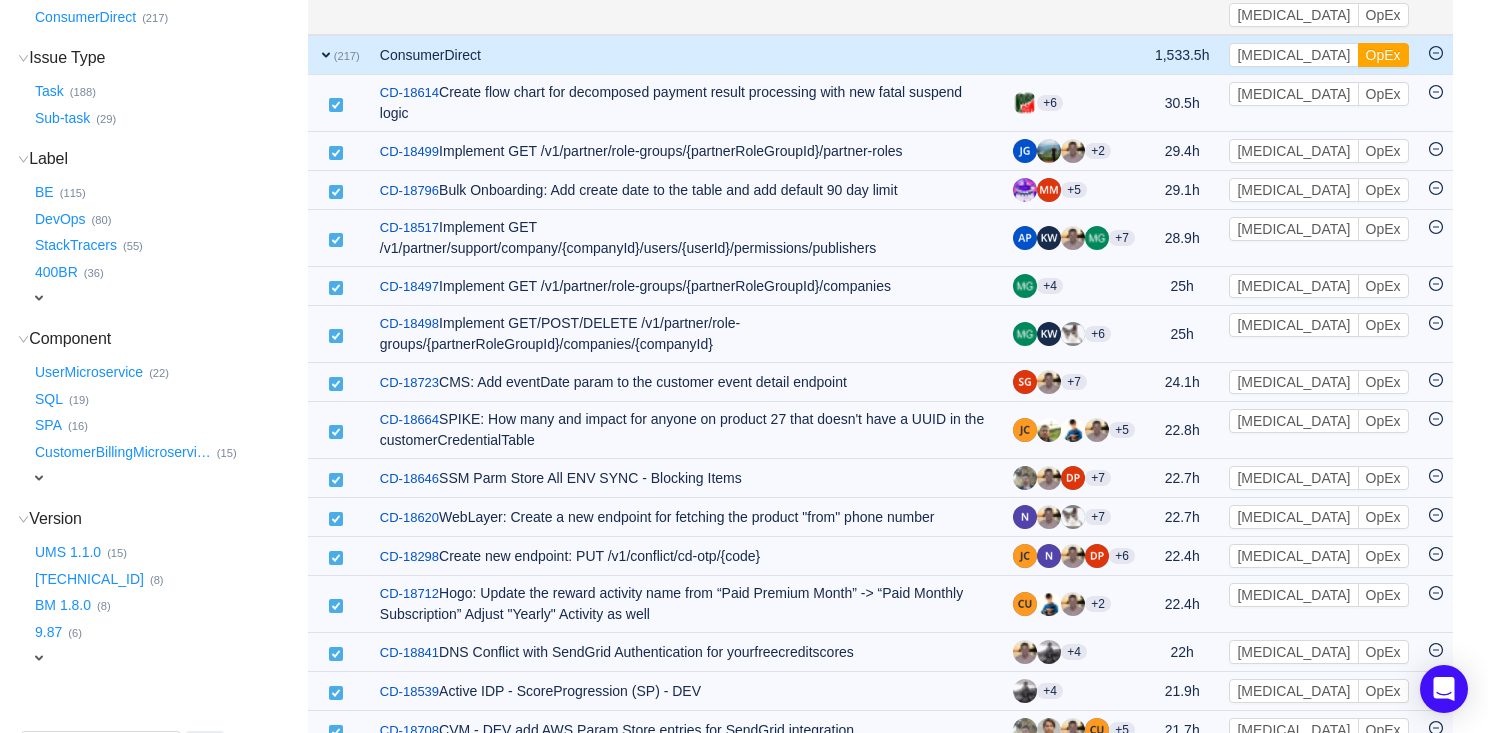 scroll, scrollTop: 276, scrollLeft: 0, axis: vertical 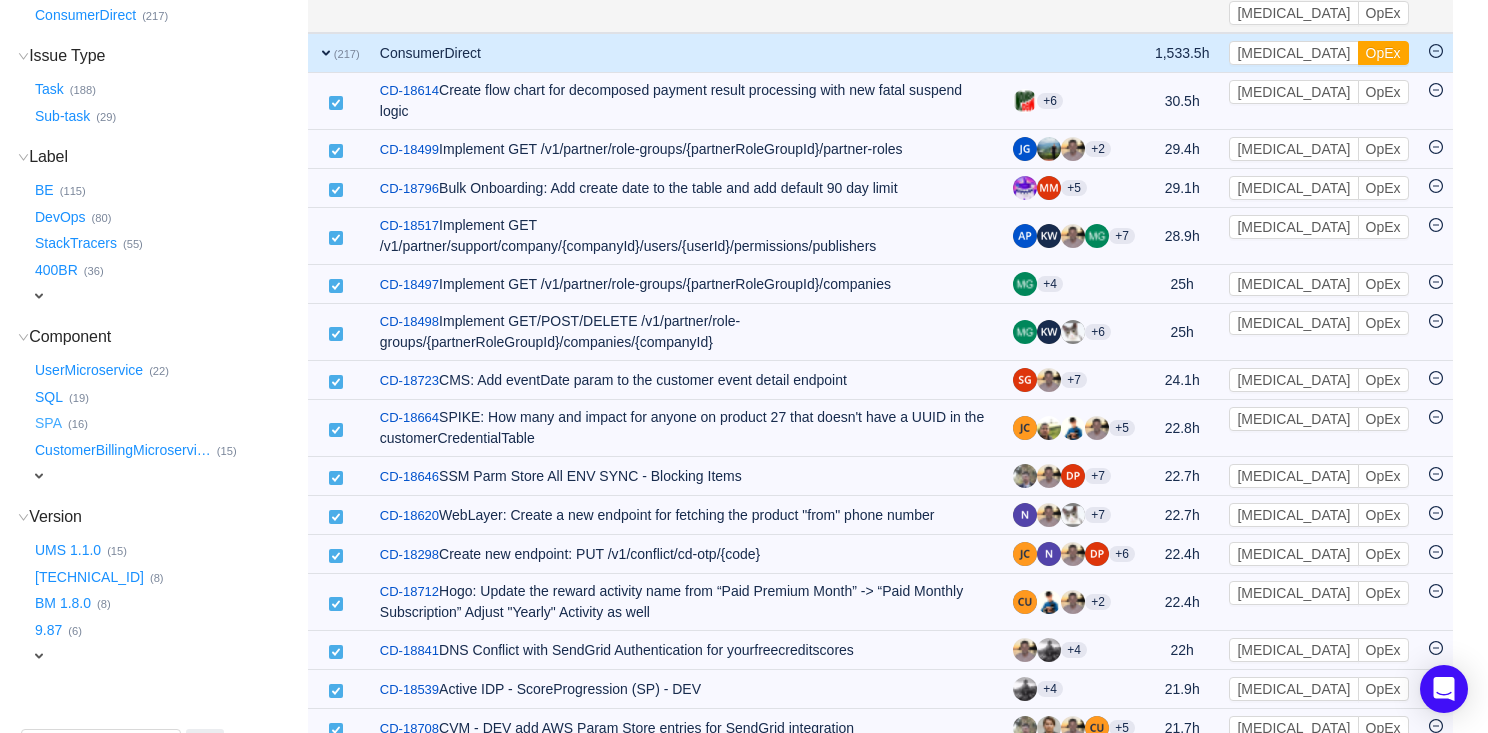 click on "SPA …" at bounding box center [49, 424] 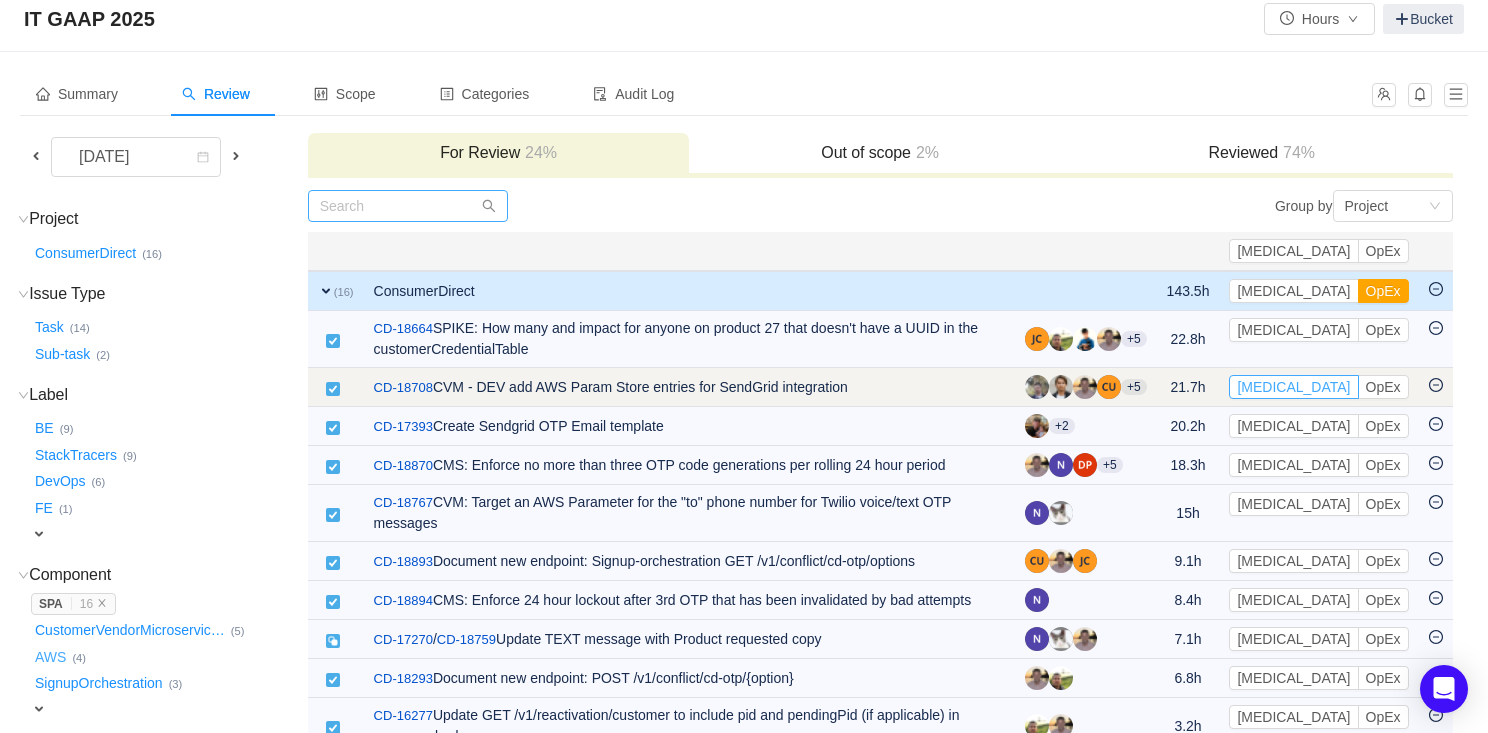 scroll, scrollTop: 0, scrollLeft: 0, axis: both 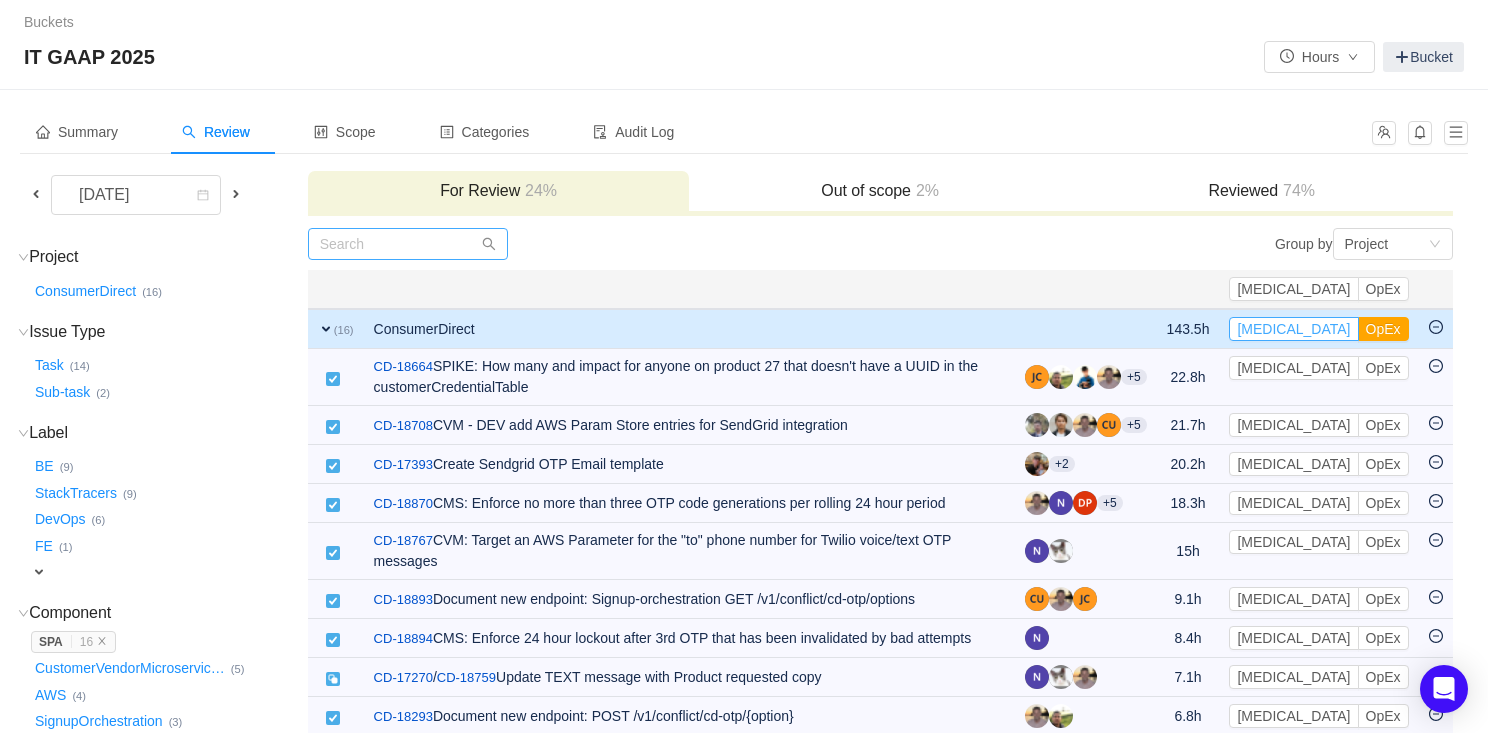 click on "[MEDICAL_DATA]" at bounding box center [1293, 329] 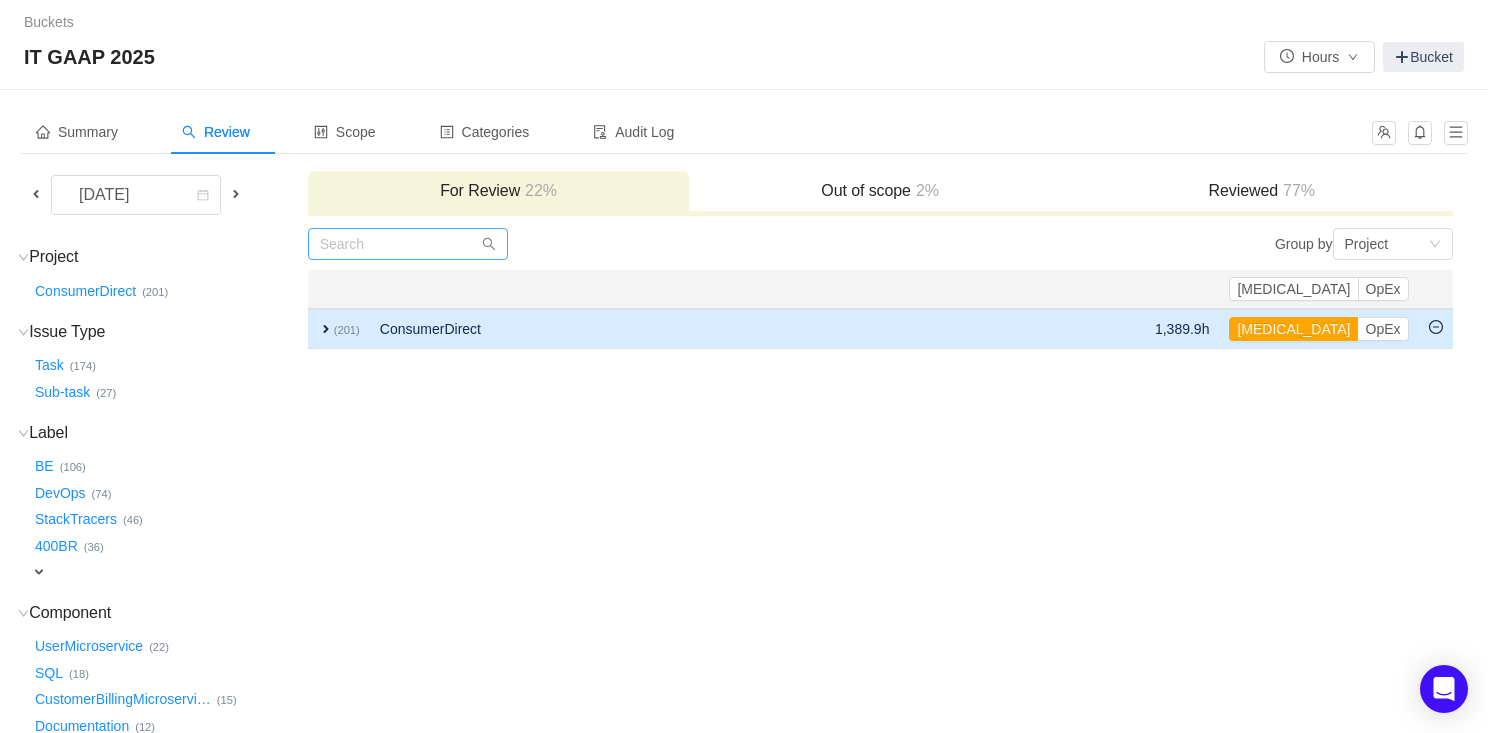 click on "expand" at bounding box center [326, 329] 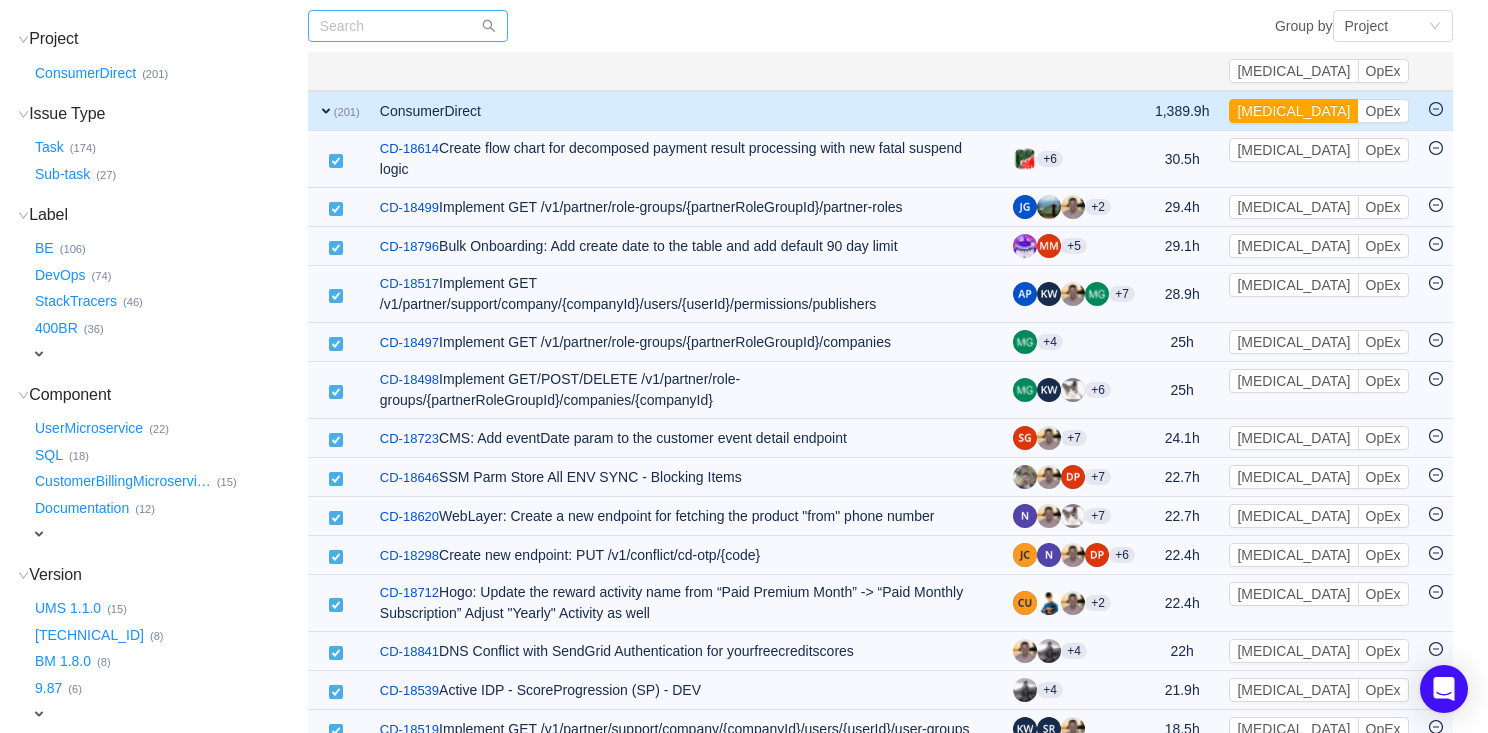 scroll, scrollTop: 217, scrollLeft: 0, axis: vertical 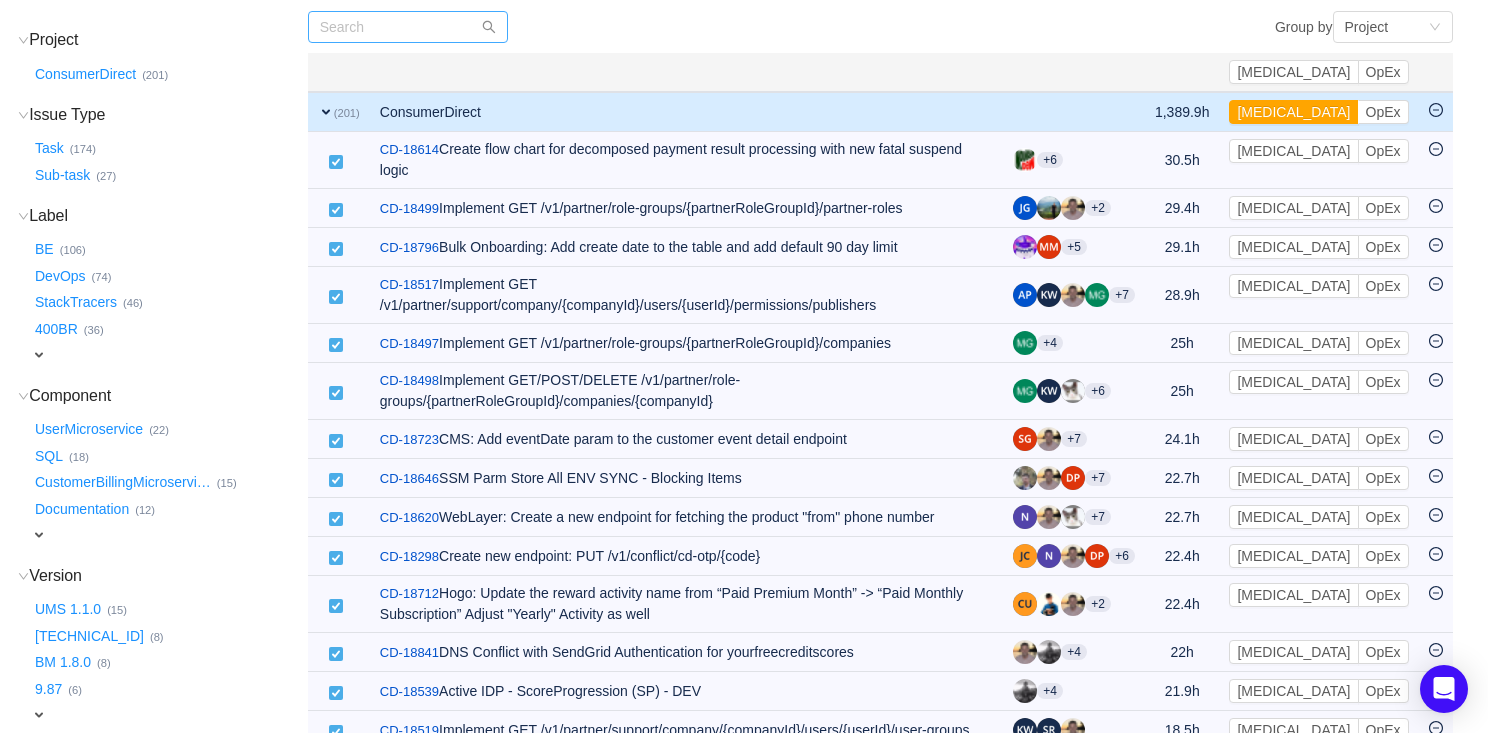click on "expand" at bounding box center [39, 535] 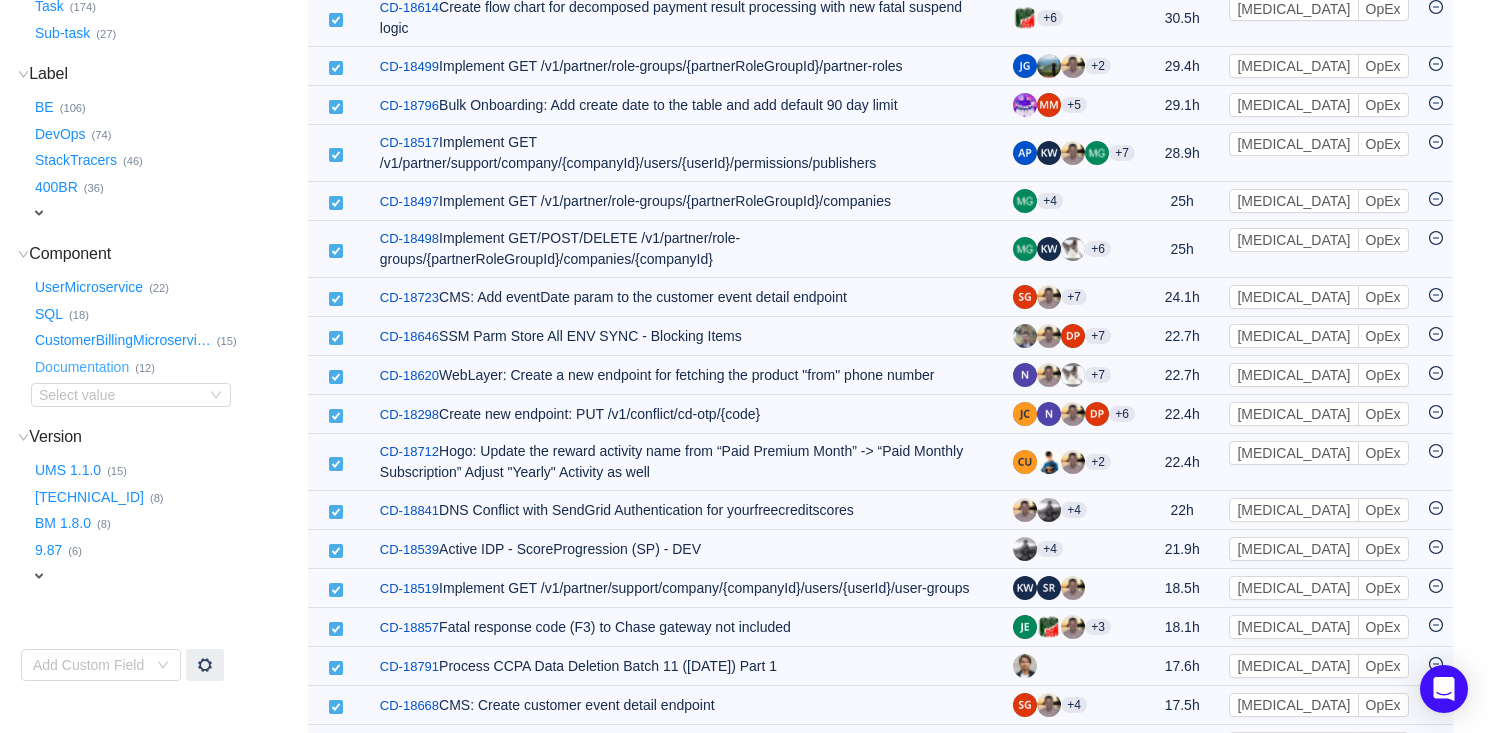 scroll, scrollTop: 376, scrollLeft: 0, axis: vertical 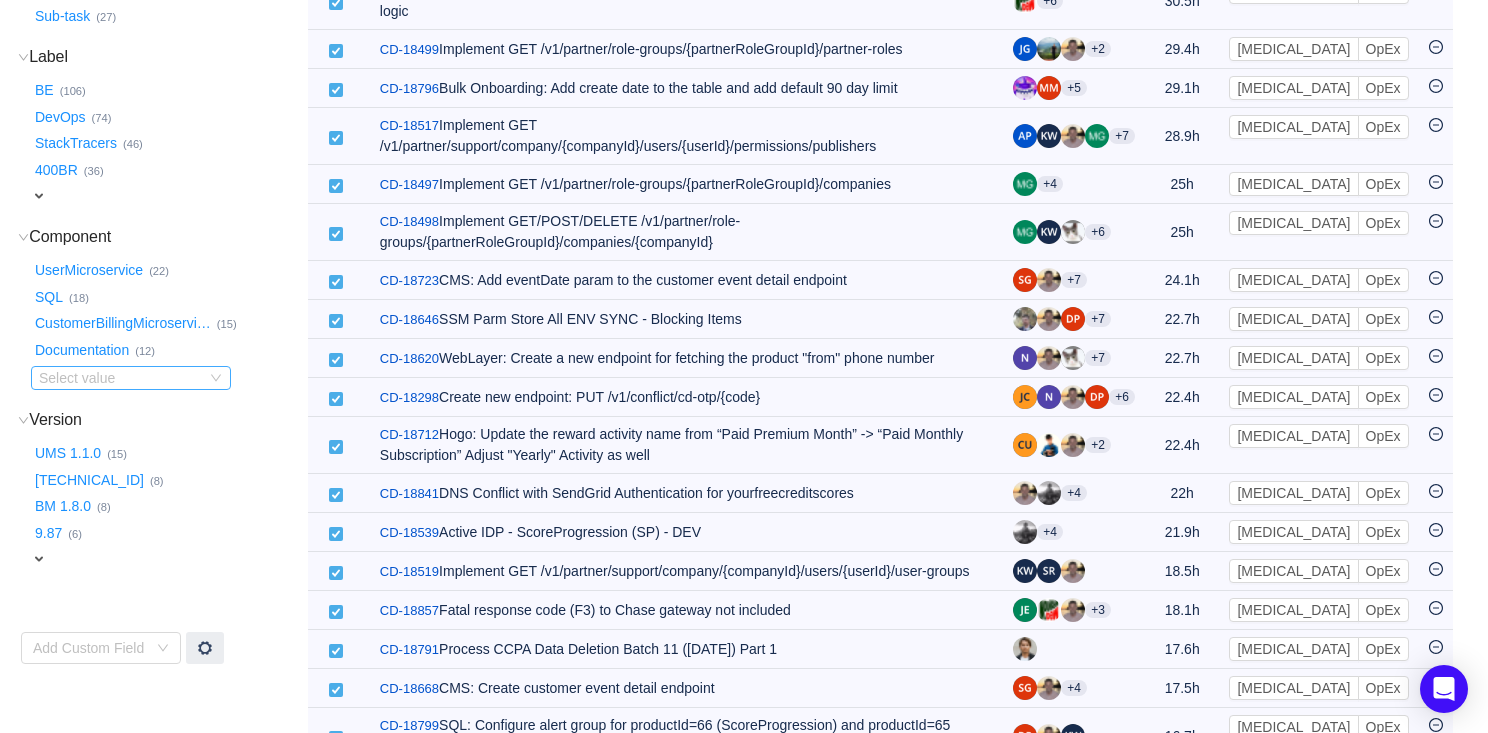 click on "Select value" at bounding box center (118, 378) 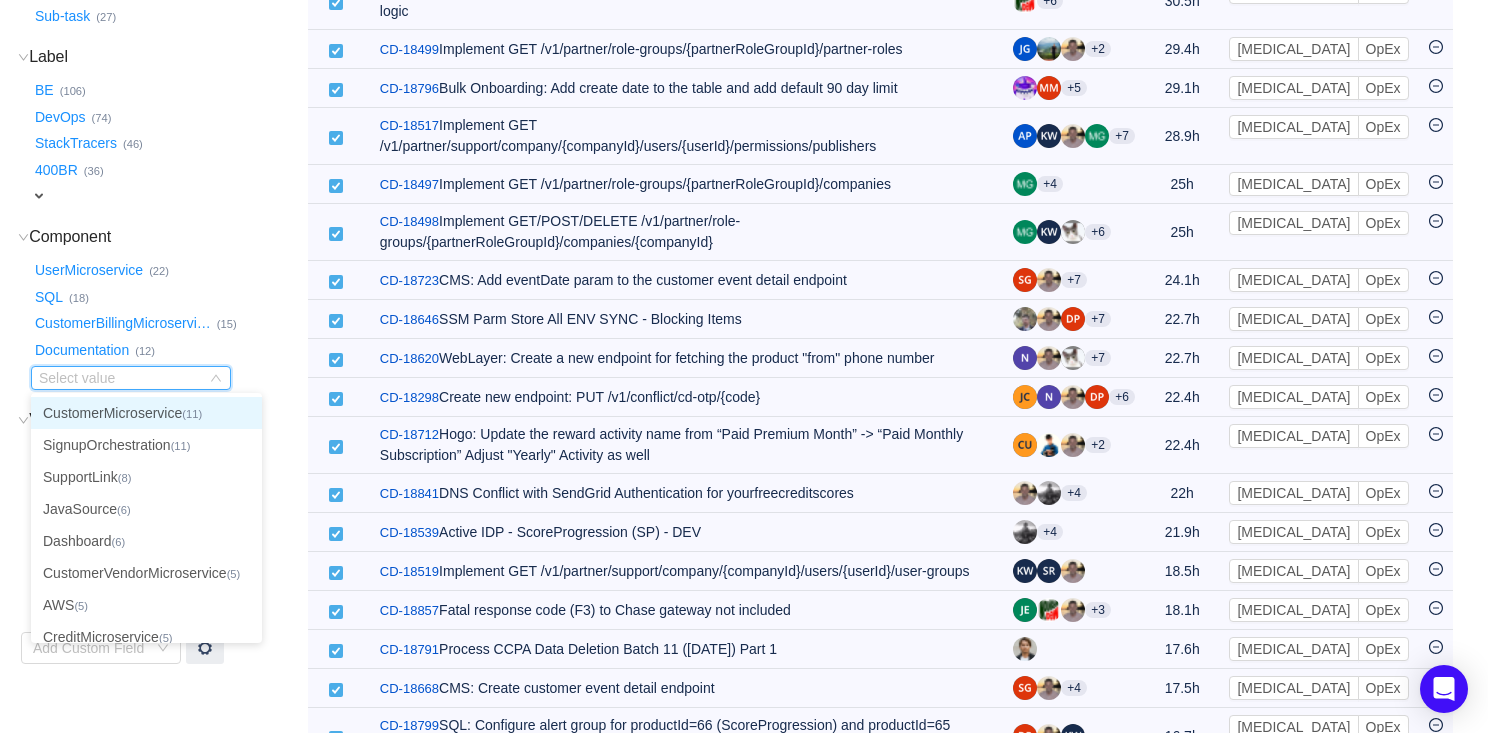 click on "CustomerMicroservice  (11)" at bounding box center [146, 413] 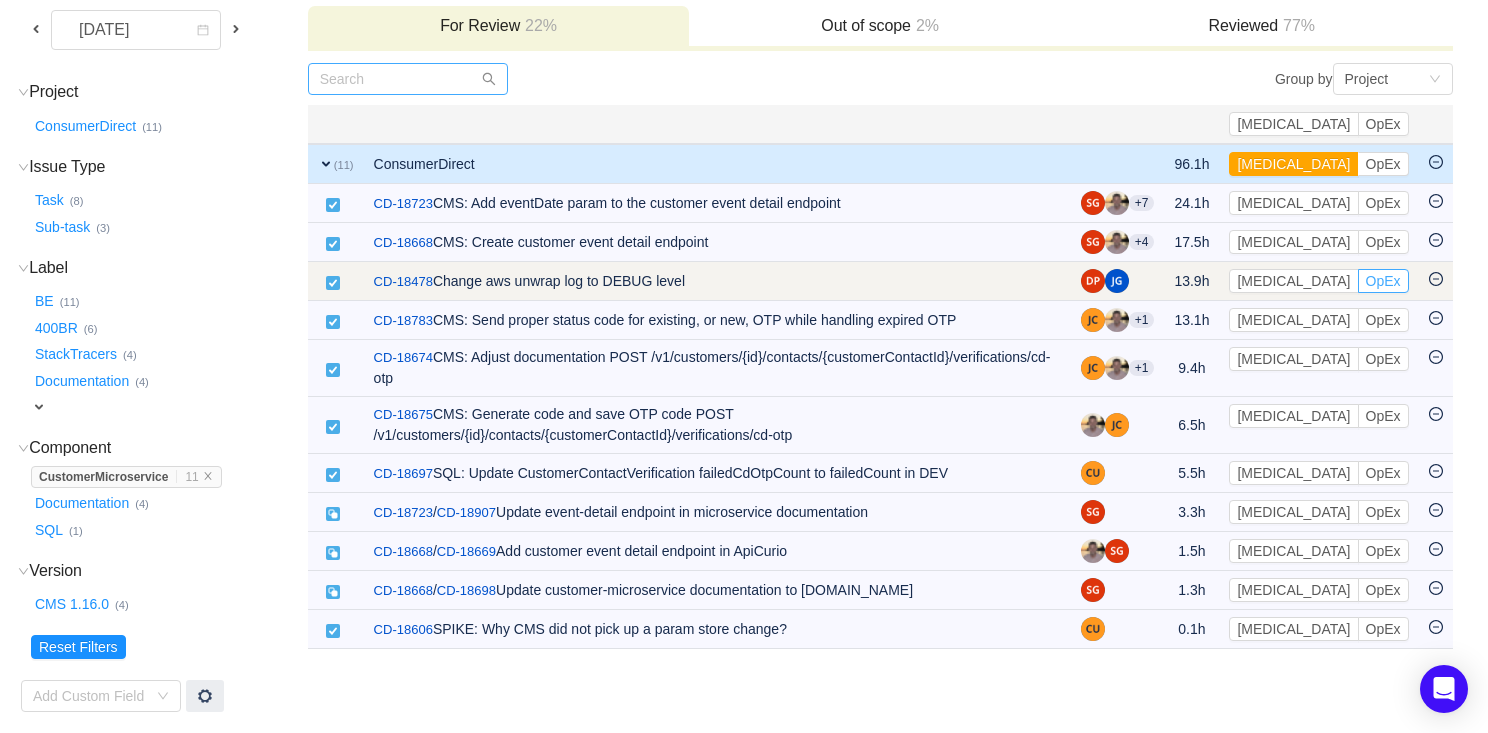 click on "OpEx" at bounding box center (1383, 281) 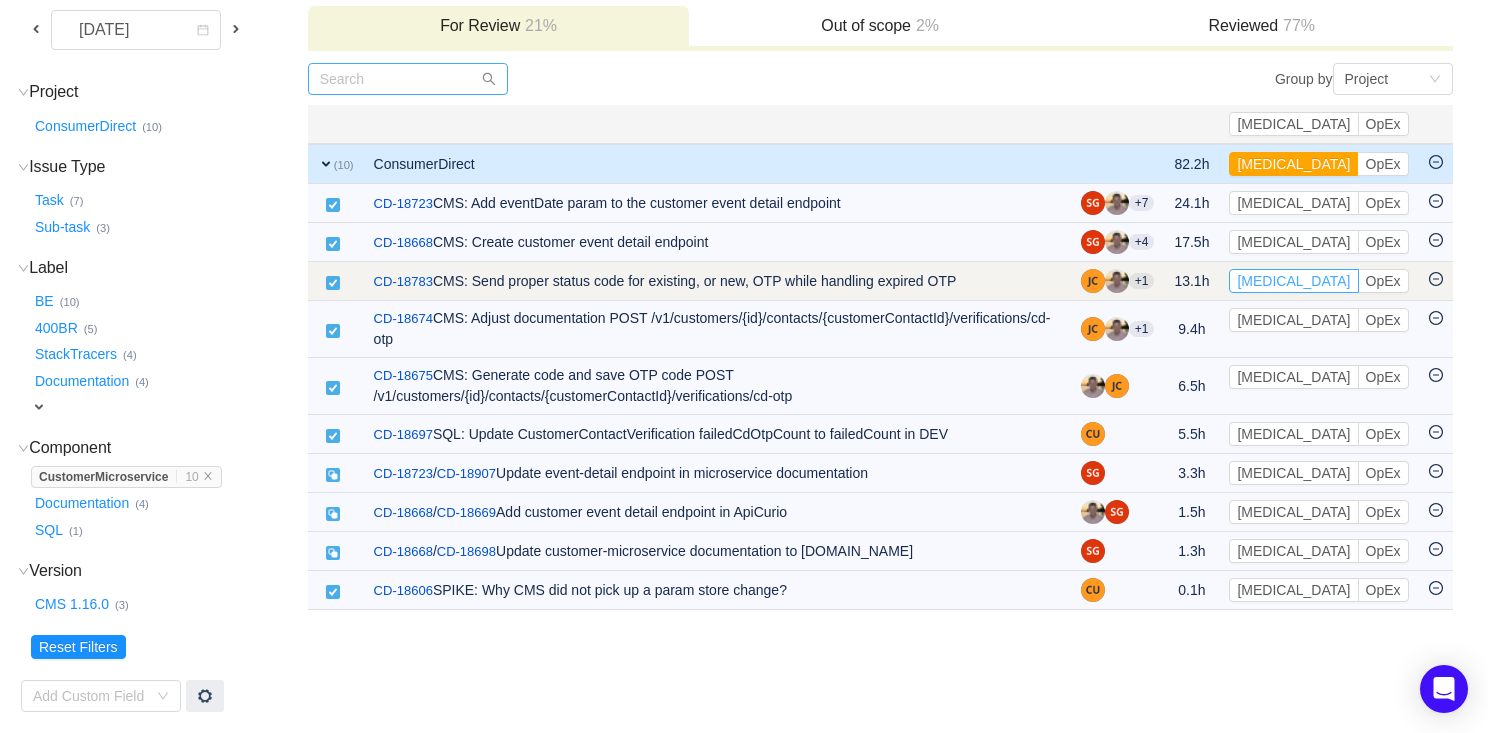 click on "[MEDICAL_DATA]" at bounding box center (1293, 281) 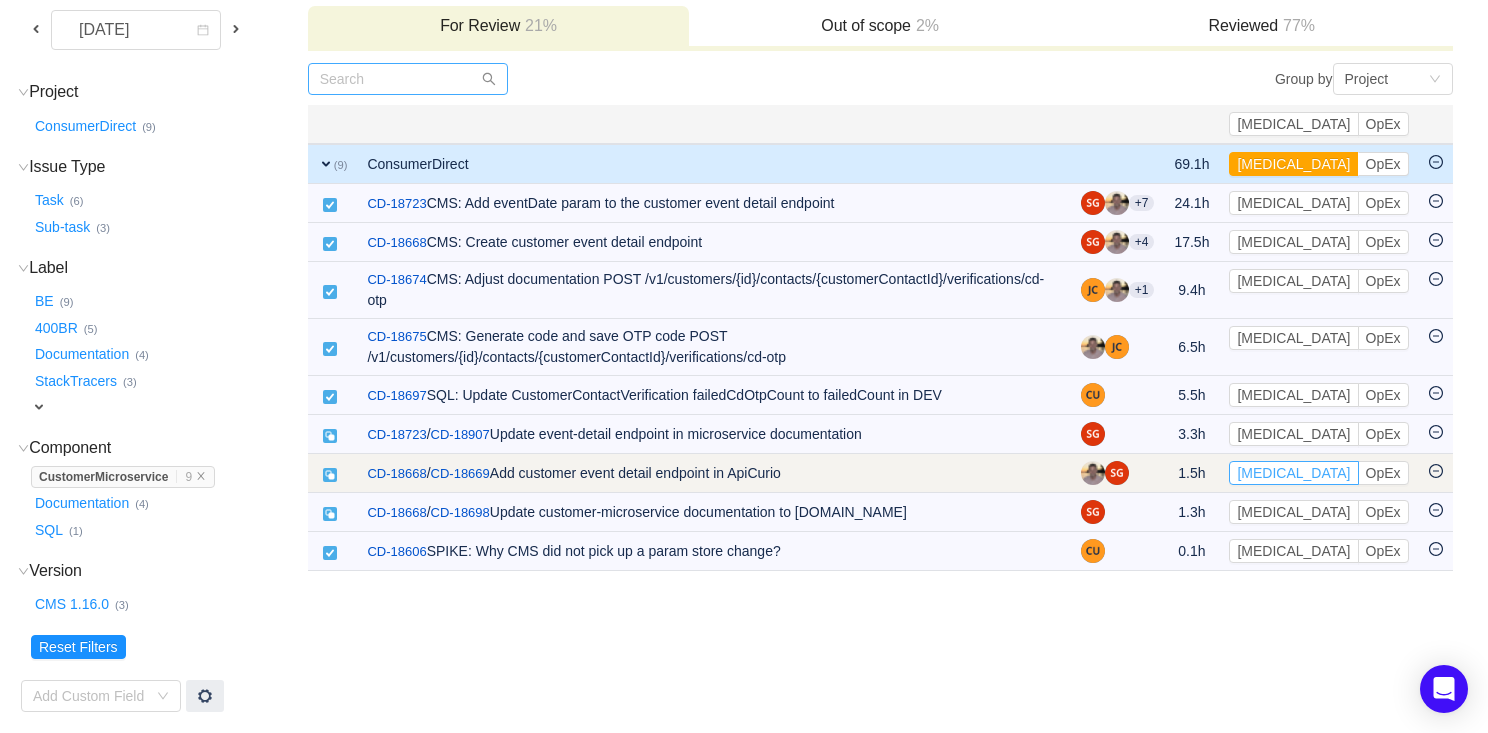 click on "[MEDICAL_DATA]" at bounding box center [1293, 473] 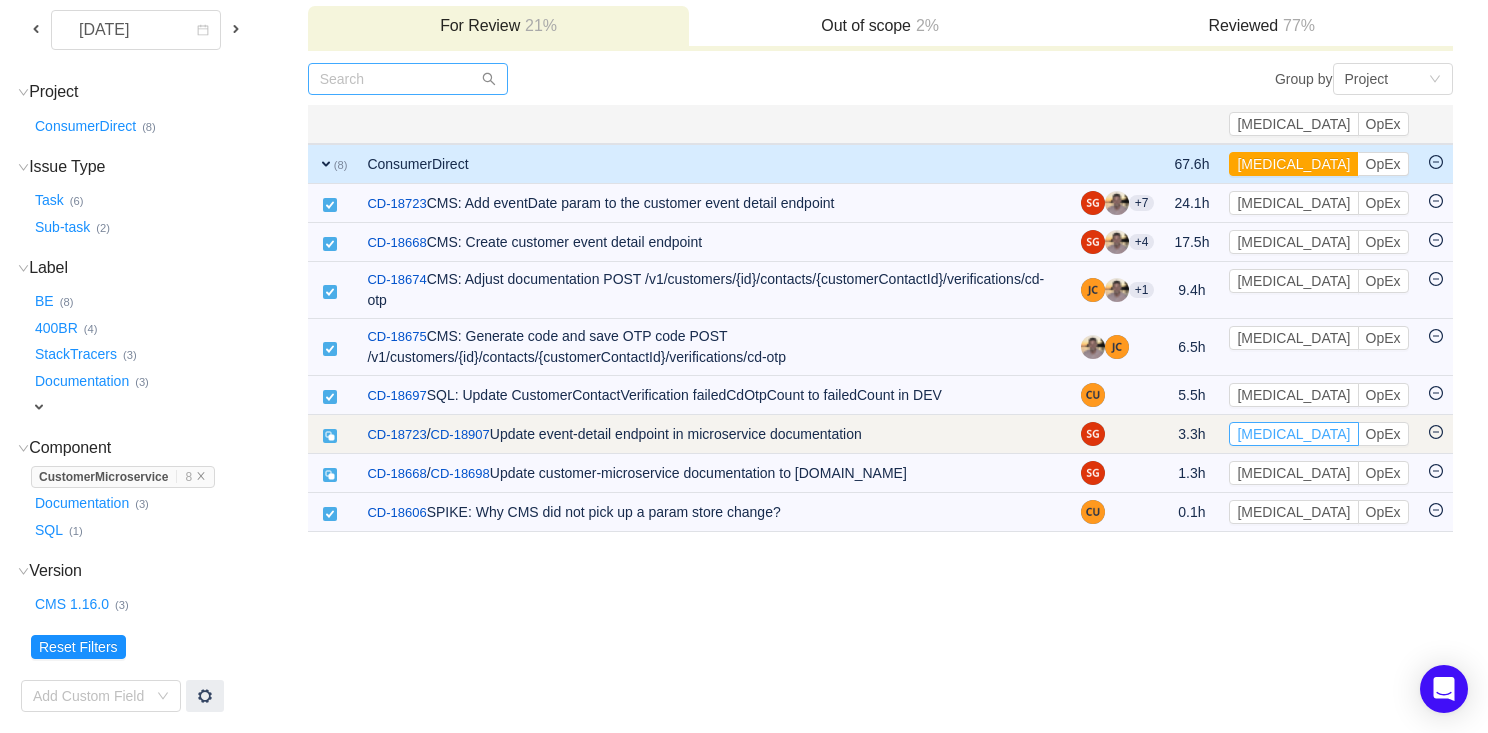 click on "[MEDICAL_DATA]" at bounding box center (1293, 434) 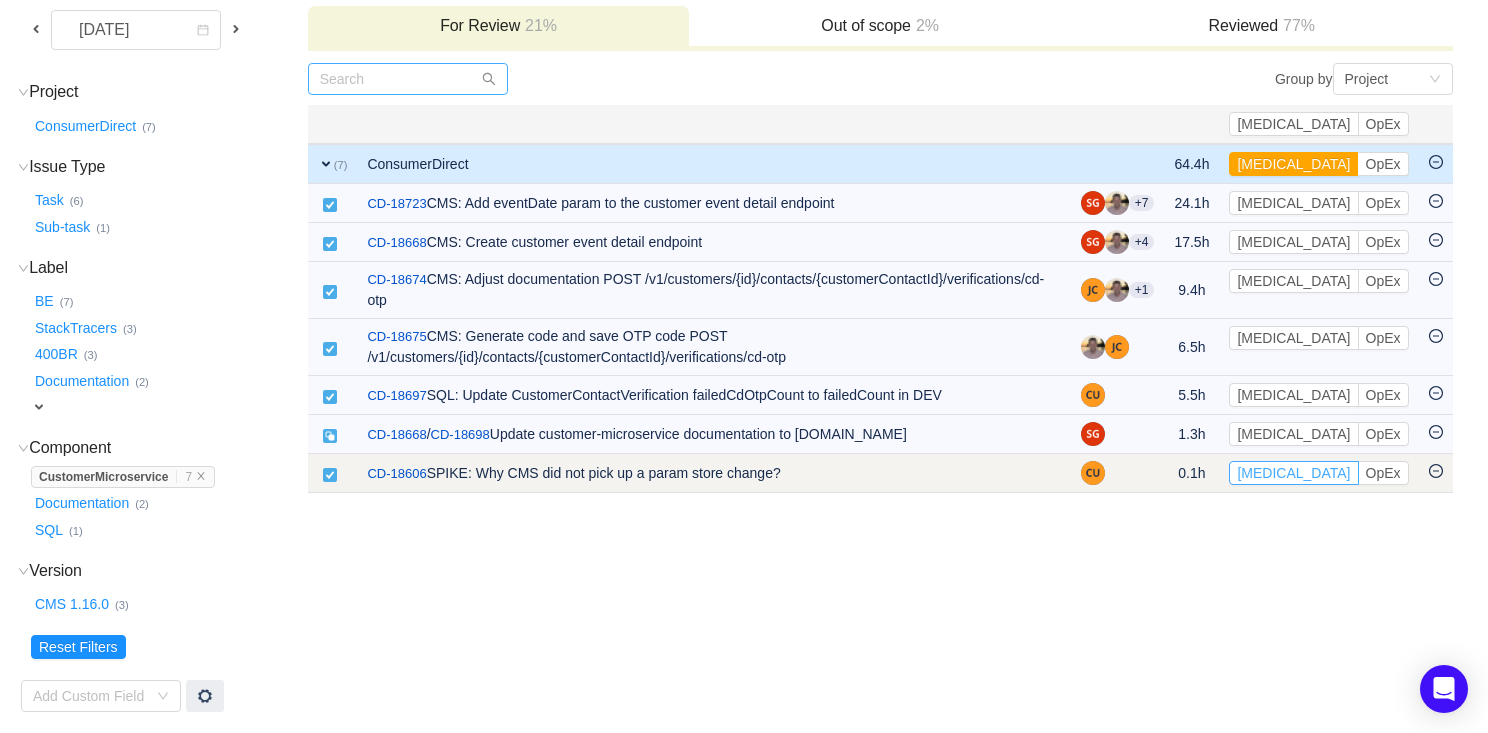 click on "[MEDICAL_DATA]" at bounding box center [1293, 473] 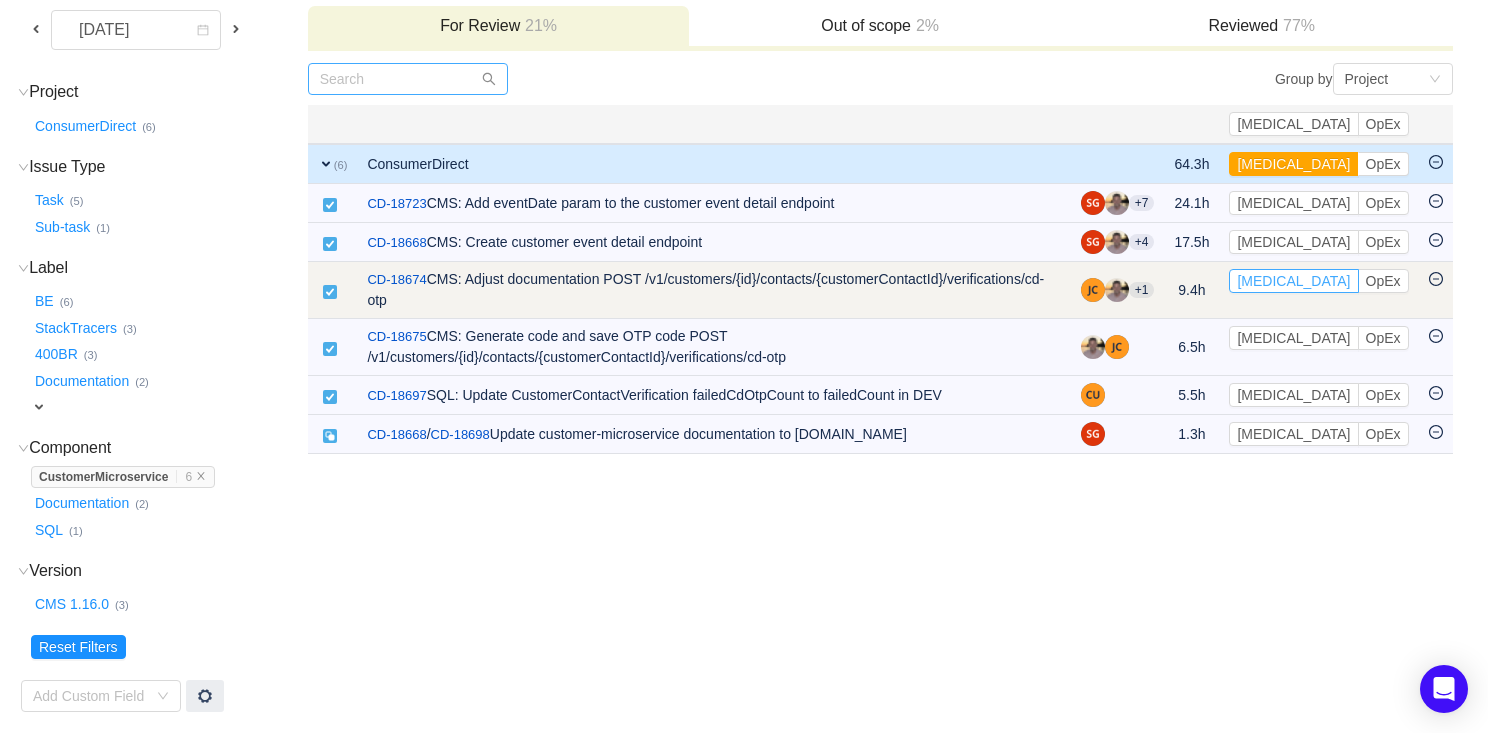 click on "[MEDICAL_DATA]" at bounding box center [1293, 281] 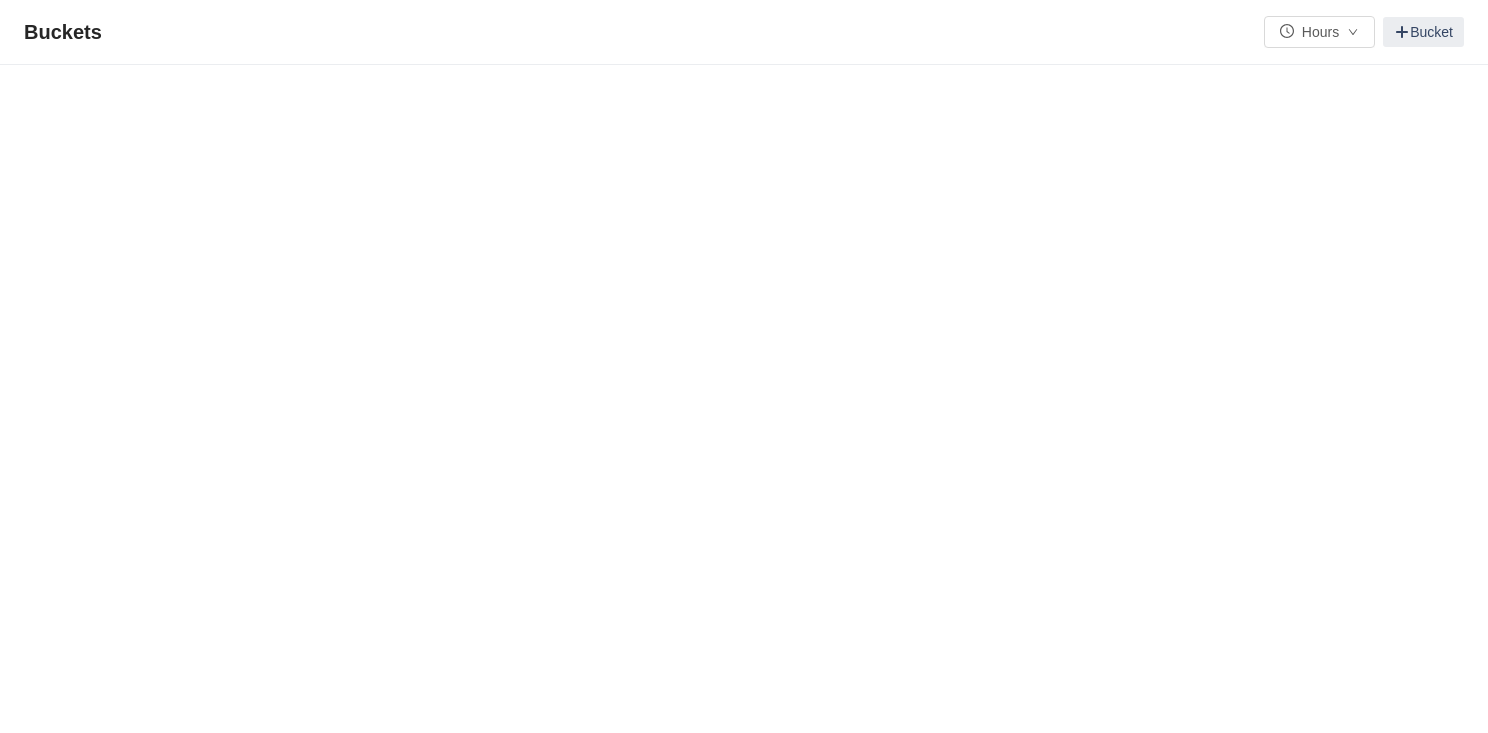 scroll, scrollTop: 0, scrollLeft: 0, axis: both 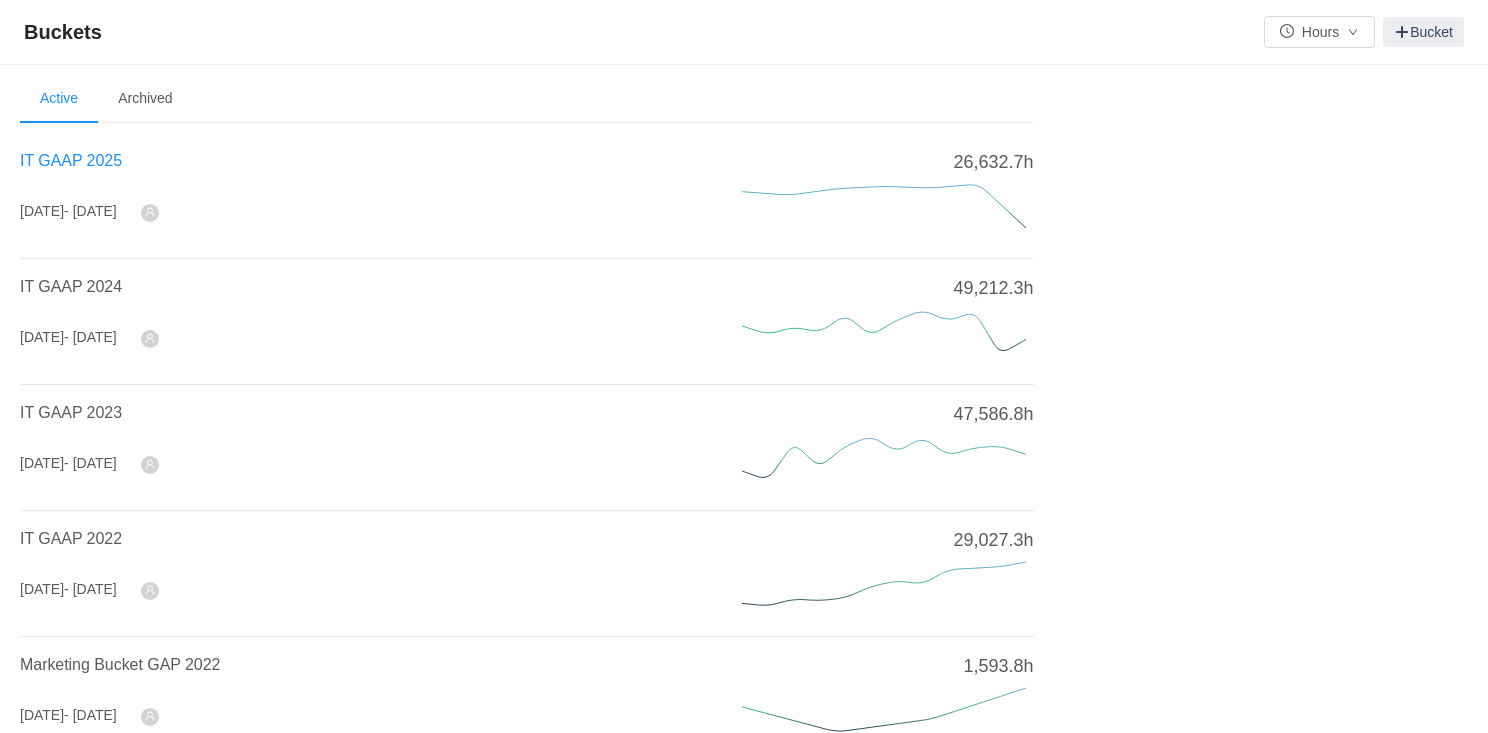 click on "IT GAAP 2025" at bounding box center (71, 160) 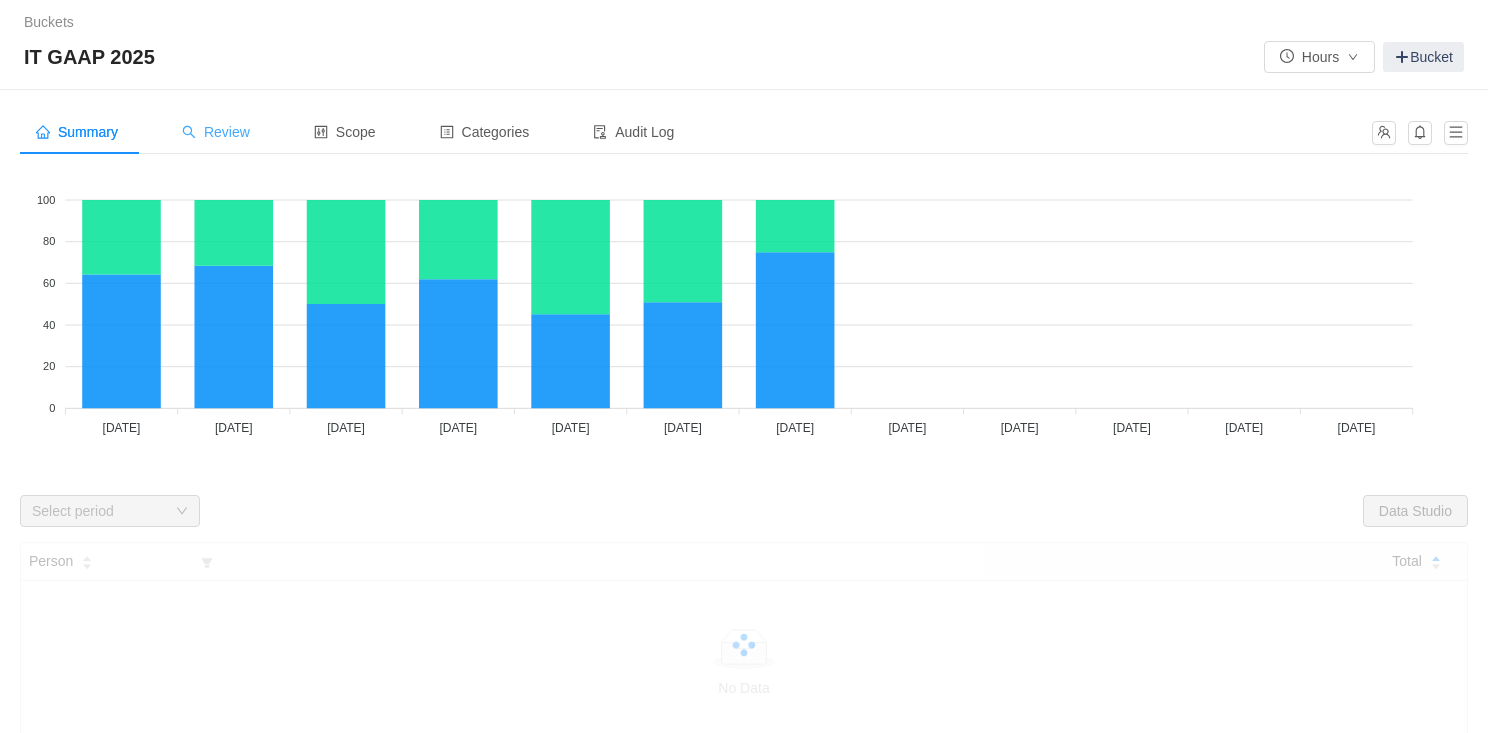 click on "Review" at bounding box center (216, 132) 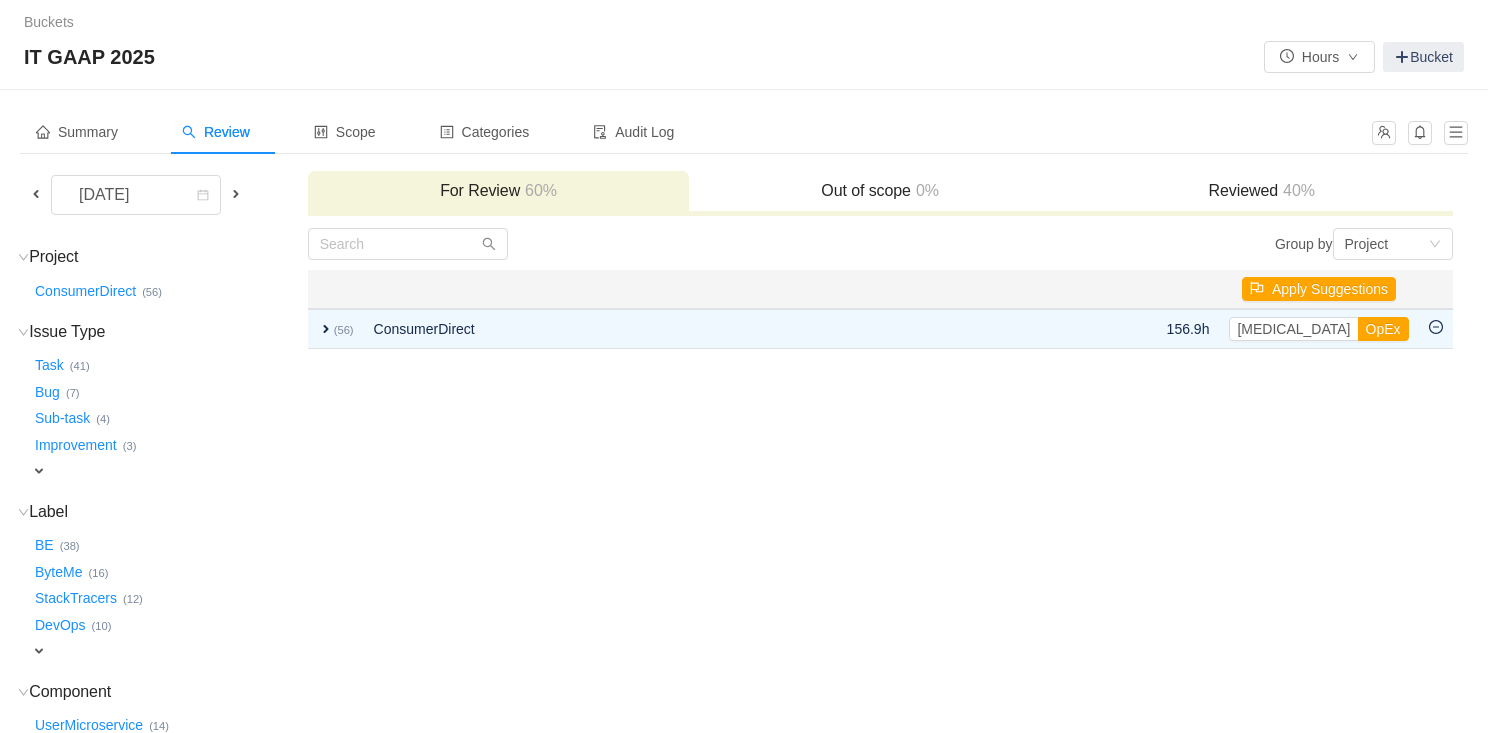 click at bounding box center (36, 194) 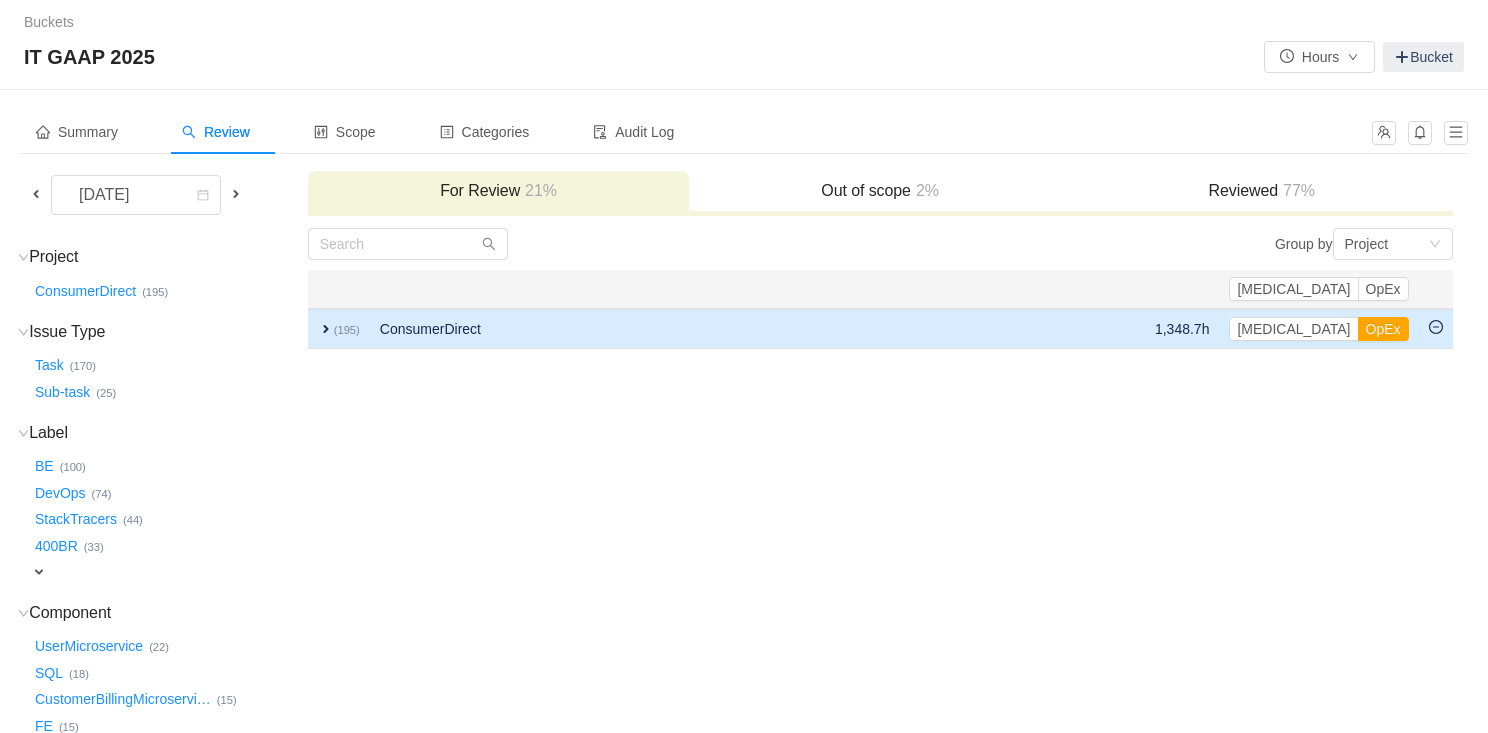 click on "expand" at bounding box center (326, 329) 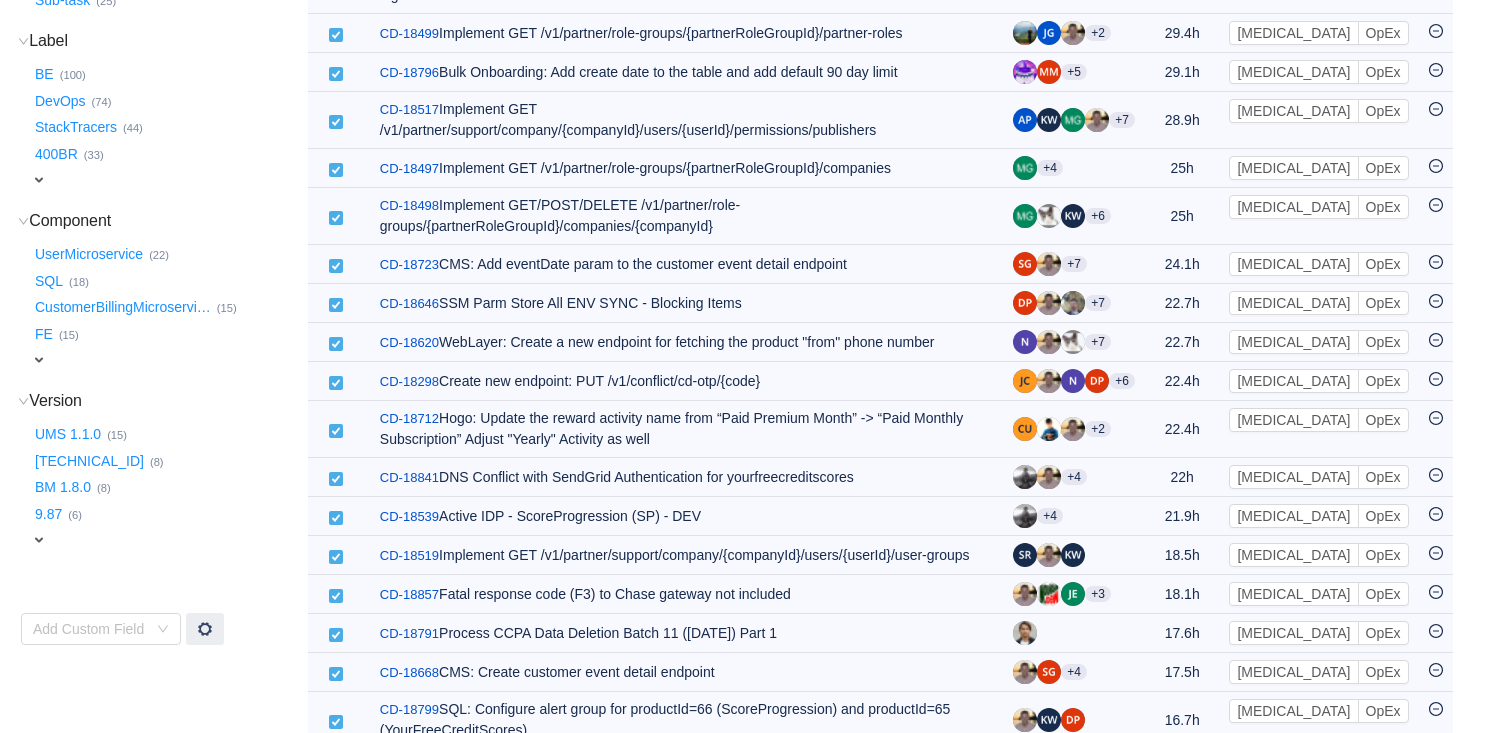 scroll, scrollTop: 393, scrollLeft: 0, axis: vertical 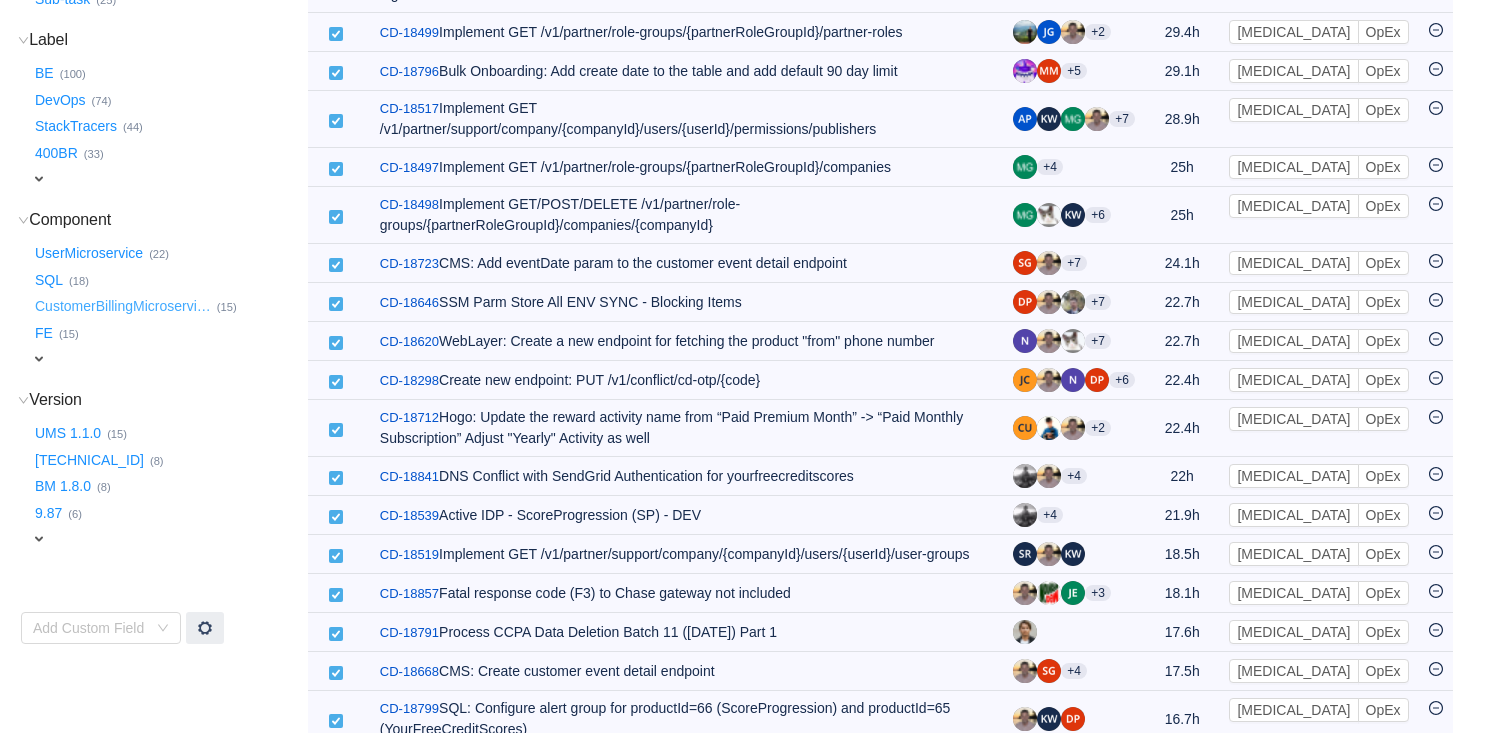 click on "CustomerBillingMicroservi …" at bounding box center (124, 307) 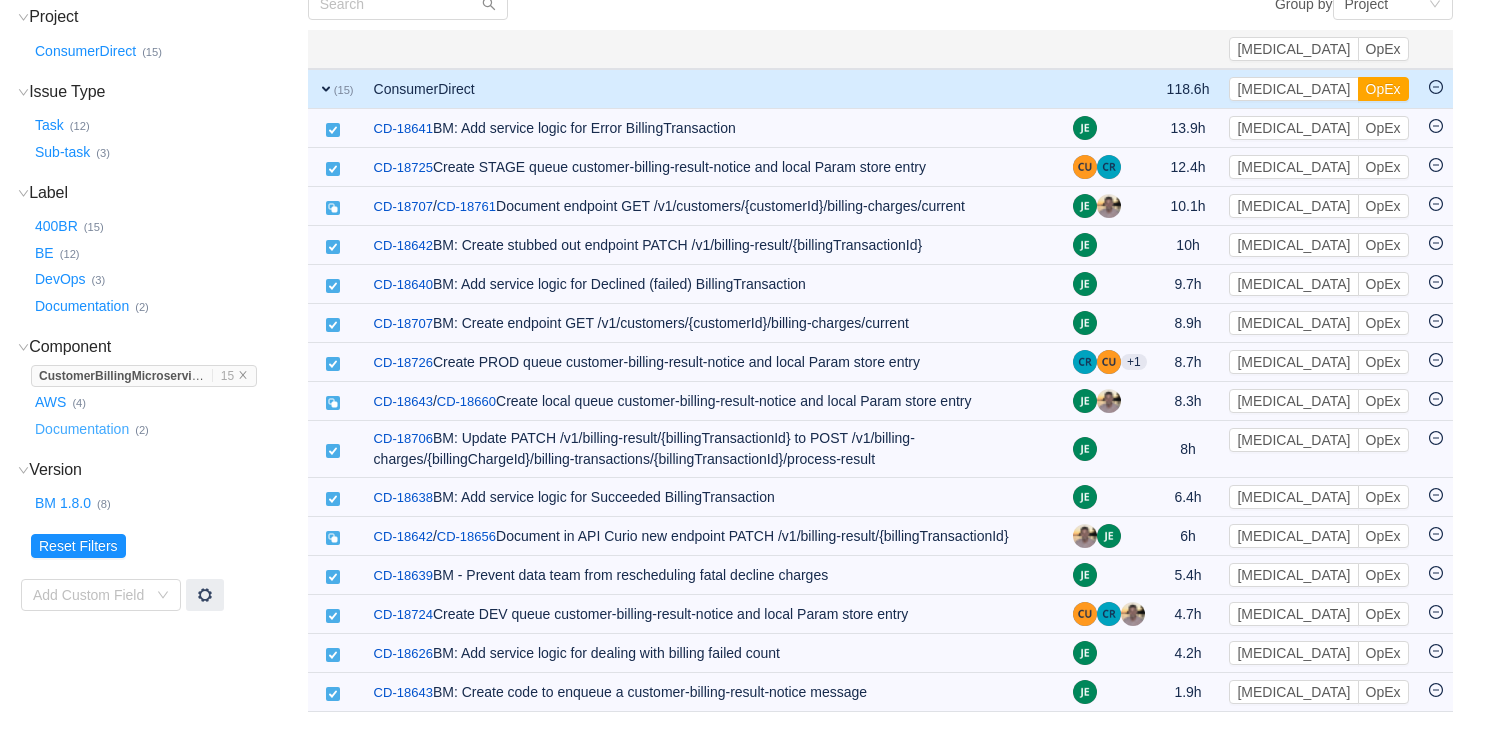 scroll, scrollTop: 239, scrollLeft: 0, axis: vertical 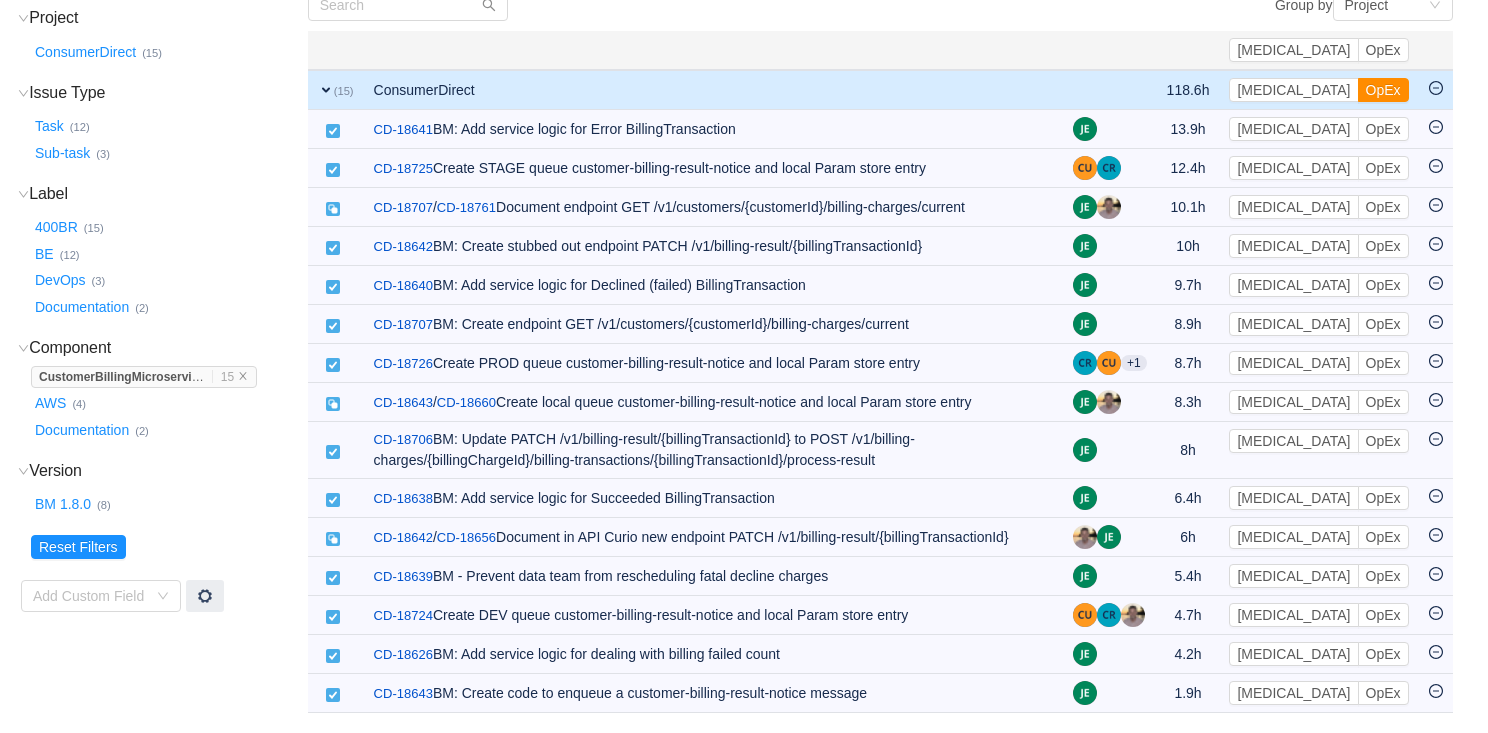 click on "OpEx" at bounding box center (1383, 90) 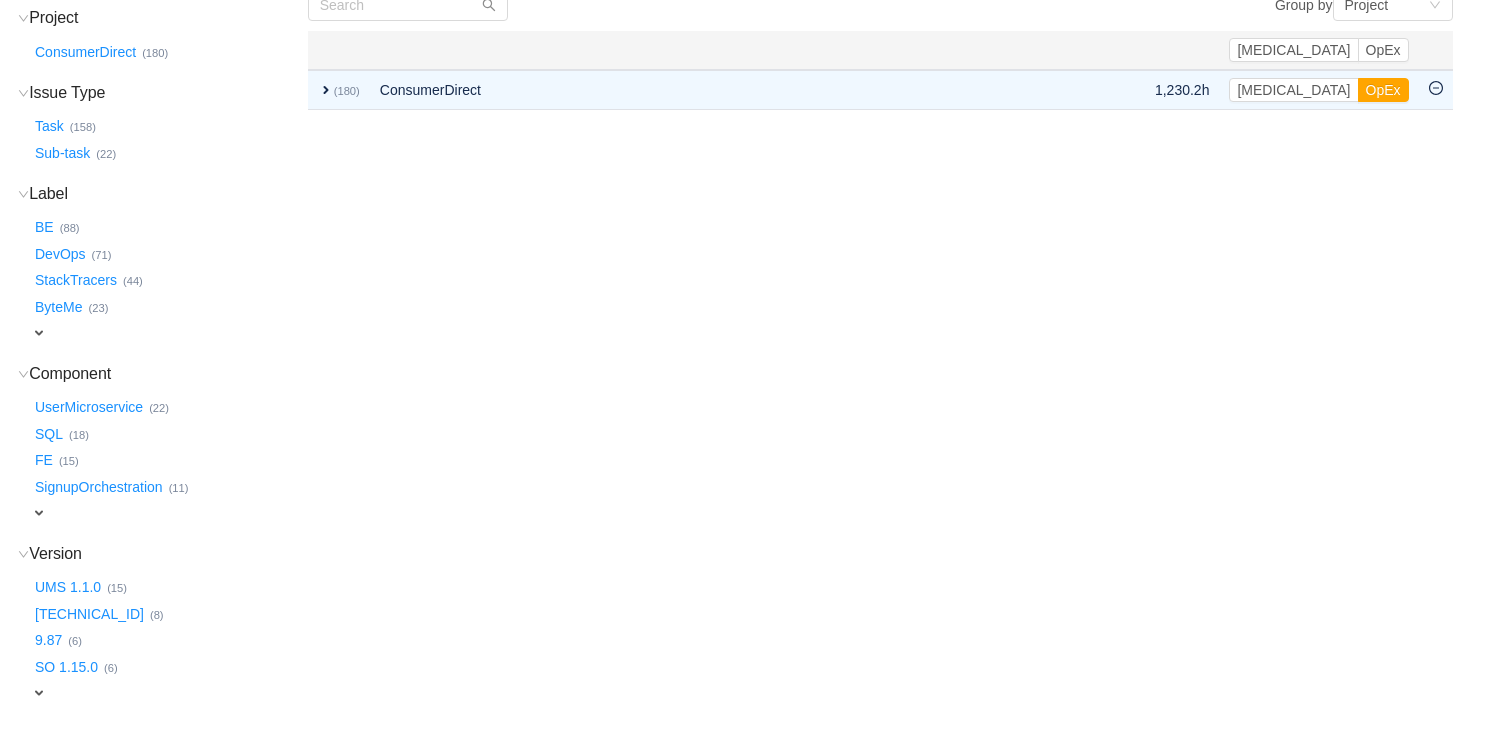 scroll, scrollTop: 324, scrollLeft: 0, axis: vertical 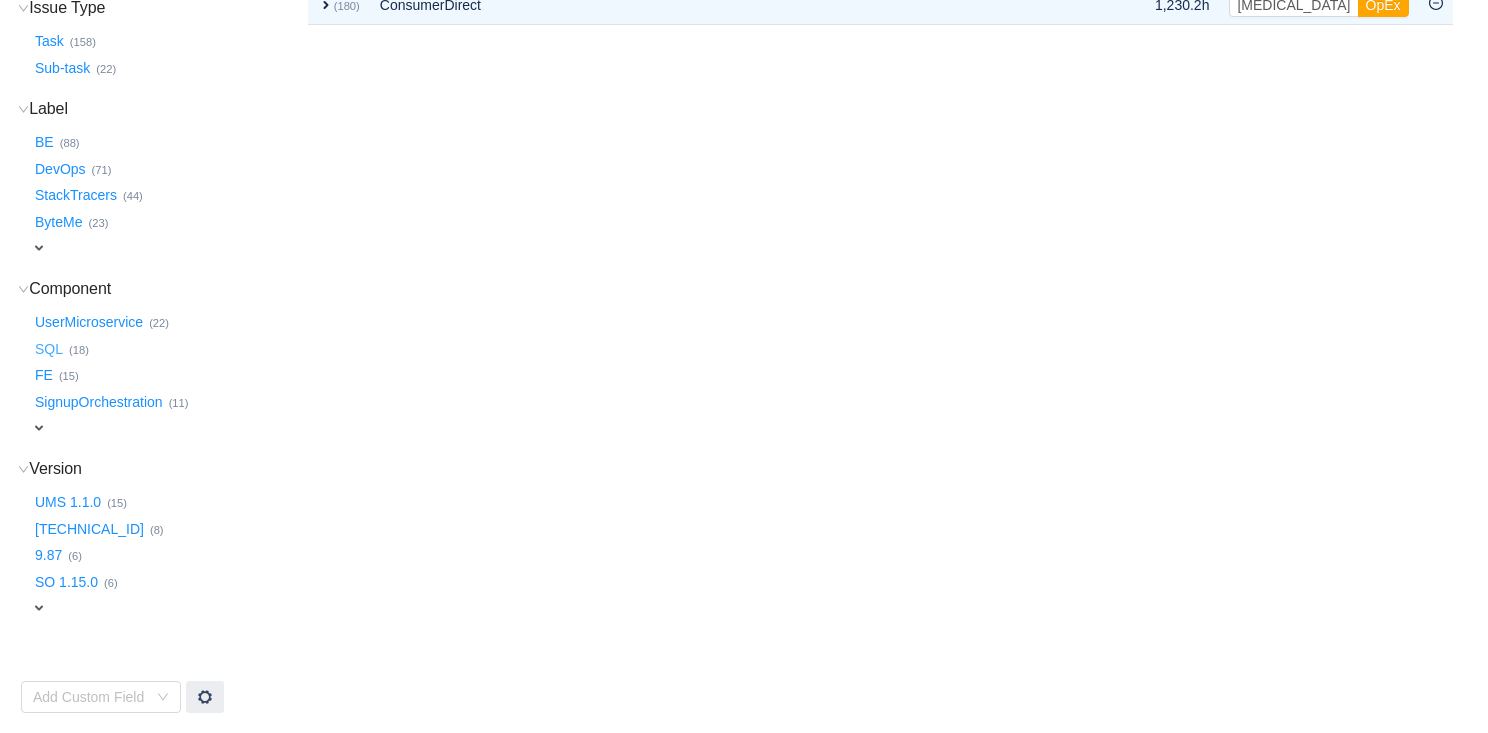 click on "SQL …" at bounding box center (50, 349) 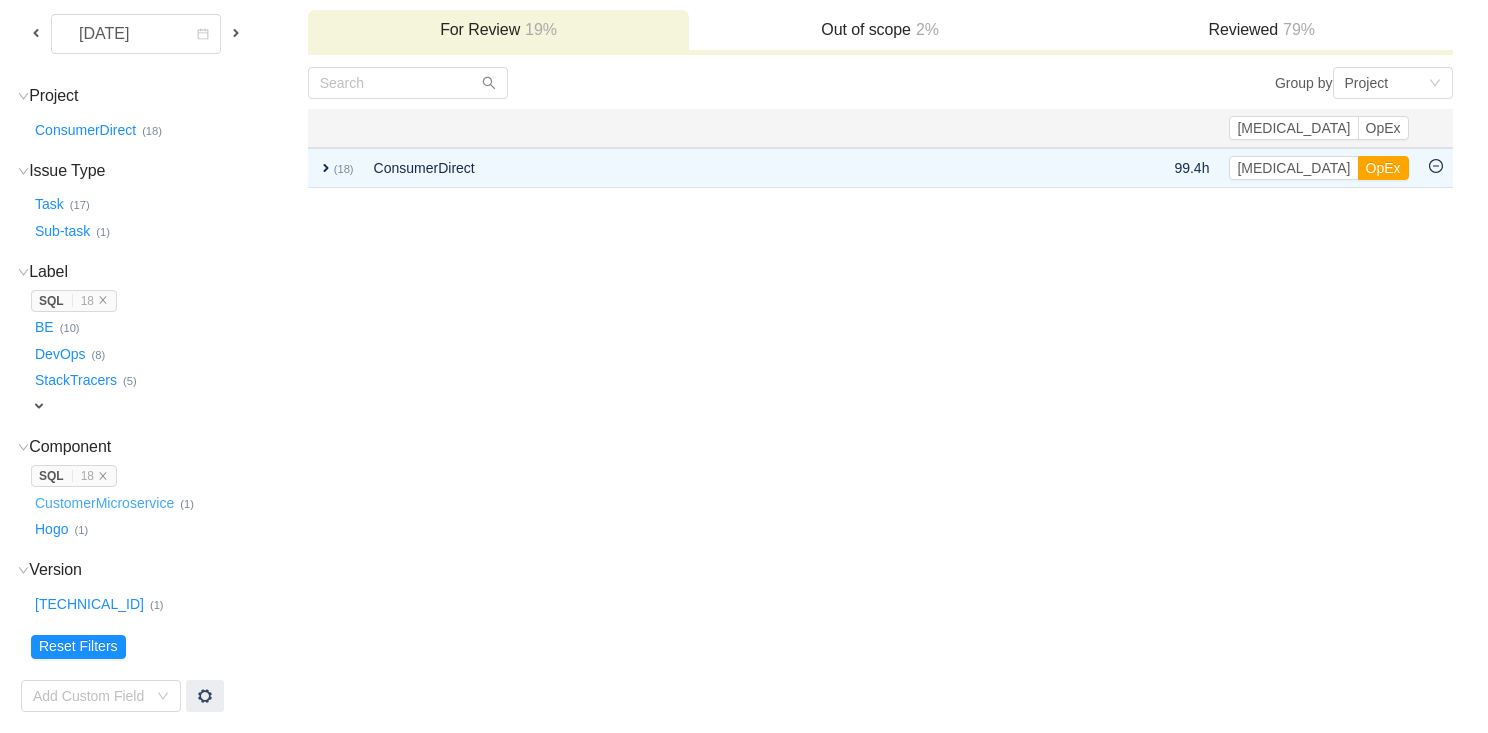 scroll, scrollTop: 160, scrollLeft: 0, axis: vertical 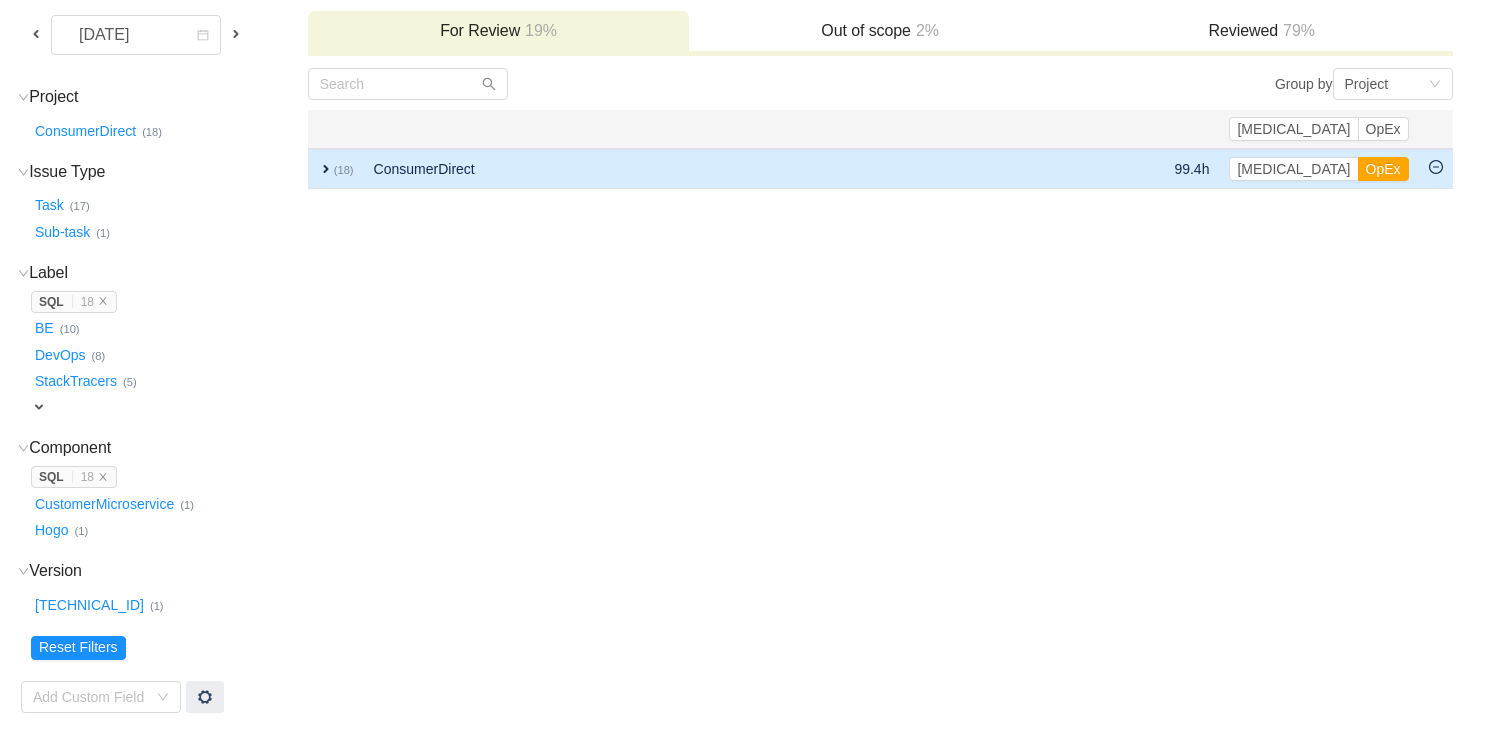 click on "expand" at bounding box center [326, 169] 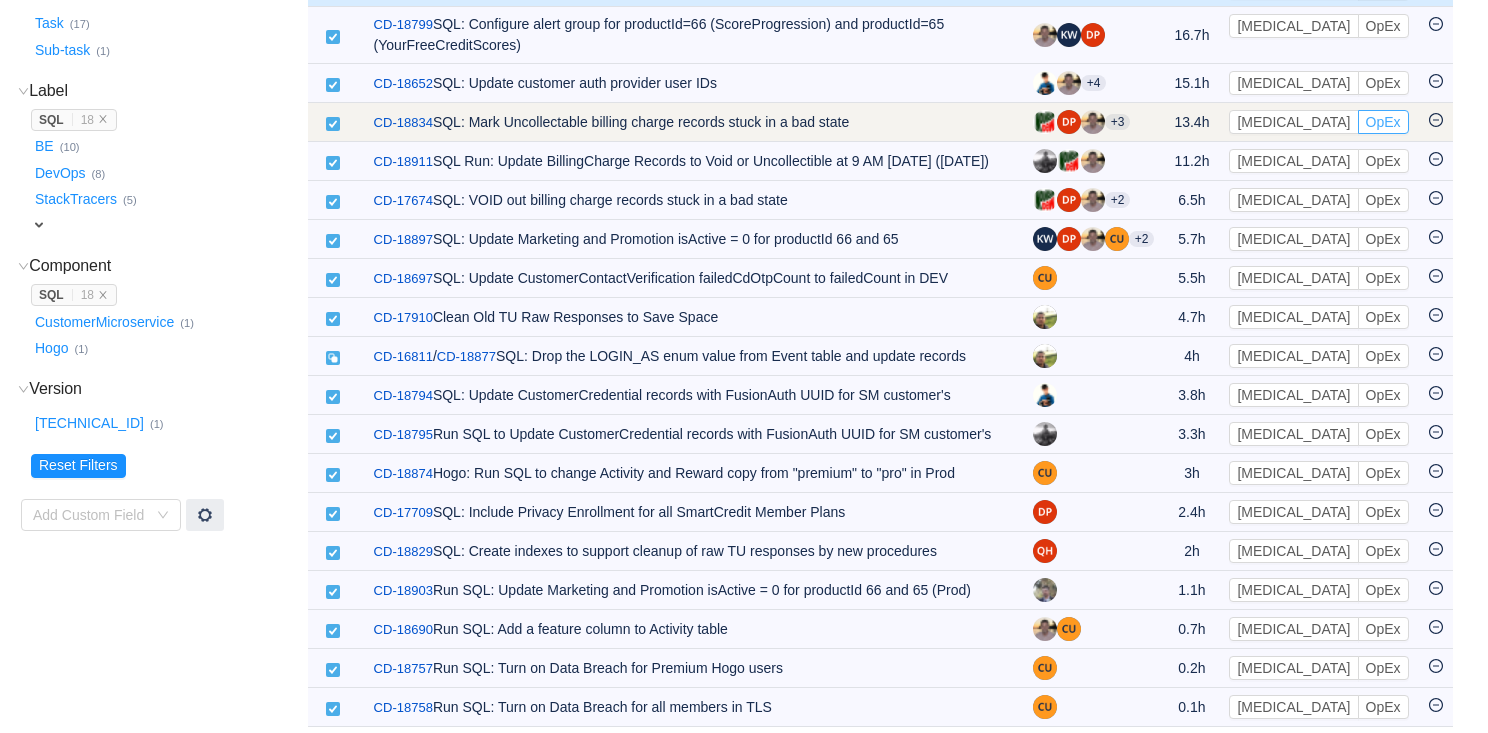 scroll, scrollTop: 356, scrollLeft: 0, axis: vertical 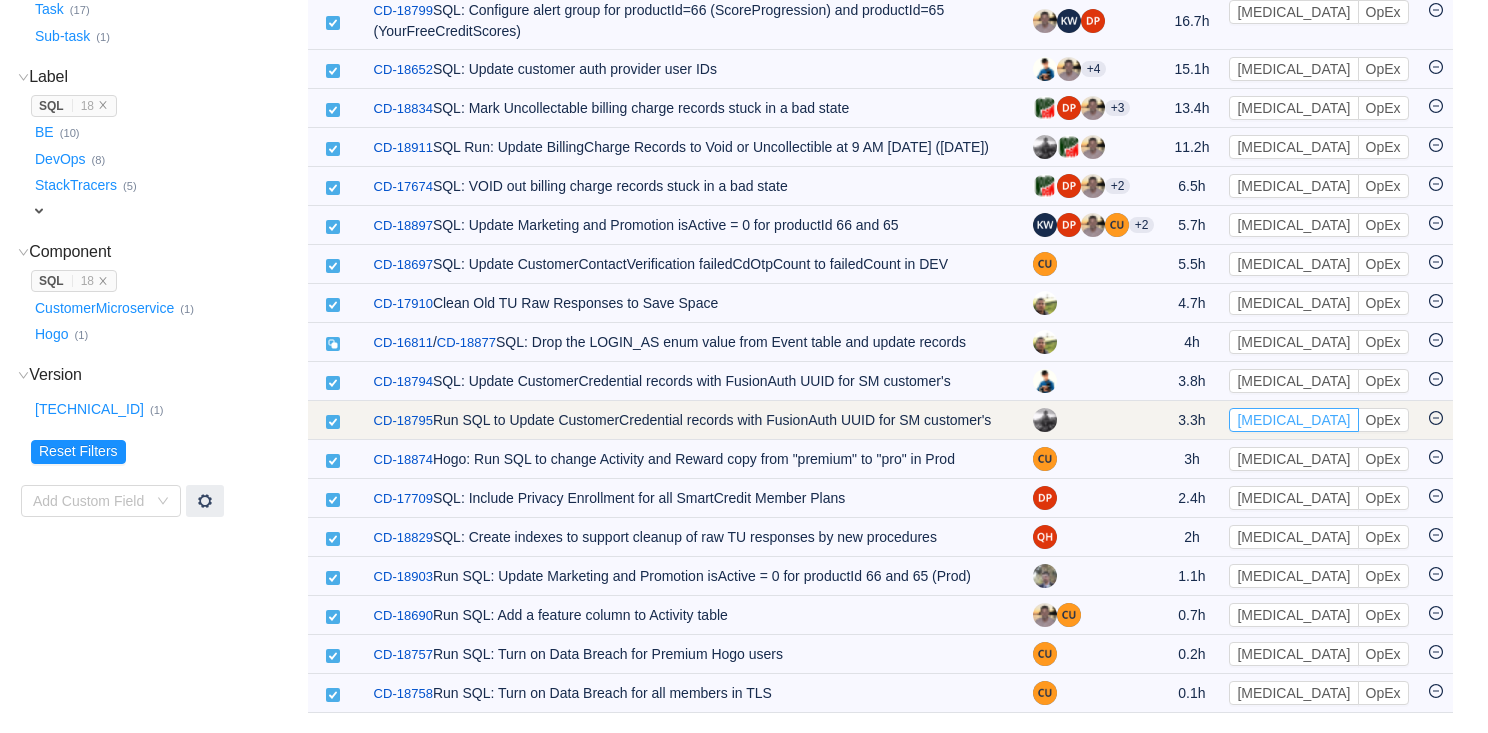 click on "[MEDICAL_DATA]" at bounding box center [1293, 420] 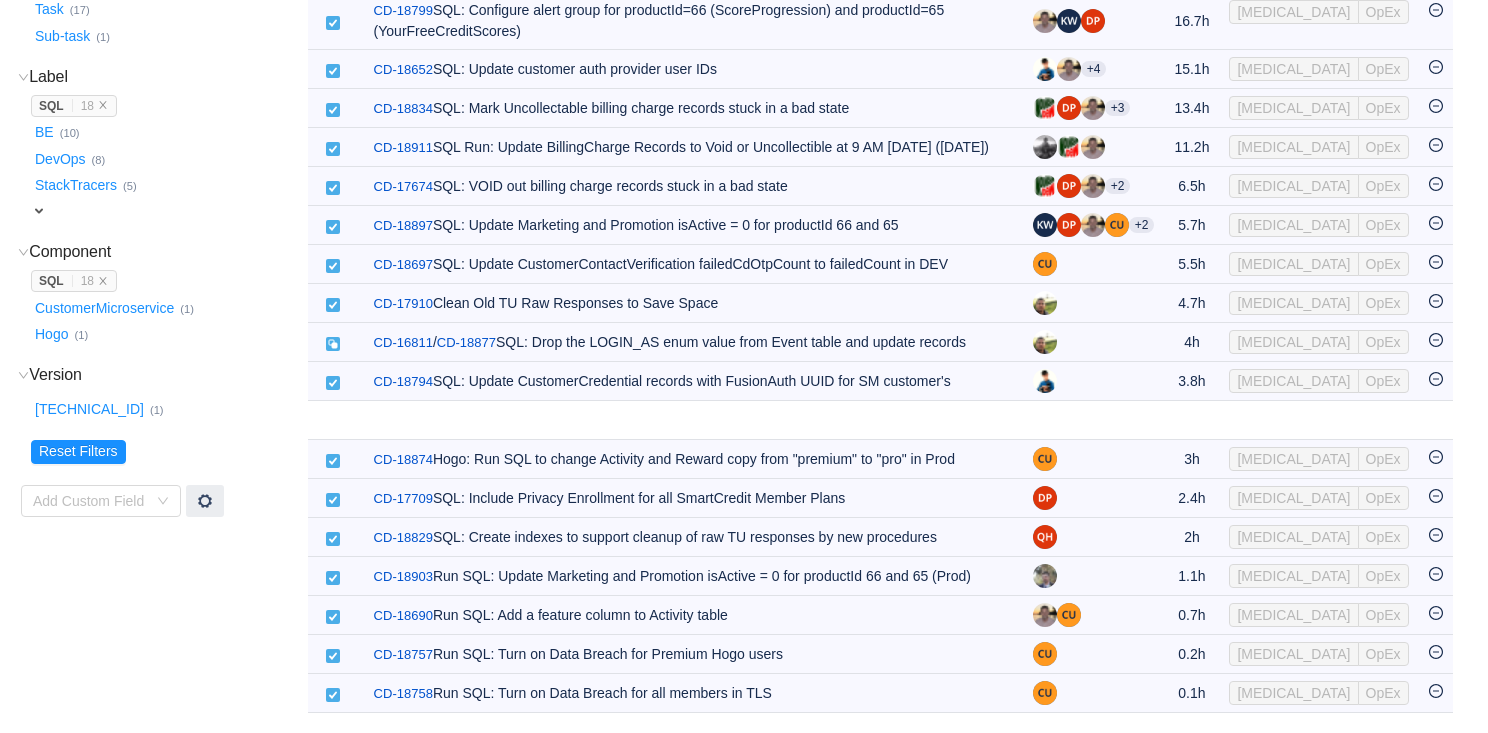 scroll, scrollTop: 317, scrollLeft: 0, axis: vertical 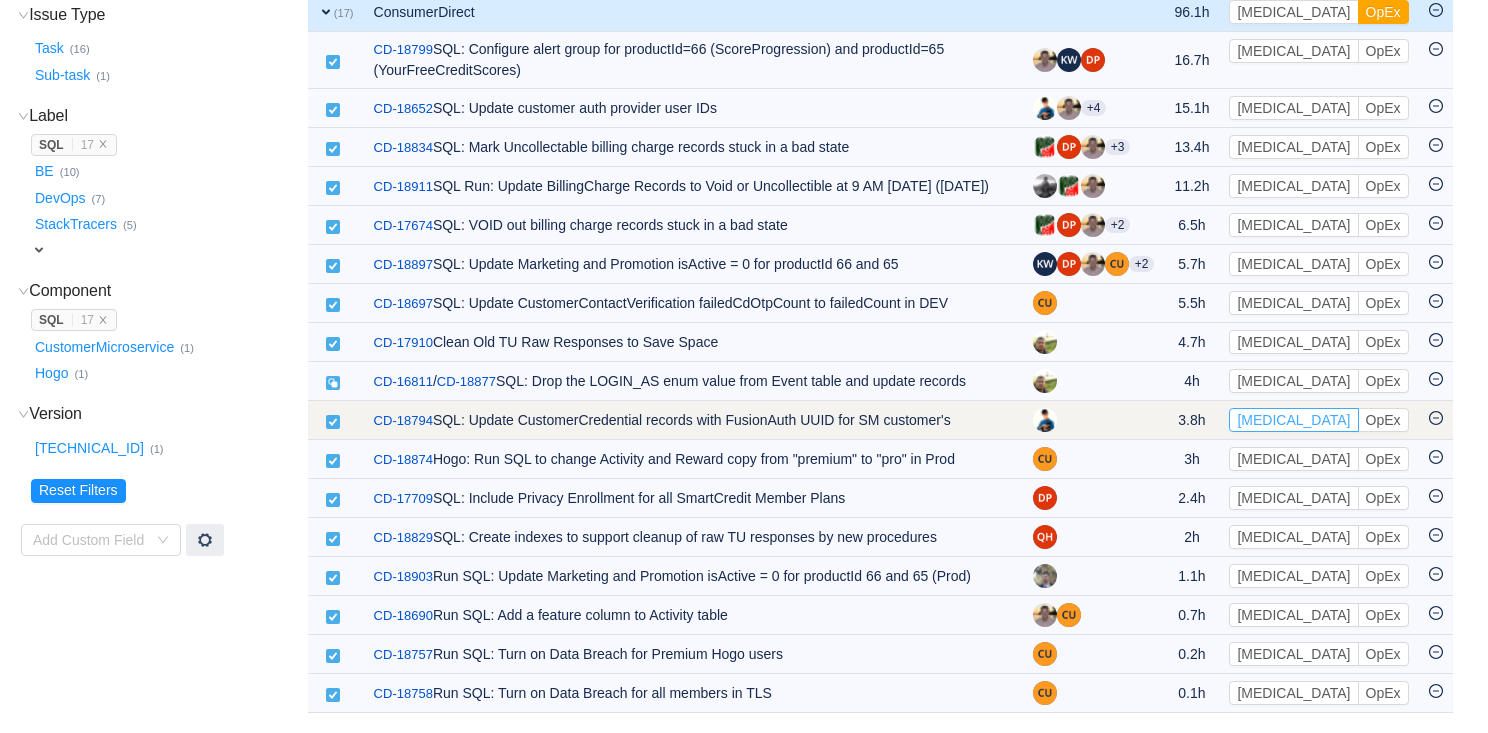 click on "[MEDICAL_DATA]" at bounding box center [1293, 420] 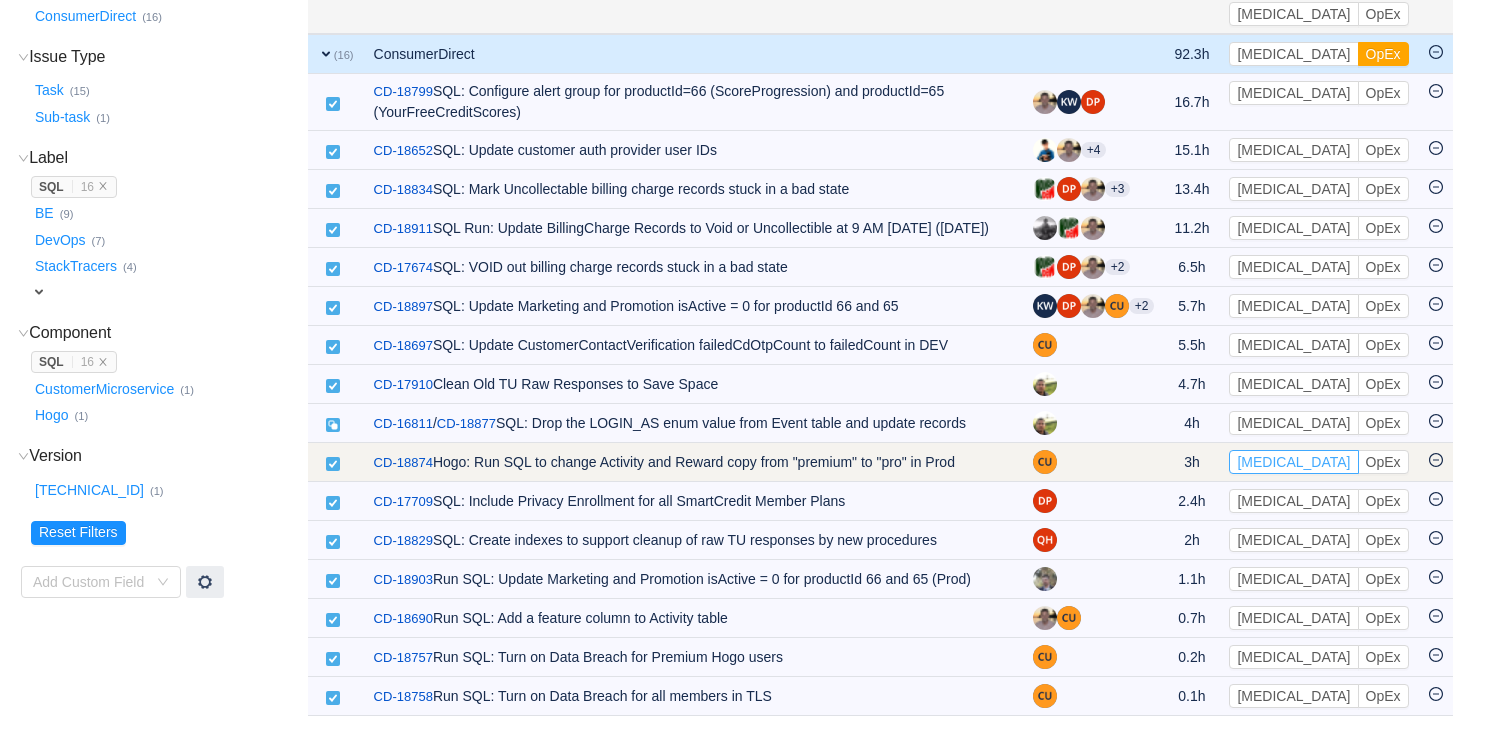 scroll, scrollTop: 278, scrollLeft: 0, axis: vertical 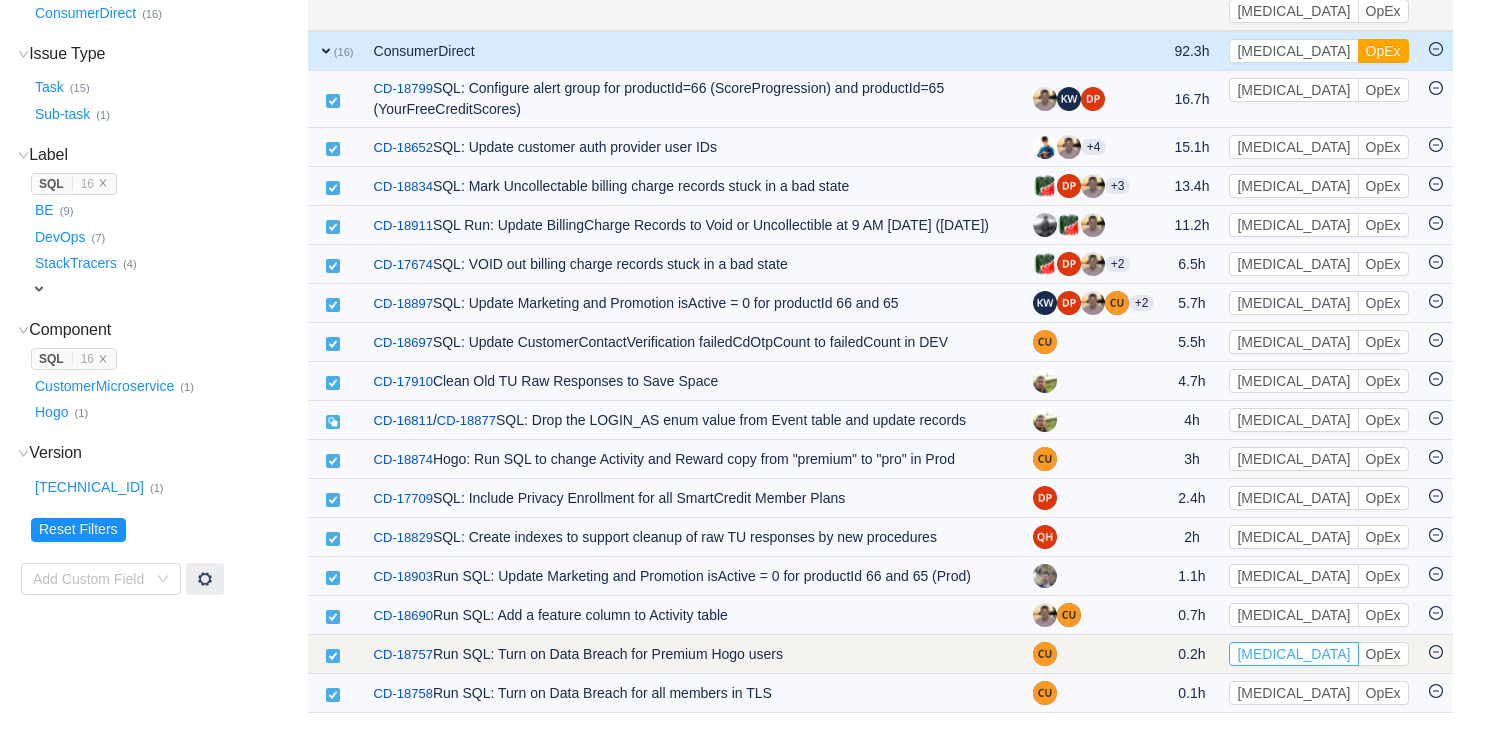 click on "[MEDICAL_DATA]" at bounding box center (1293, 654) 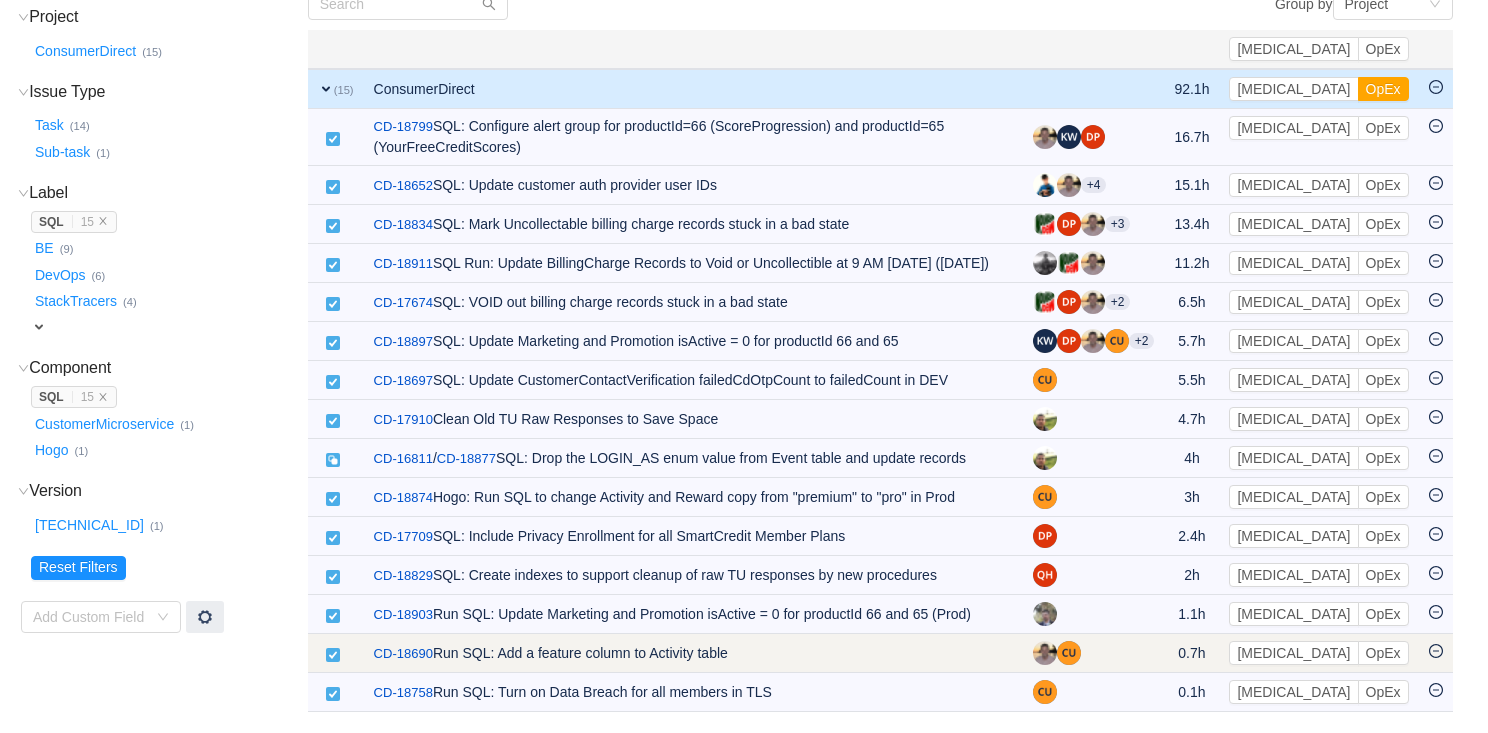 scroll, scrollTop: 239, scrollLeft: 0, axis: vertical 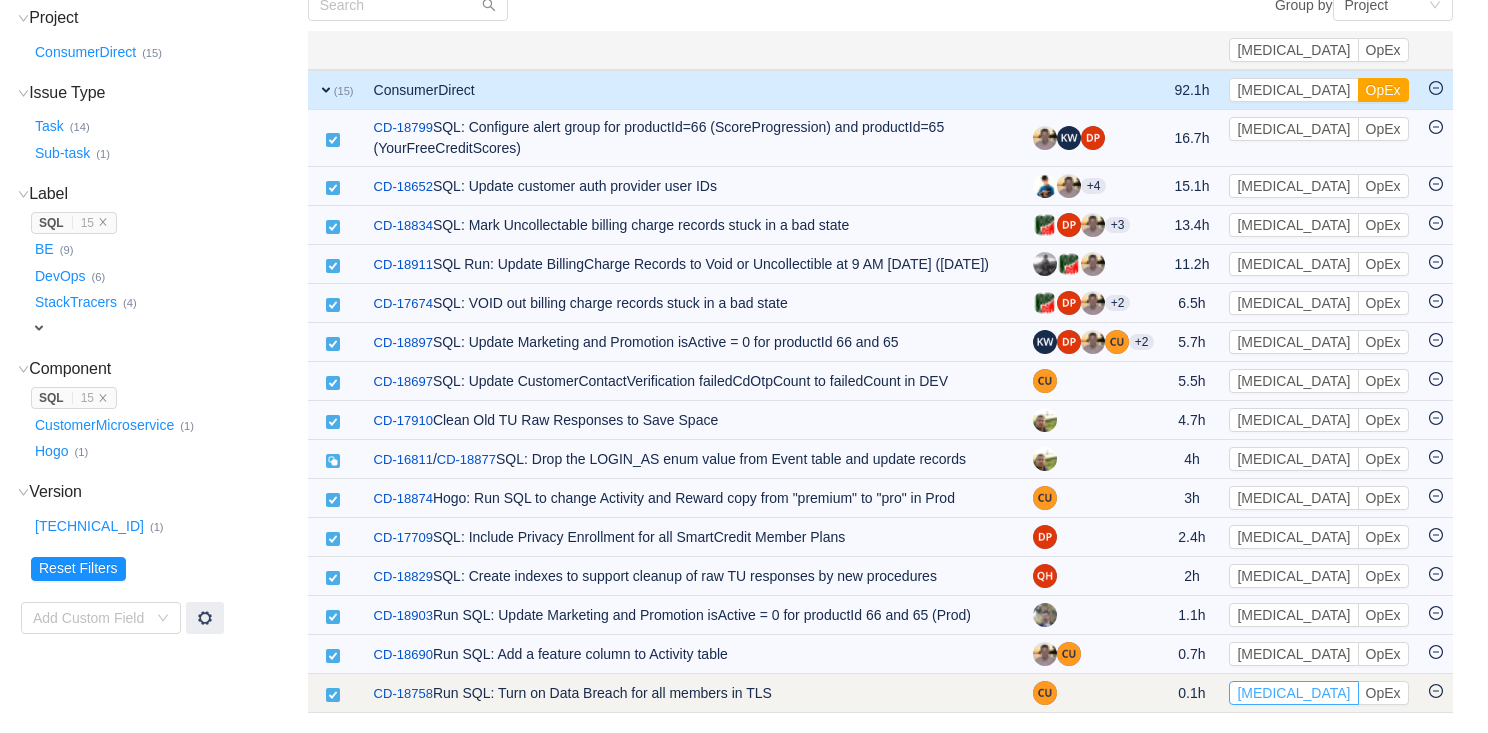 click on "[MEDICAL_DATA]" at bounding box center [1293, 693] 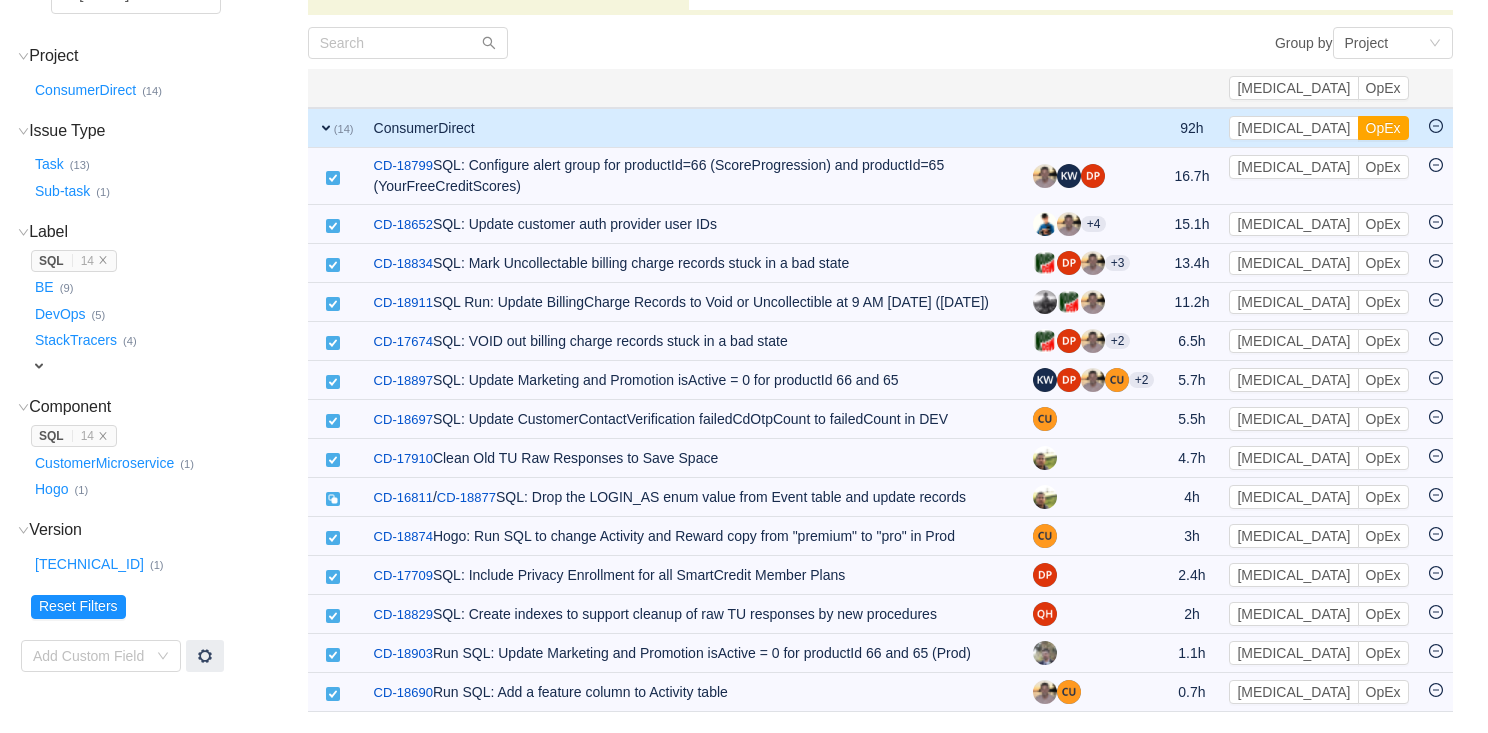 scroll, scrollTop: 200, scrollLeft: 0, axis: vertical 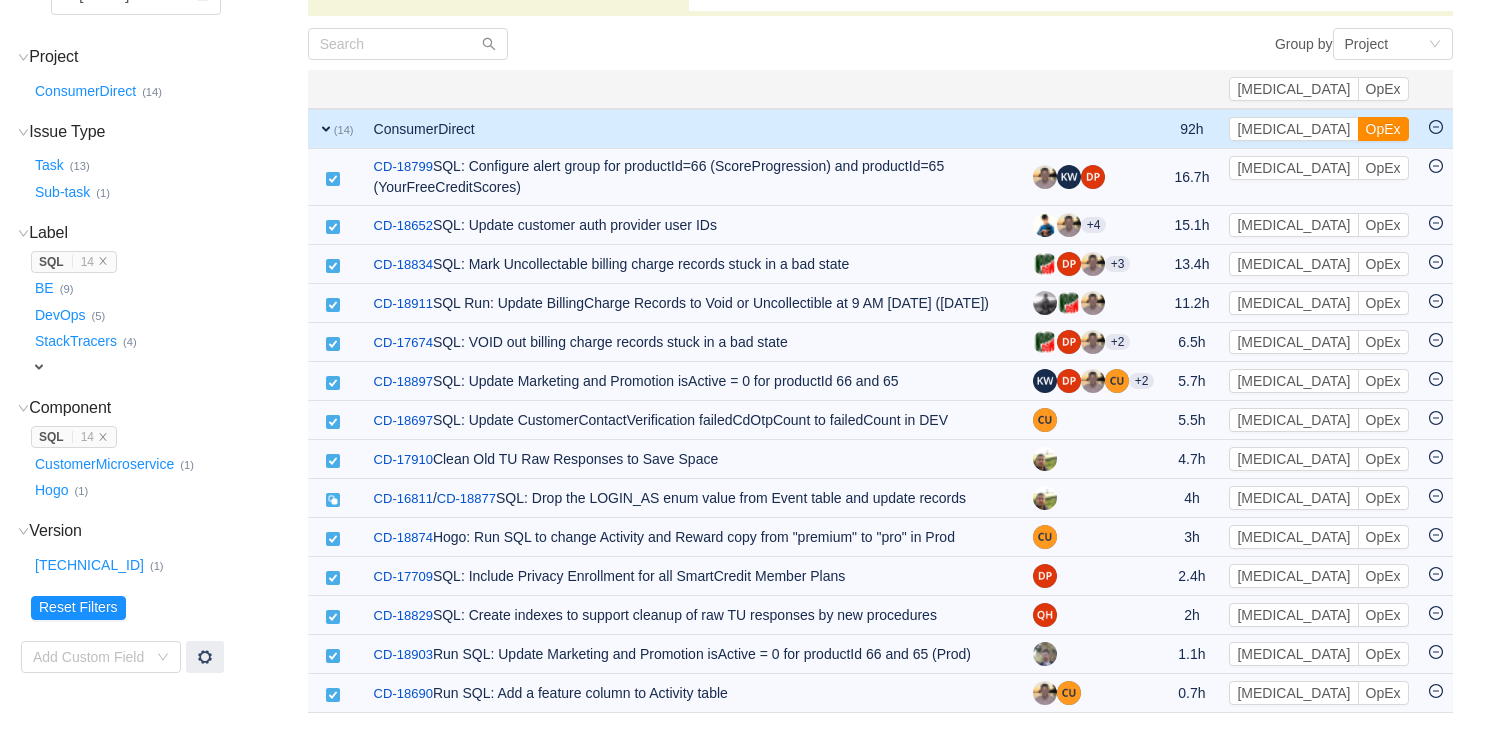 click on "OpEx" at bounding box center (1383, 129) 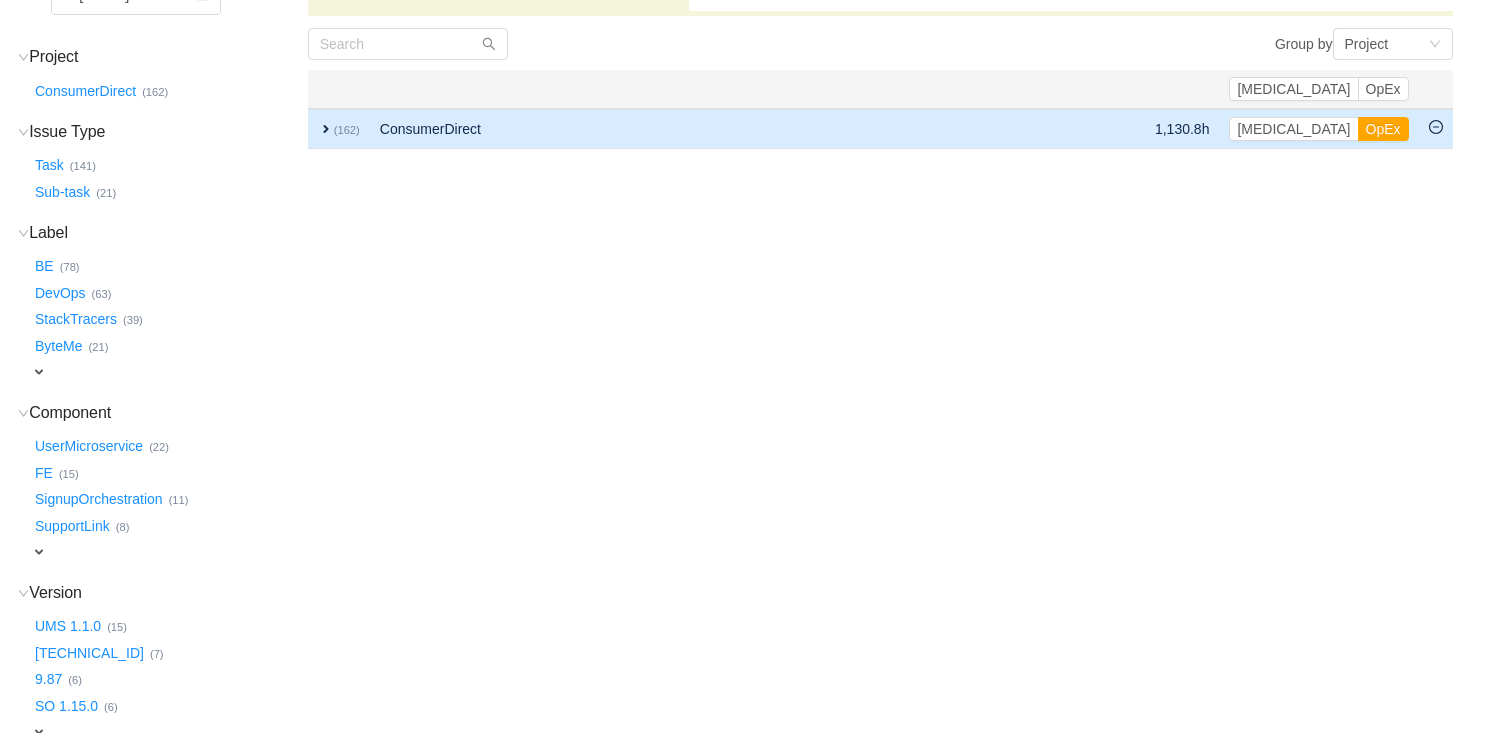 click on "expand" at bounding box center [326, 129] 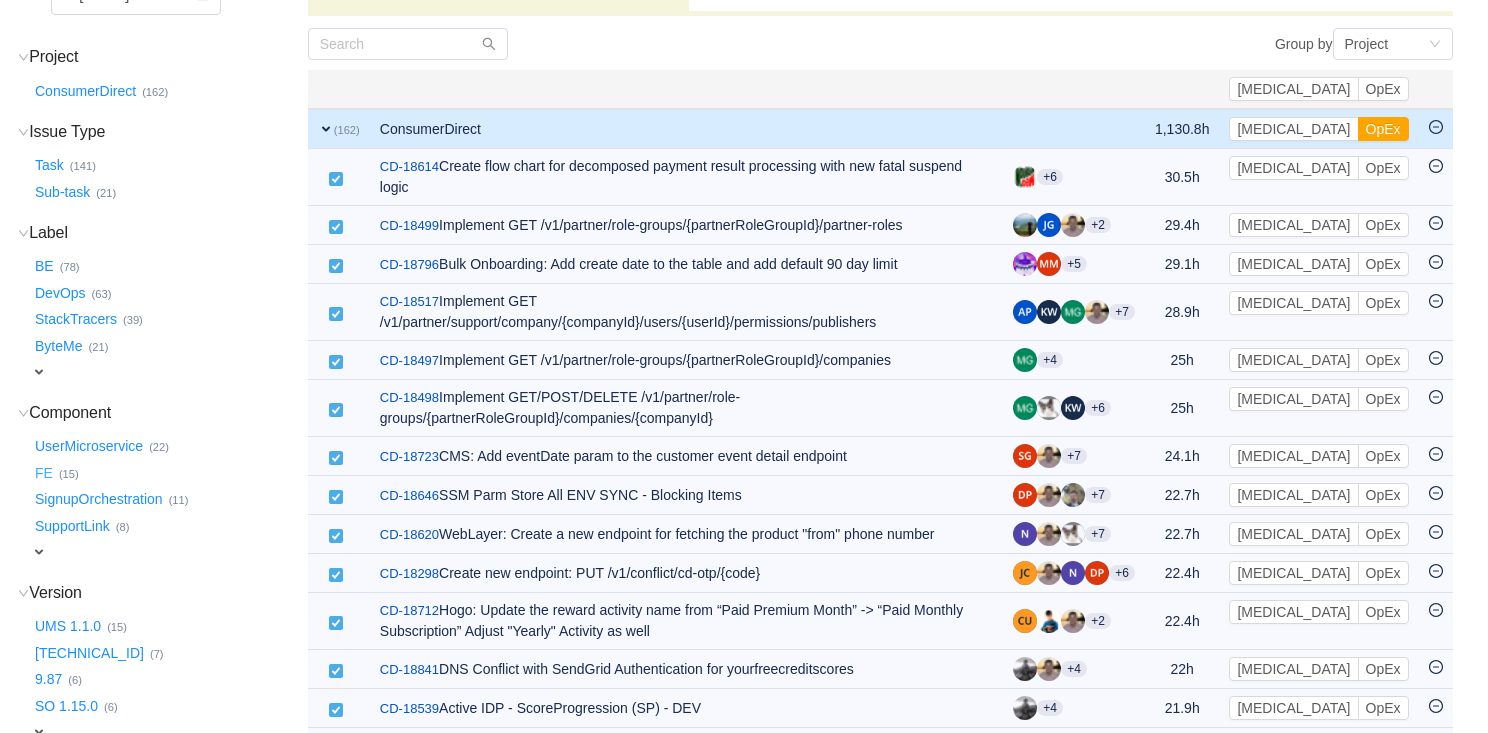 click on "FE …" at bounding box center (45, 473) 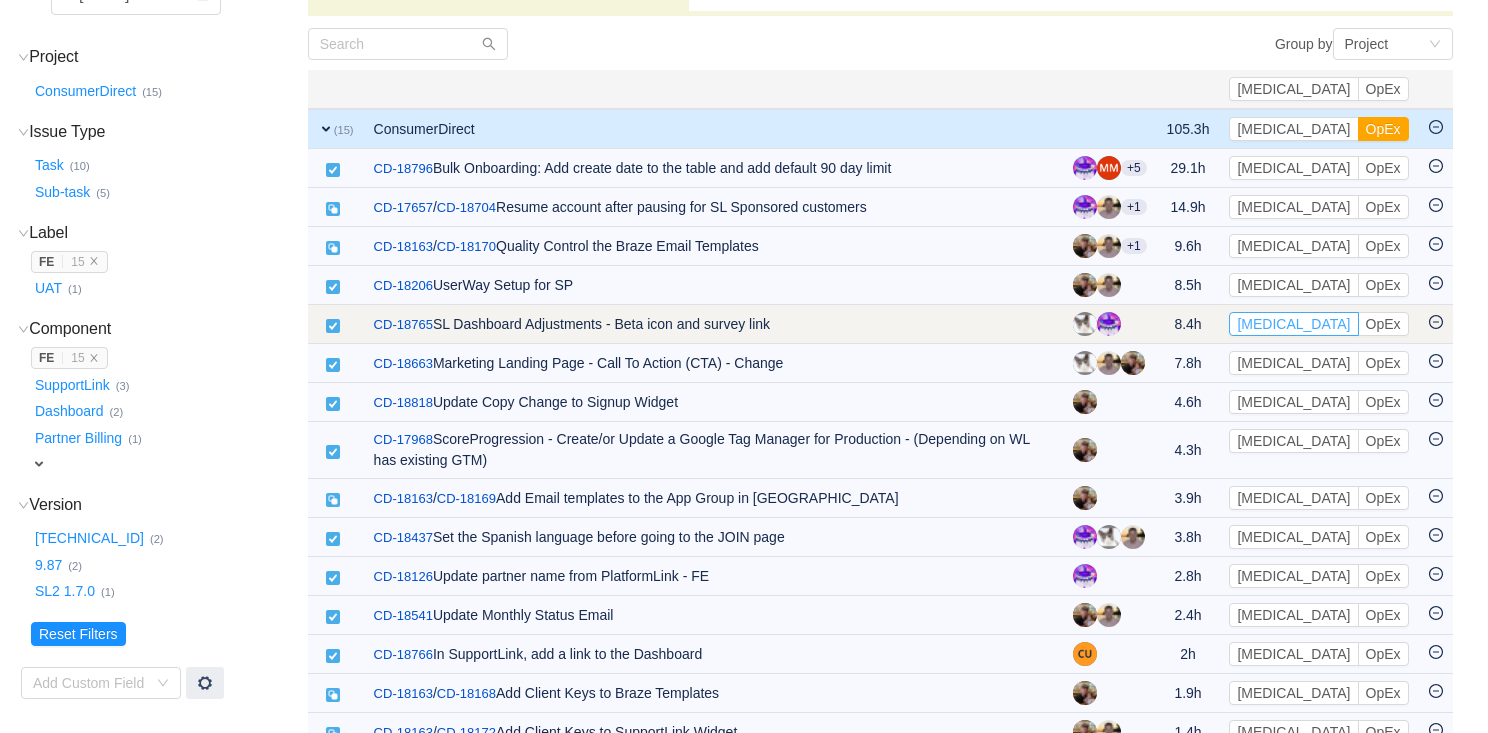 click on "[MEDICAL_DATA]" at bounding box center [1293, 324] 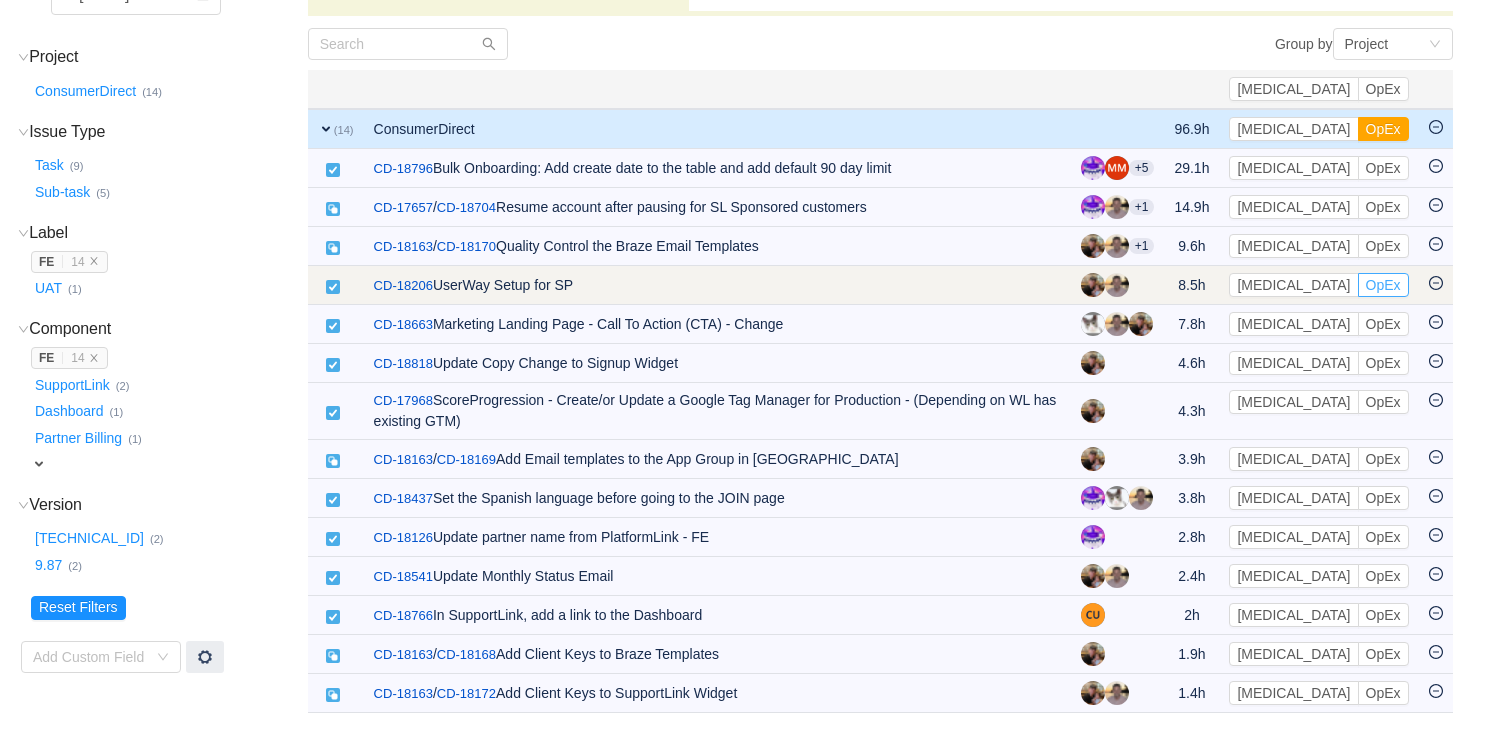 click on "OpEx" at bounding box center [1383, 285] 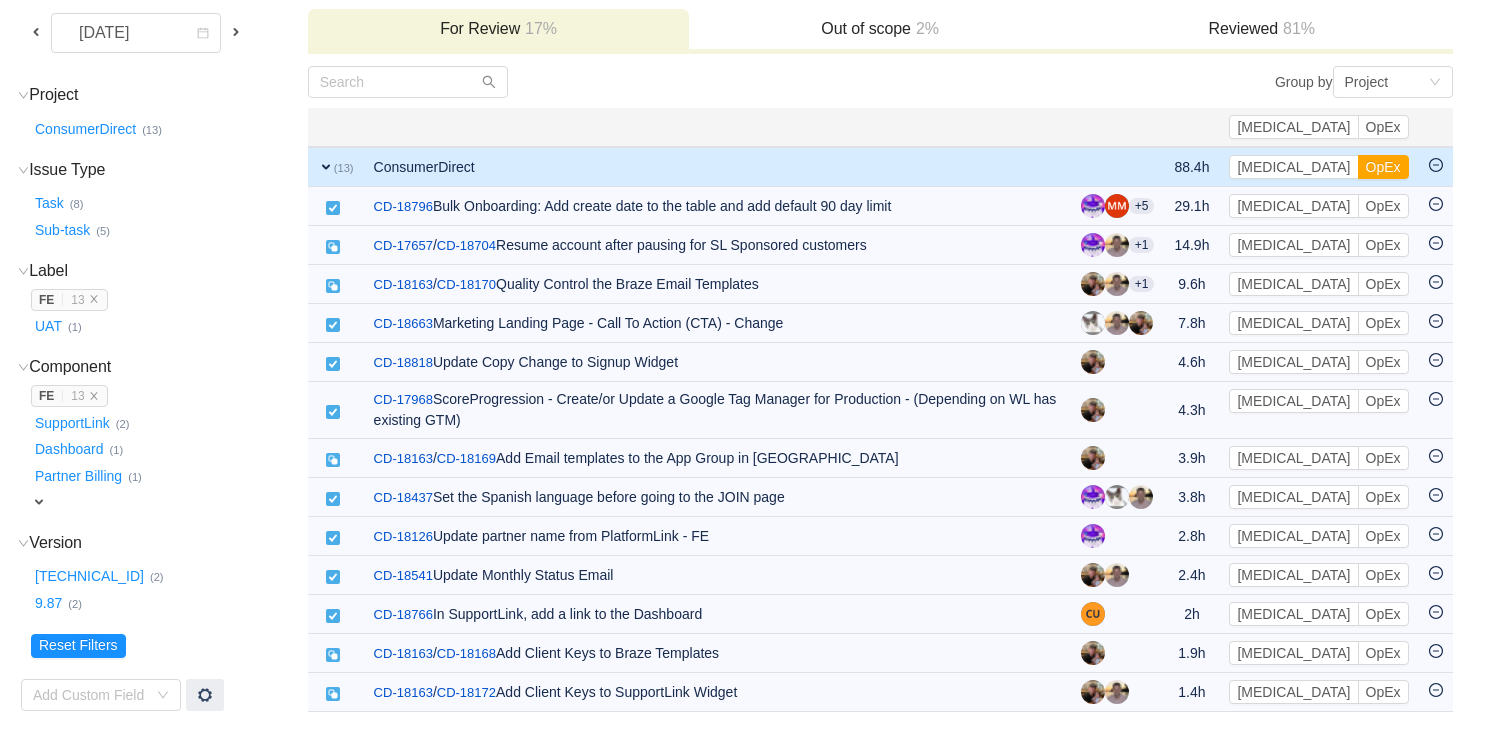 scroll, scrollTop: 161, scrollLeft: 0, axis: vertical 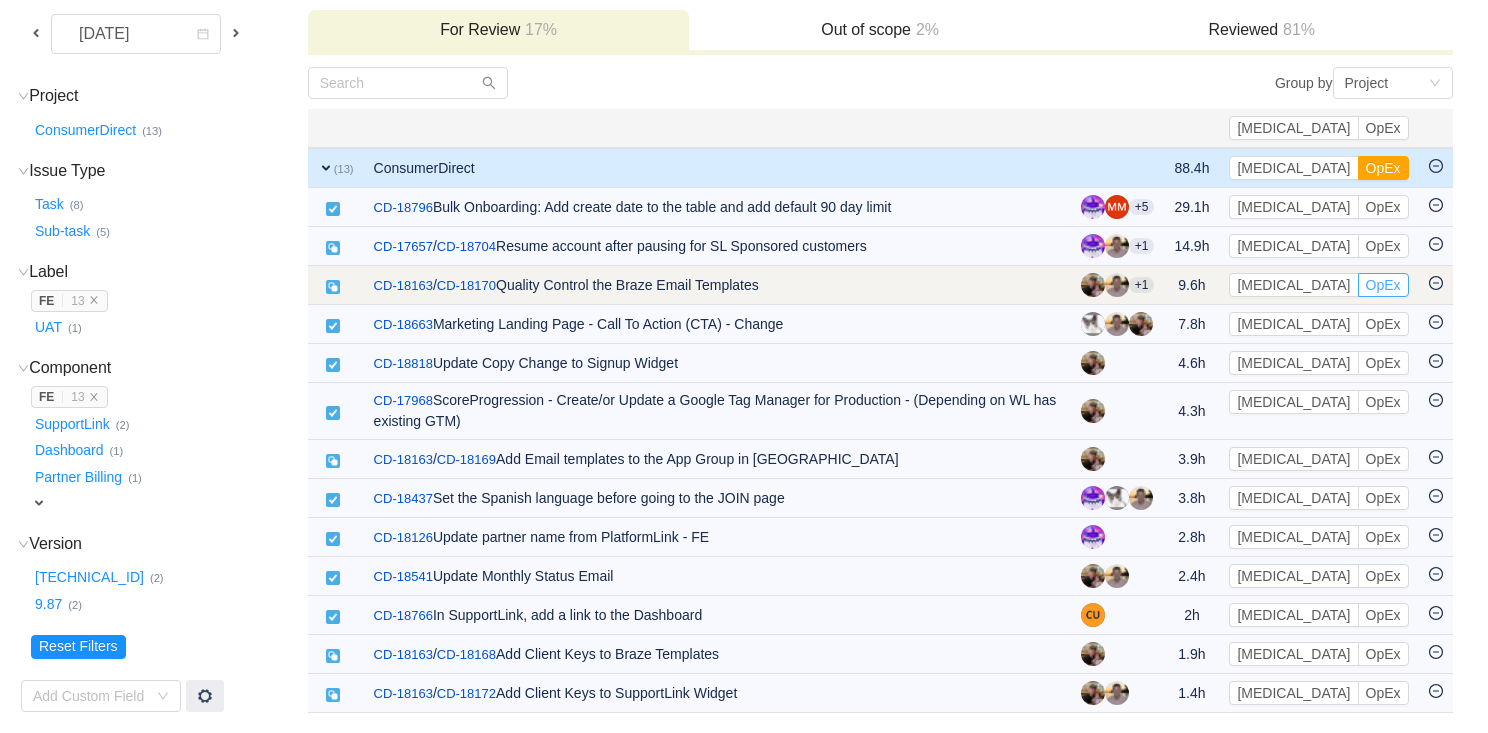 click on "OpEx" at bounding box center [1383, 285] 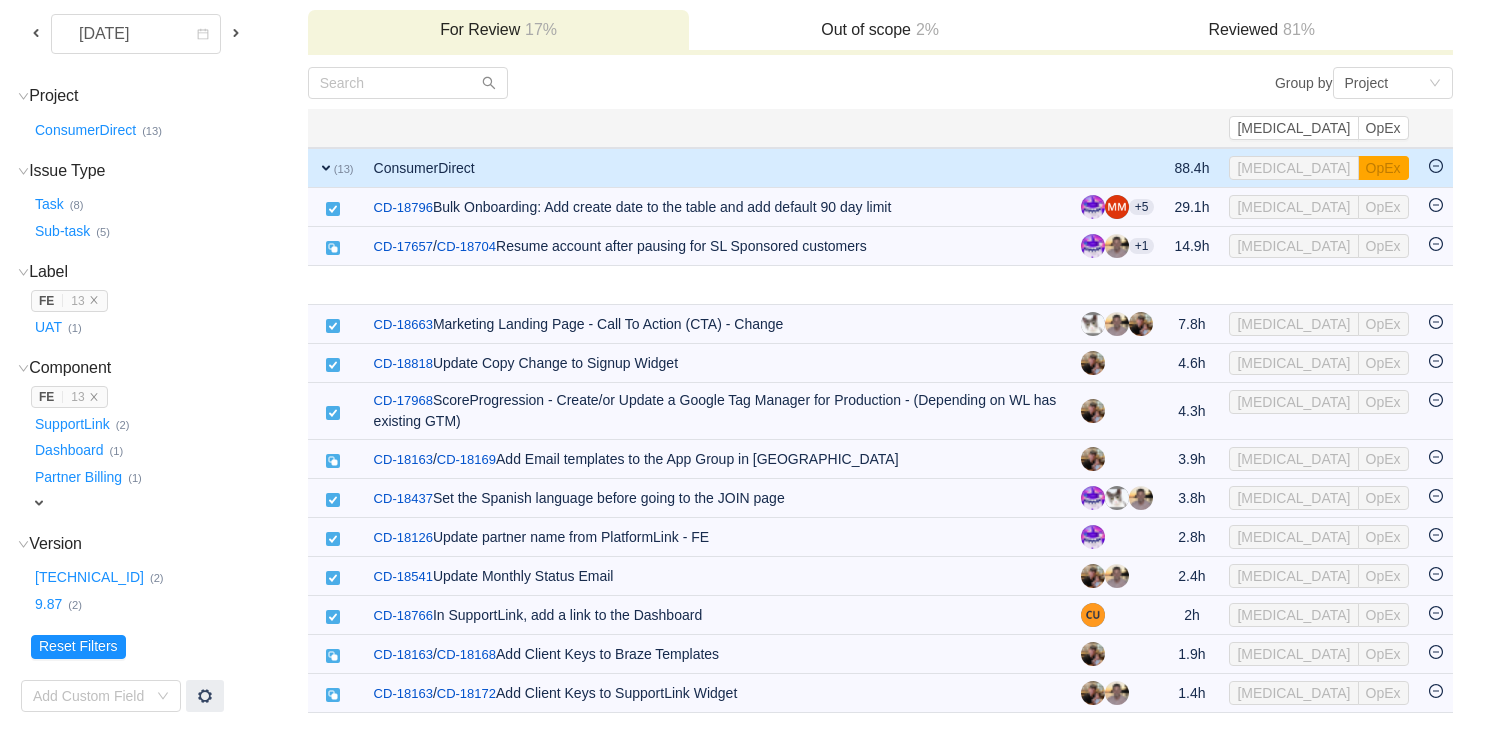 scroll, scrollTop: 160, scrollLeft: 0, axis: vertical 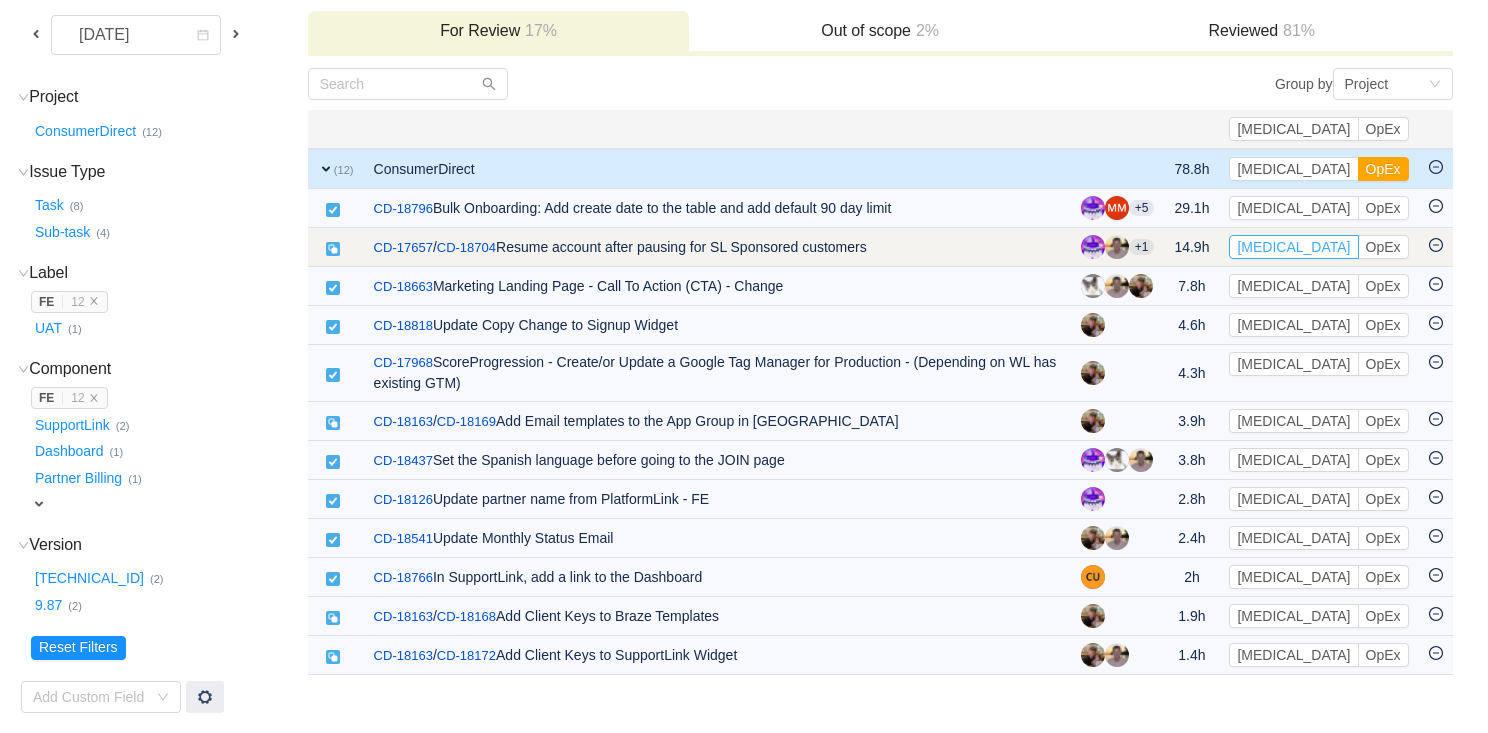 click on "[MEDICAL_DATA]" at bounding box center [1293, 247] 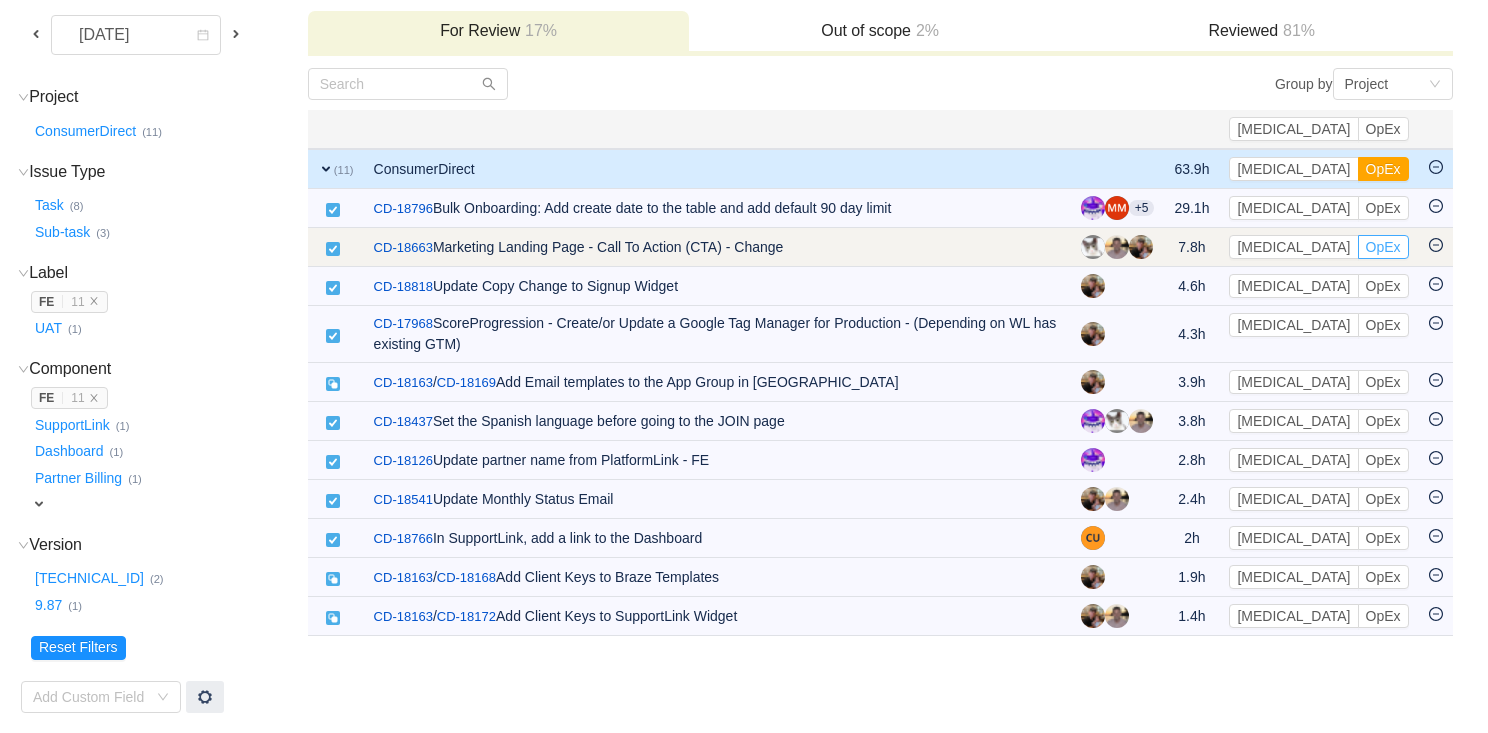 click on "OpEx" at bounding box center [1383, 247] 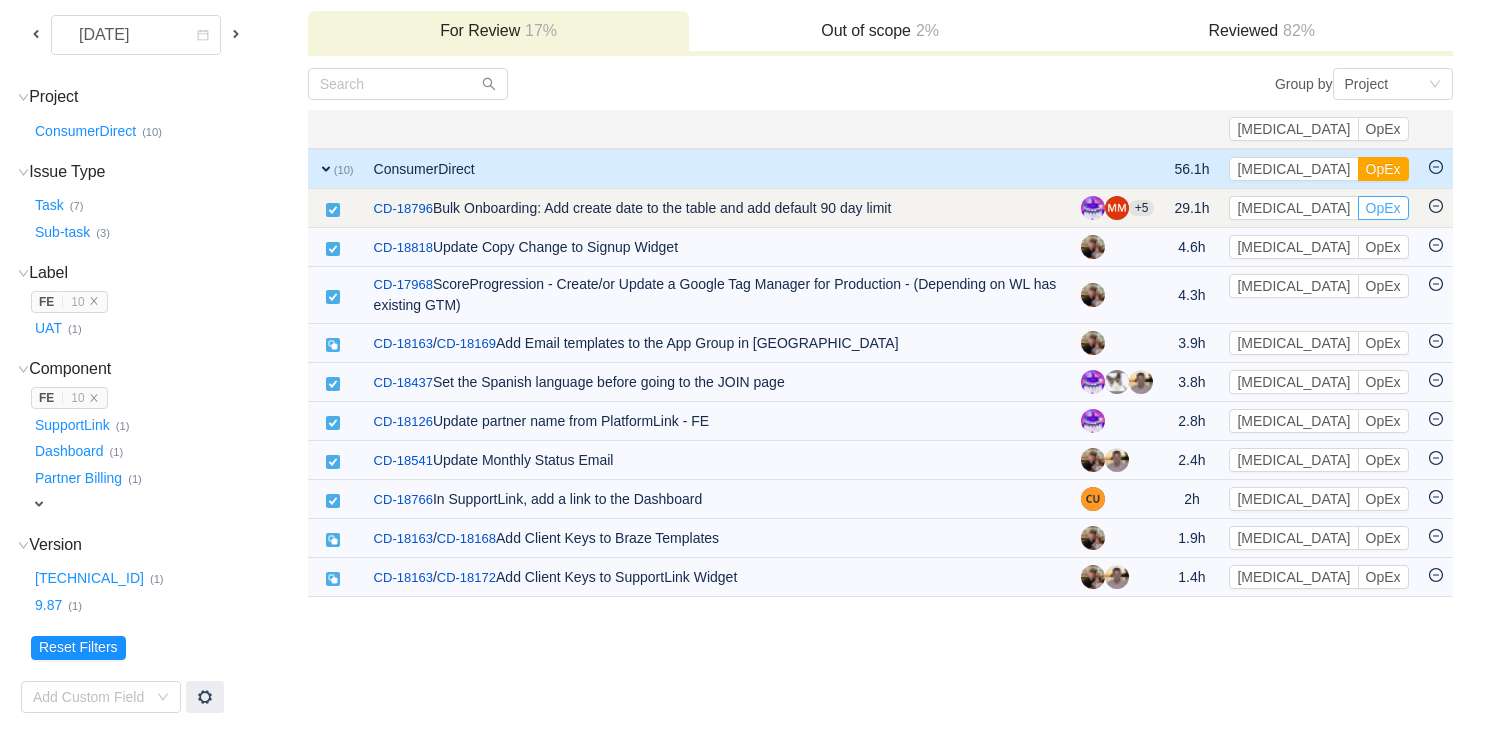 click on "OpEx" at bounding box center [1383, 208] 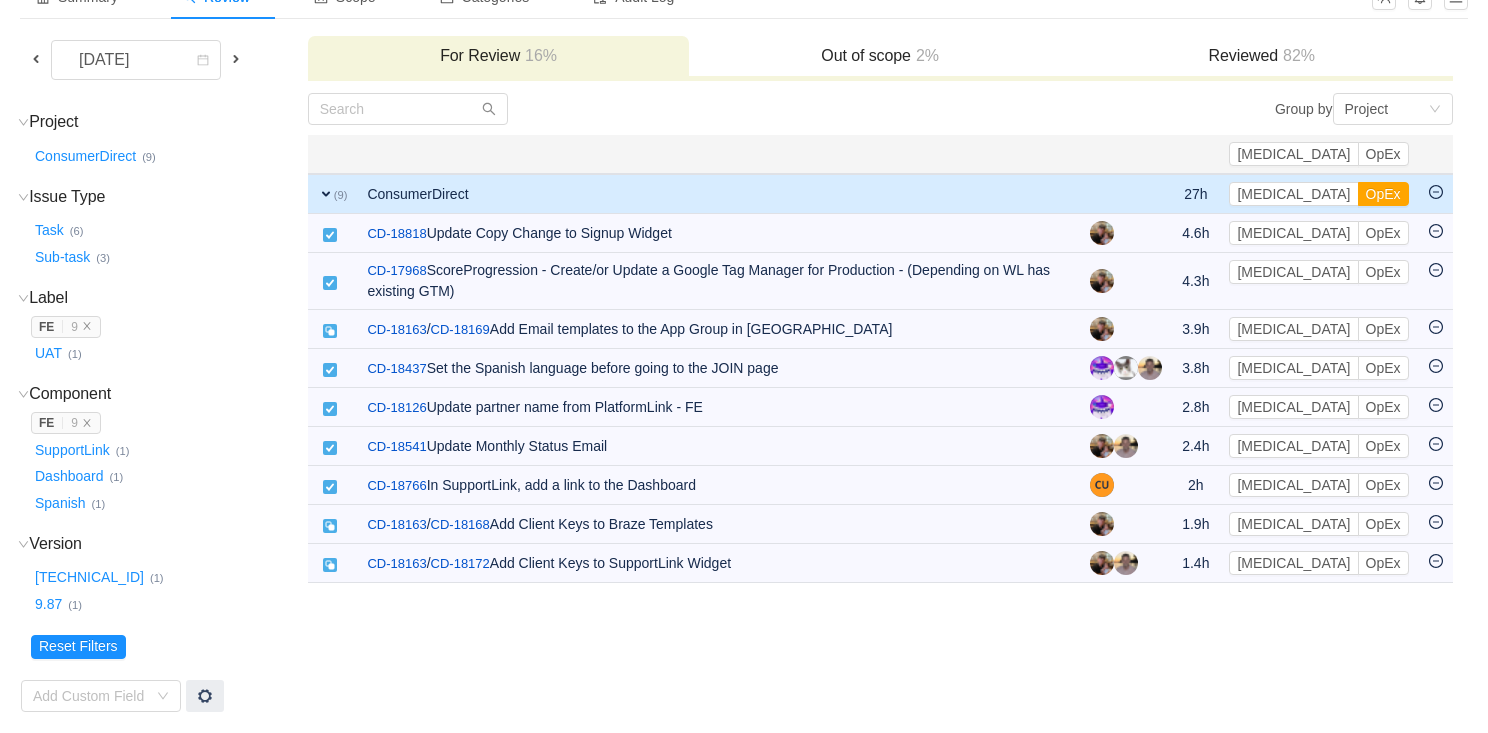 scroll, scrollTop: 134, scrollLeft: 0, axis: vertical 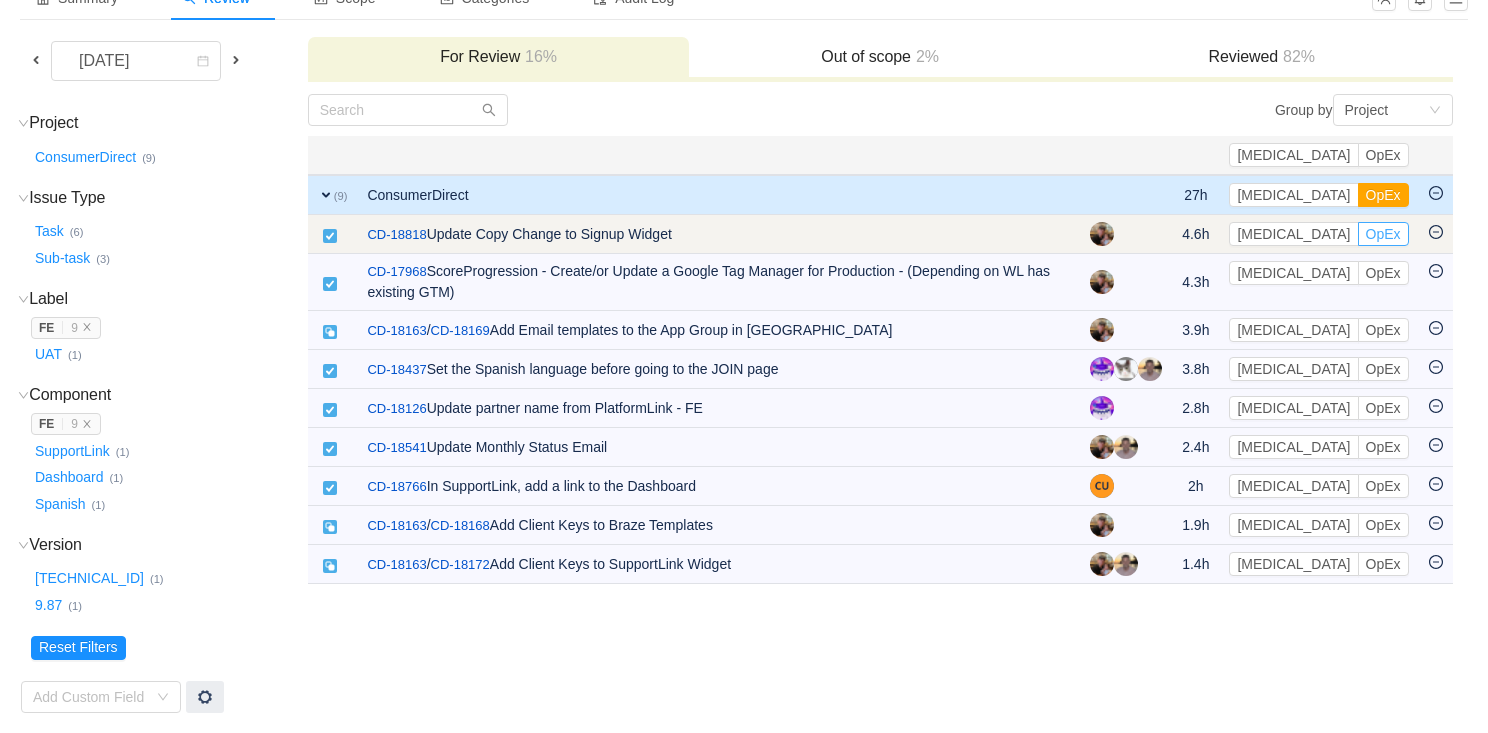 click on "OpEx" at bounding box center (1383, 234) 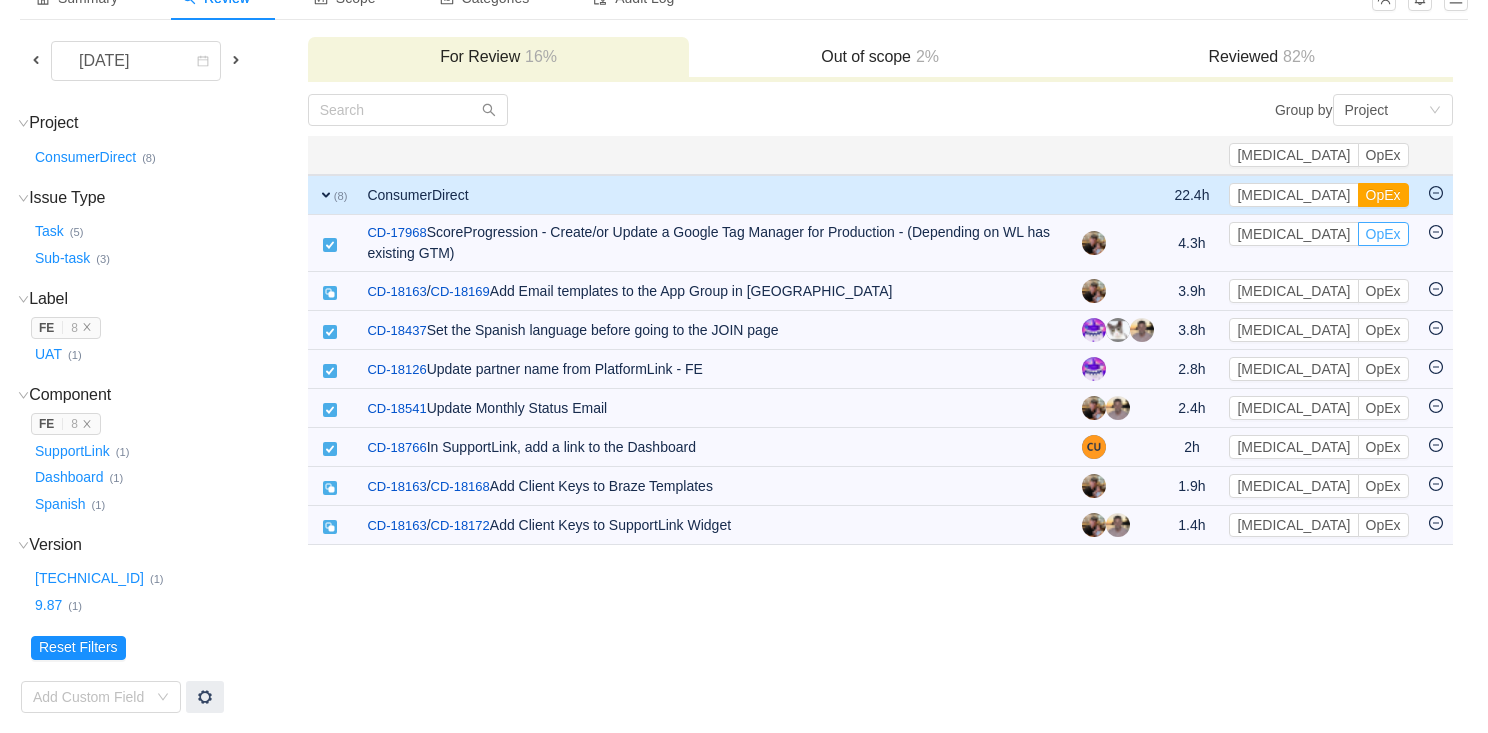 click on "OpEx" at bounding box center [1383, 234] 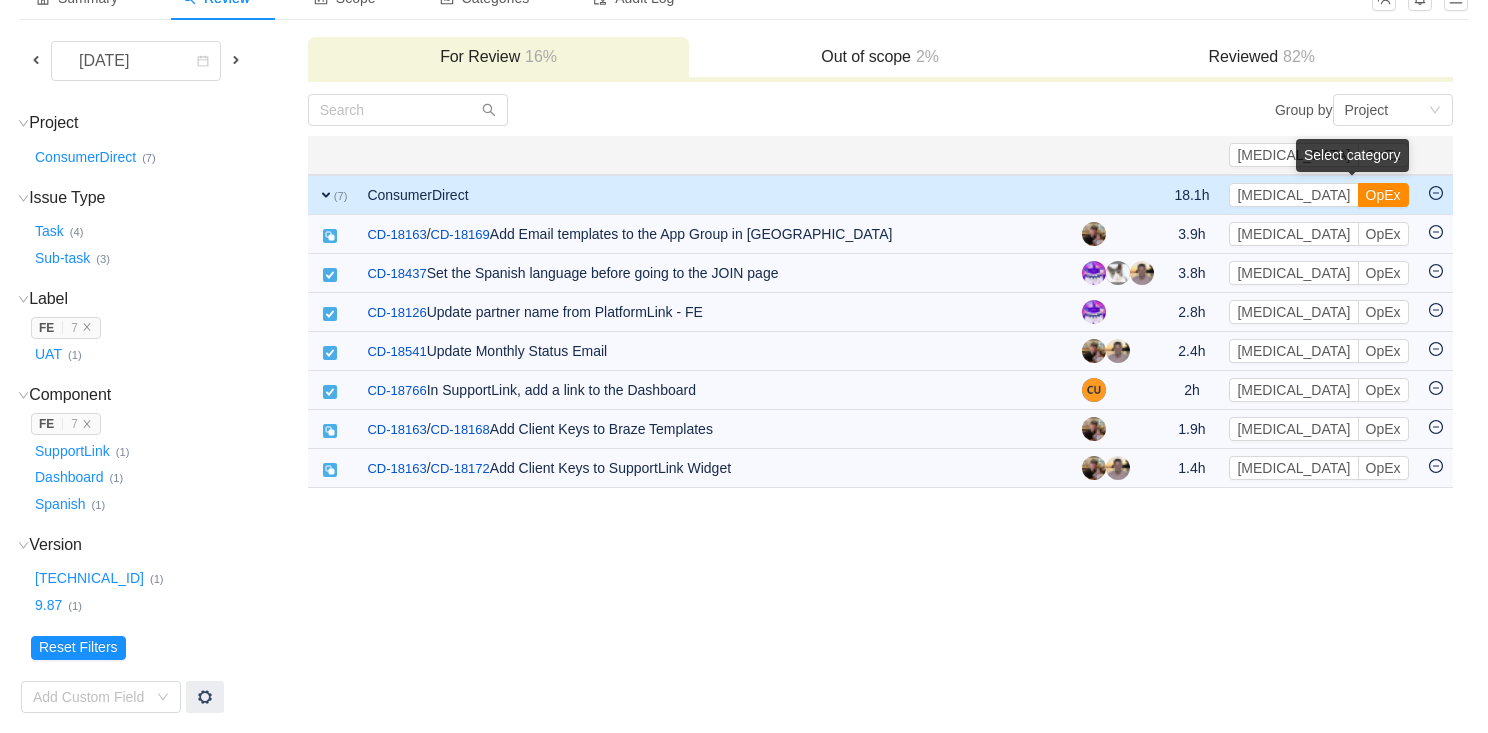 click on "OpEx" at bounding box center (1383, 195) 